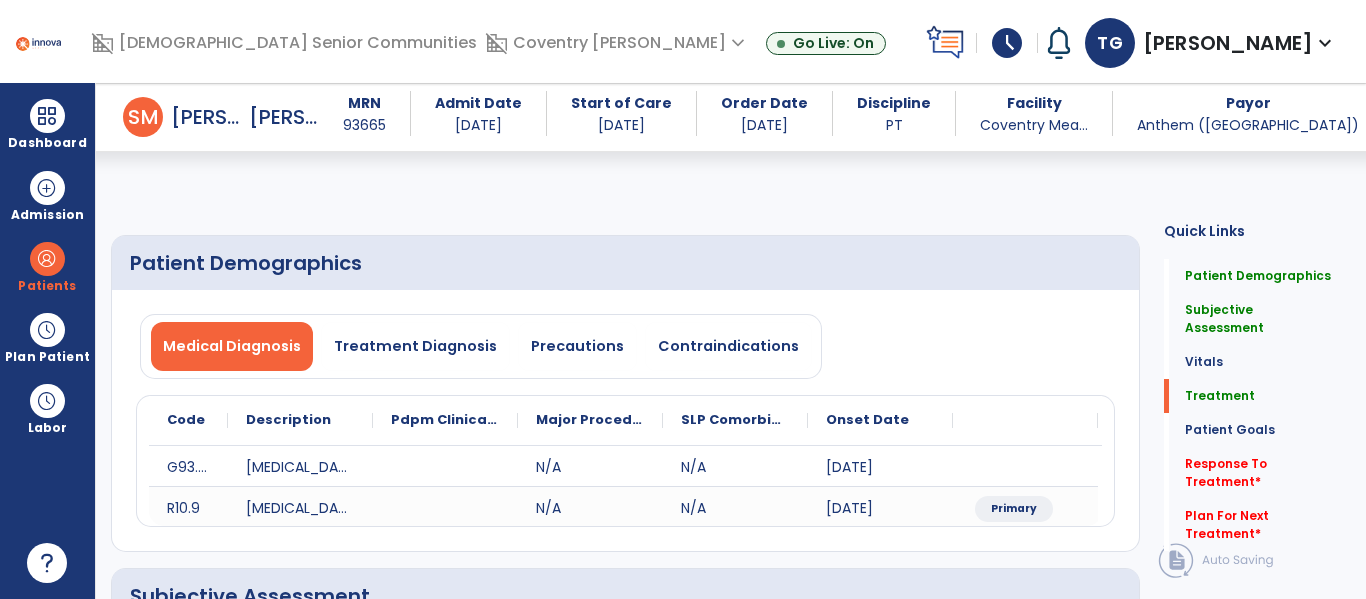 select on "*" 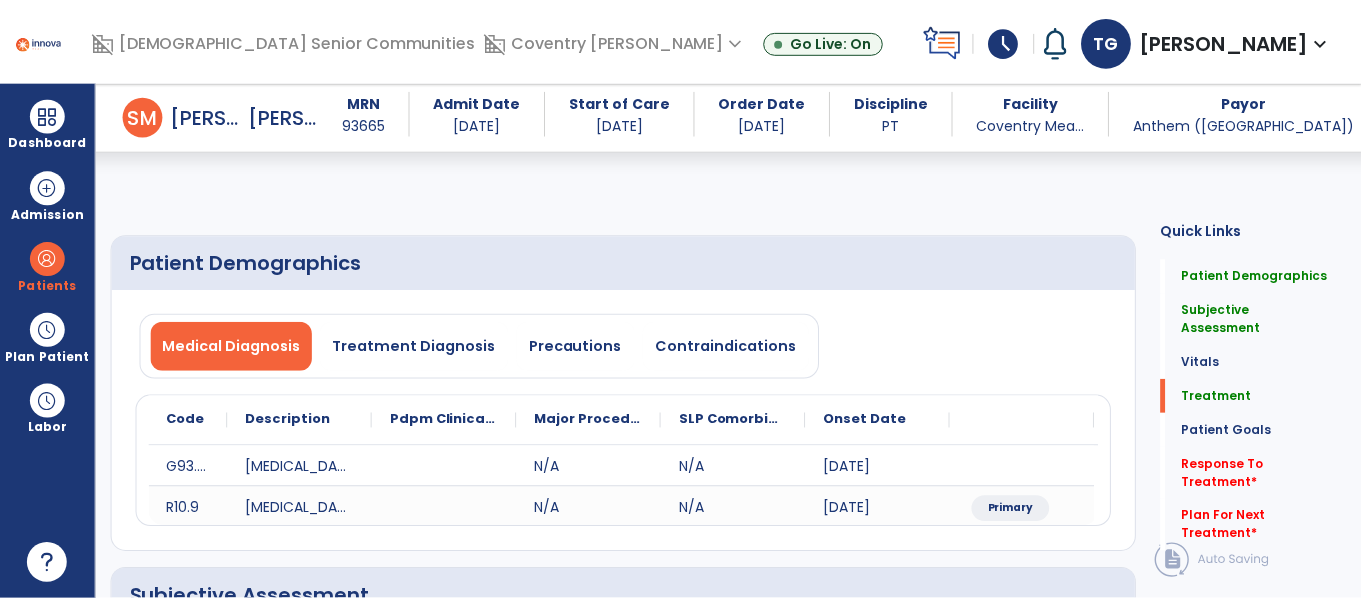 scroll, scrollTop: 1195, scrollLeft: 0, axis: vertical 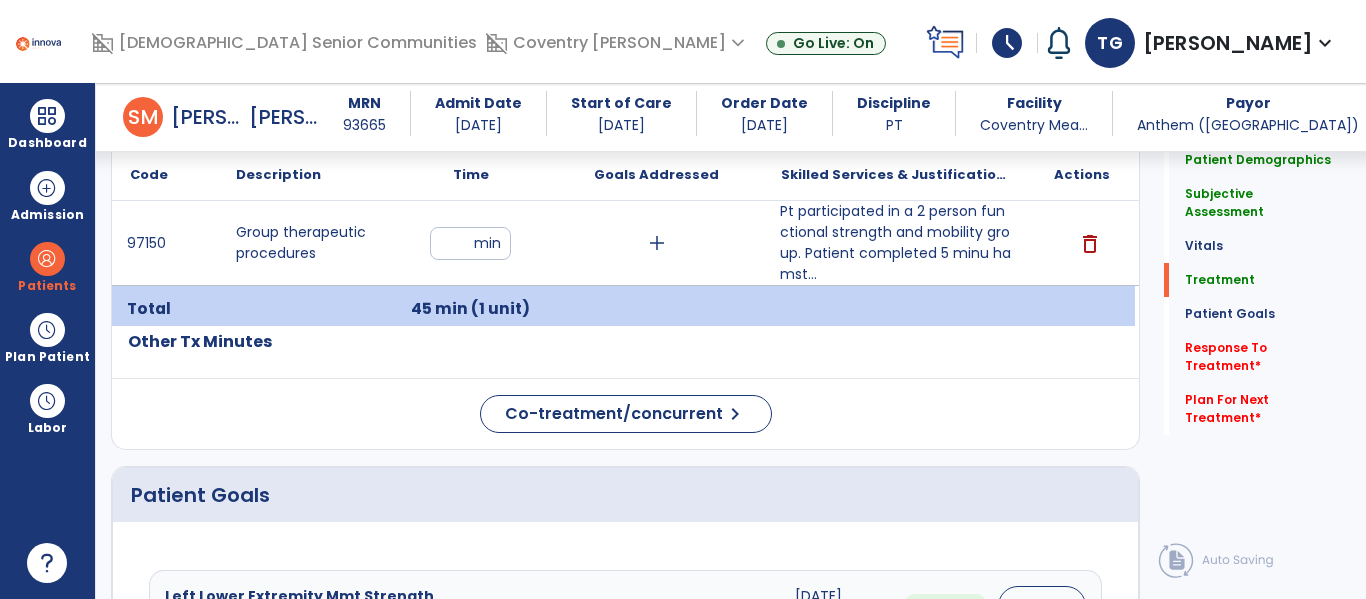 click on "Pt participated in a 2 person functional strength and mobility group. Patient completed 5 minu hamst..." at bounding box center (896, 243) 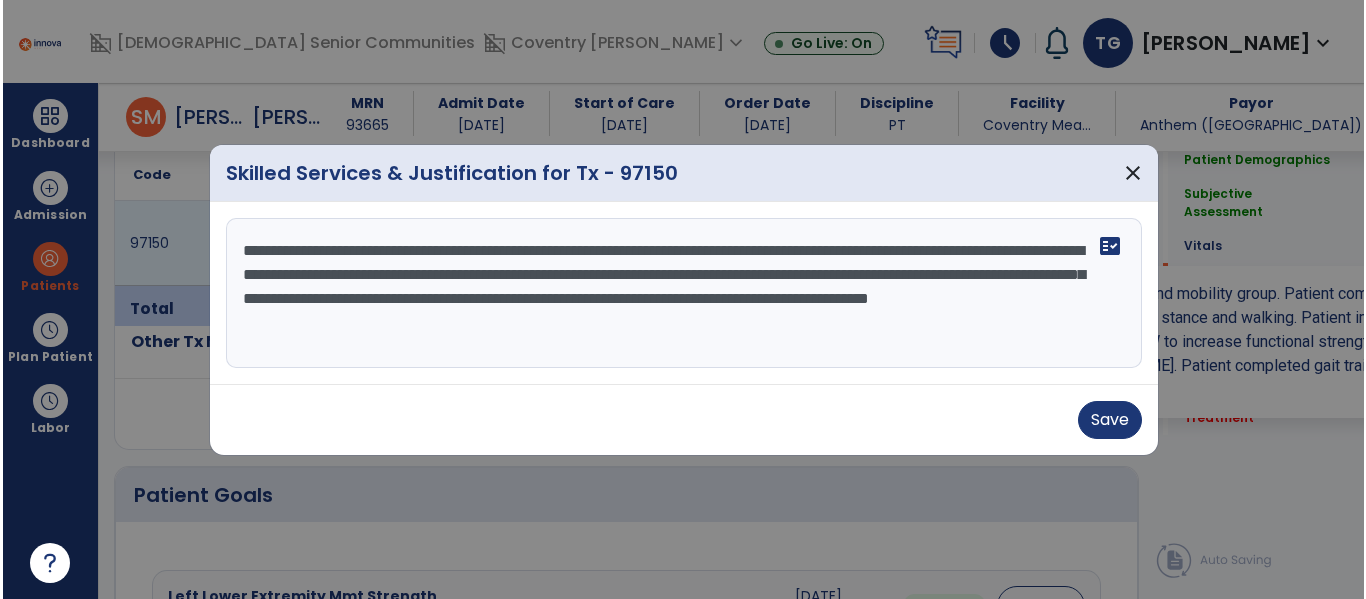 scroll, scrollTop: 1195, scrollLeft: 0, axis: vertical 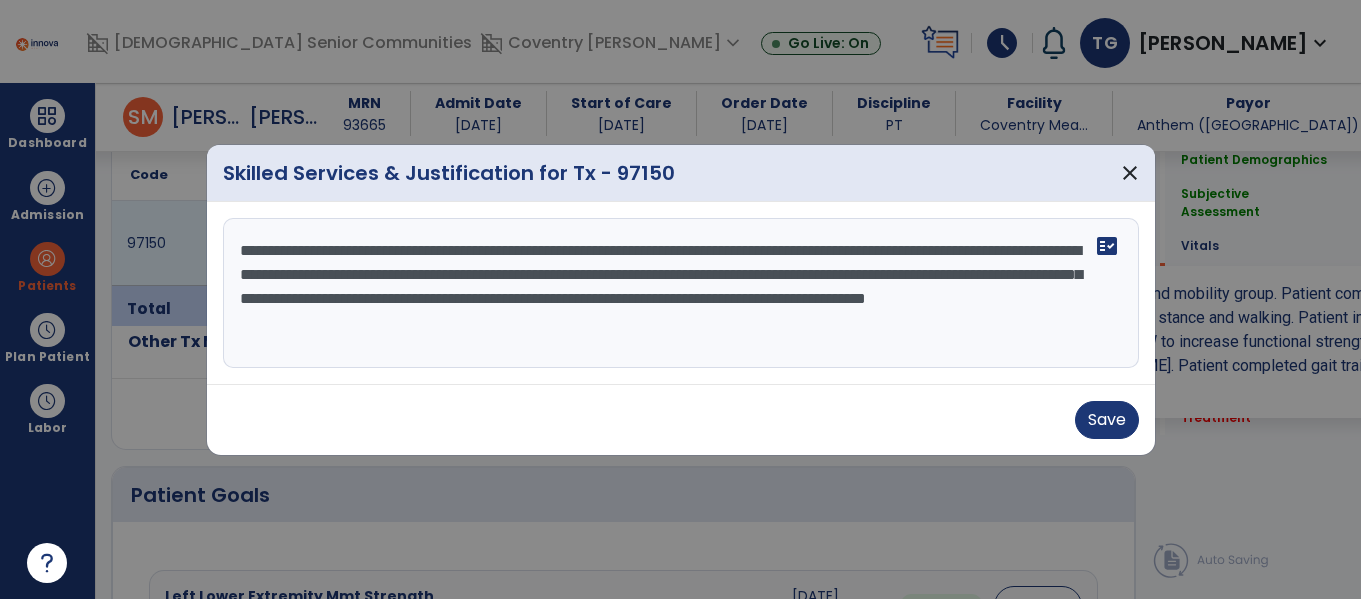 click on "**********" at bounding box center (681, 293) 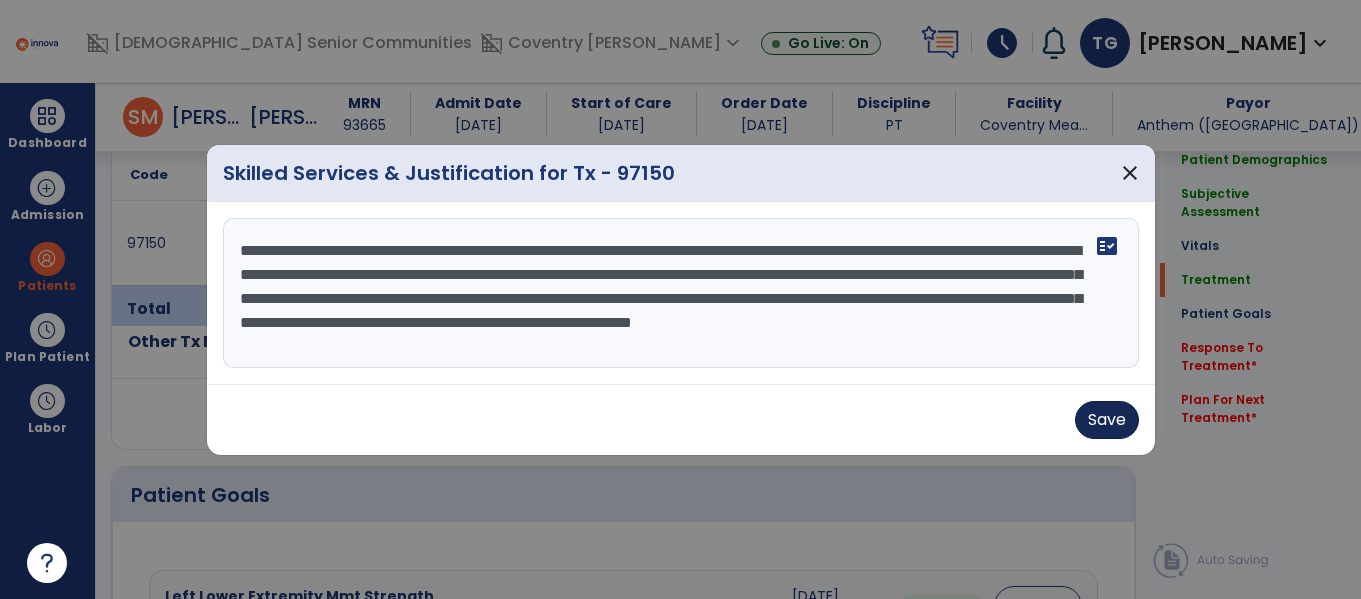 type on "**********" 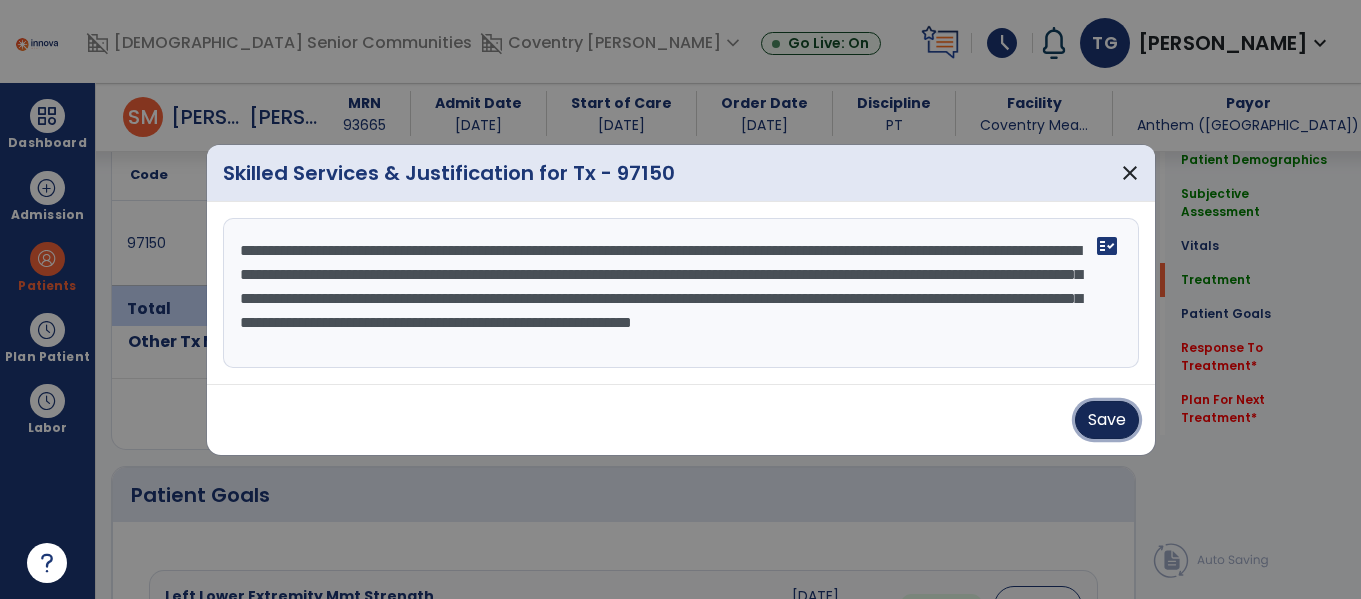 click on "Save" at bounding box center (1107, 420) 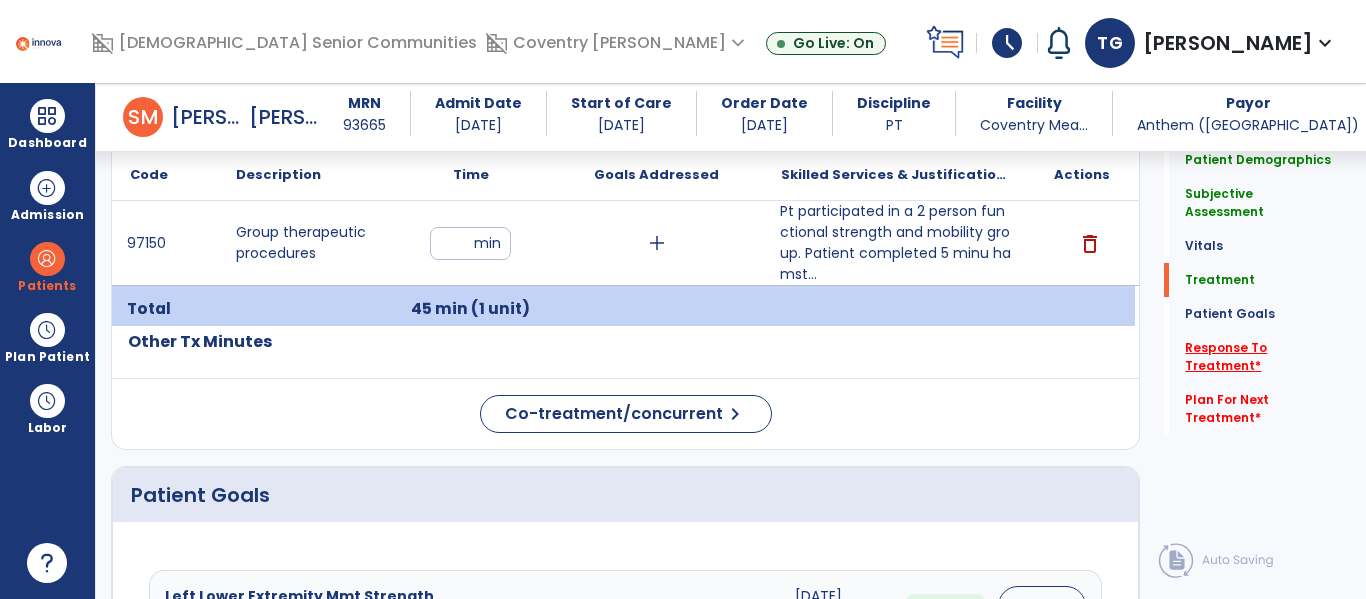 click on "Response To Treatment   *" 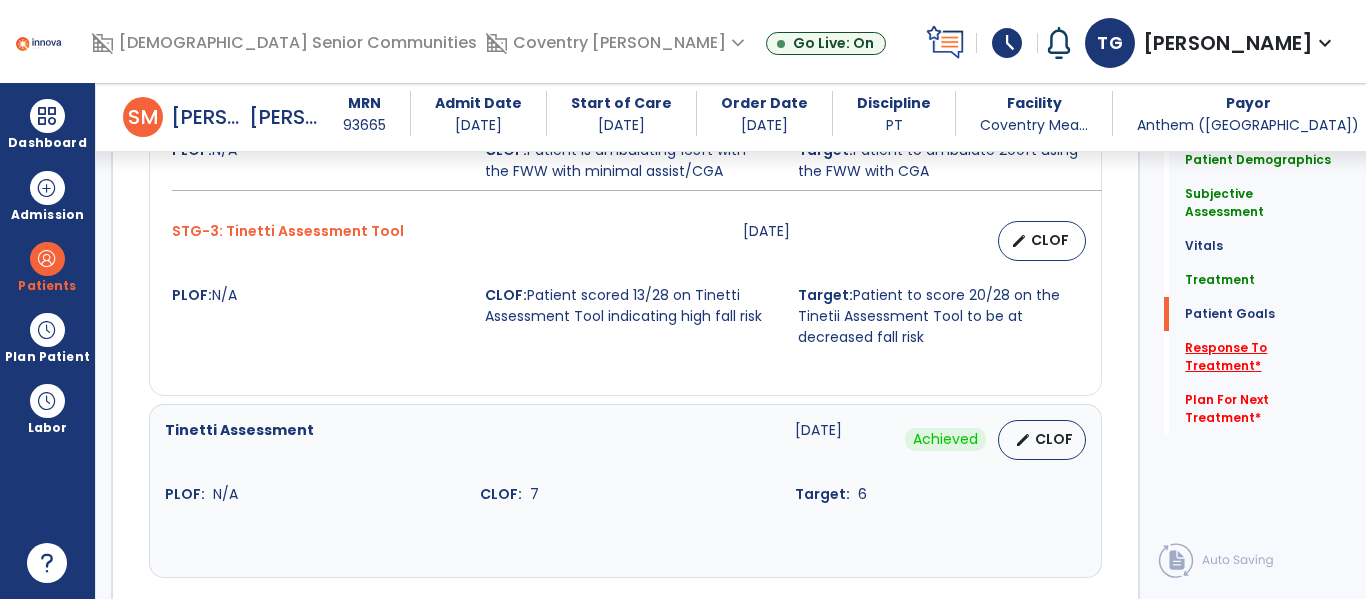 scroll, scrollTop: 3376, scrollLeft: 0, axis: vertical 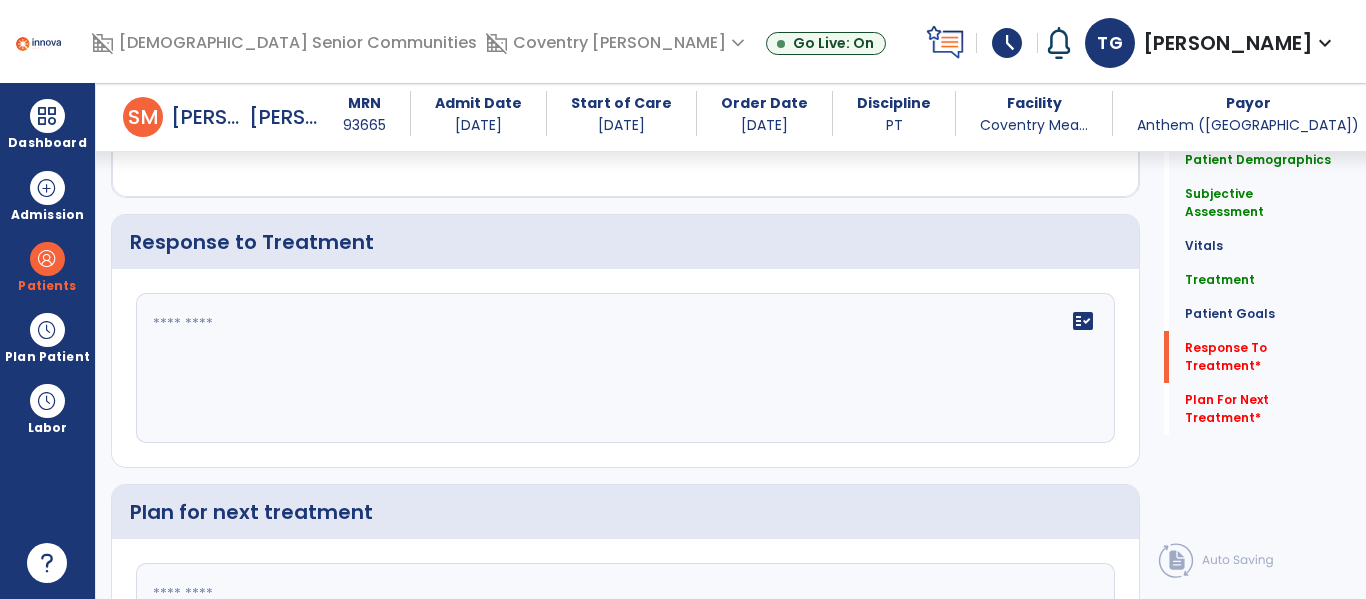 click on "fact_check" 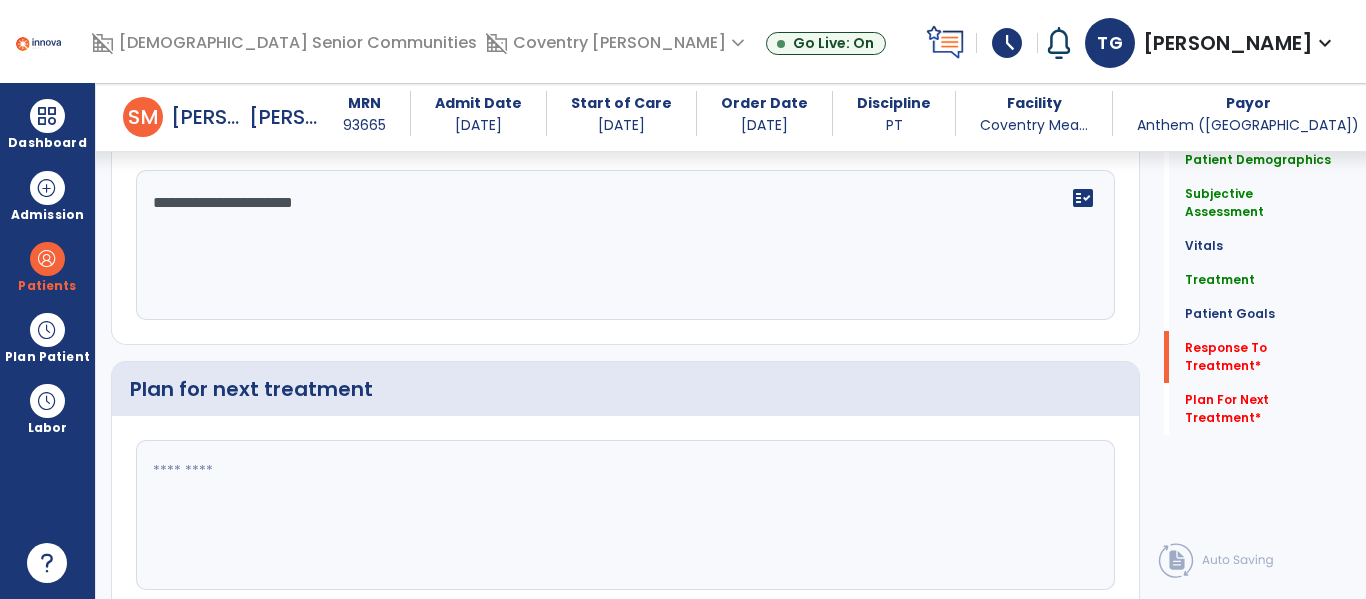 scroll, scrollTop: 3510, scrollLeft: 0, axis: vertical 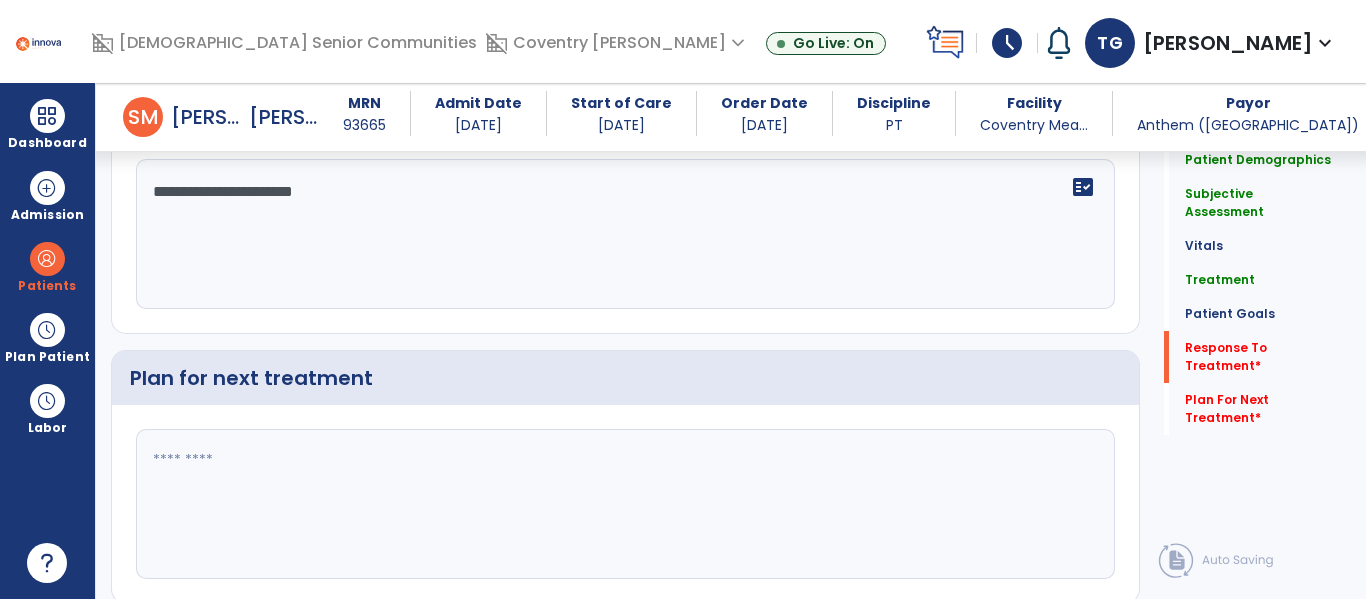 type on "**********" 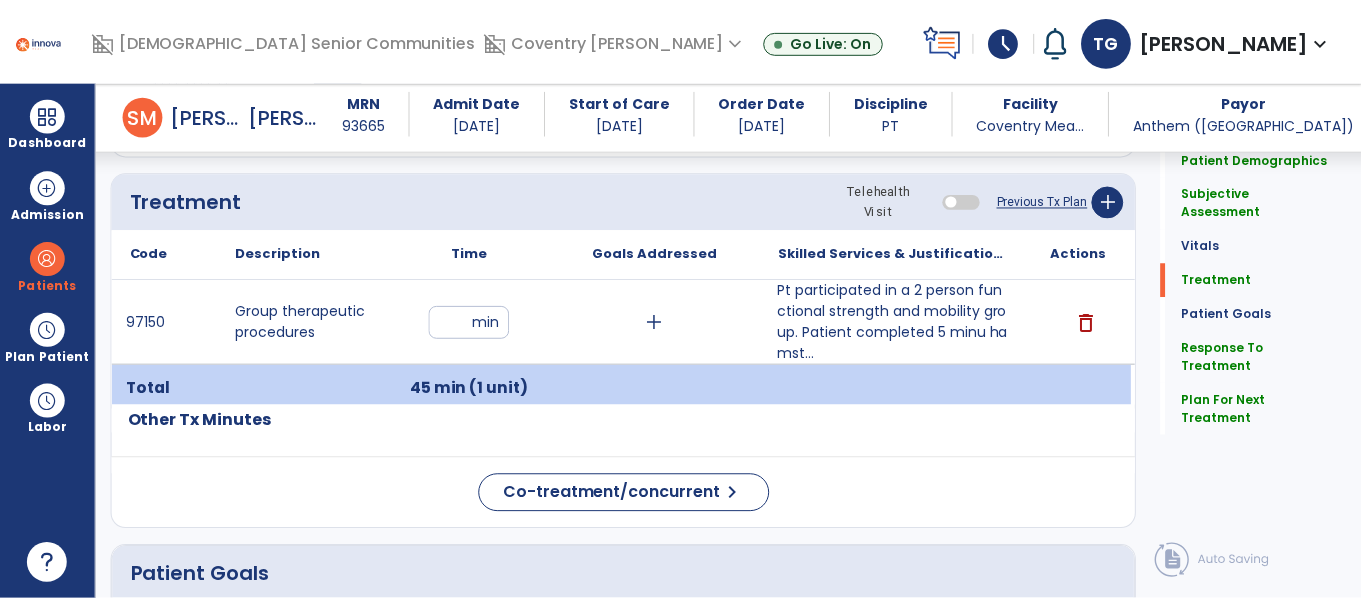 scroll, scrollTop: 1080, scrollLeft: 0, axis: vertical 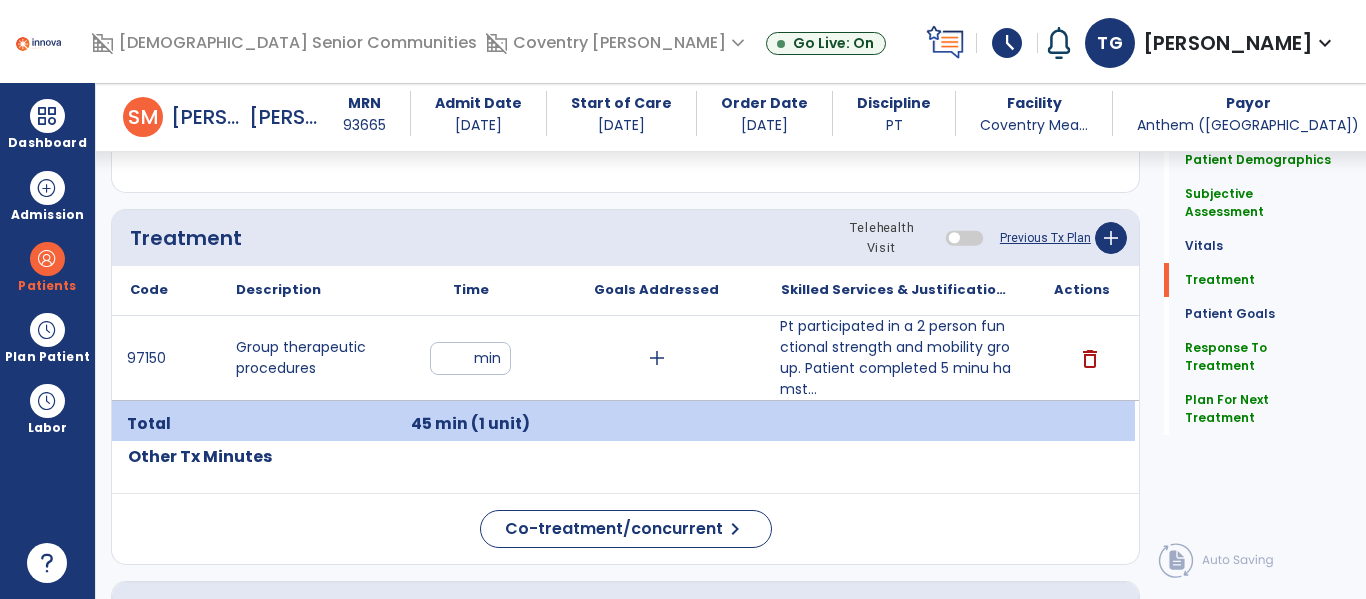 type on "**********" 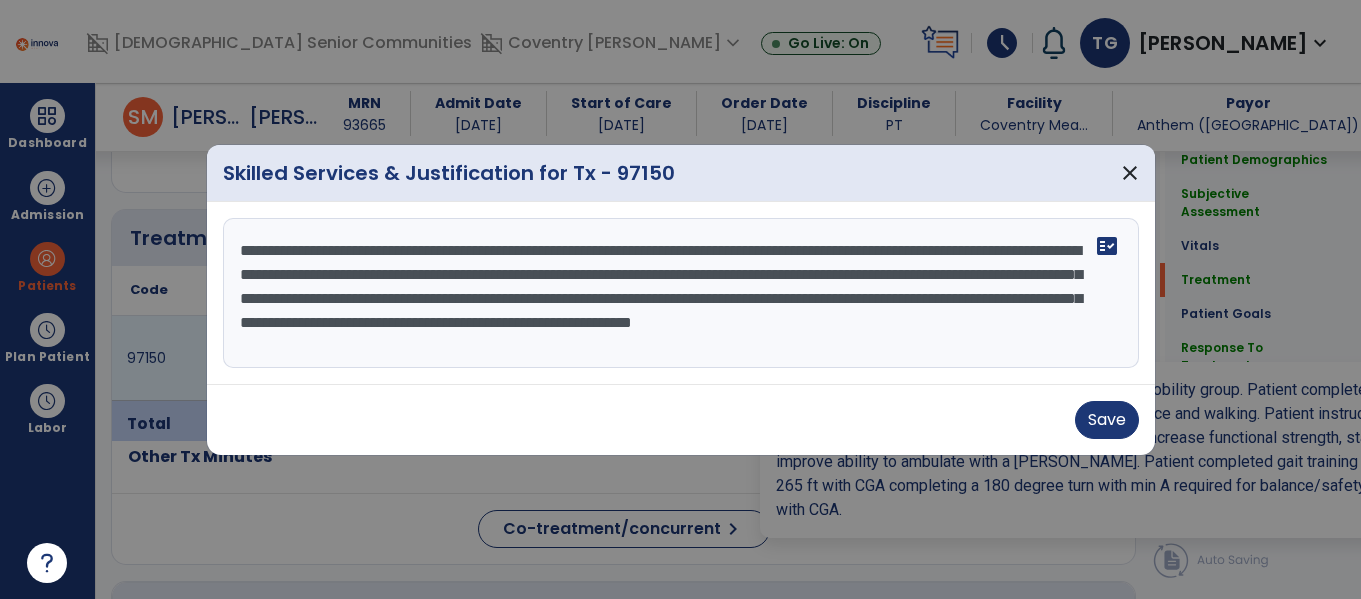 scroll, scrollTop: 1080, scrollLeft: 0, axis: vertical 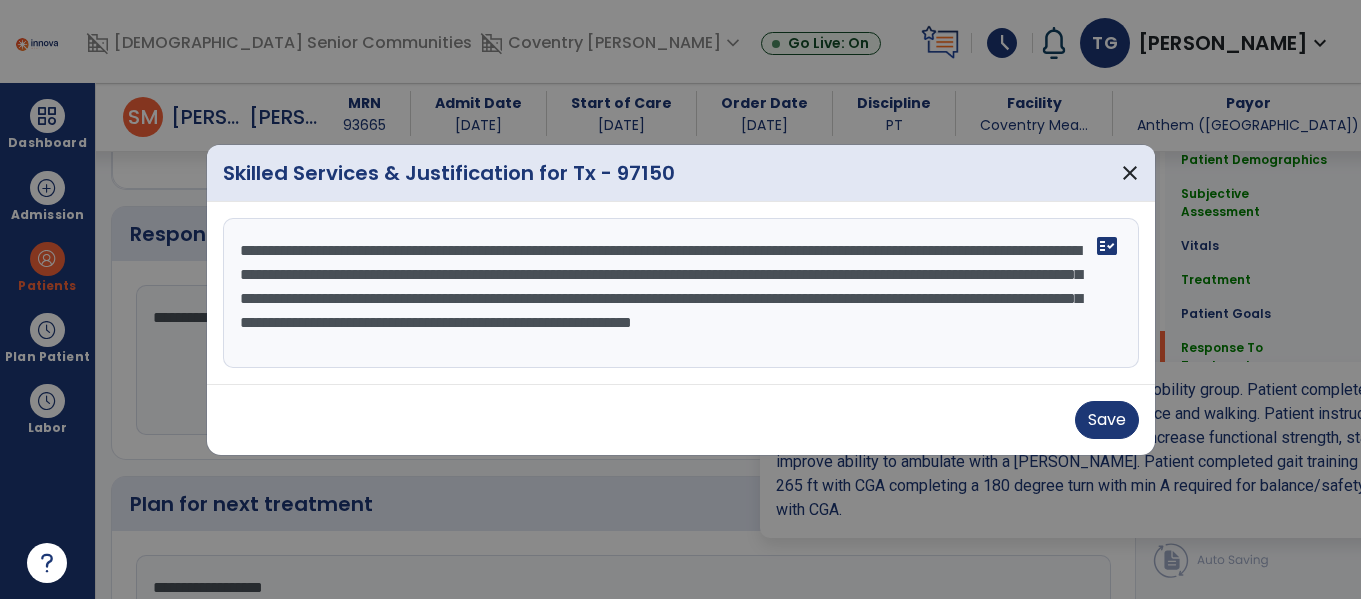 click on "**********" at bounding box center (681, 293) 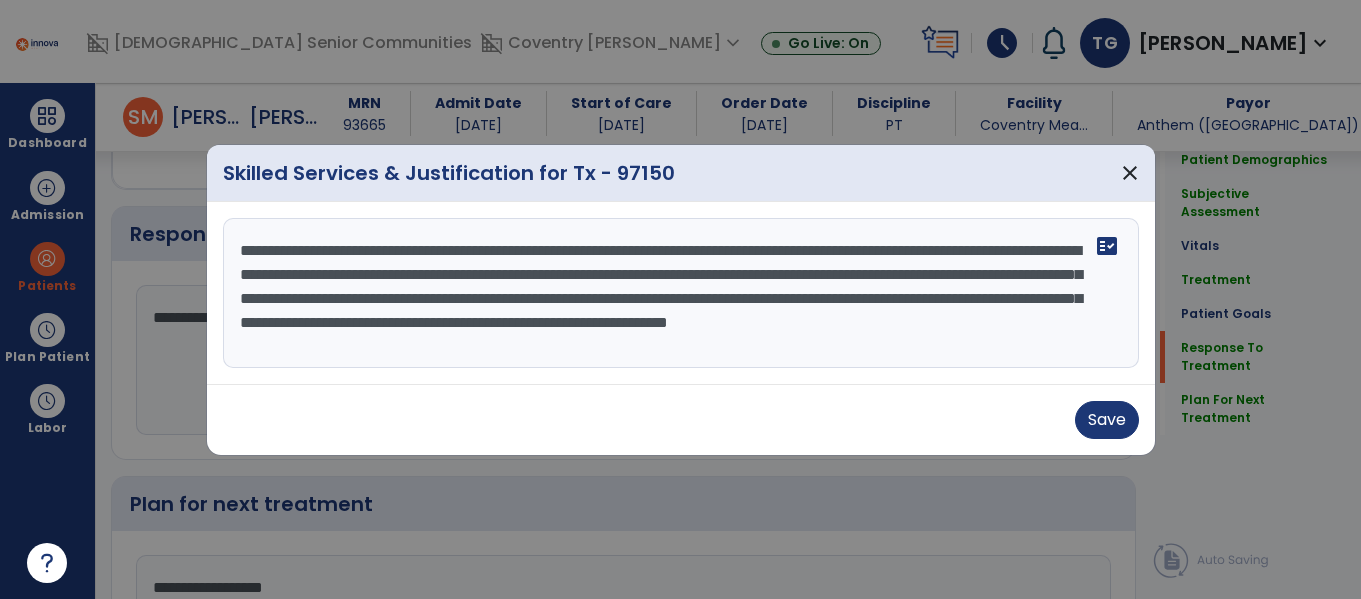 click on "**********" at bounding box center [681, 293] 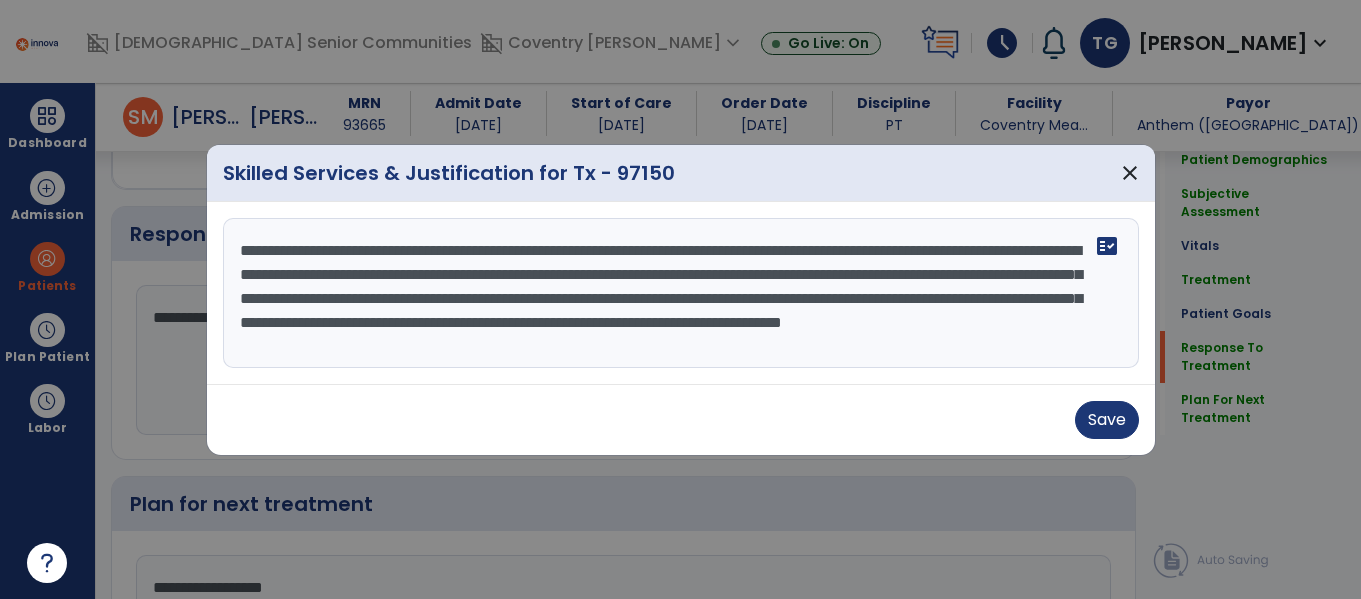 type on "**********" 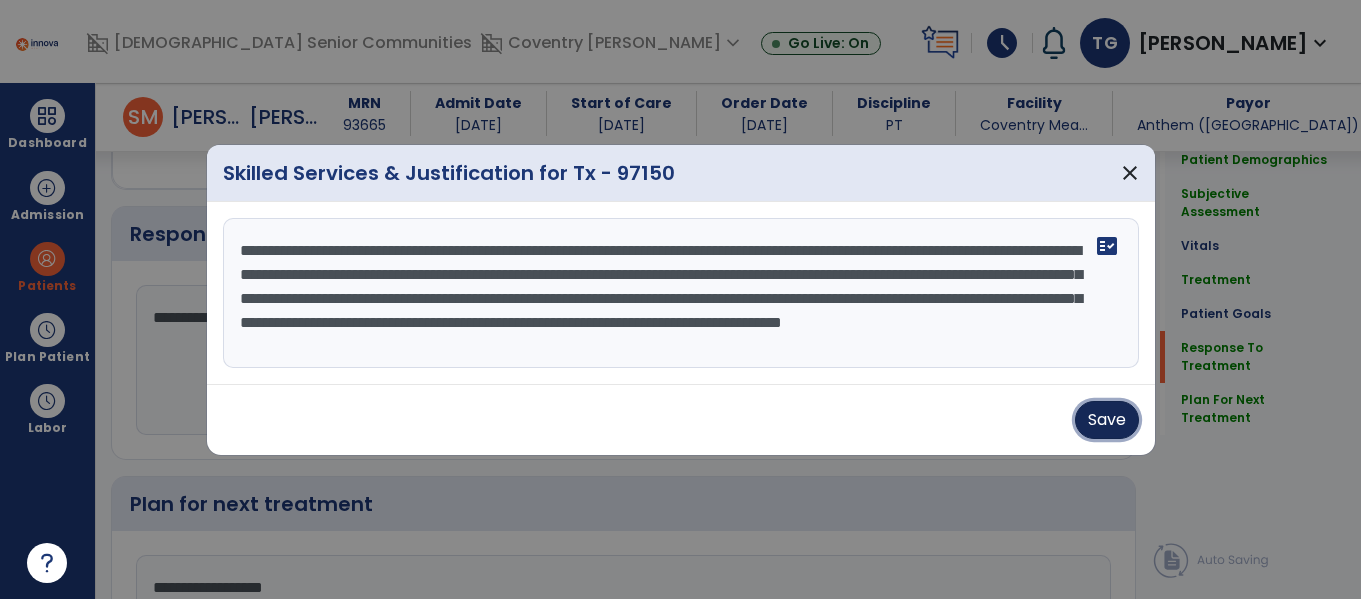 click on "Save" at bounding box center [1107, 420] 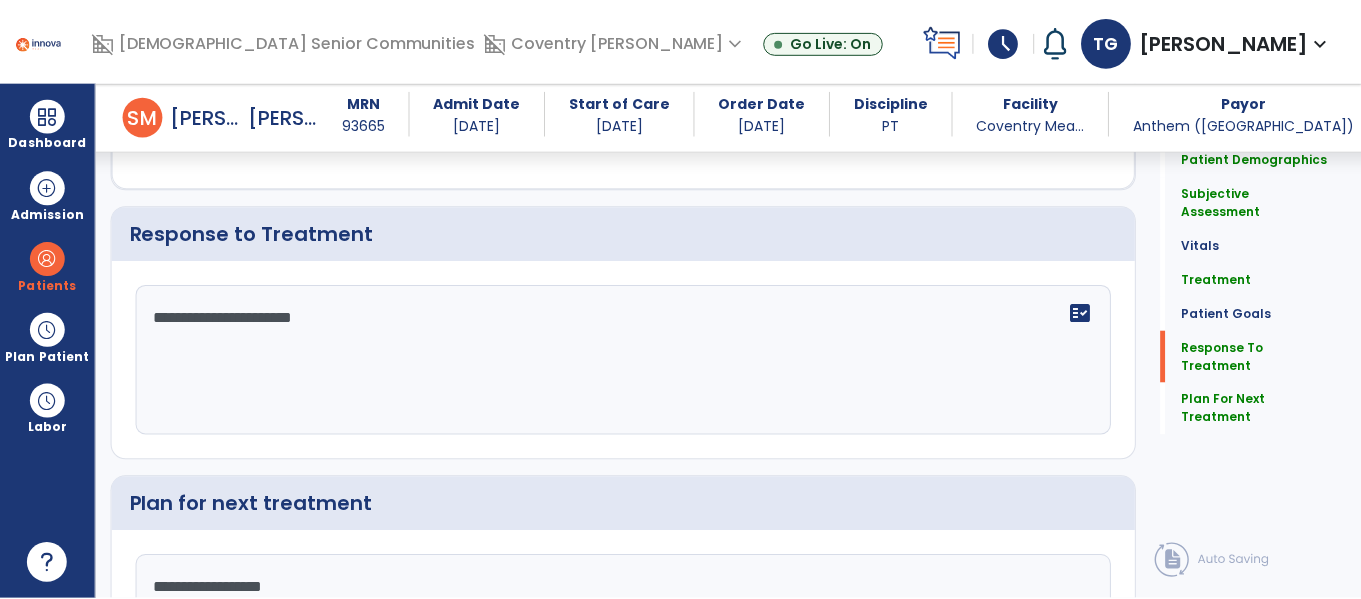 scroll, scrollTop: 3581, scrollLeft: 0, axis: vertical 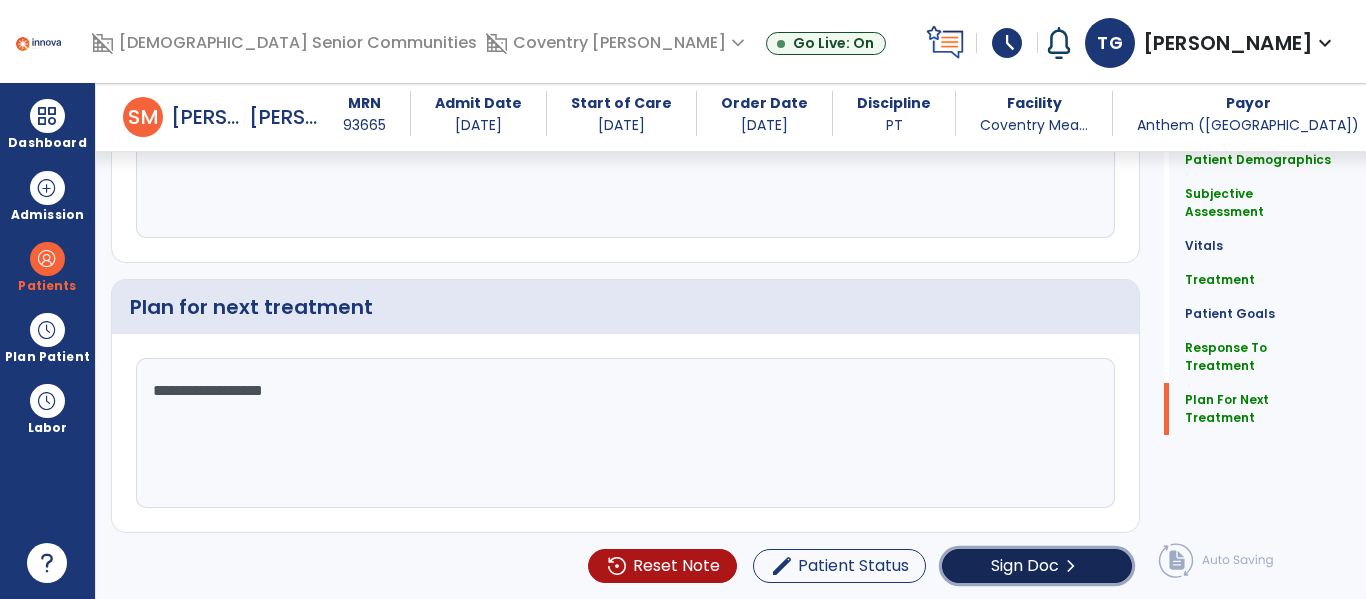 click on "chevron_right" 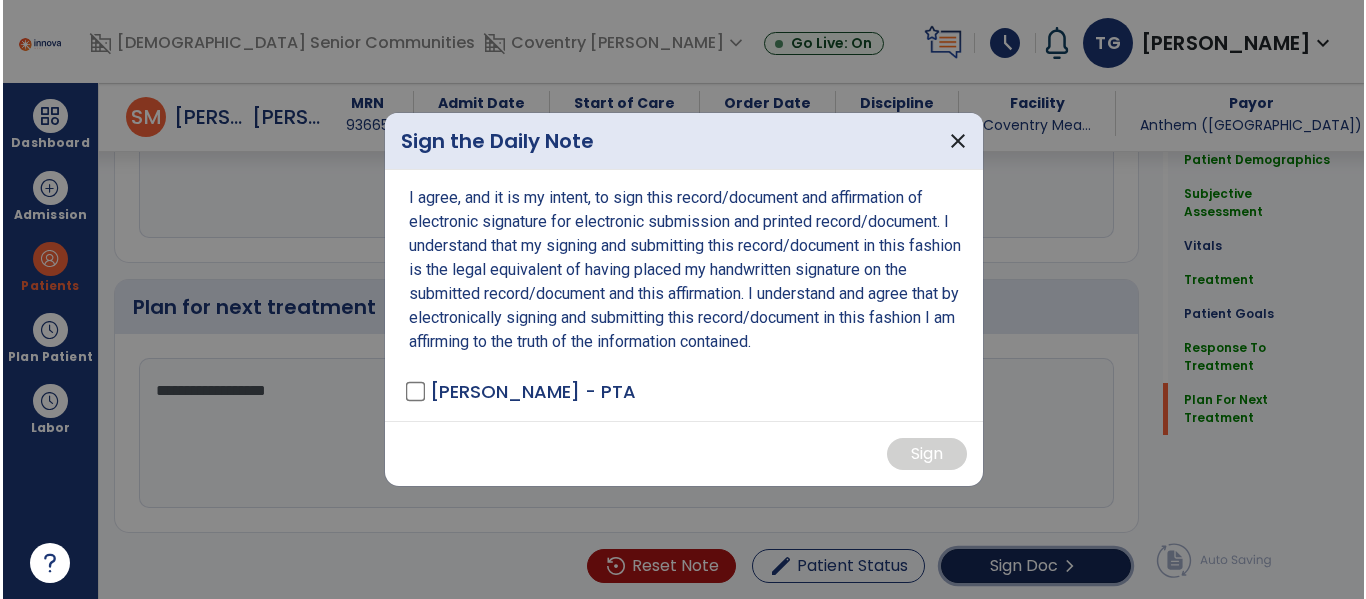 scroll, scrollTop: 3581, scrollLeft: 0, axis: vertical 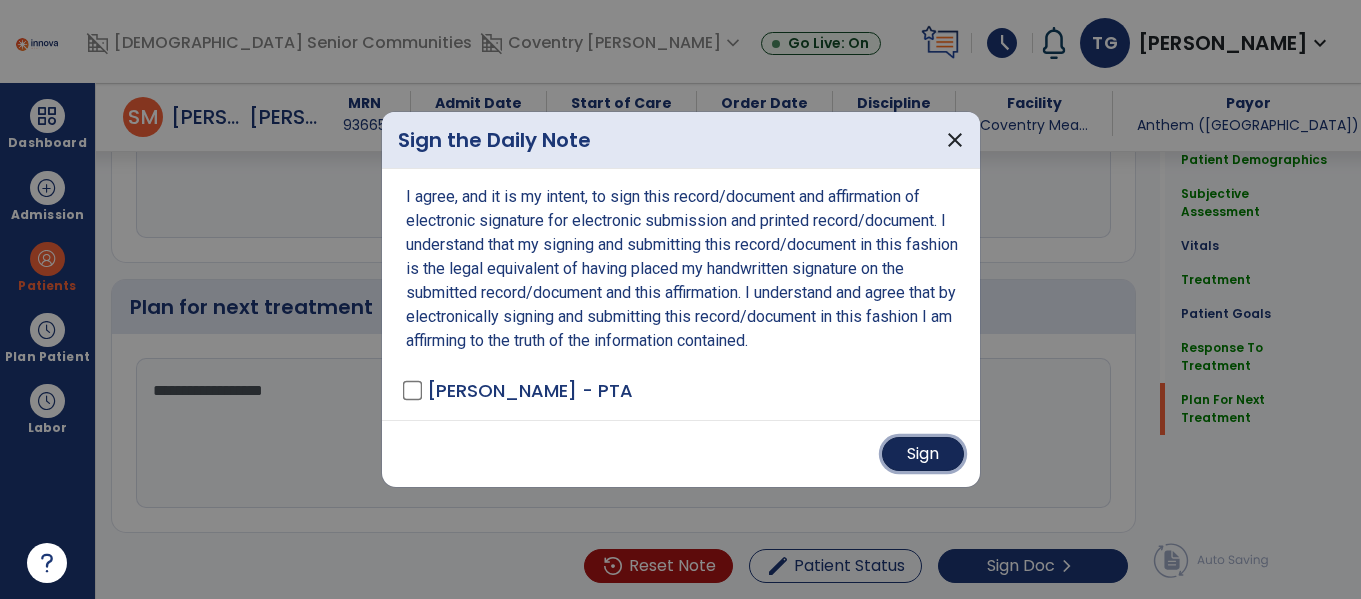 click on "Sign" at bounding box center (923, 454) 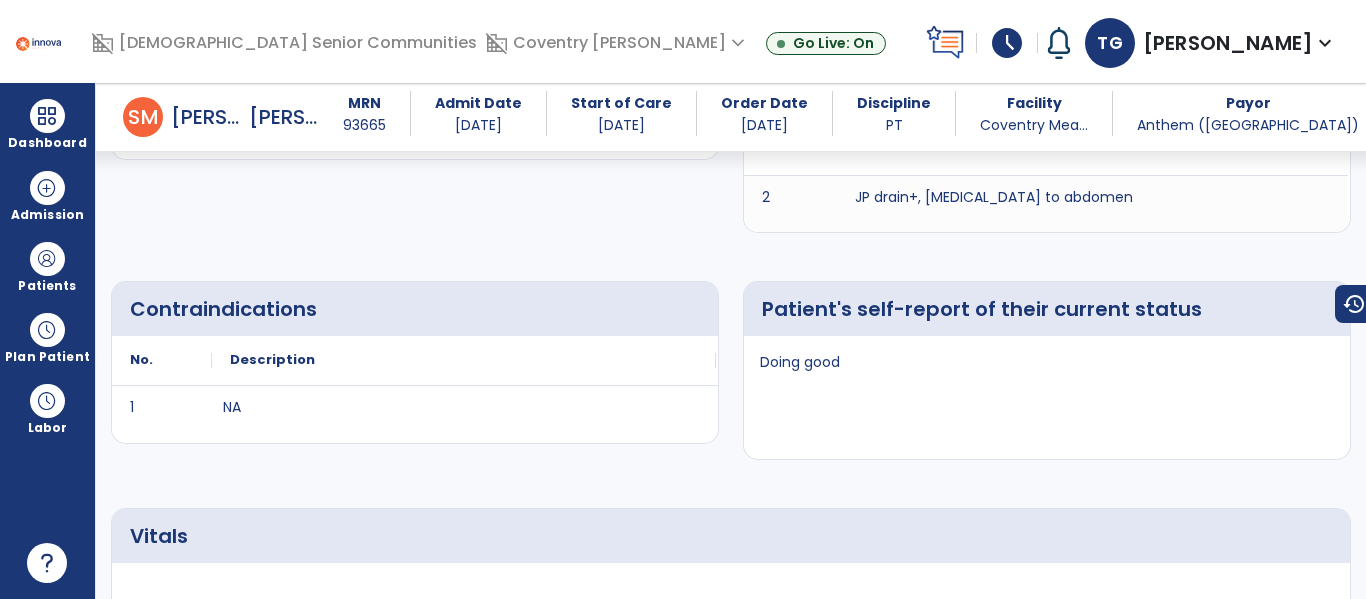 scroll, scrollTop: 0, scrollLeft: 0, axis: both 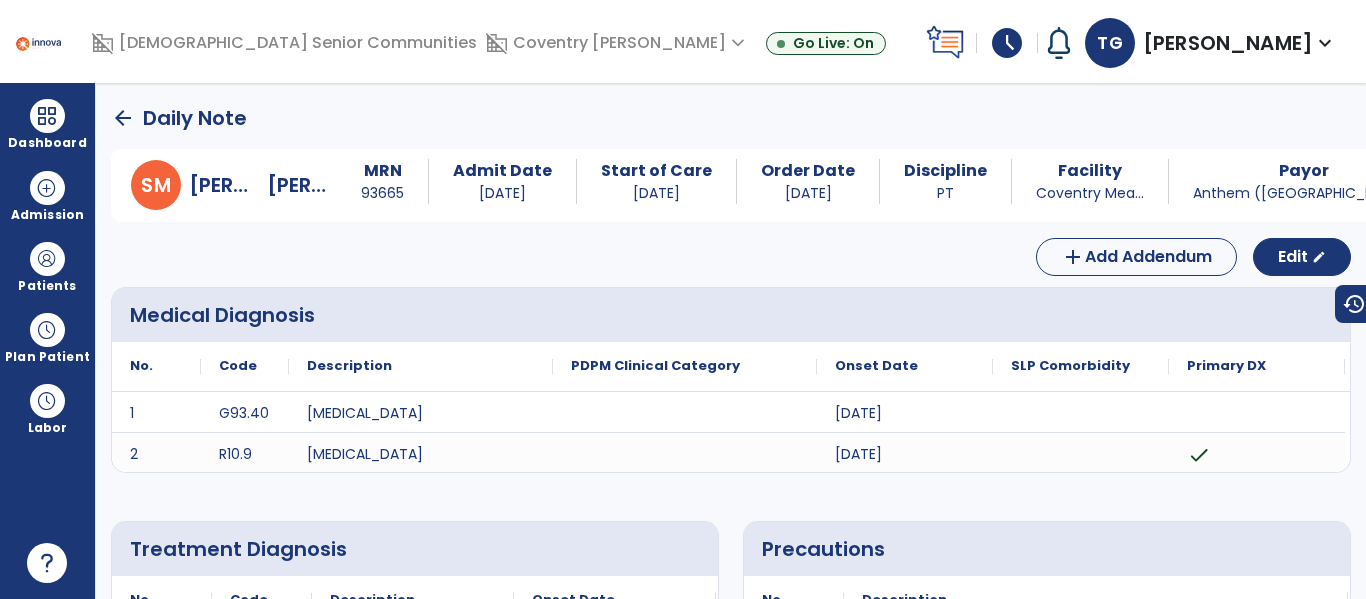click on "arrow_back" 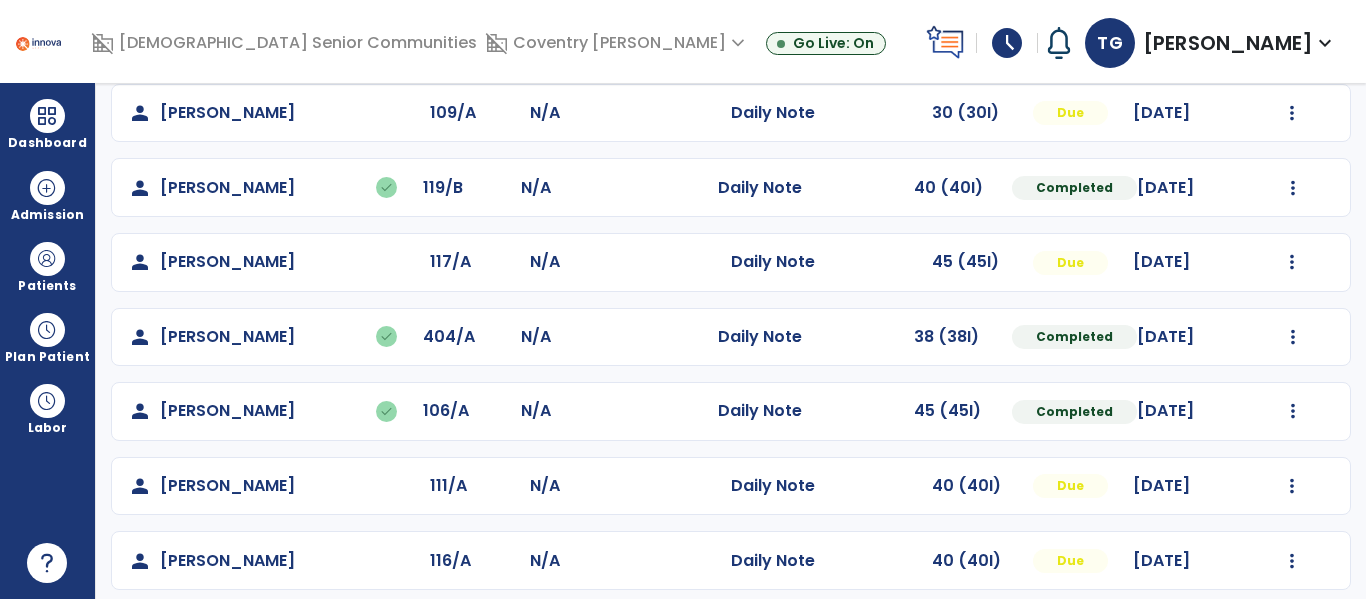 scroll, scrollTop: 339, scrollLeft: 0, axis: vertical 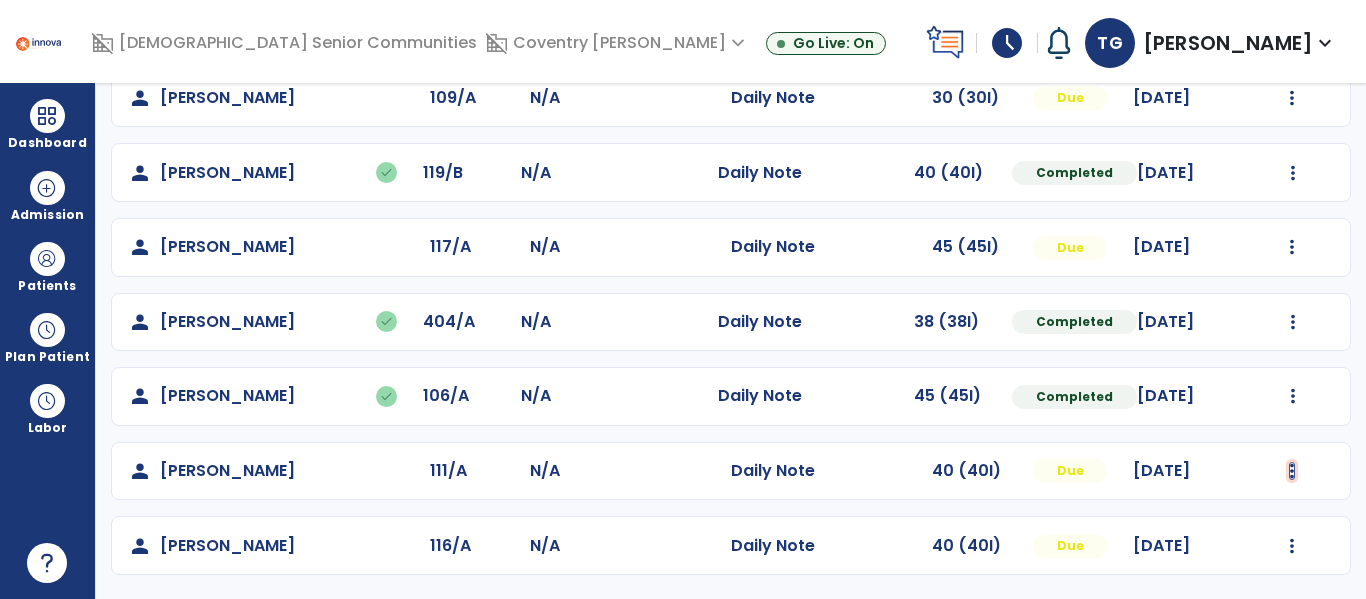 click at bounding box center (1293, -51) 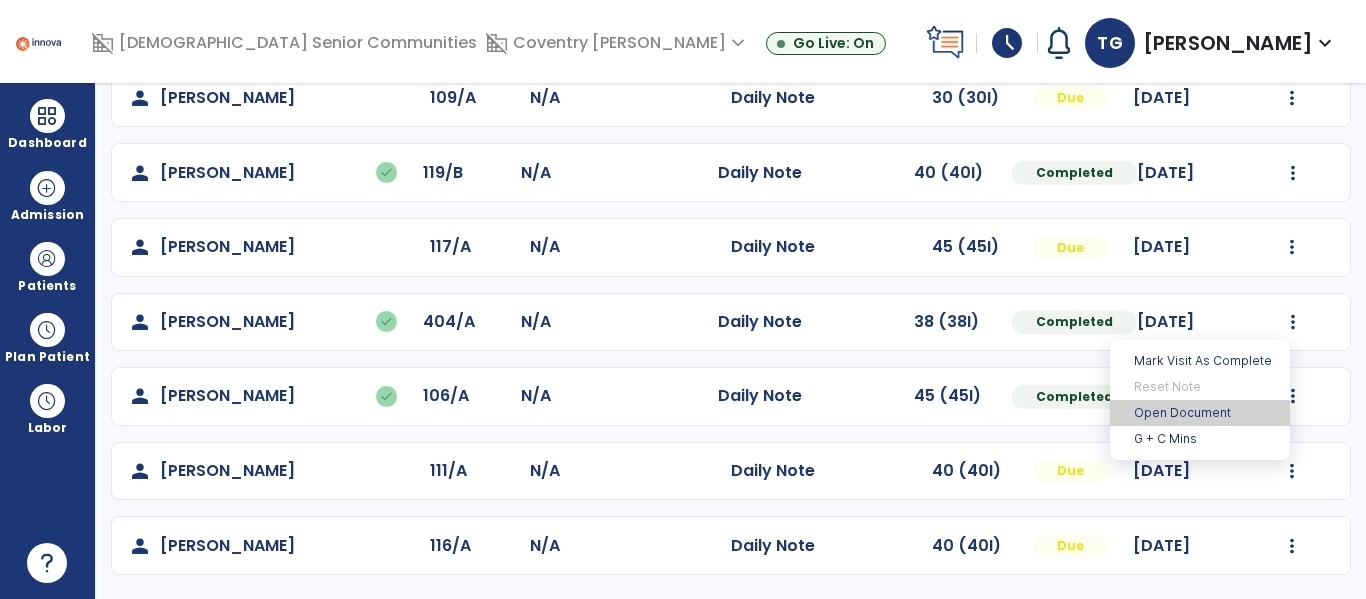 click on "Open Document" at bounding box center [1200, 413] 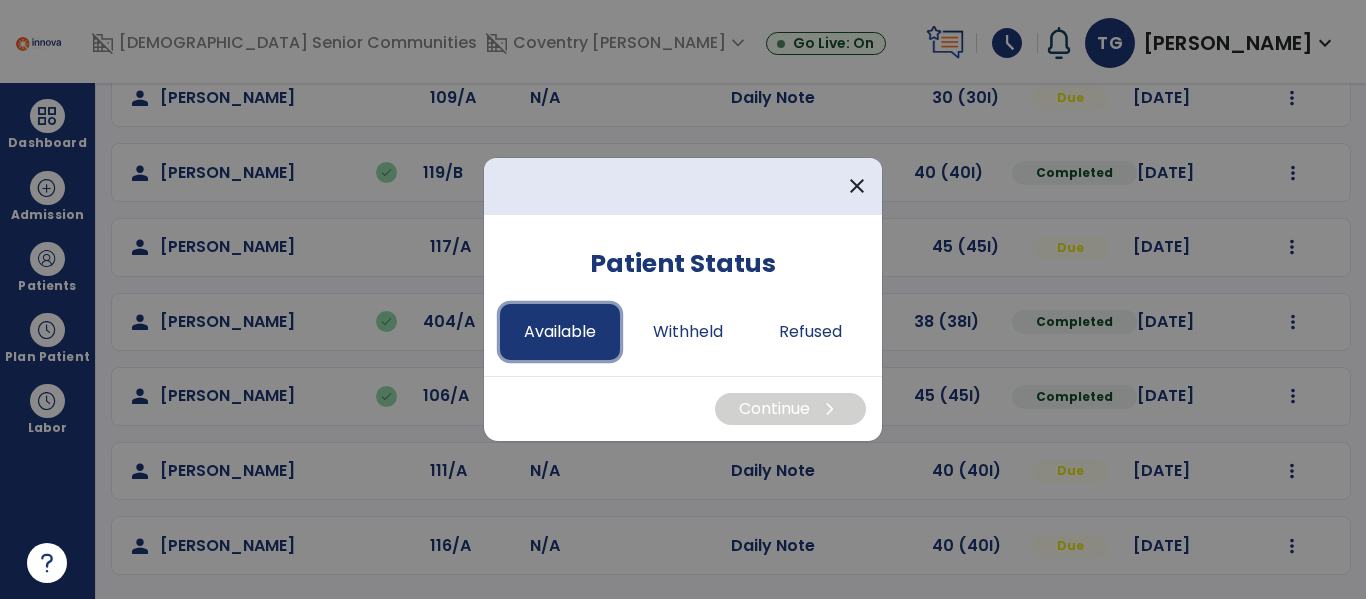 click on "Available" at bounding box center [560, 332] 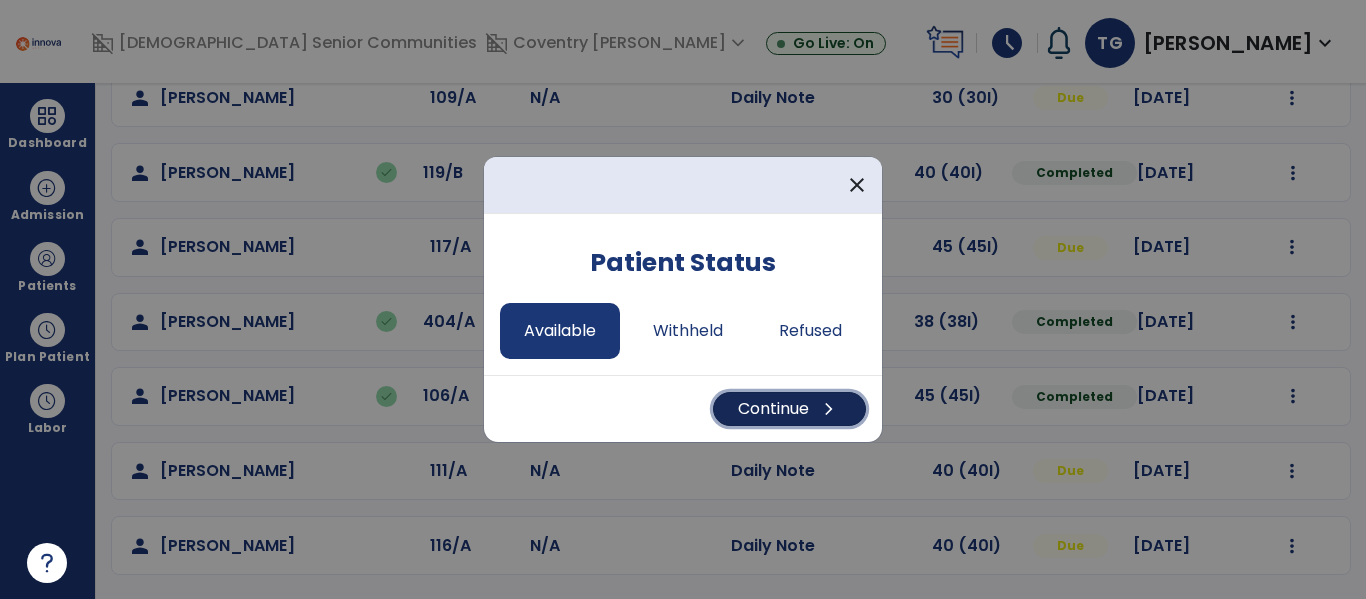click on "chevron_right" at bounding box center [829, 409] 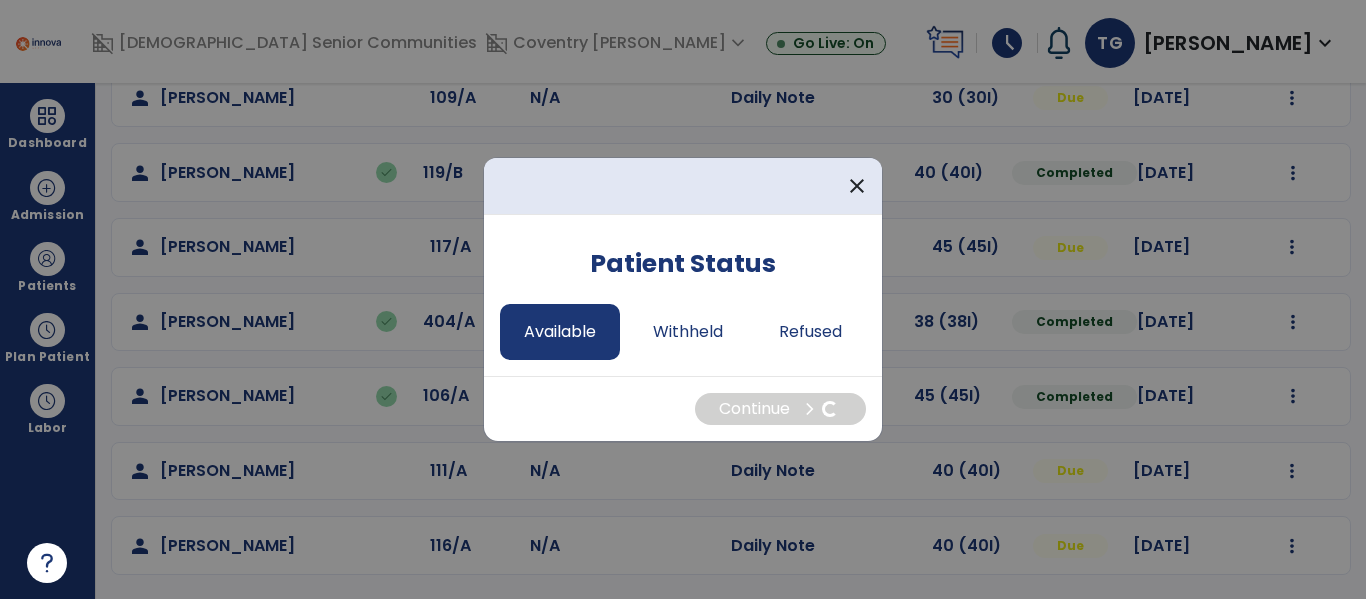 select on "*" 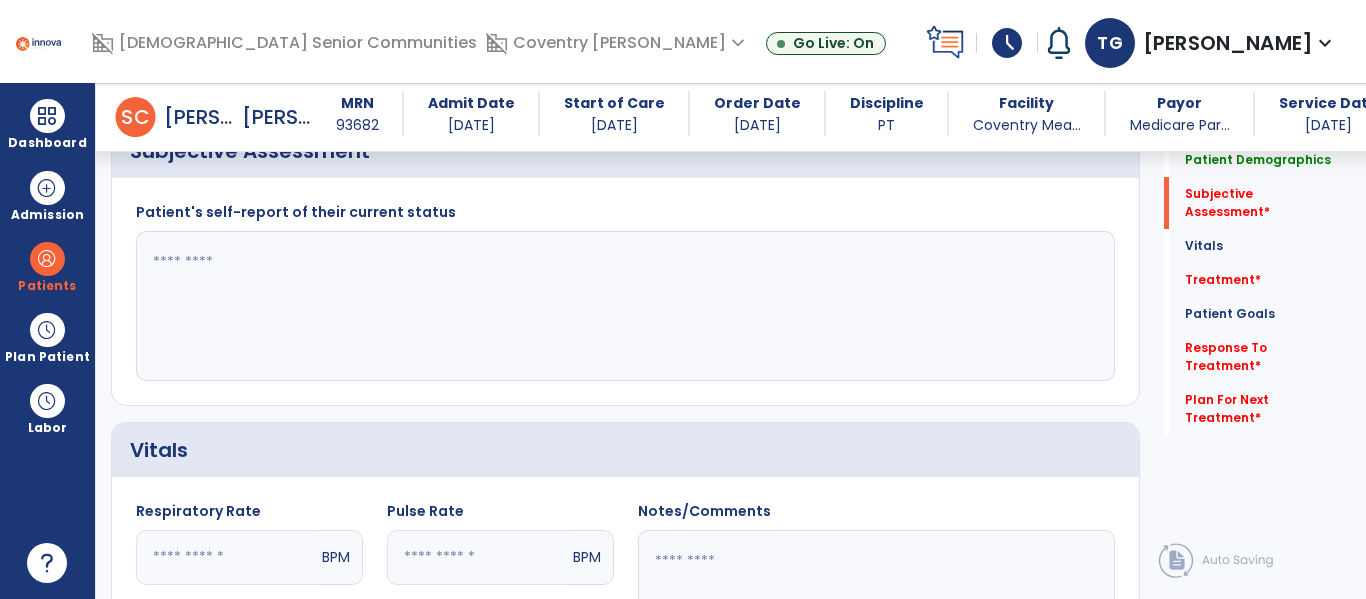 scroll, scrollTop: 480, scrollLeft: 0, axis: vertical 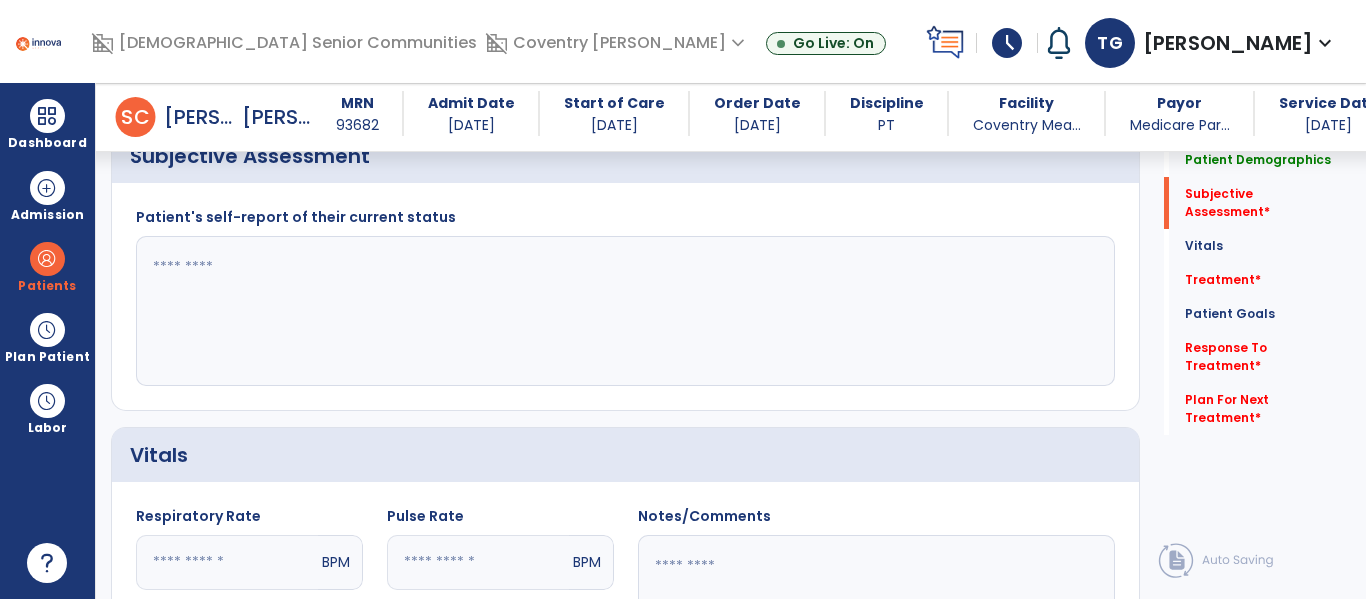 click 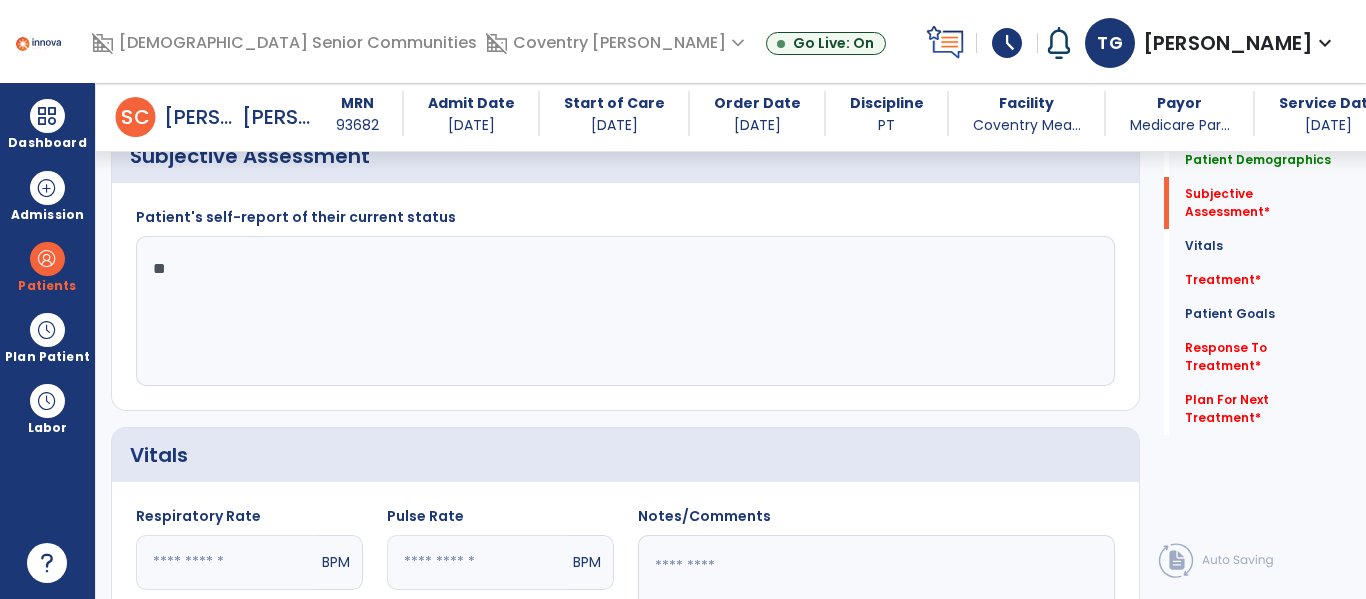type on "*" 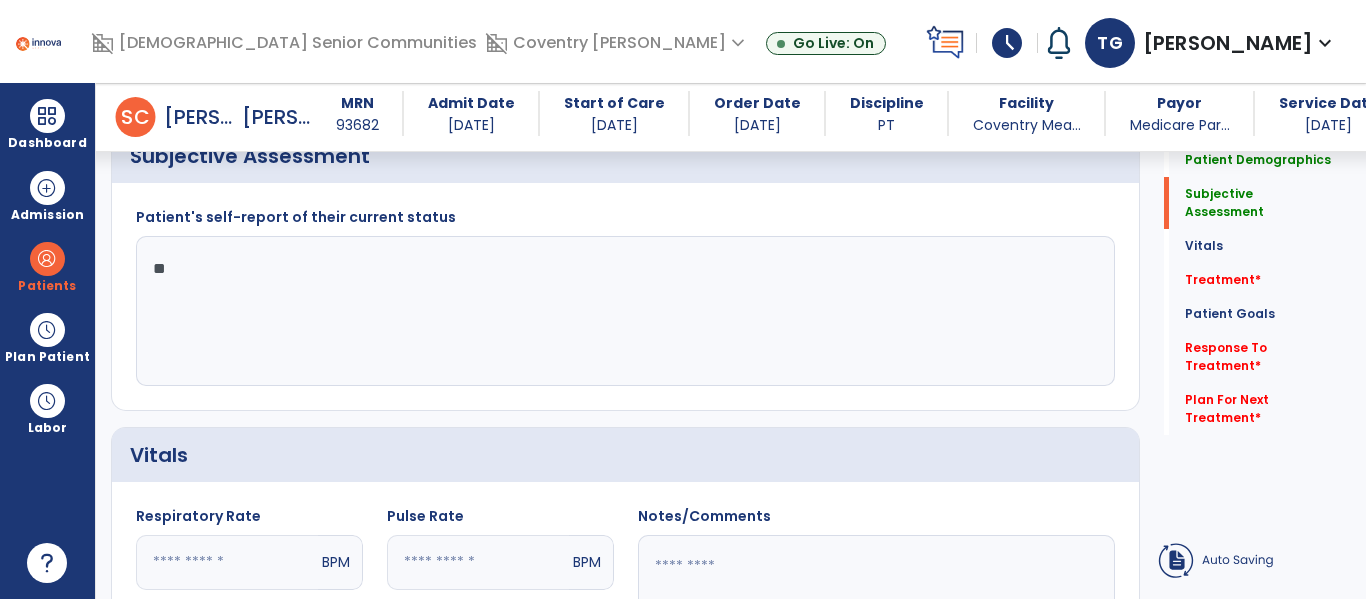 type on "*" 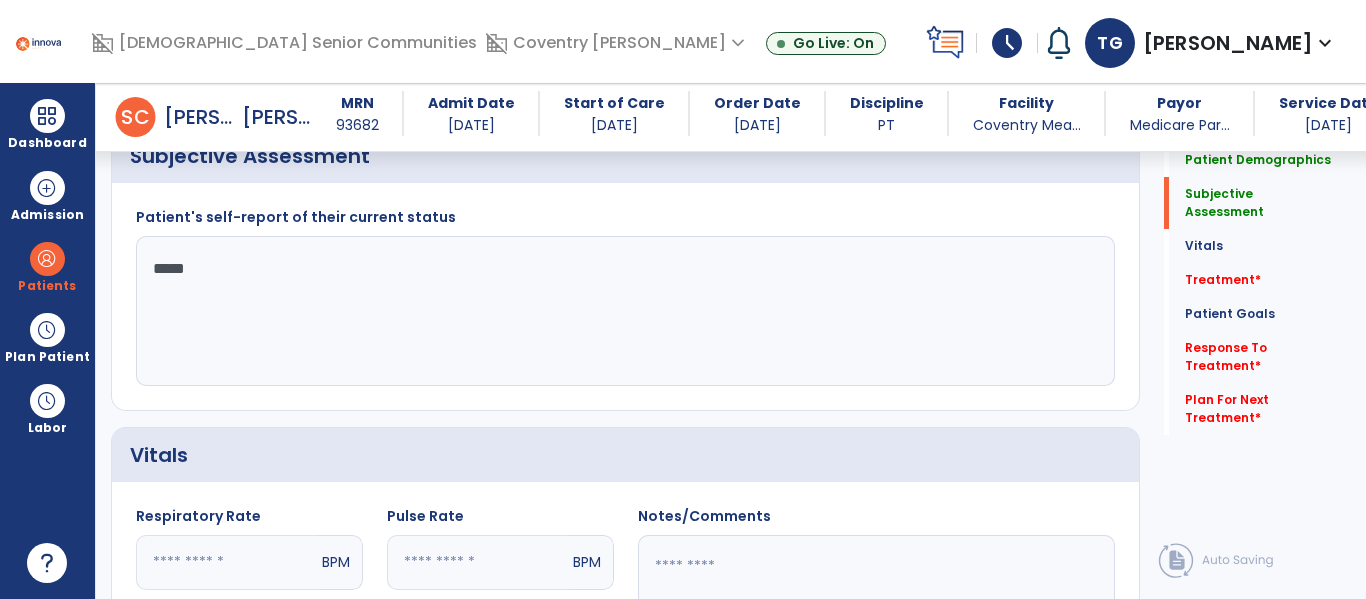 type on "******" 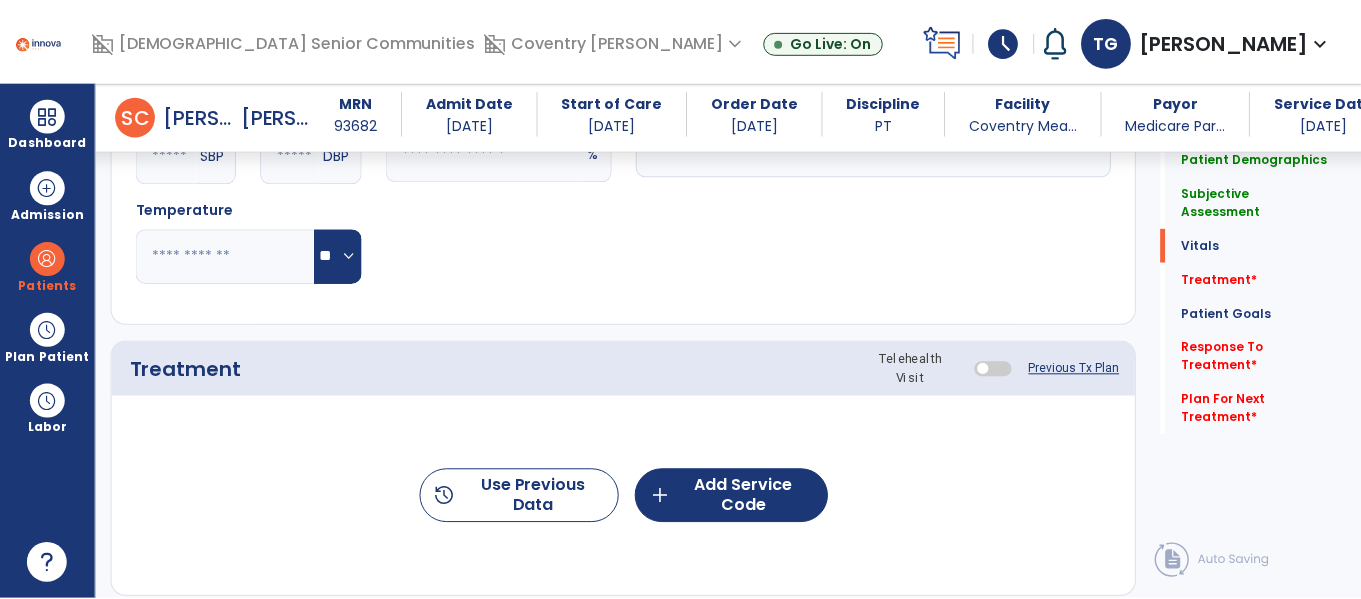 scroll, scrollTop: 995, scrollLeft: 0, axis: vertical 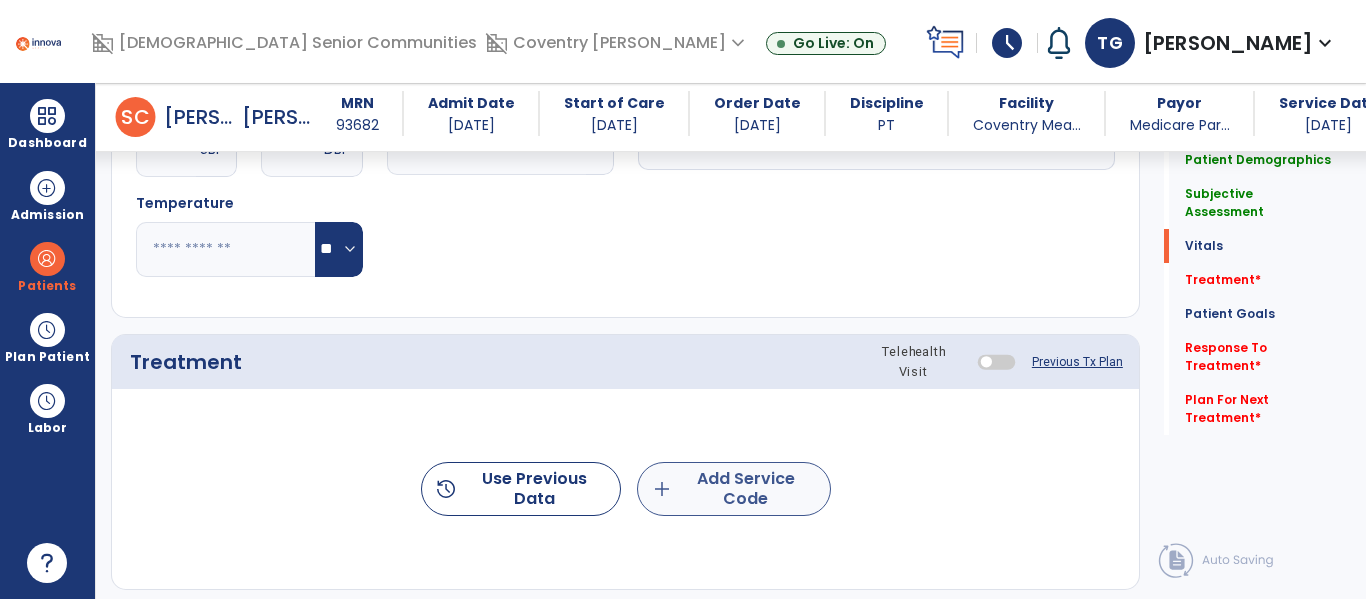 type on "**********" 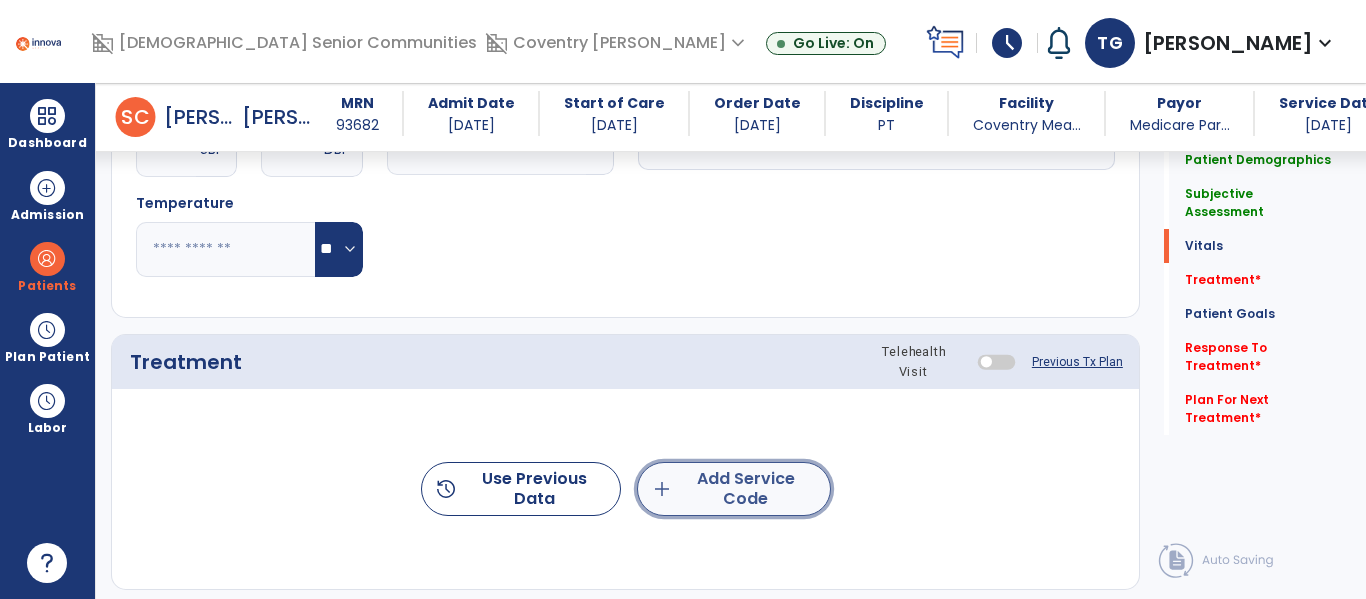click on "add  Add Service Code" 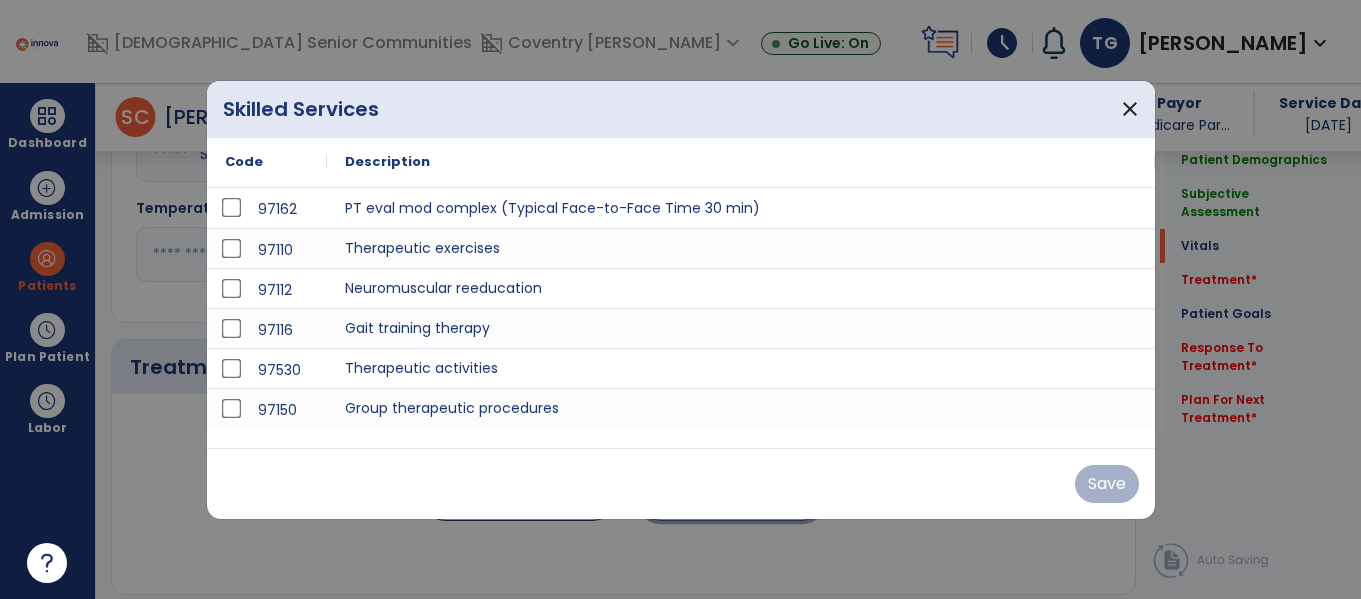 scroll, scrollTop: 995, scrollLeft: 0, axis: vertical 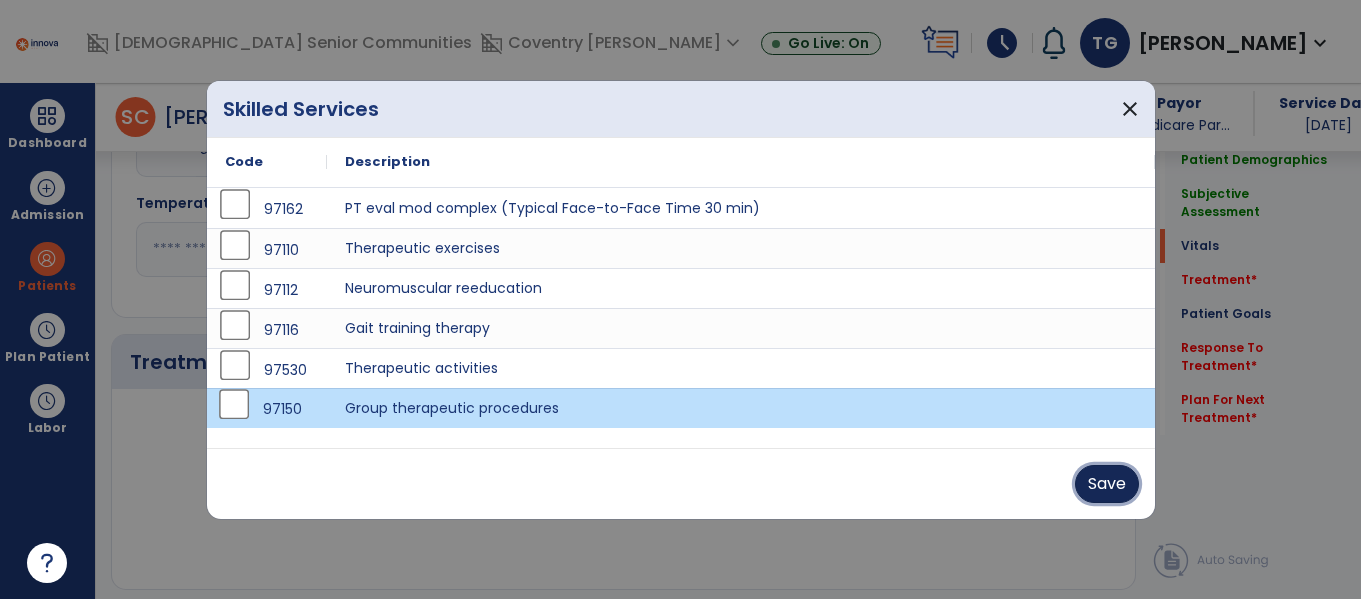 click on "Save" at bounding box center [1107, 484] 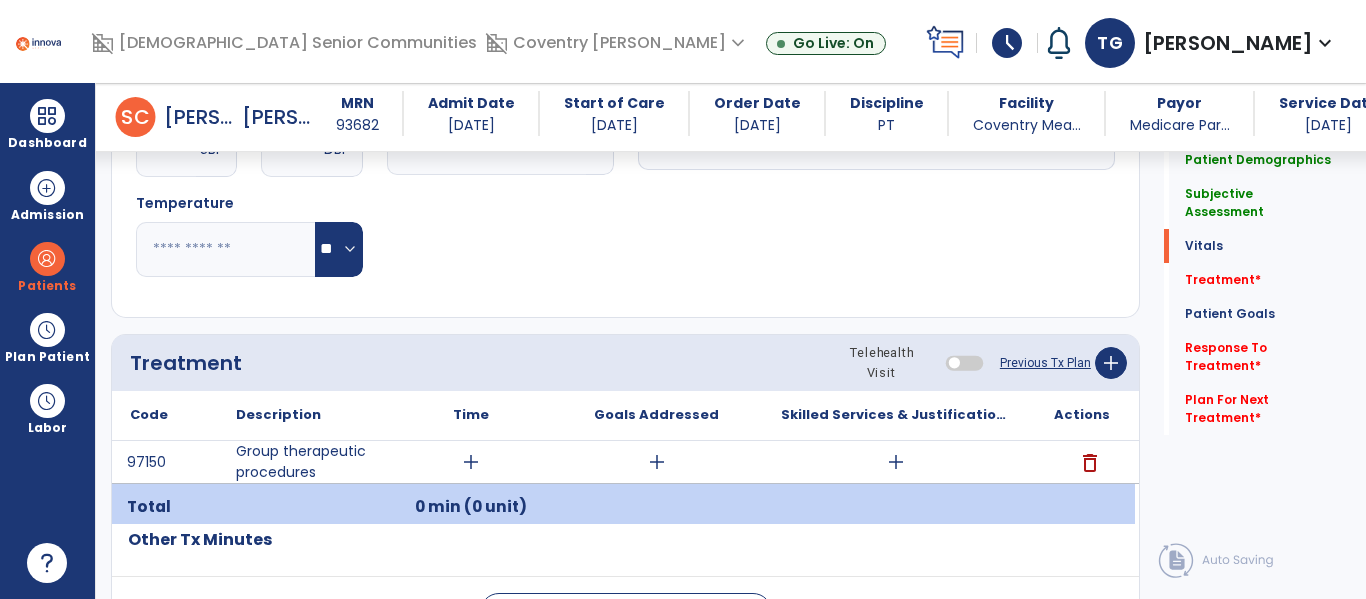 click on "add" at bounding box center (471, 462) 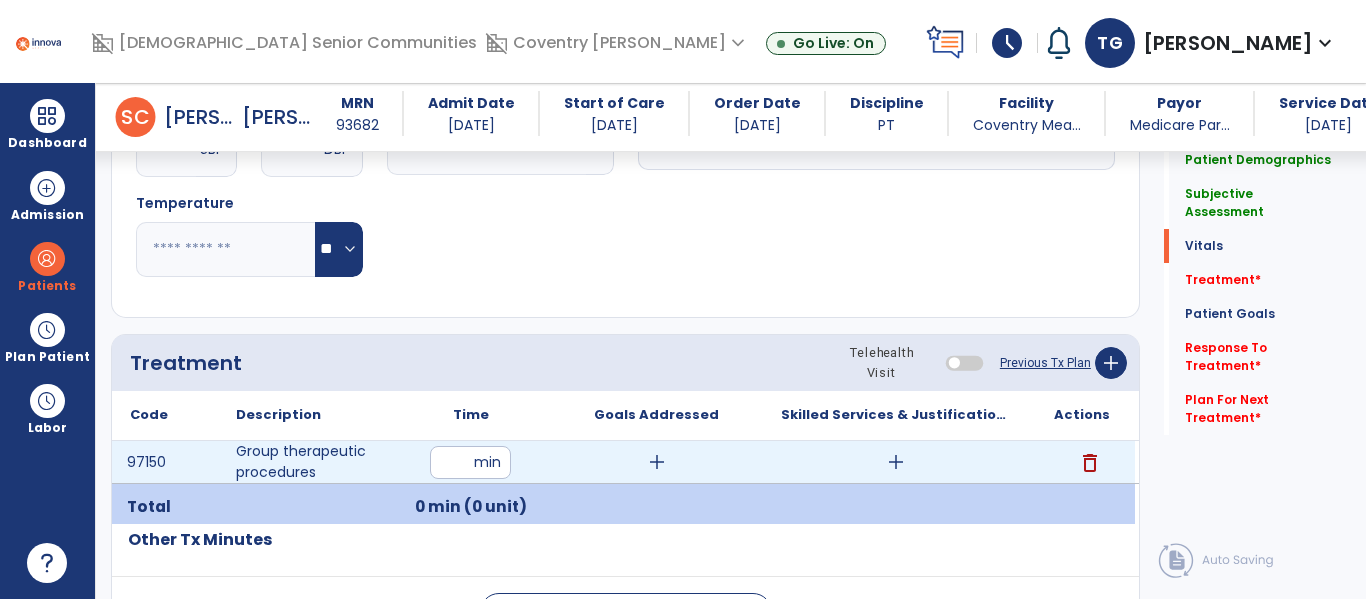 type on "**" 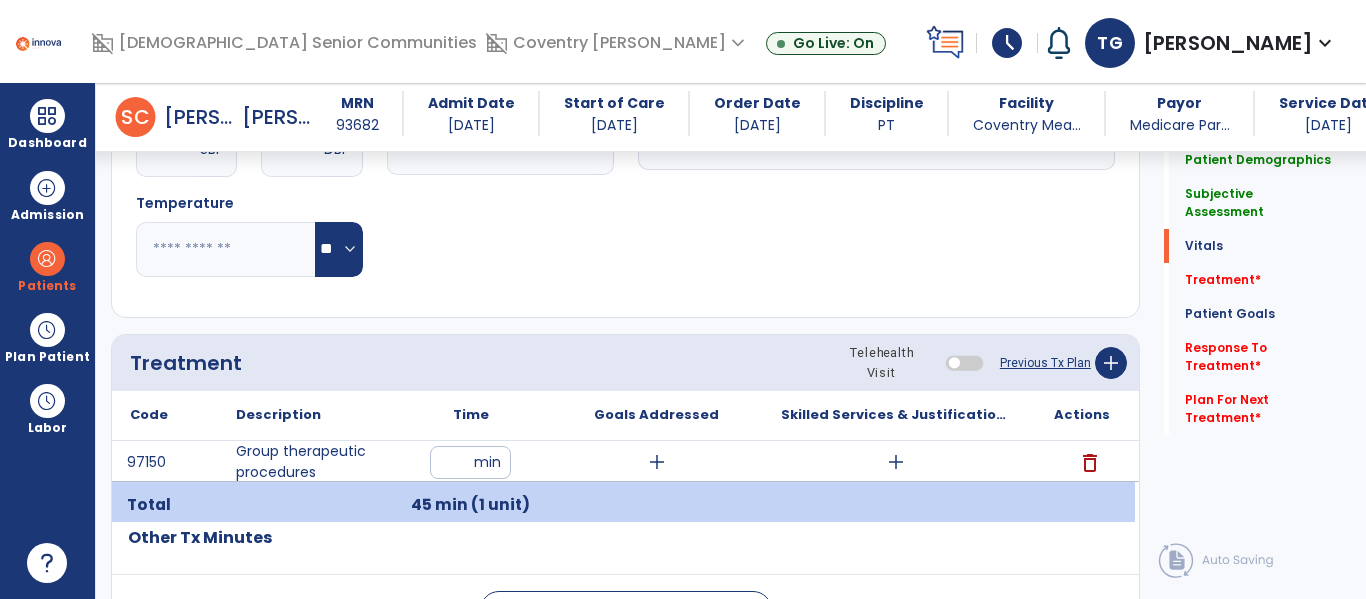 click on "add" at bounding box center [896, 462] 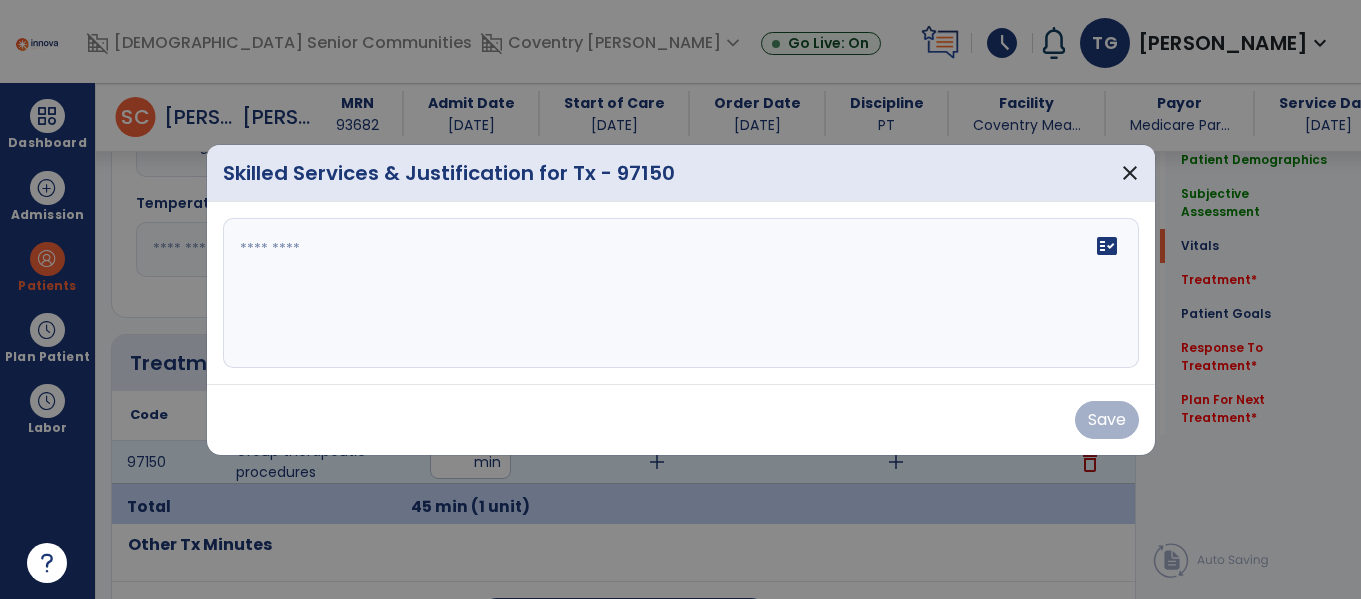 scroll, scrollTop: 995, scrollLeft: 0, axis: vertical 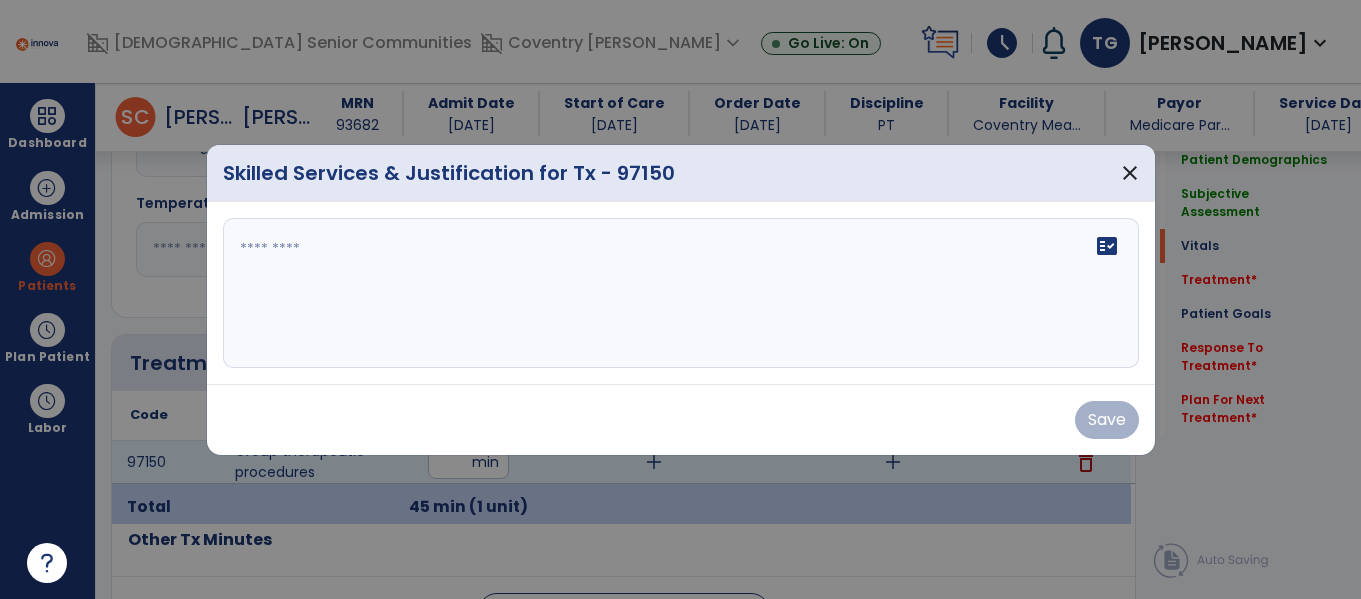 click on "fact_check" at bounding box center (681, 293) 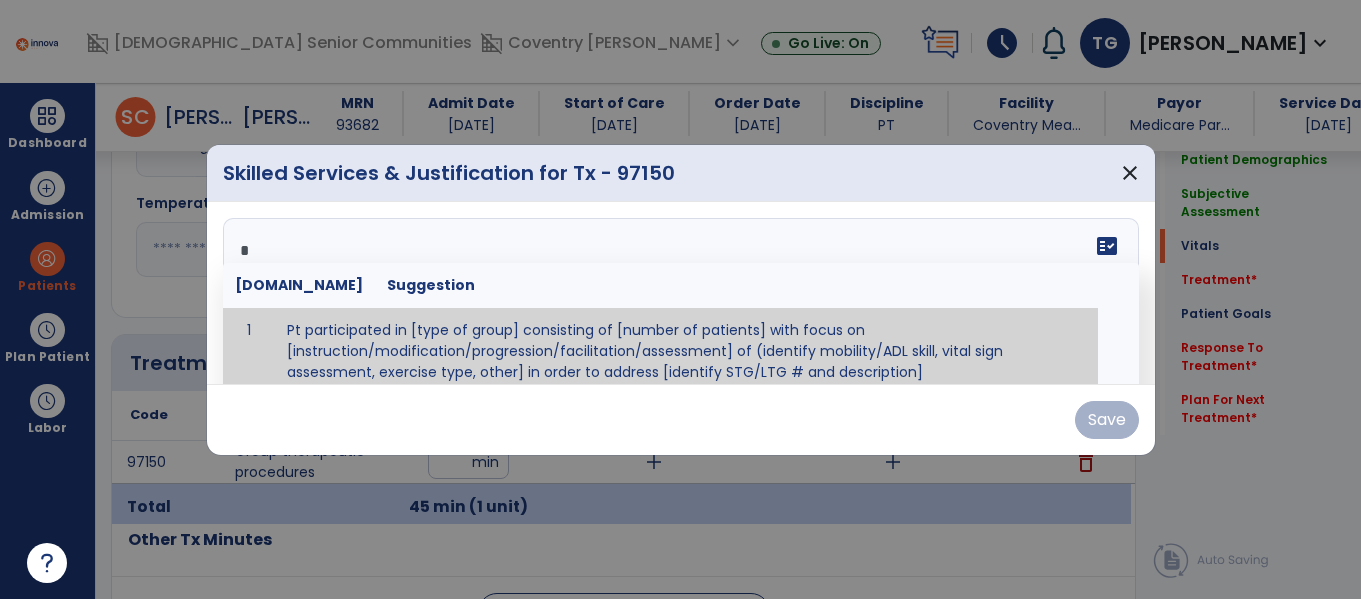 scroll, scrollTop: 12, scrollLeft: 0, axis: vertical 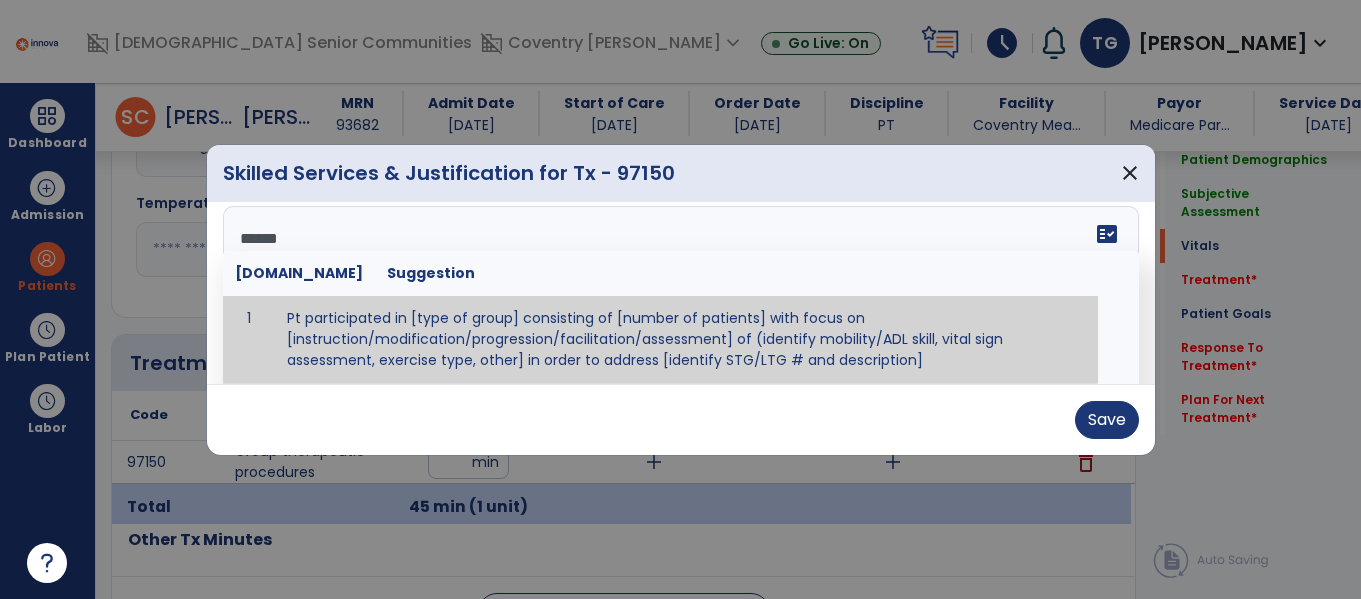 type on "*******" 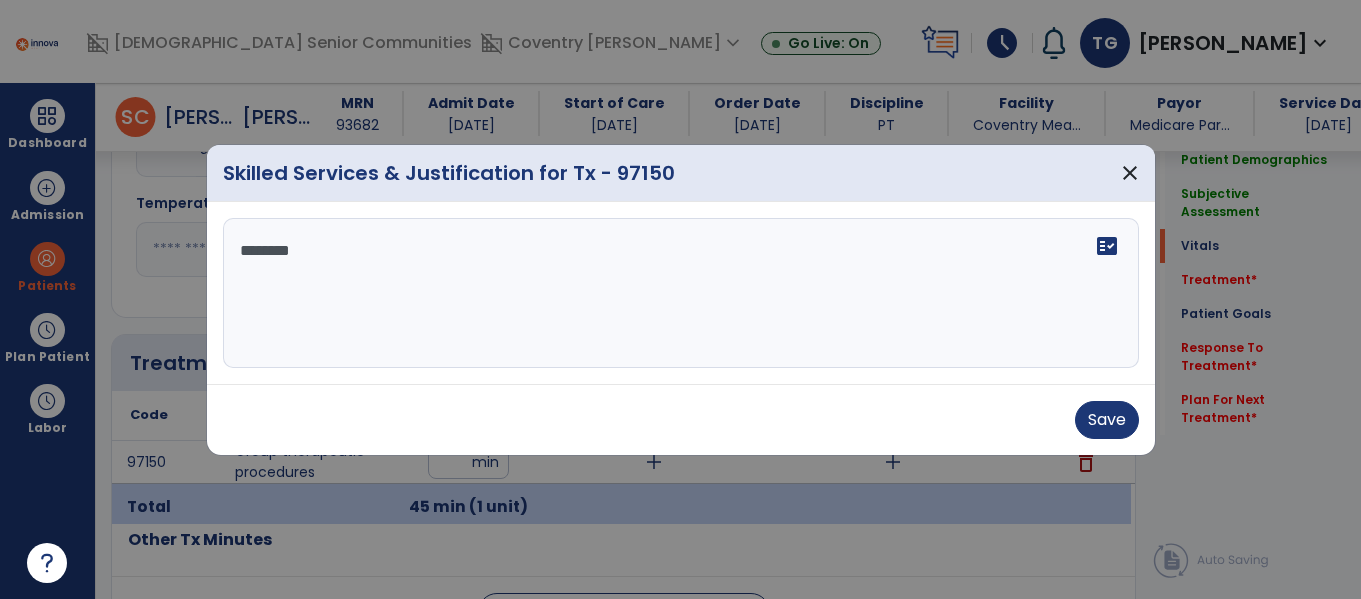 scroll, scrollTop: 0, scrollLeft: 0, axis: both 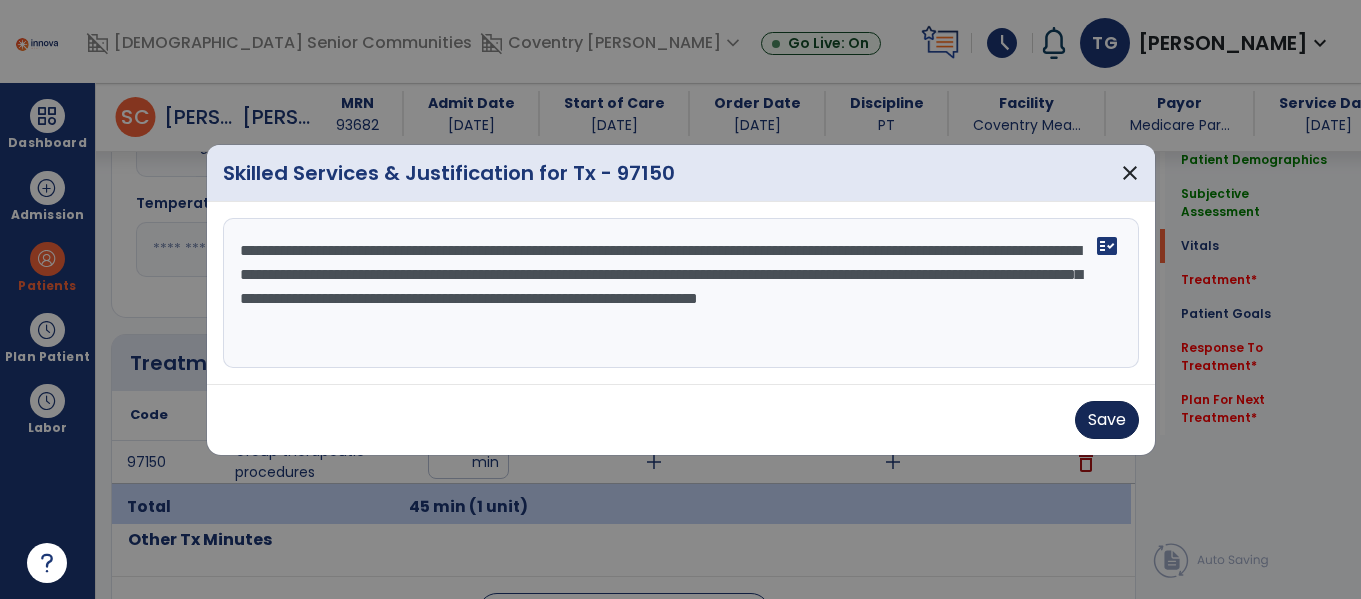 type on "**********" 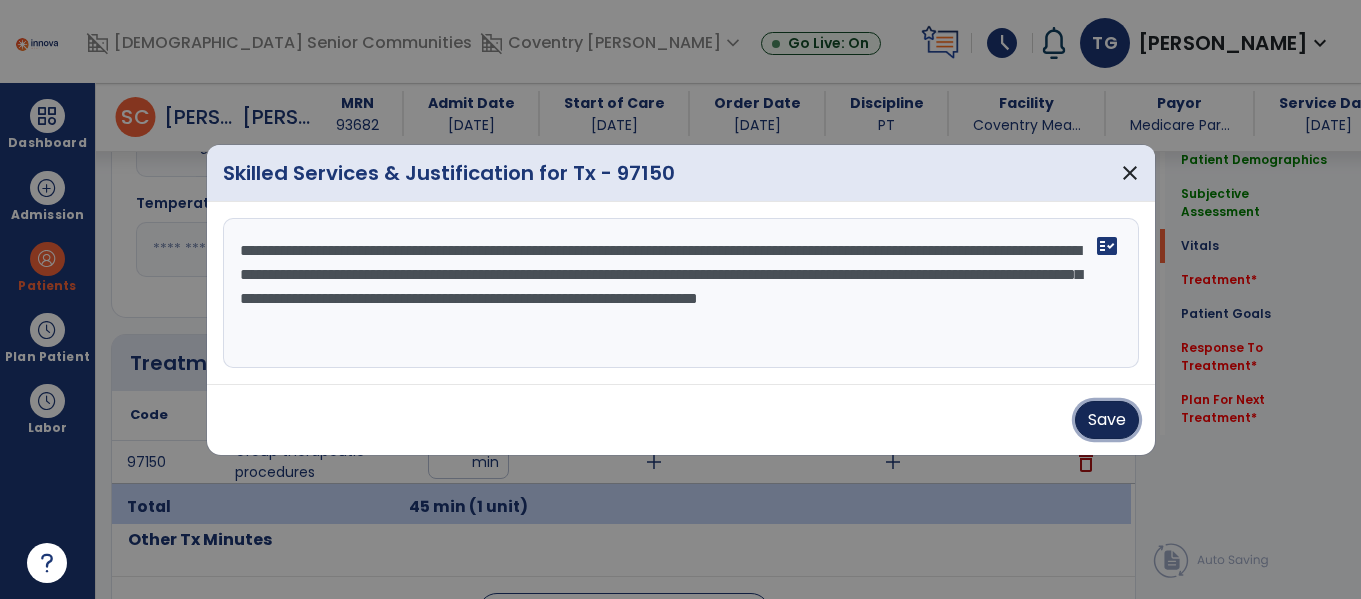 click on "Save" at bounding box center [1107, 420] 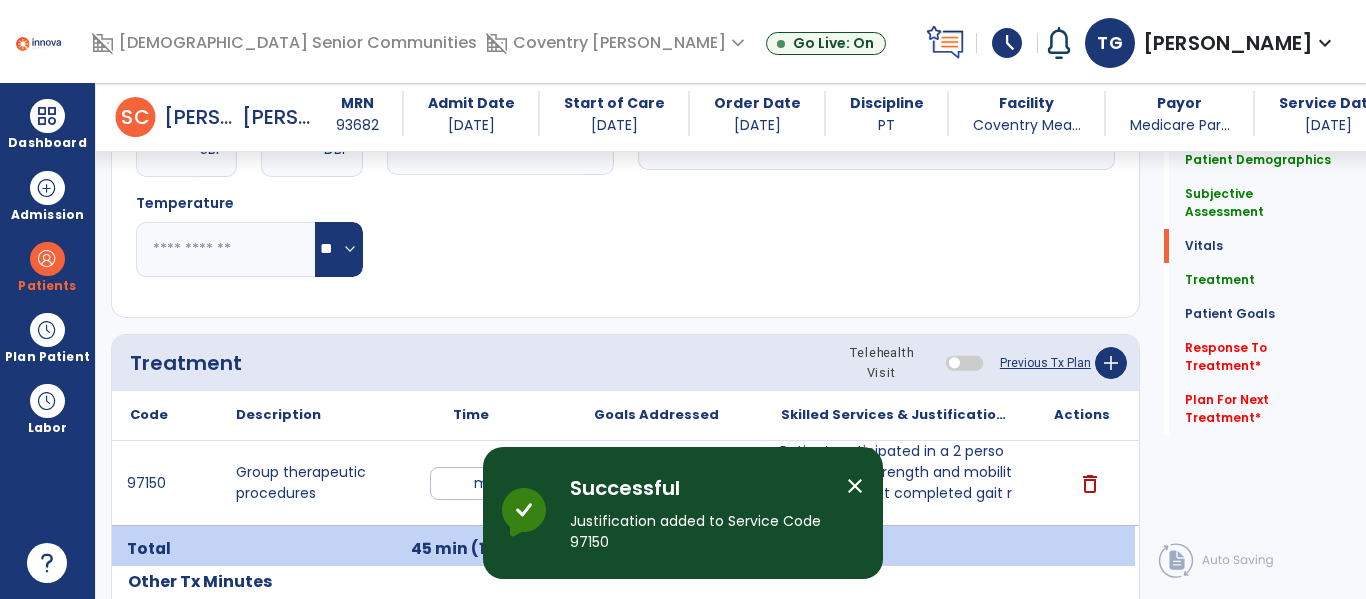 click on "Patient participated in a 2 person functional strength and mobility group. Patient completed gait ra..." at bounding box center [896, 483] 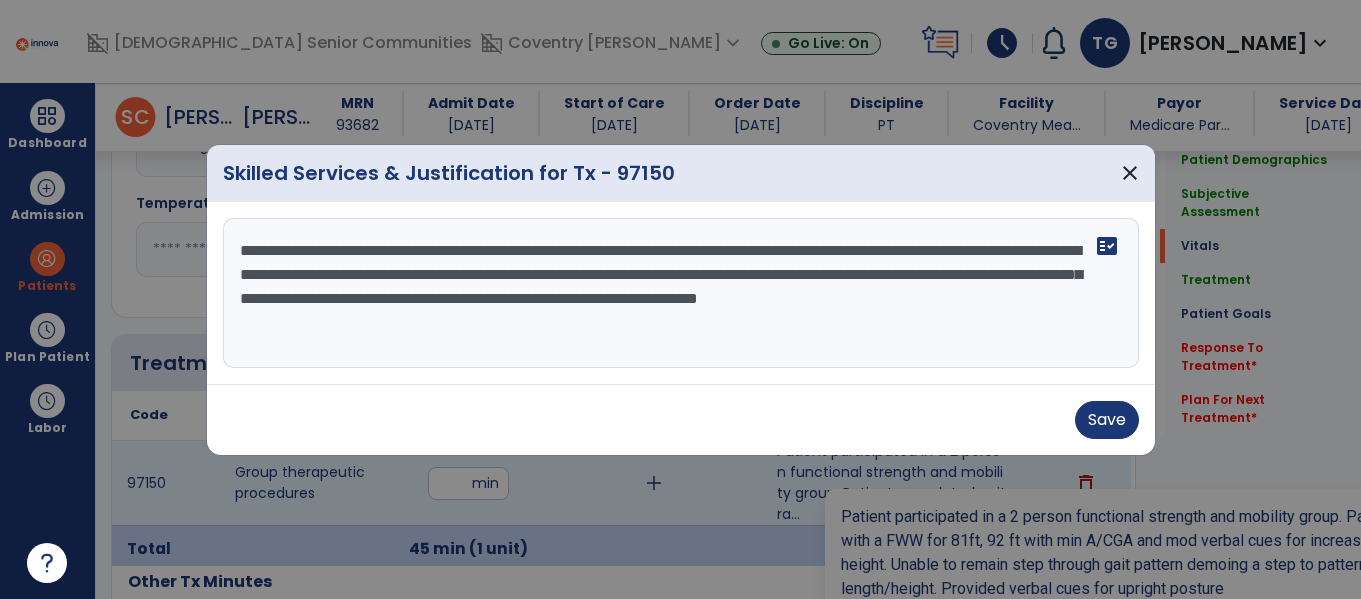 scroll, scrollTop: 995, scrollLeft: 0, axis: vertical 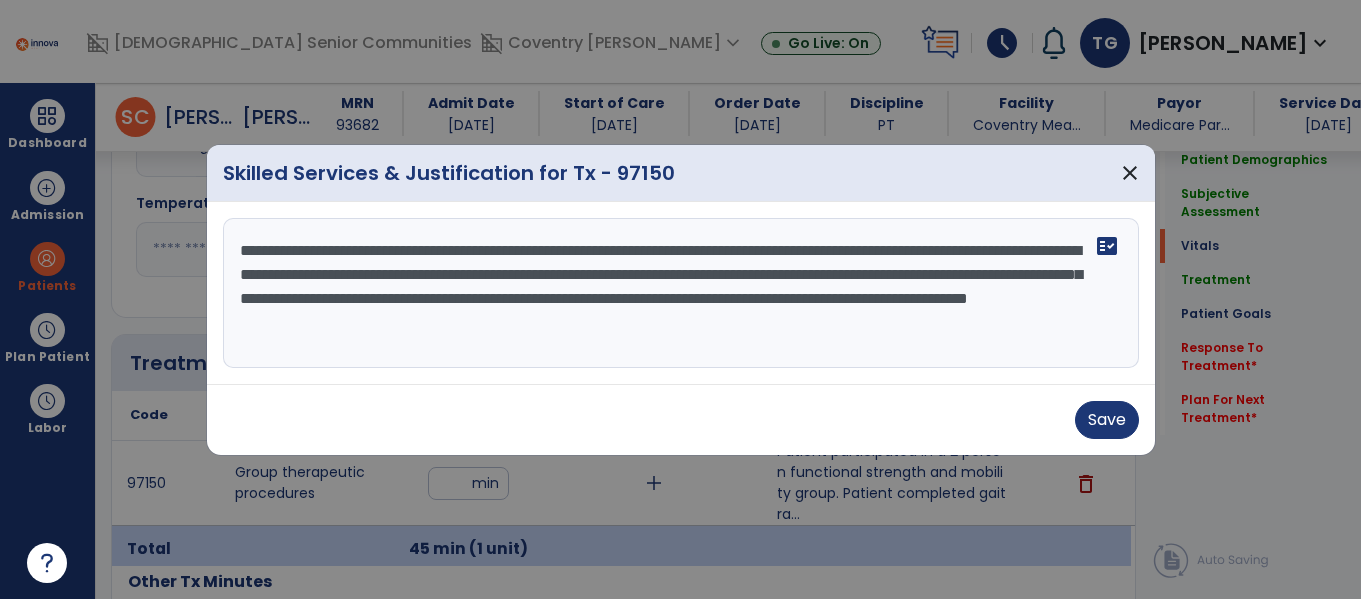 click on "**********" at bounding box center (681, 293) 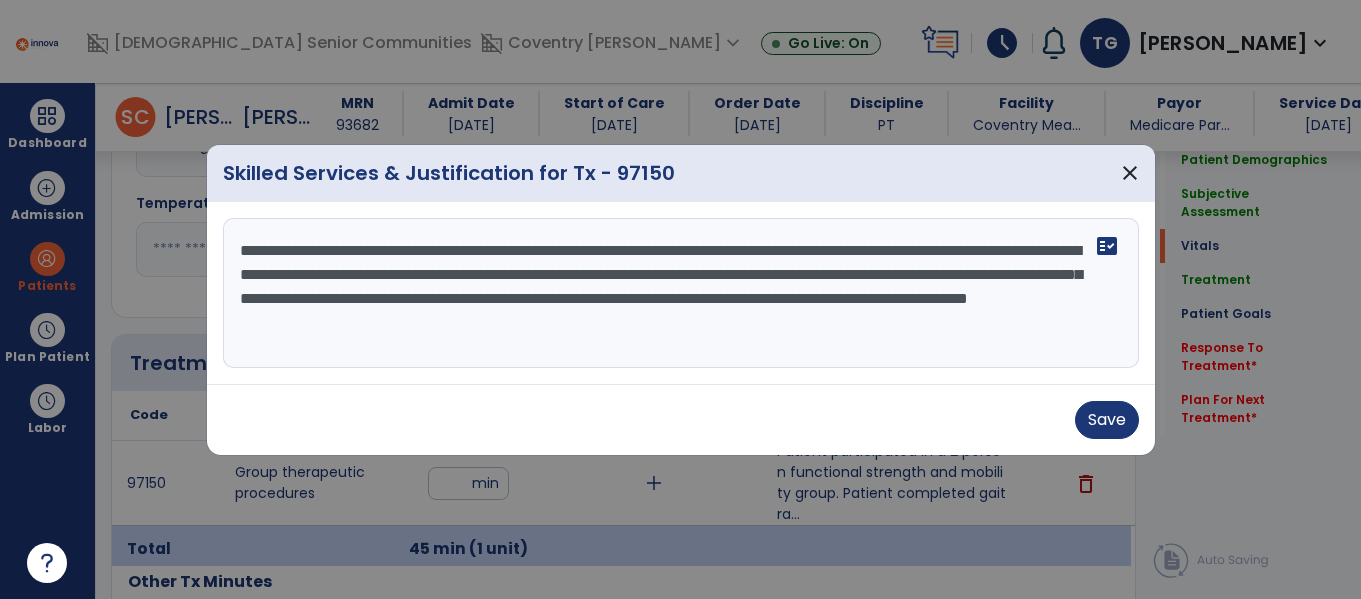 click on "**********" at bounding box center [681, 293] 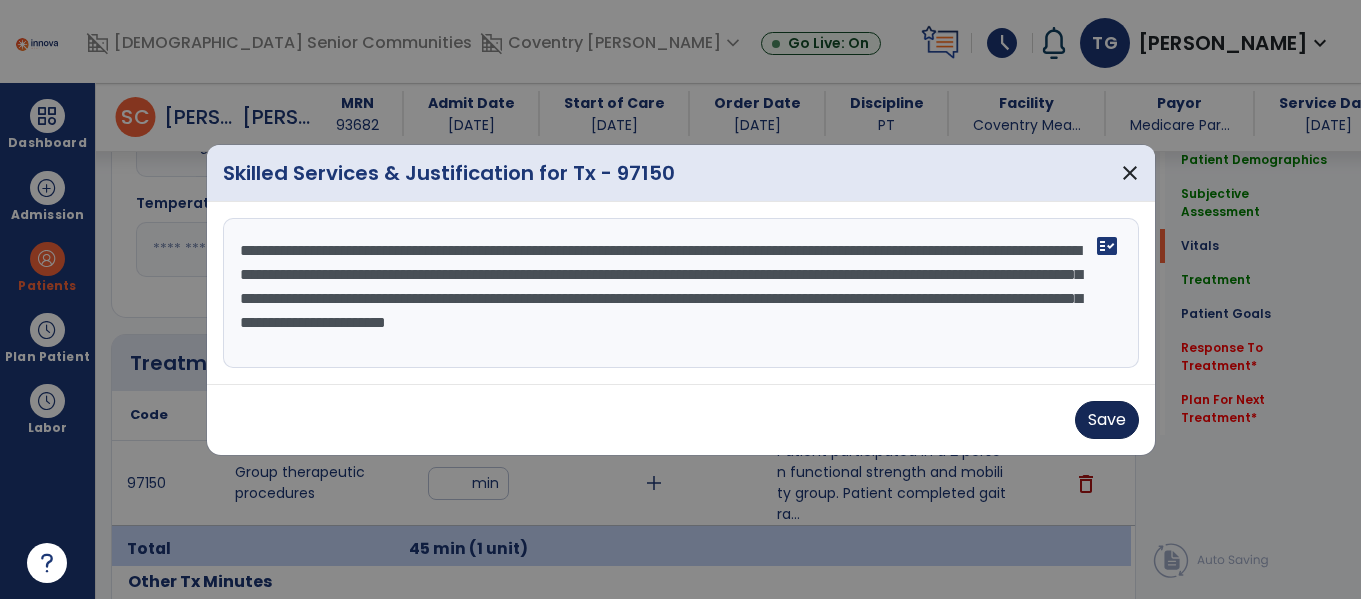 type on "**********" 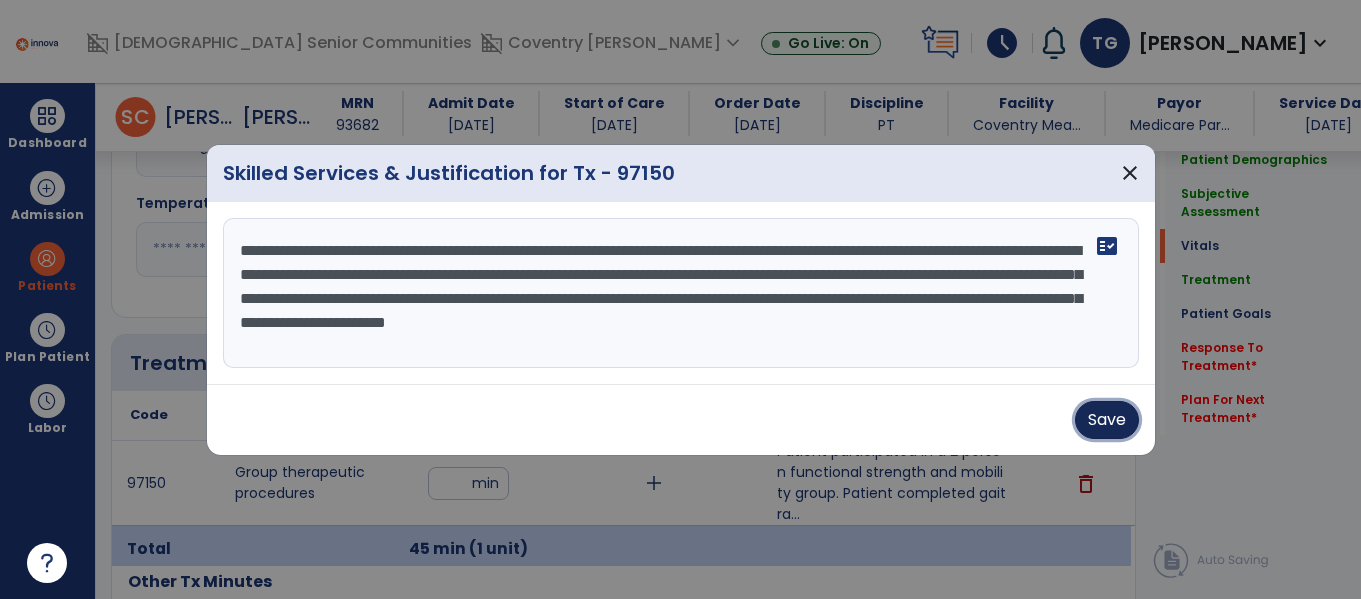 click on "Save" at bounding box center [1107, 420] 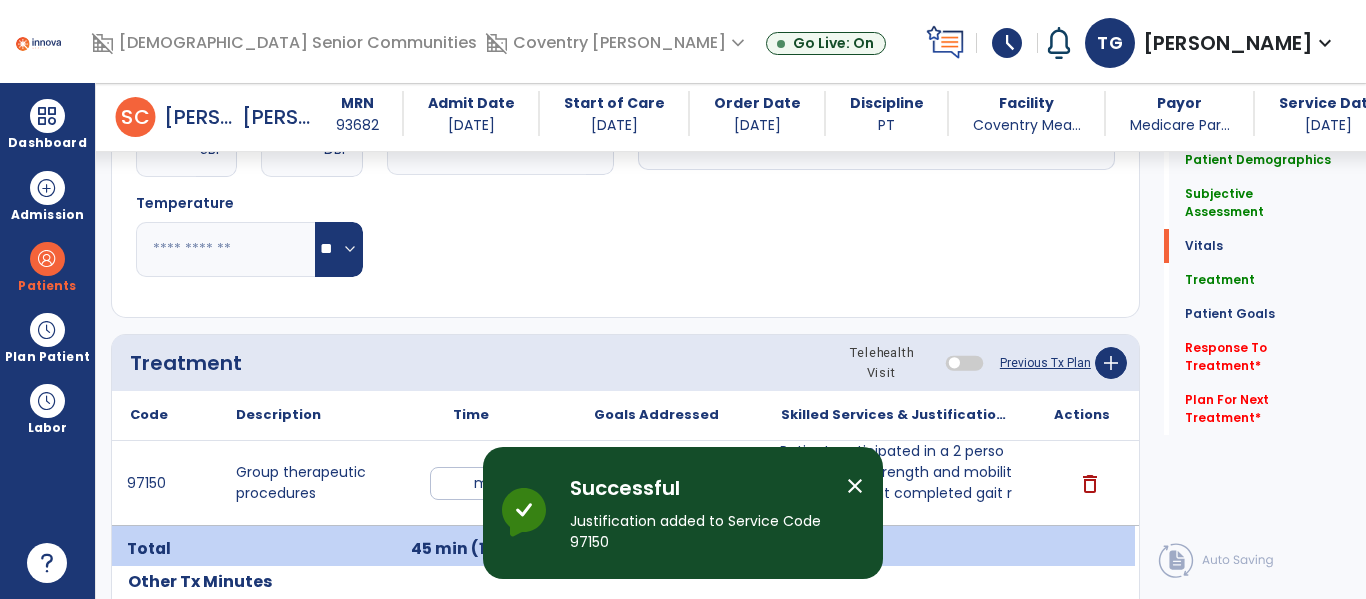 click on "Patient participated in a 2 person functional strength and mobility group. Patient completed gait ra..." at bounding box center (896, 483) 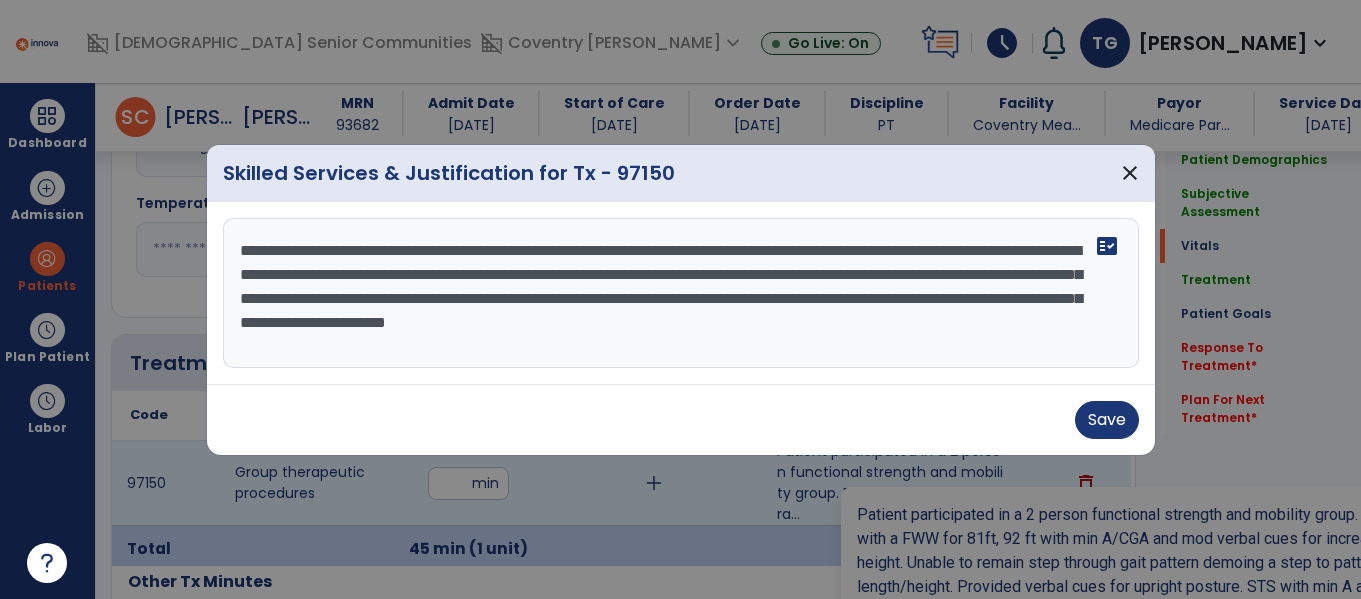 scroll, scrollTop: 995, scrollLeft: 0, axis: vertical 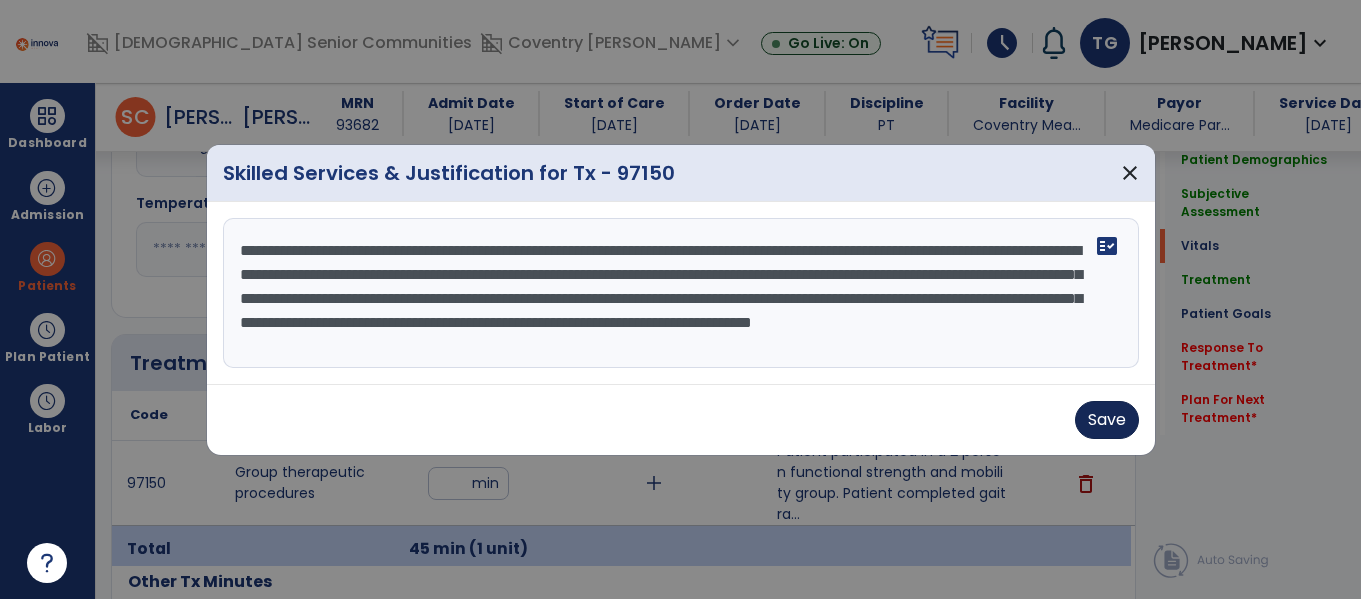 type on "**********" 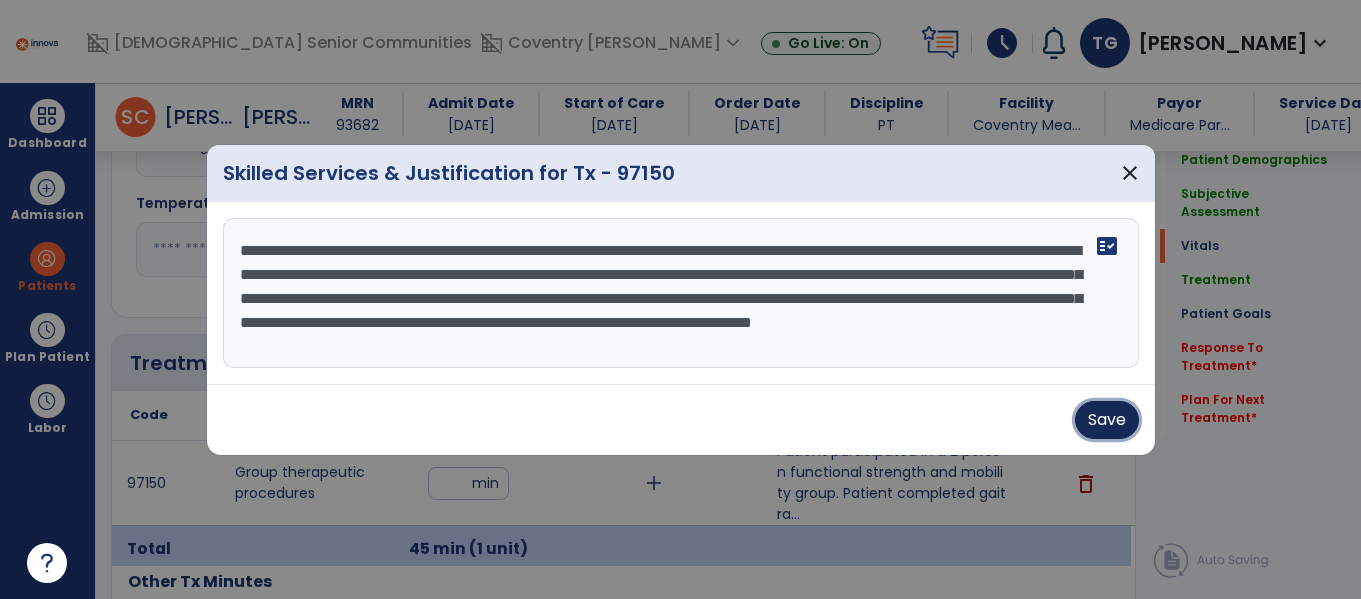 click on "Save" at bounding box center (1107, 420) 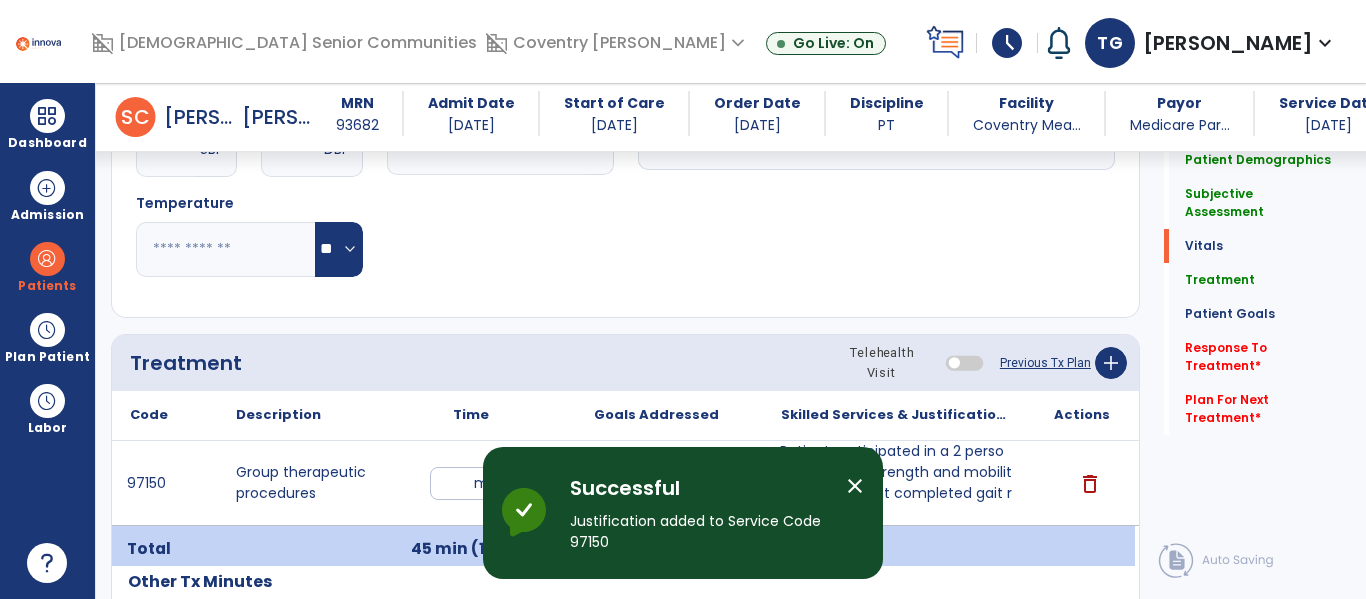 click on "Patient participated in a 2 person functional strength and mobility group. Patient completed gait ra...   Patient participated in a 2 person functional strength and mobility group. Patient completed gait raining with a FWW for 81ft, 92 ft with min A/CGA and mod verbal cues for increasing step length and step height. Unable to remain step through gait pattern demoing a step to pattern with decreased step length/height. Provided verbal cues for upright posture. STS with min A and verbal cues to maintain COG over BOS to prevent posterior leaning.  Paitne instructed through seated BLE strengthening exercises" at bounding box center (896, 483) 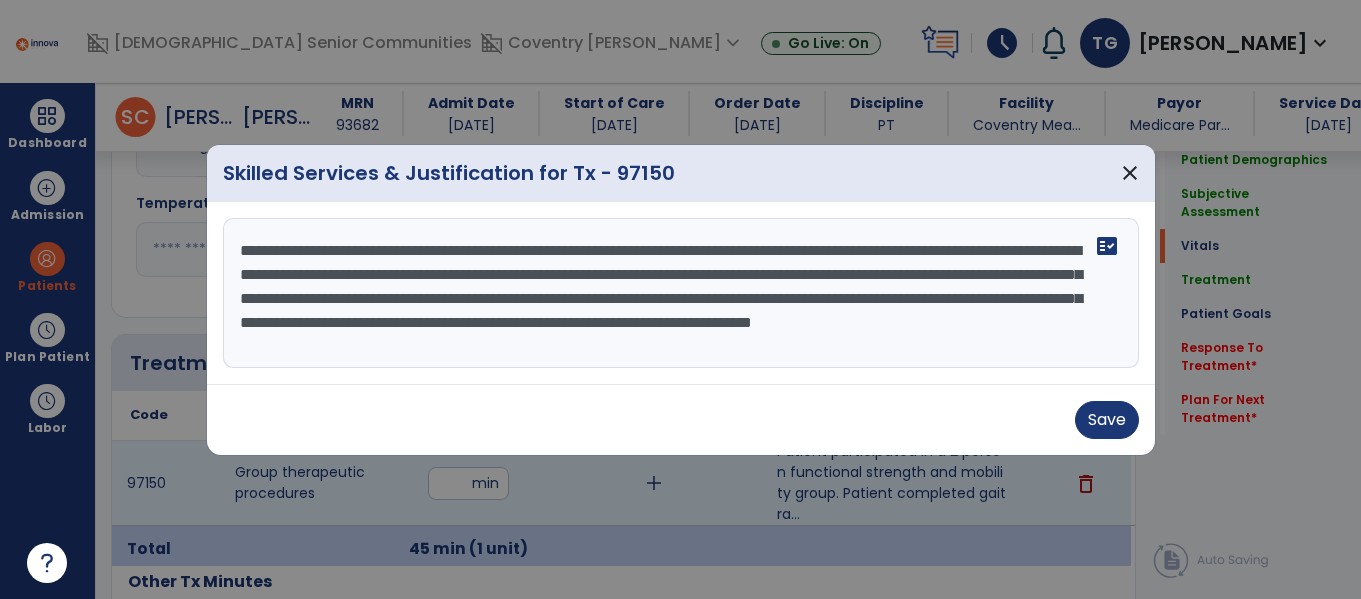scroll, scrollTop: 995, scrollLeft: 0, axis: vertical 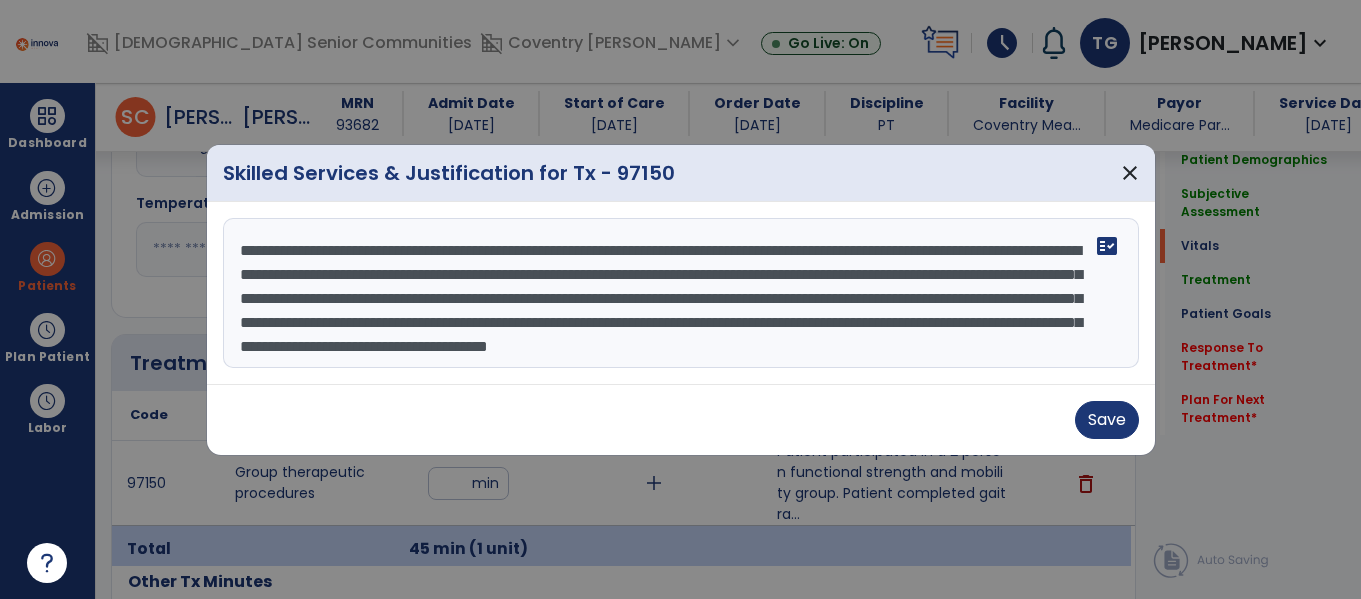 type on "**********" 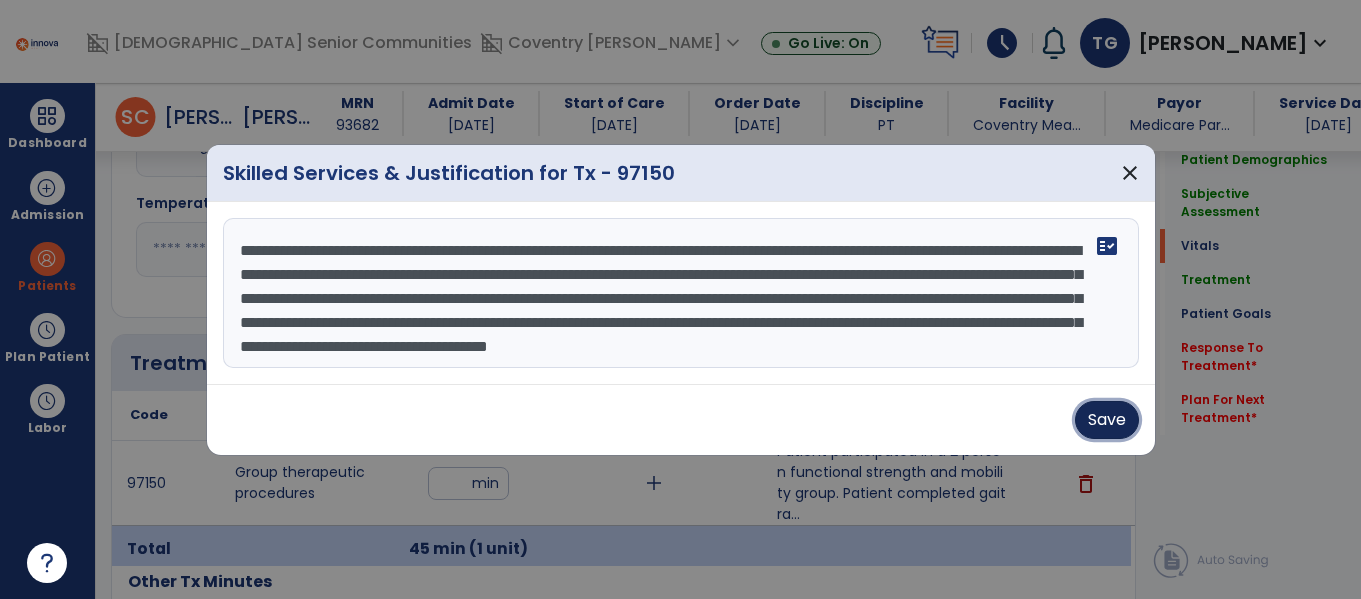 click on "Save" at bounding box center (1107, 420) 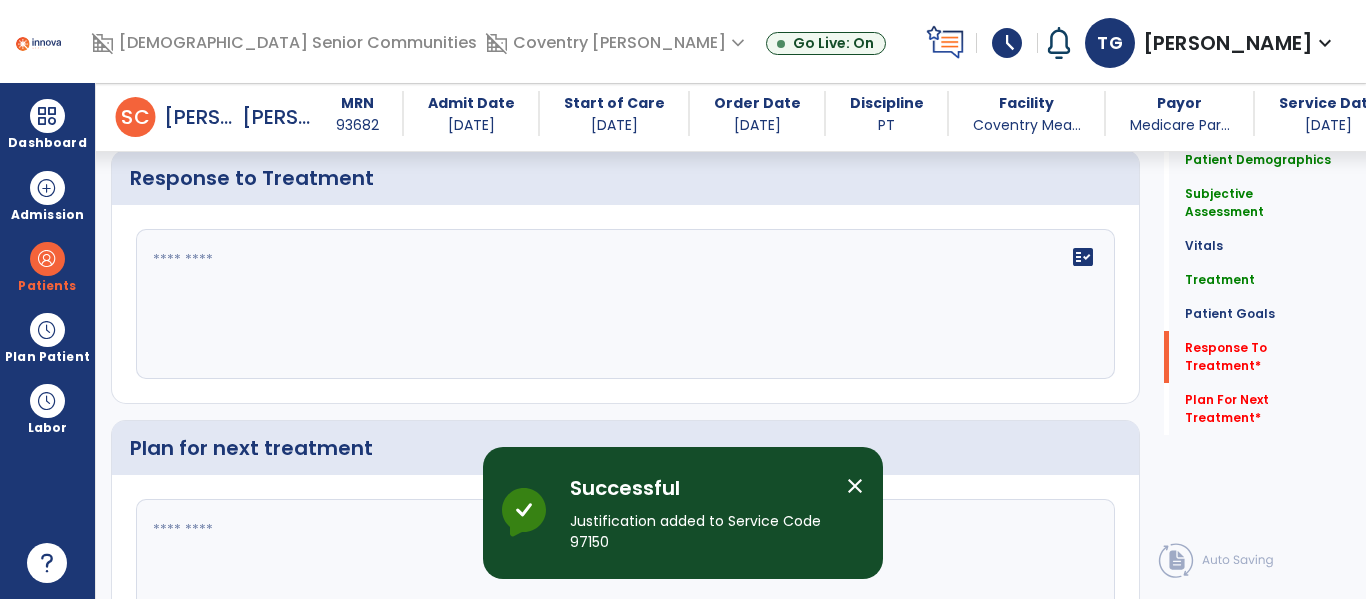 scroll, scrollTop: 3043, scrollLeft: 0, axis: vertical 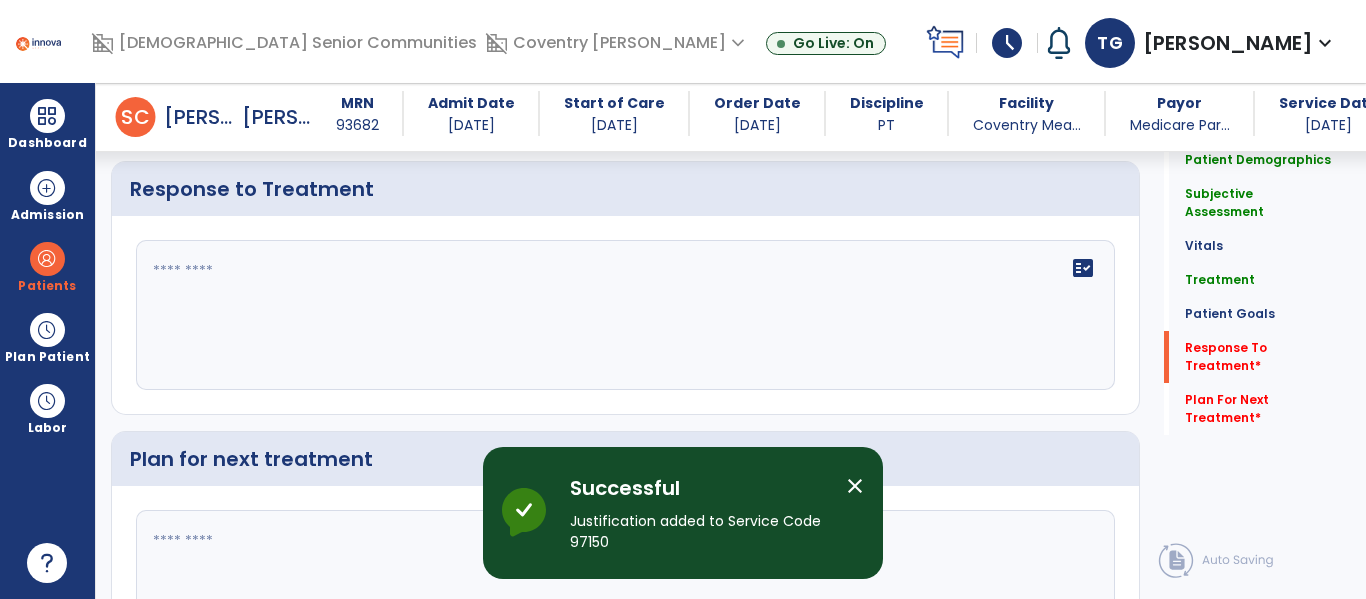 click on "fact_check" 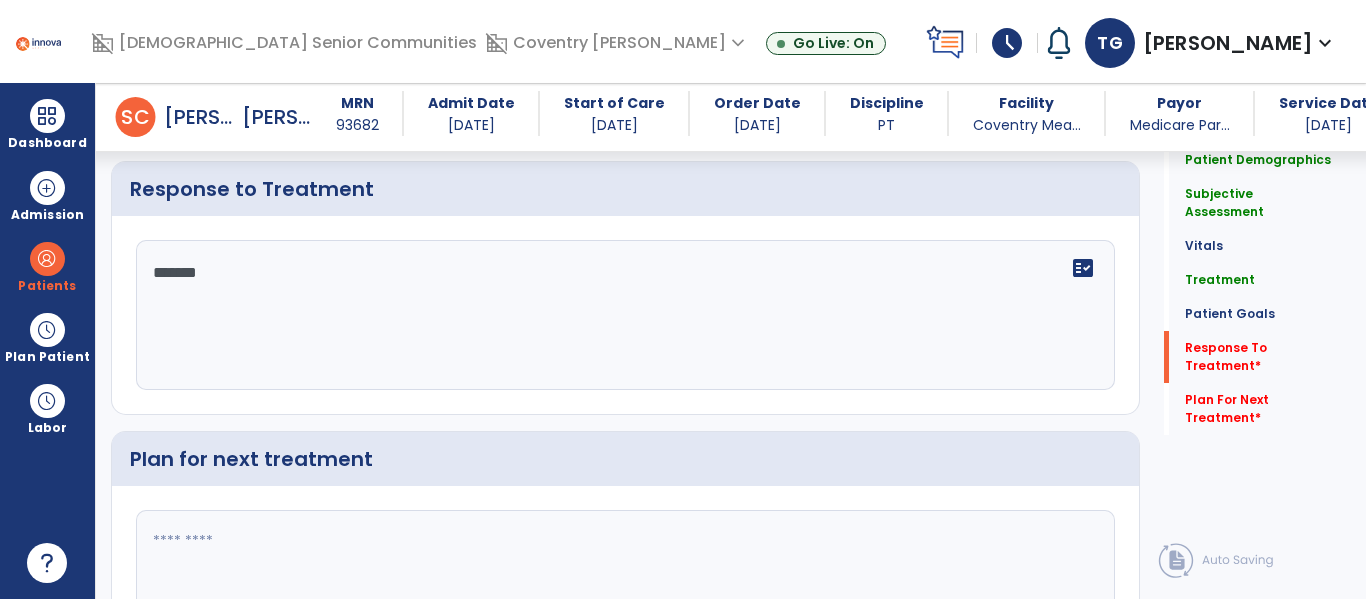 type on "********" 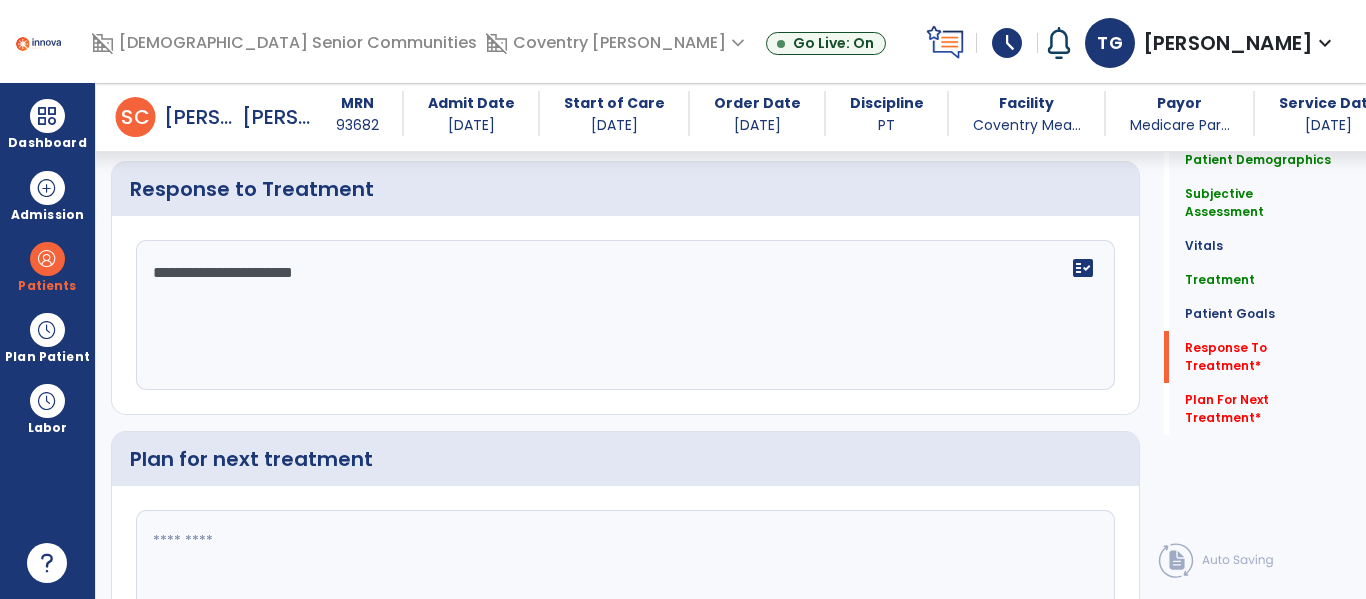 type on "**********" 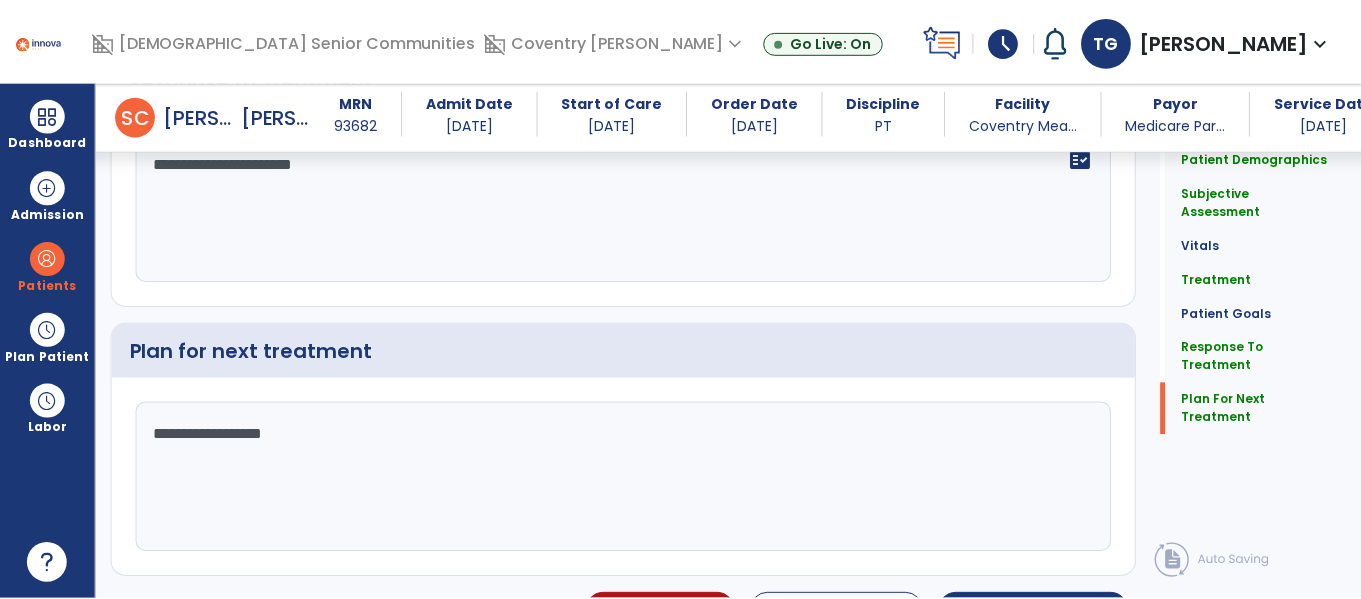 scroll, scrollTop: 3195, scrollLeft: 0, axis: vertical 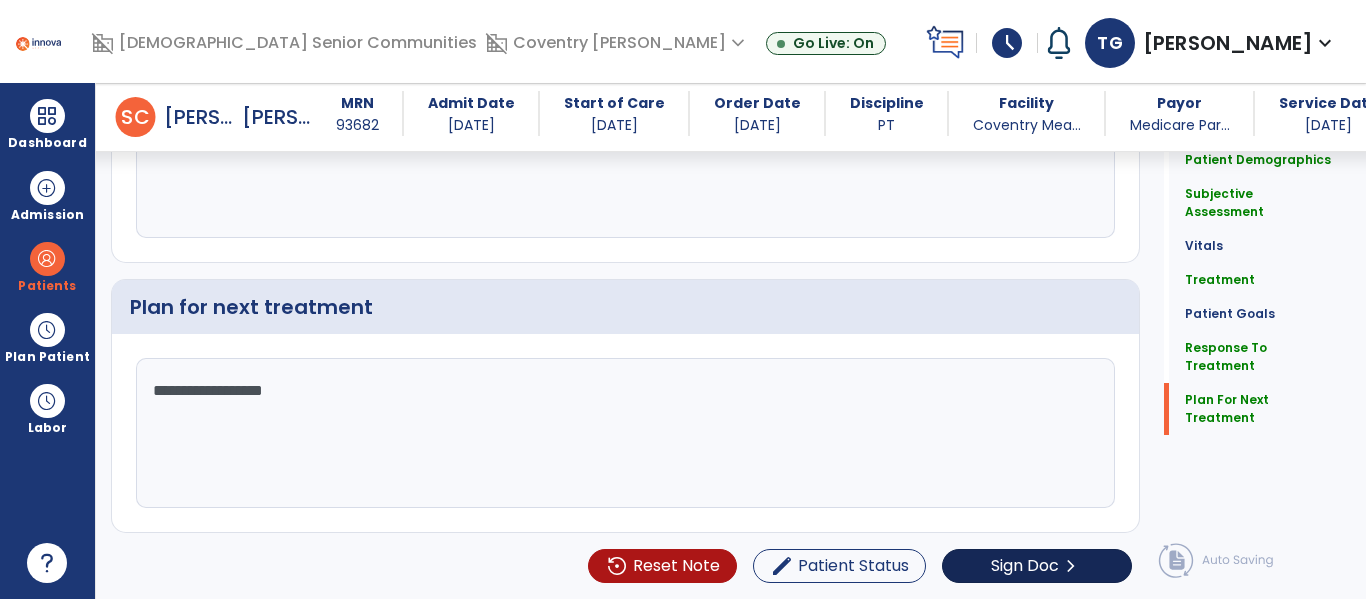 type on "**********" 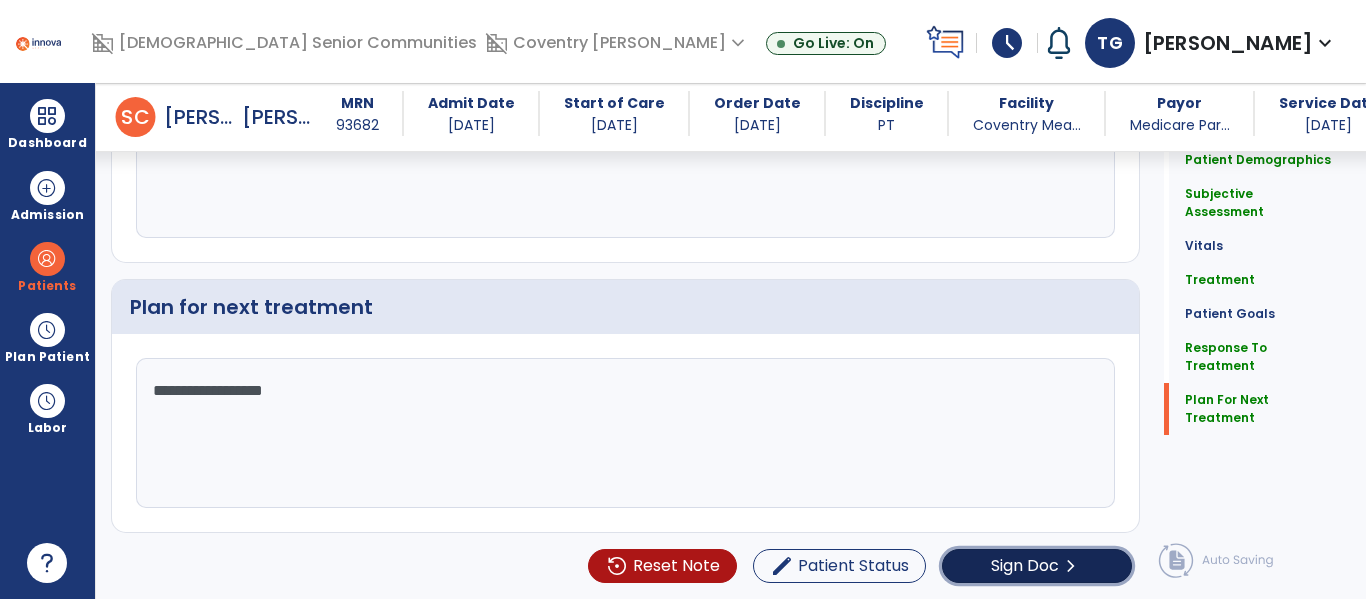 click on "chevron_right" 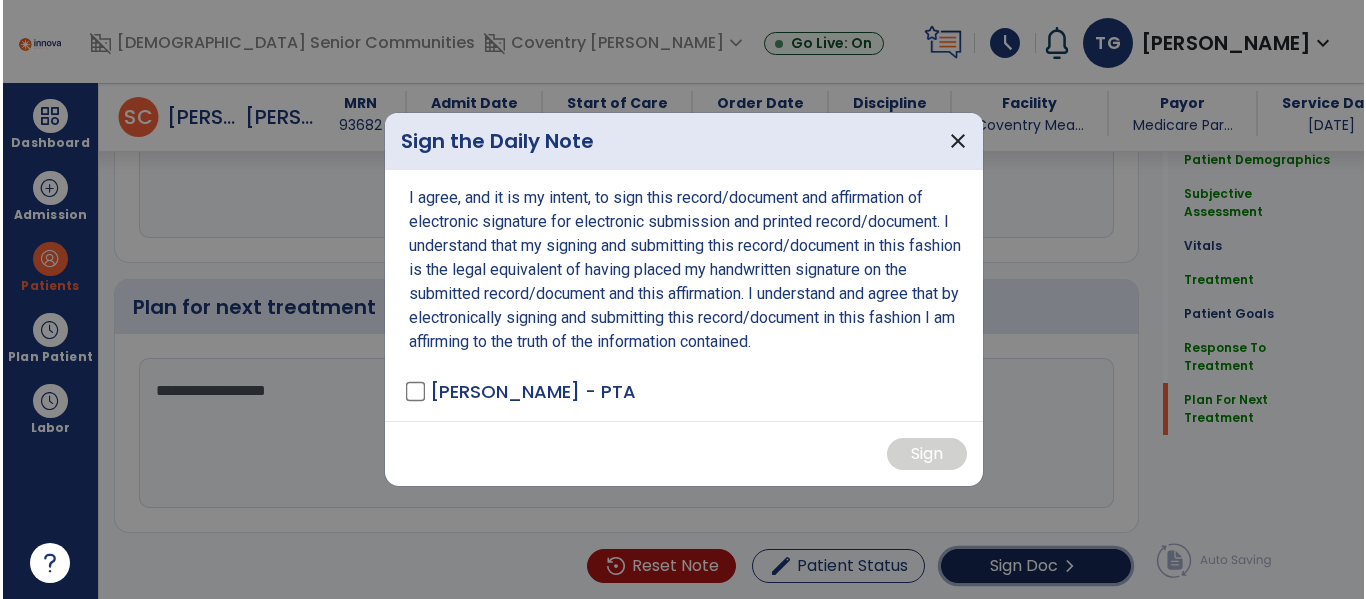 scroll, scrollTop: 3195, scrollLeft: 0, axis: vertical 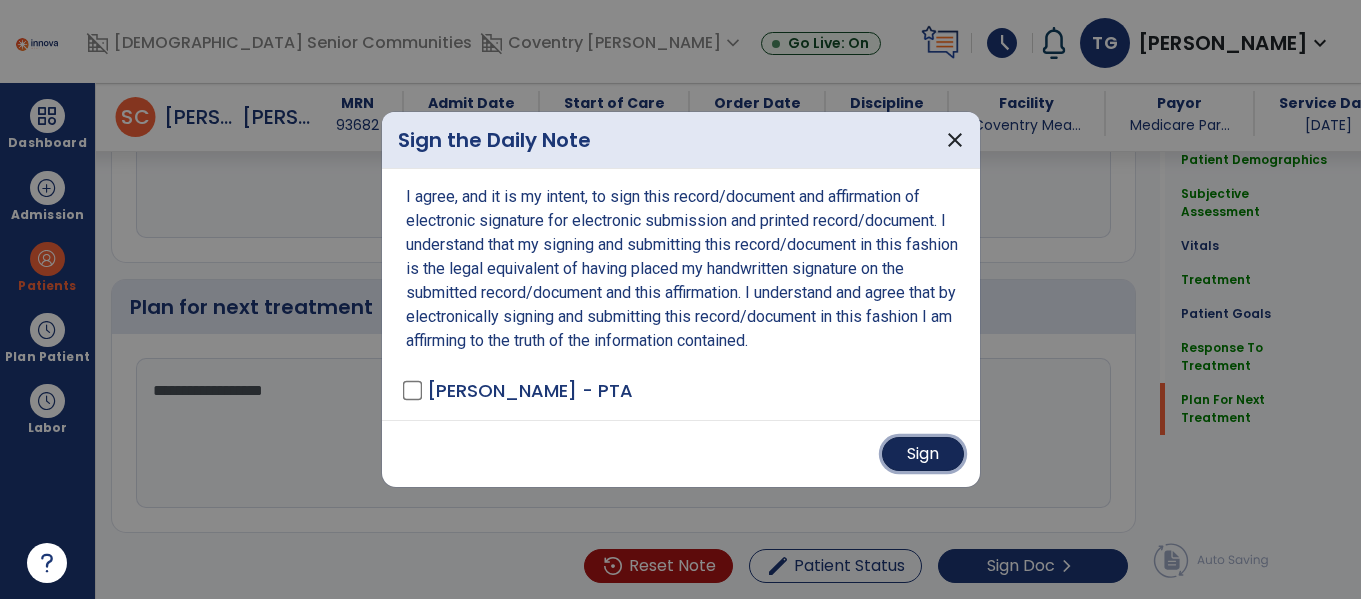 click on "Sign" at bounding box center (923, 454) 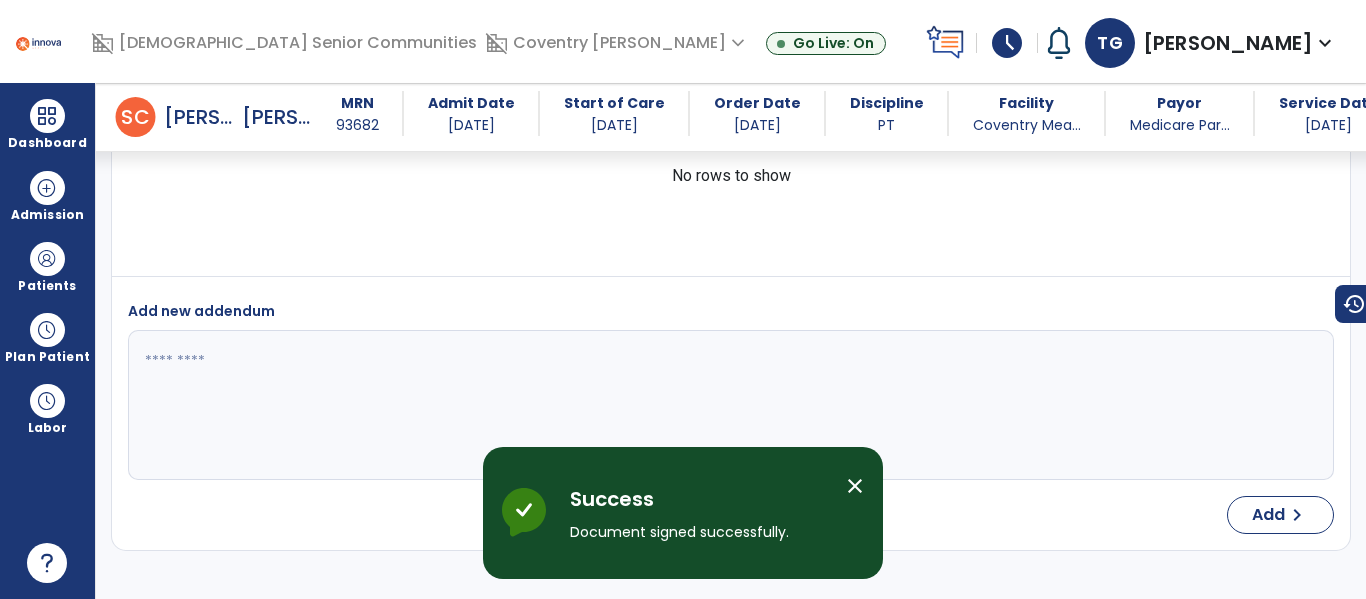 scroll, scrollTop: 4656, scrollLeft: 0, axis: vertical 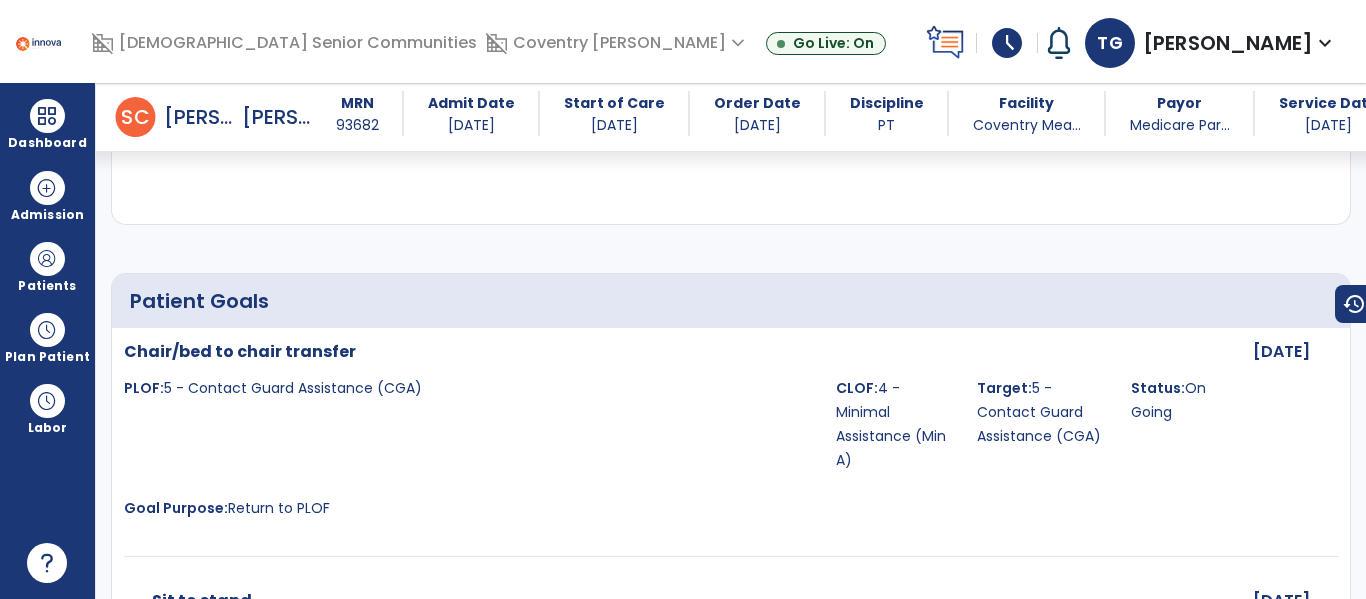 click on "PLOF:  5 - Contact Guard Assistance (CGA)" at bounding box center [474, 424] 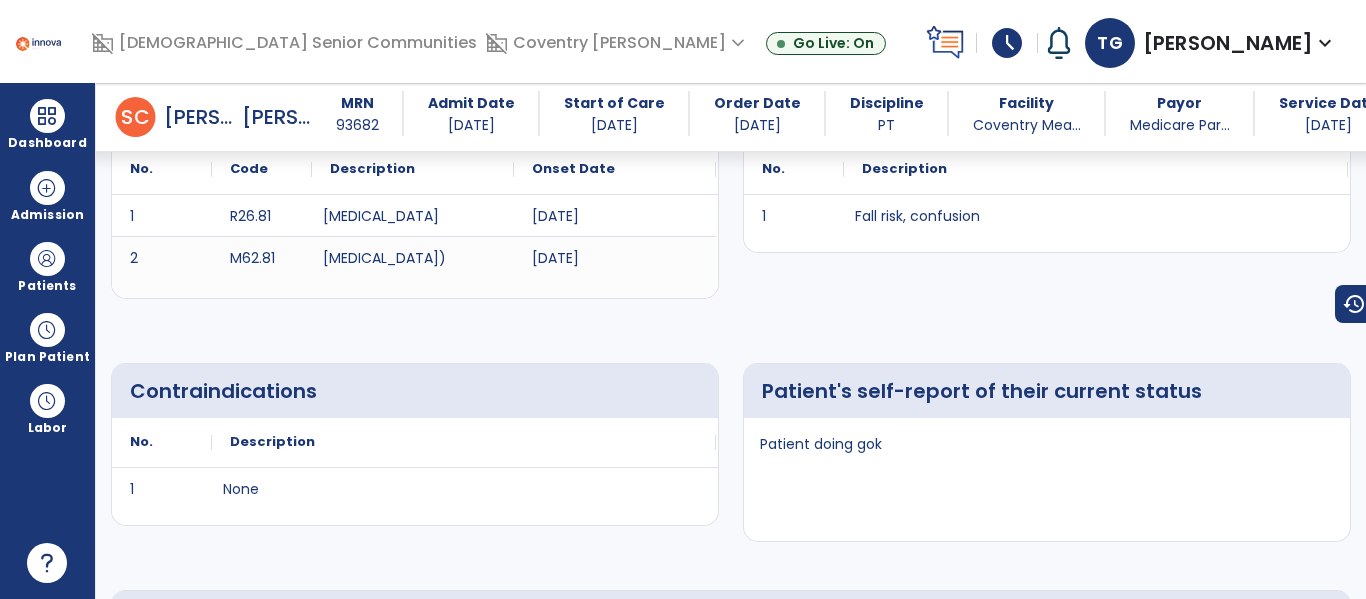 scroll, scrollTop: 0, scrollLeft: 0, axis: both 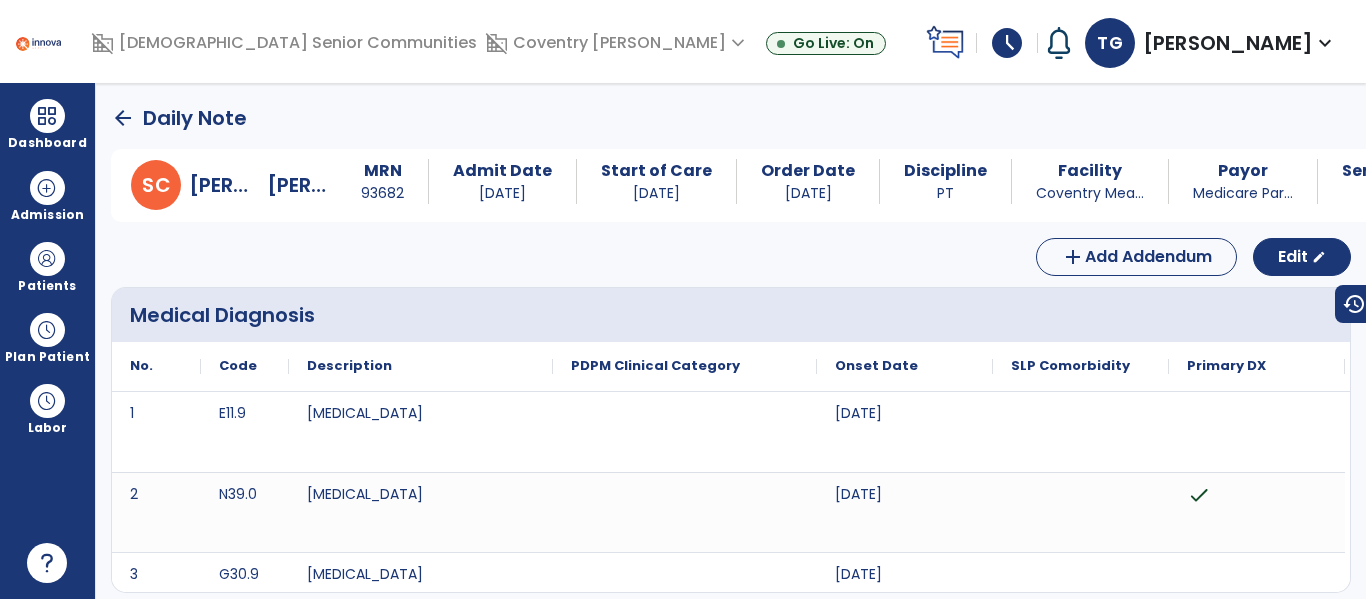 click on "arrow_back" 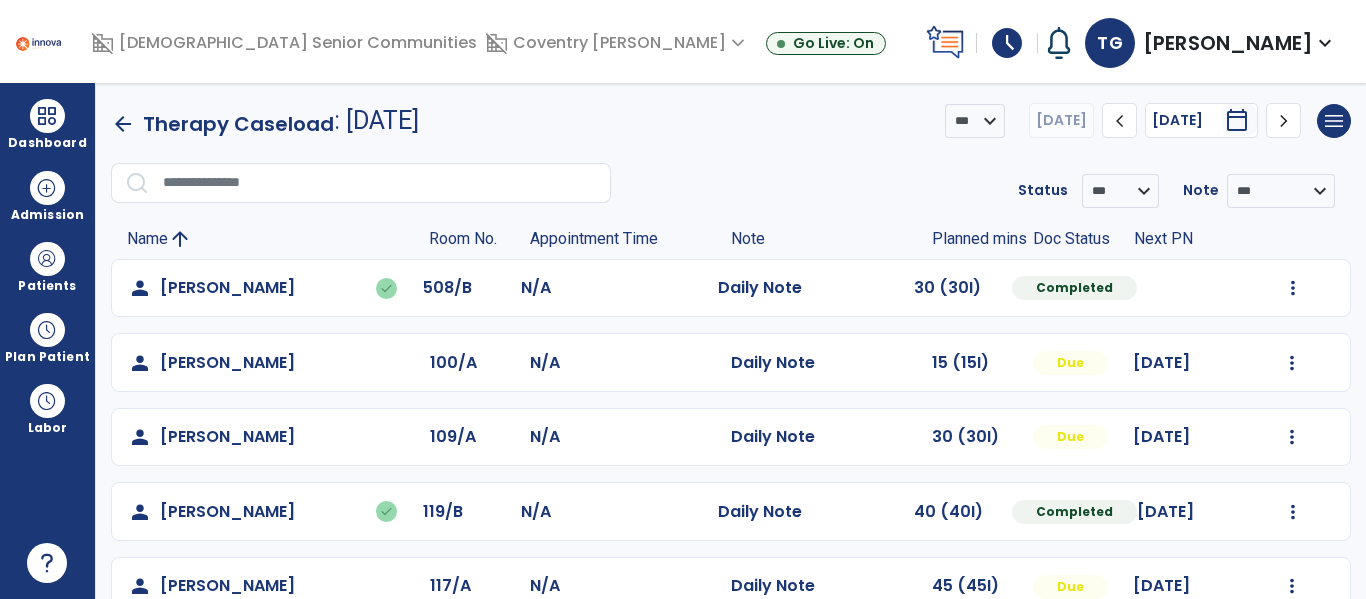 scroll, scrollTop: 3, scrollLeft: 0, axis: vertical 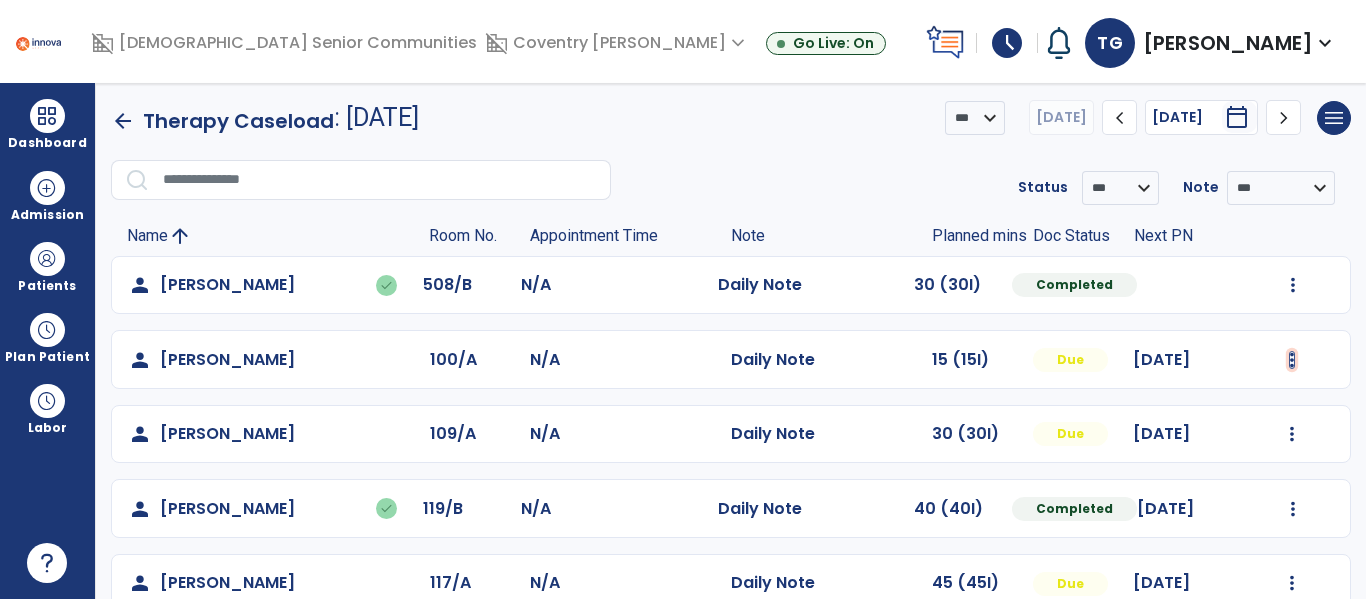click at bounding box center (1293, 285) 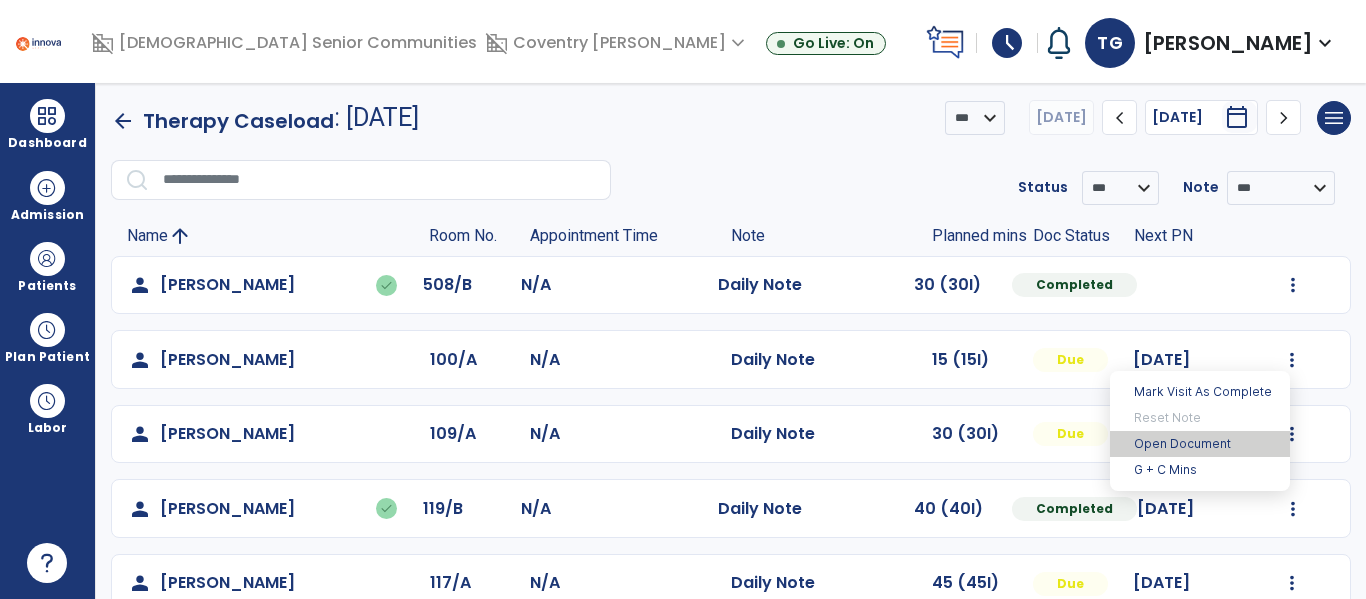 click on "Open Document" at bounding box center [1200, 444] 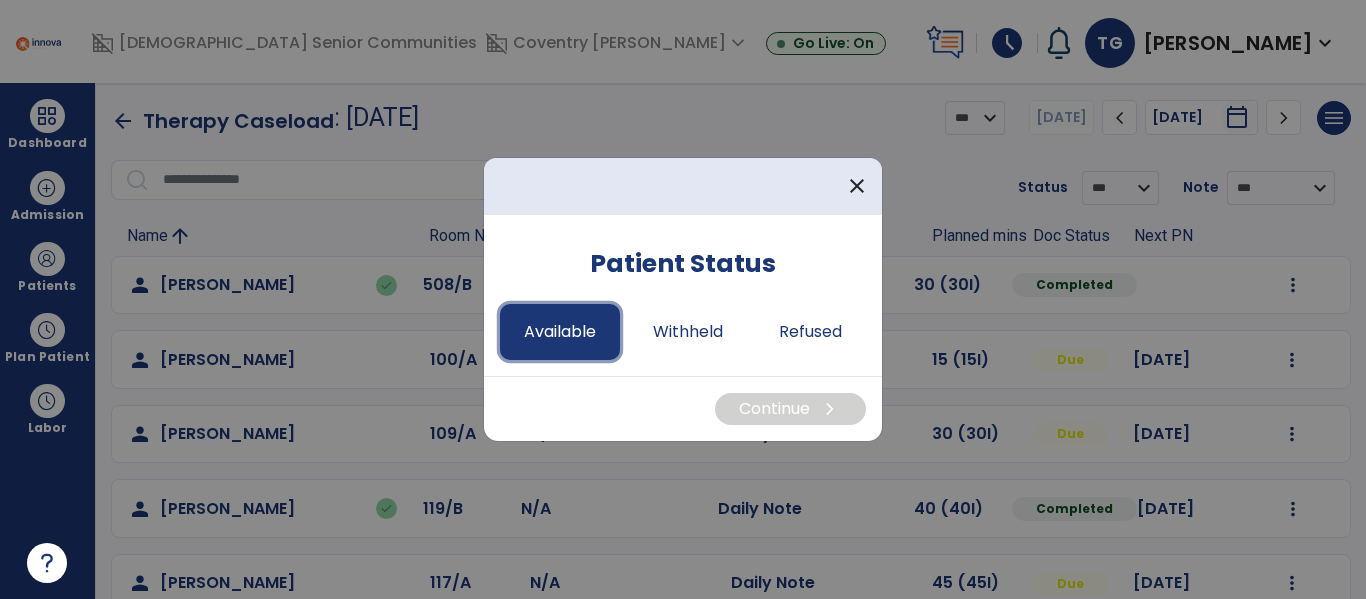click on "Available" at bounding box center (560, 332) 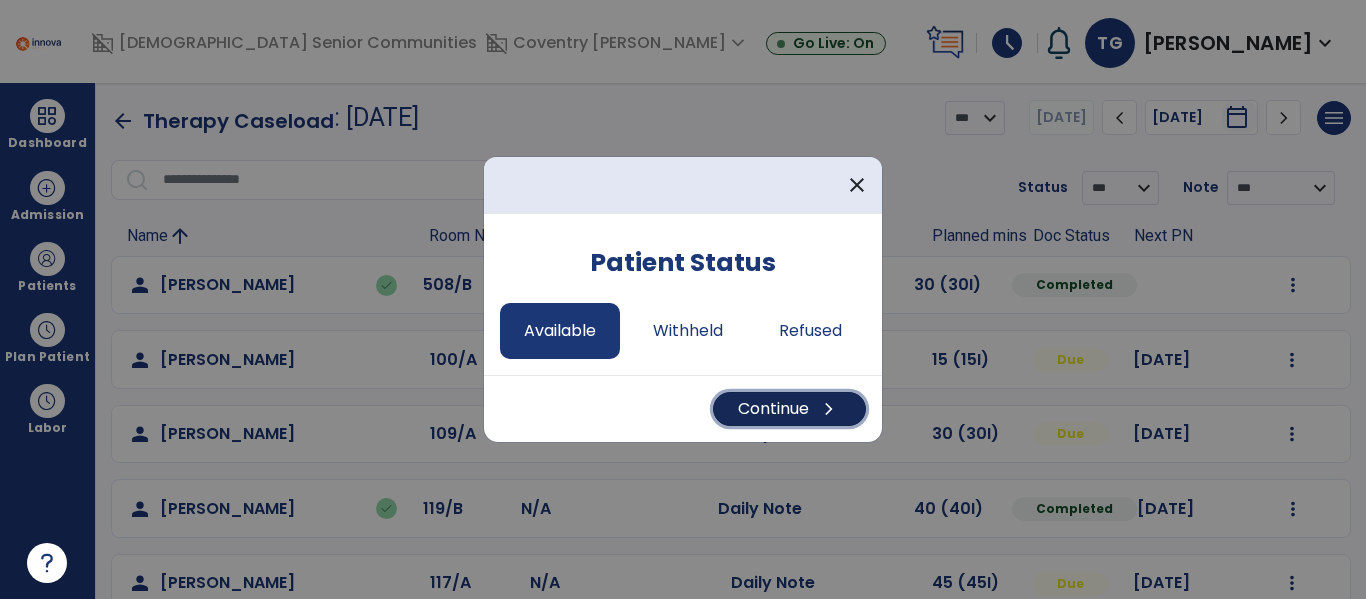 click on "Continue   chevron_right" at bounding box center (789, 409) 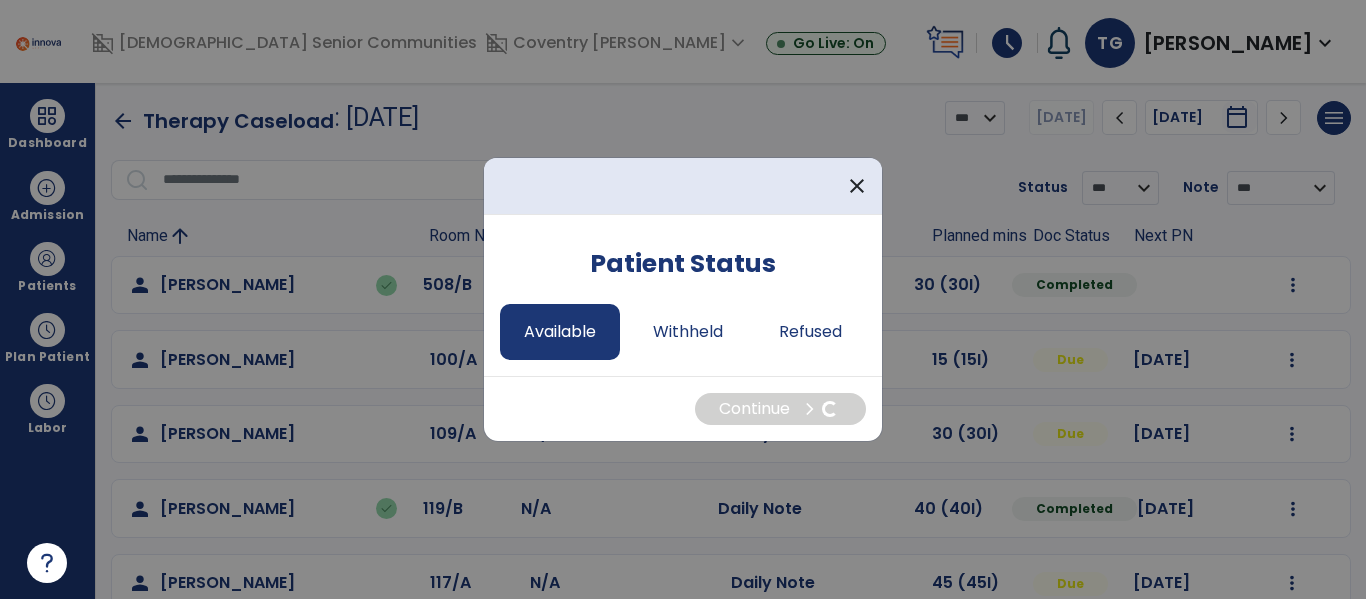 select on "*" 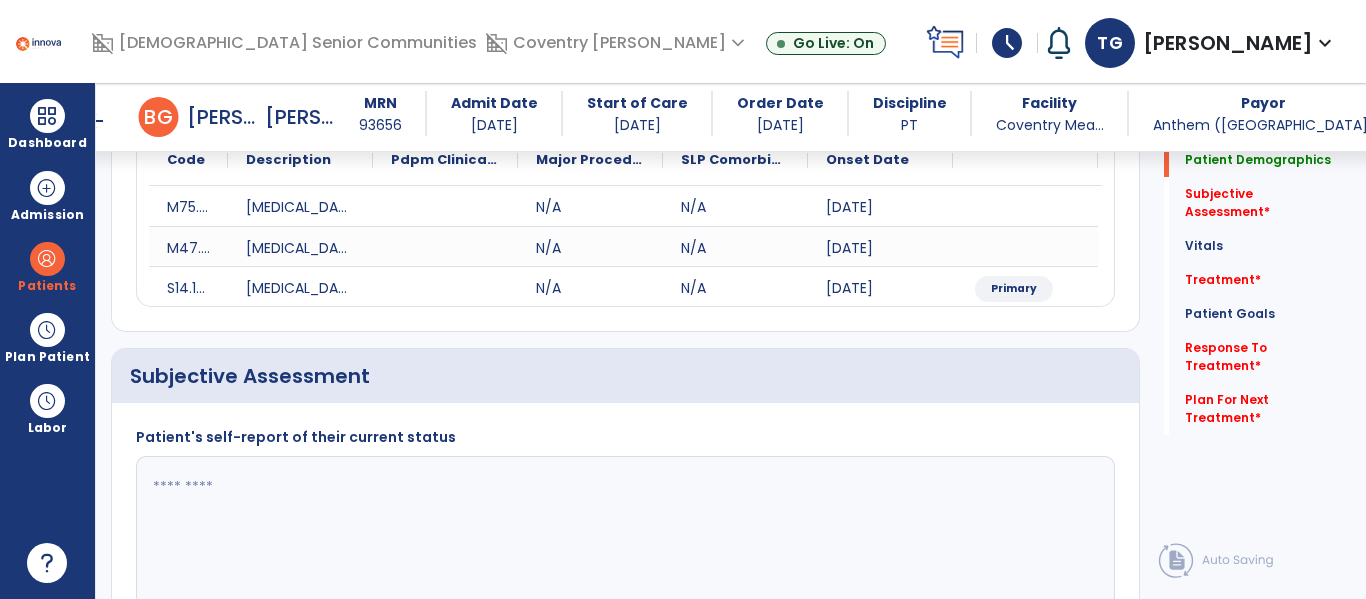scroll, scrollTop: 268, scrollLeft: 0, axis: vertical 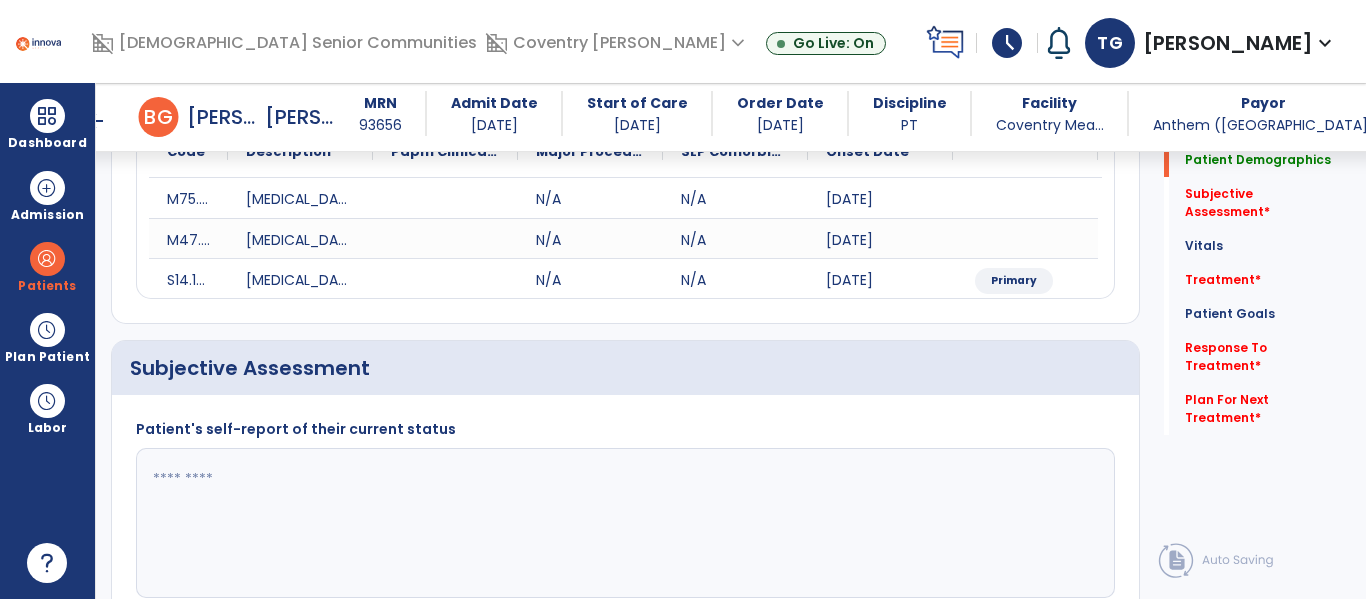 click 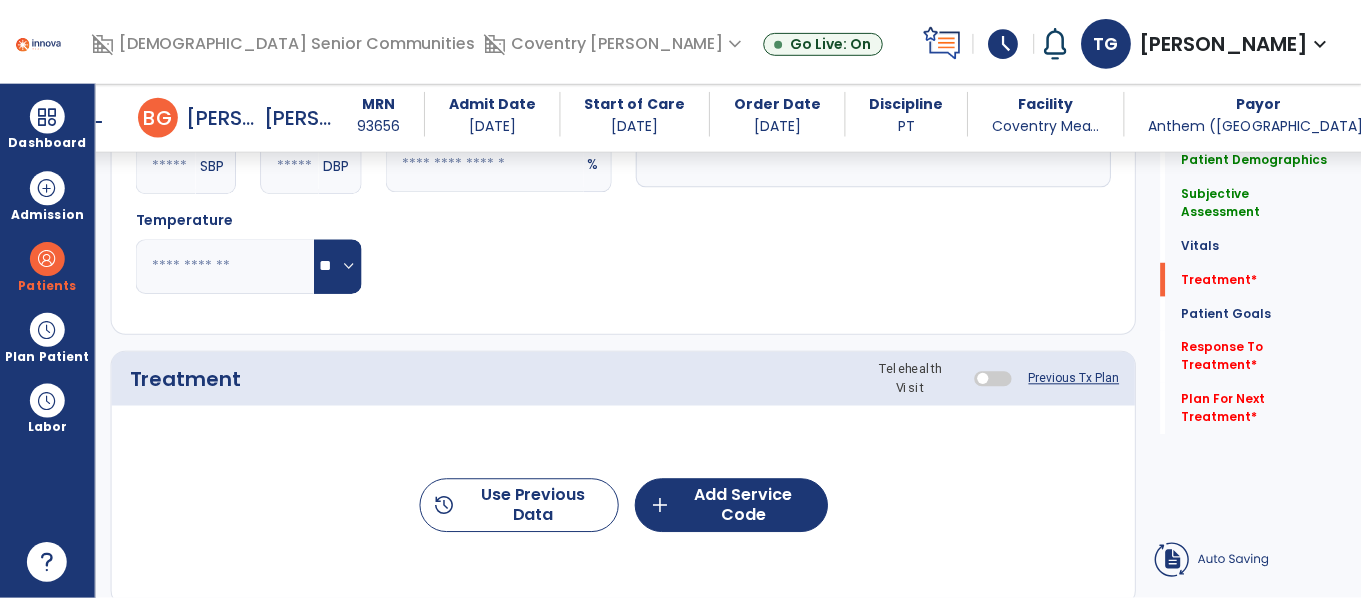 scroll, scrollTop: 1071, scrollLeft: 0, axis: vertical 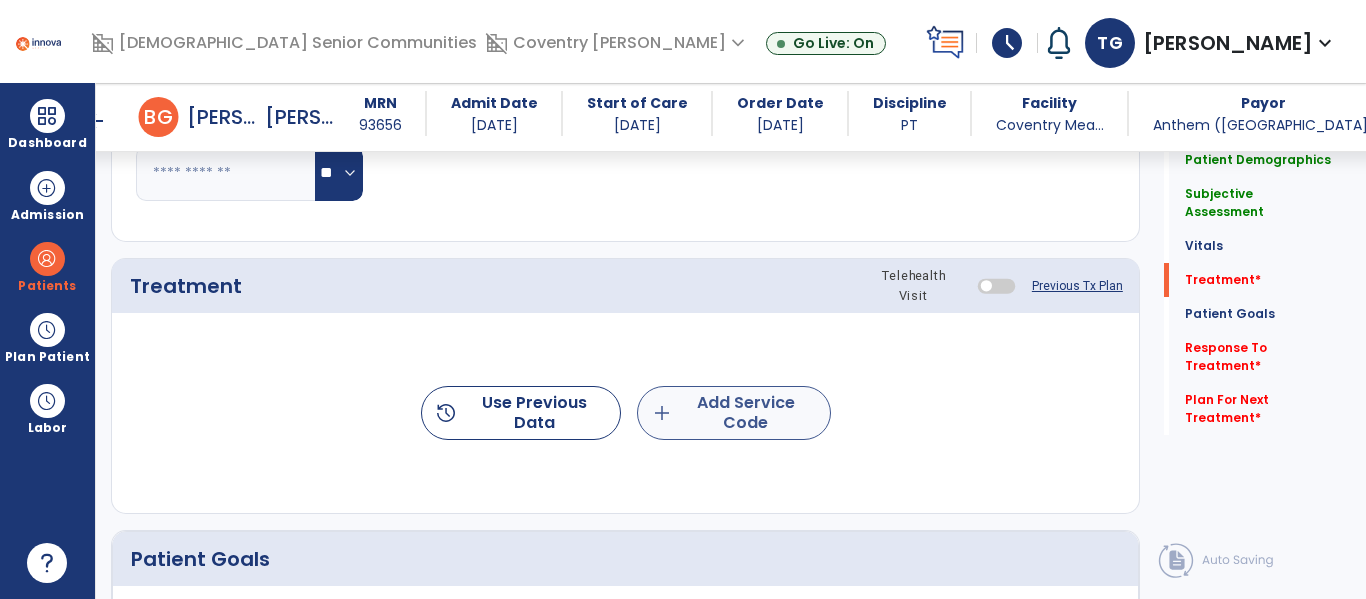 type on "********" 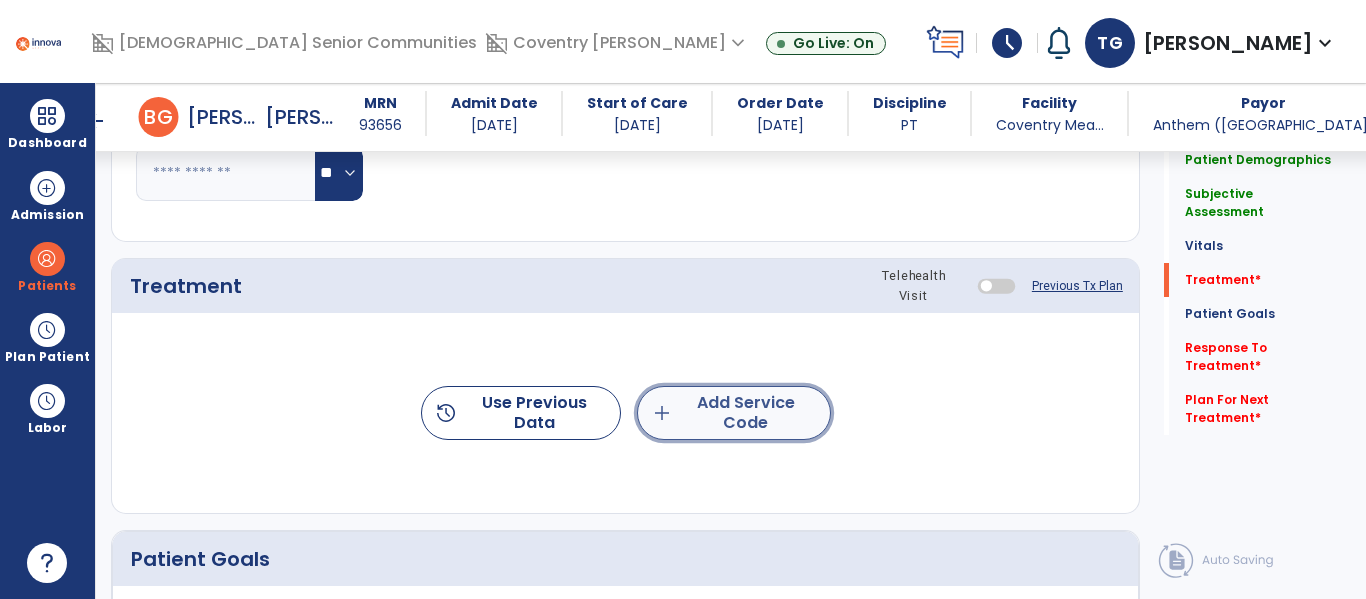 click on "add  Add Service Code" 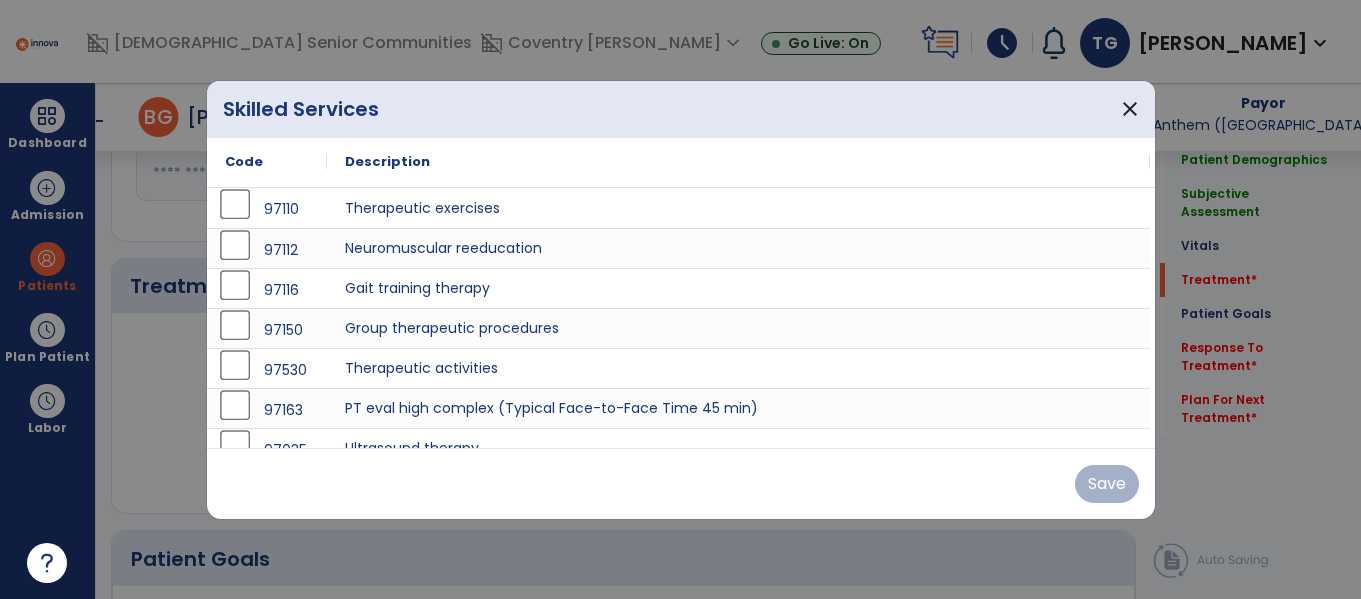 scroll, scrollTop: 1071, scrollLeft: 0, axis: vertical 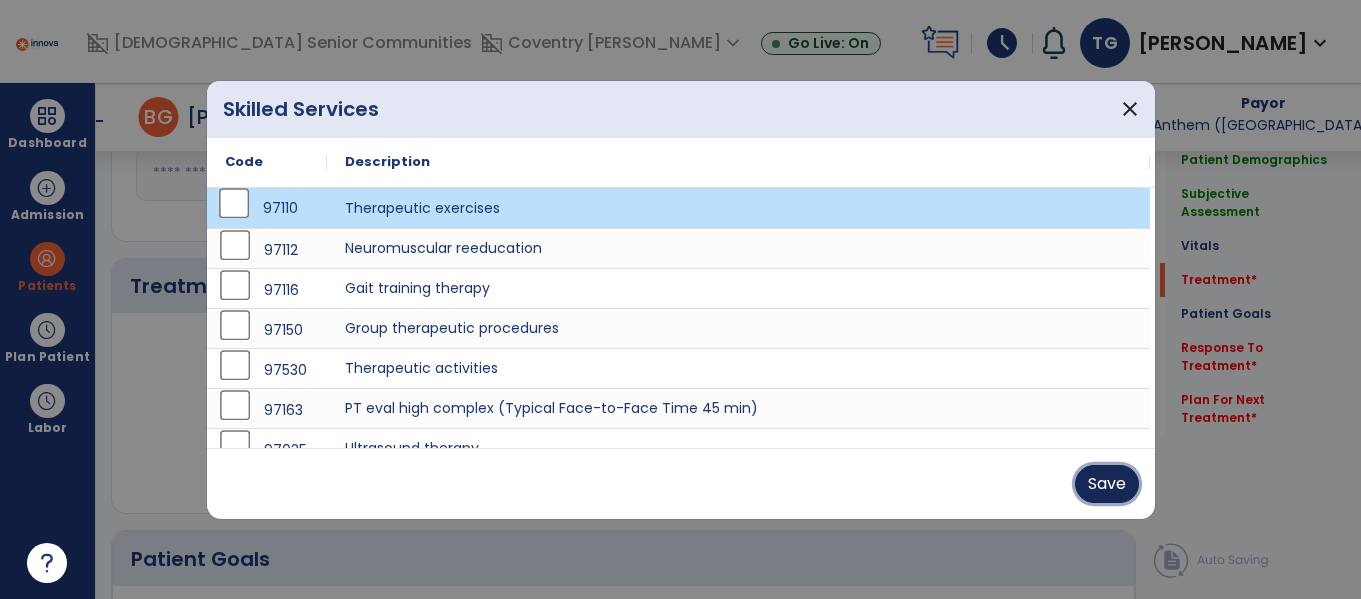 click on "Save" at bounding box center [1107, 484] 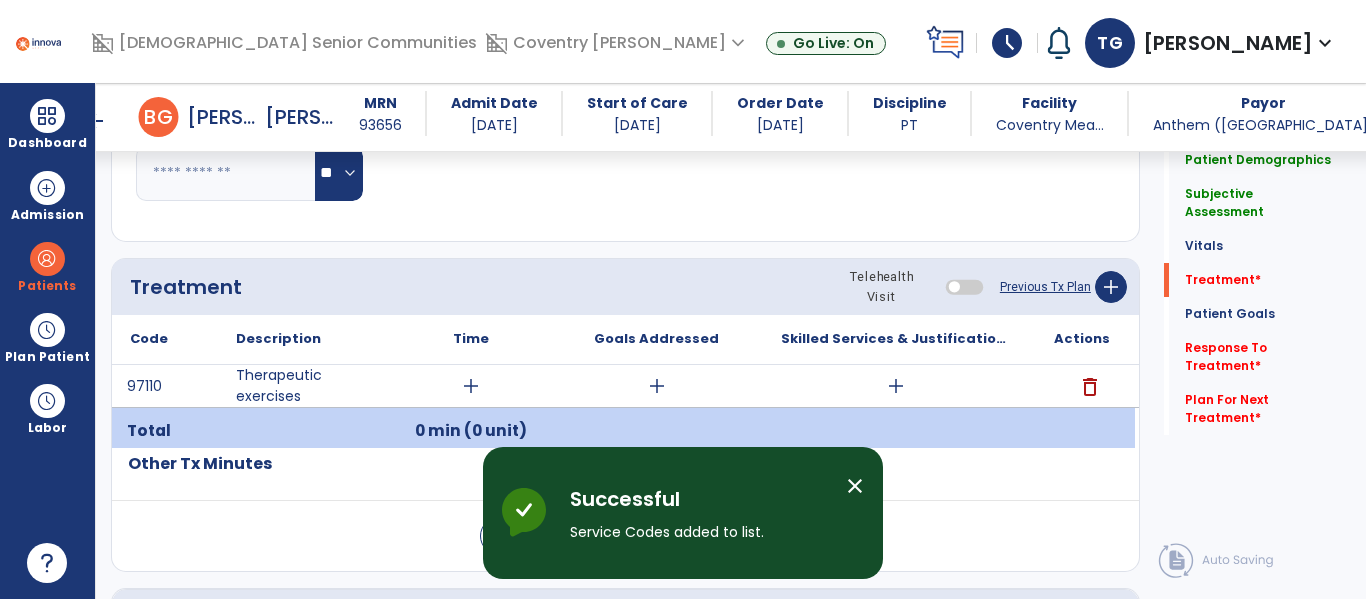 click on "add" at bounding box center [471, 386] 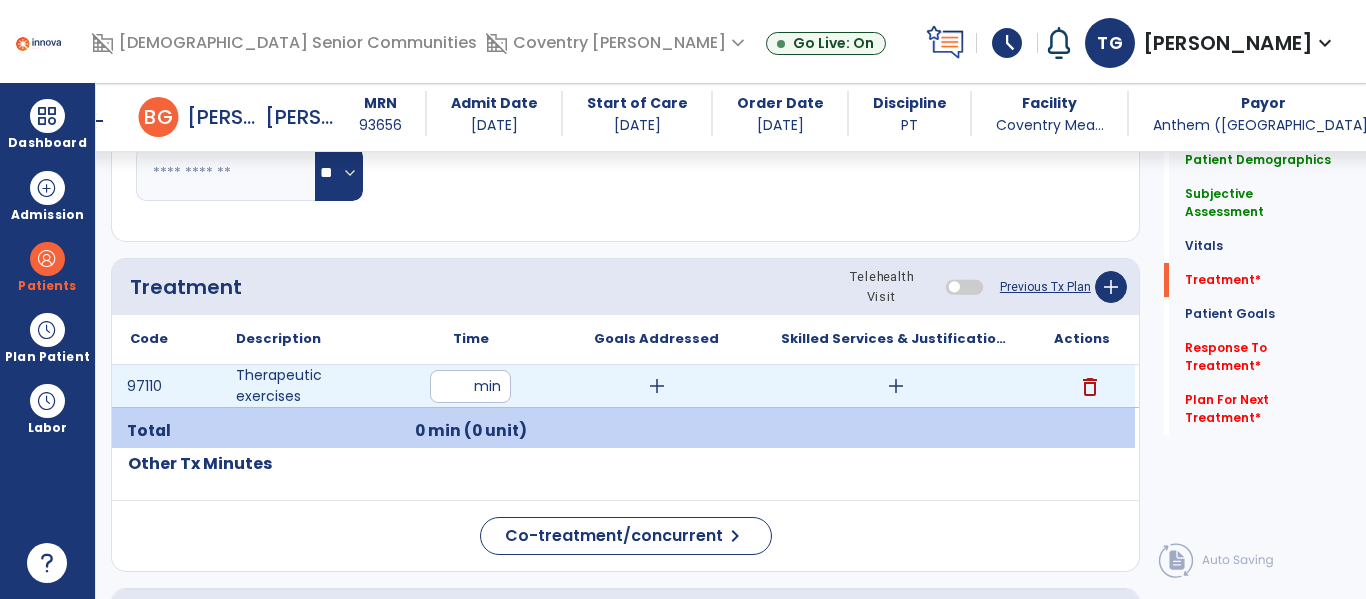 type on "**" 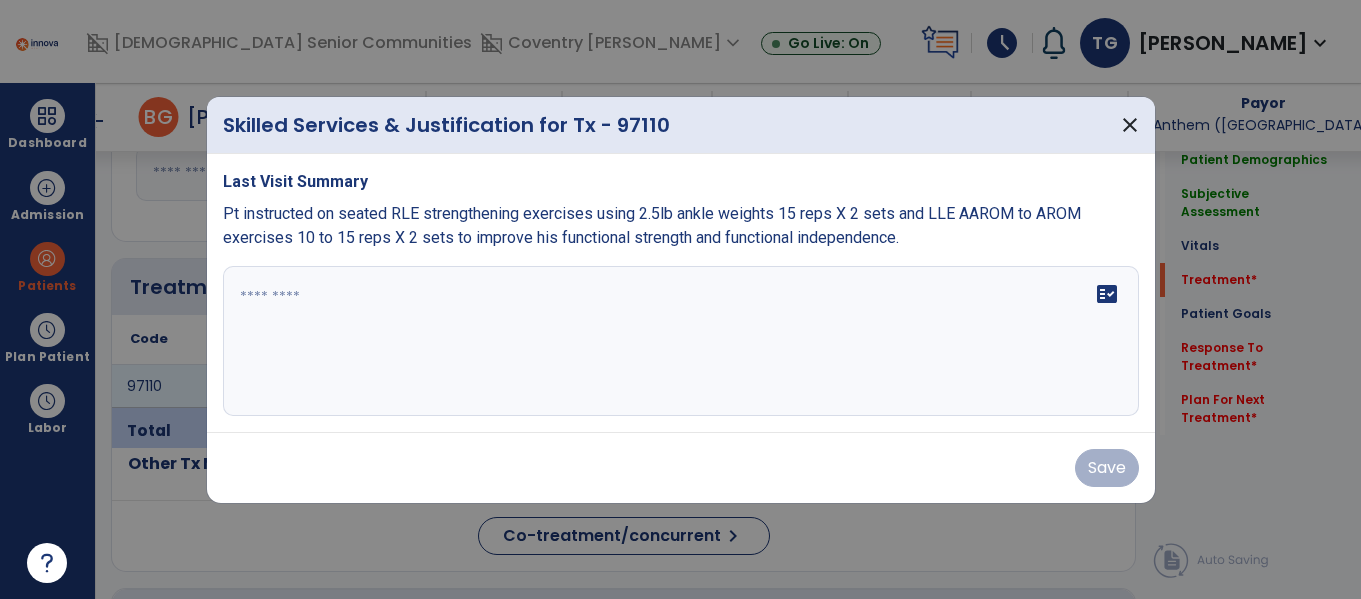 scroll, scrollTop: 1071, scrollLeft: 0, axis: vertical 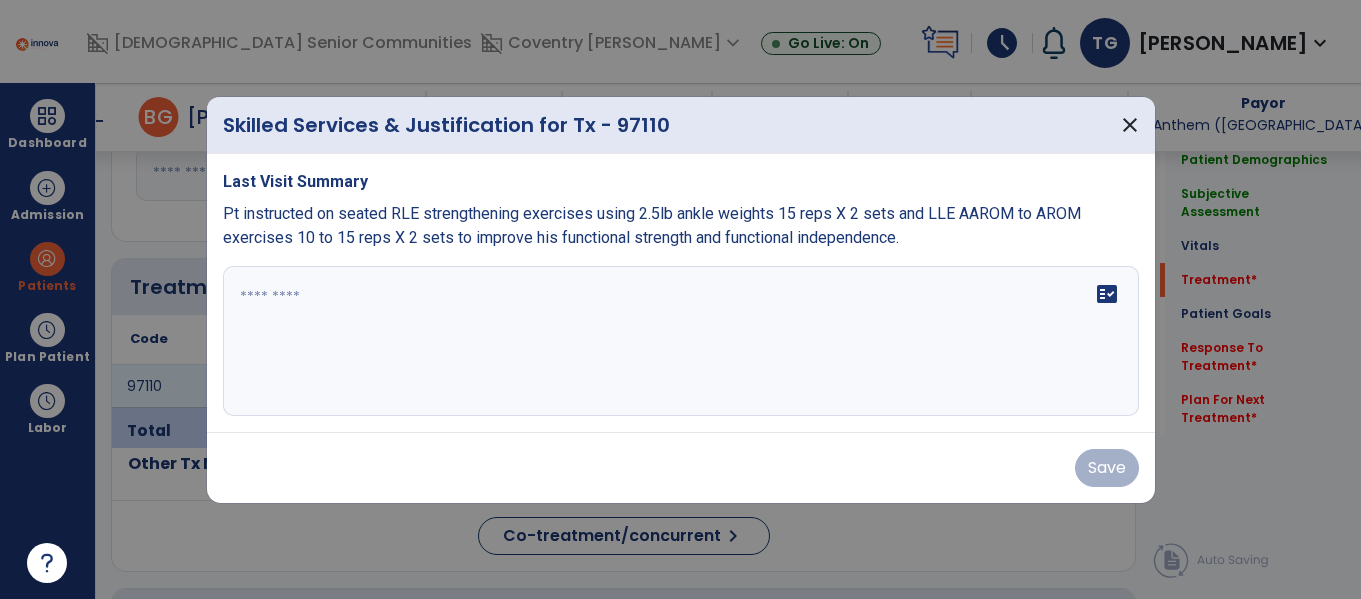 click at bounding box center [681, 341] 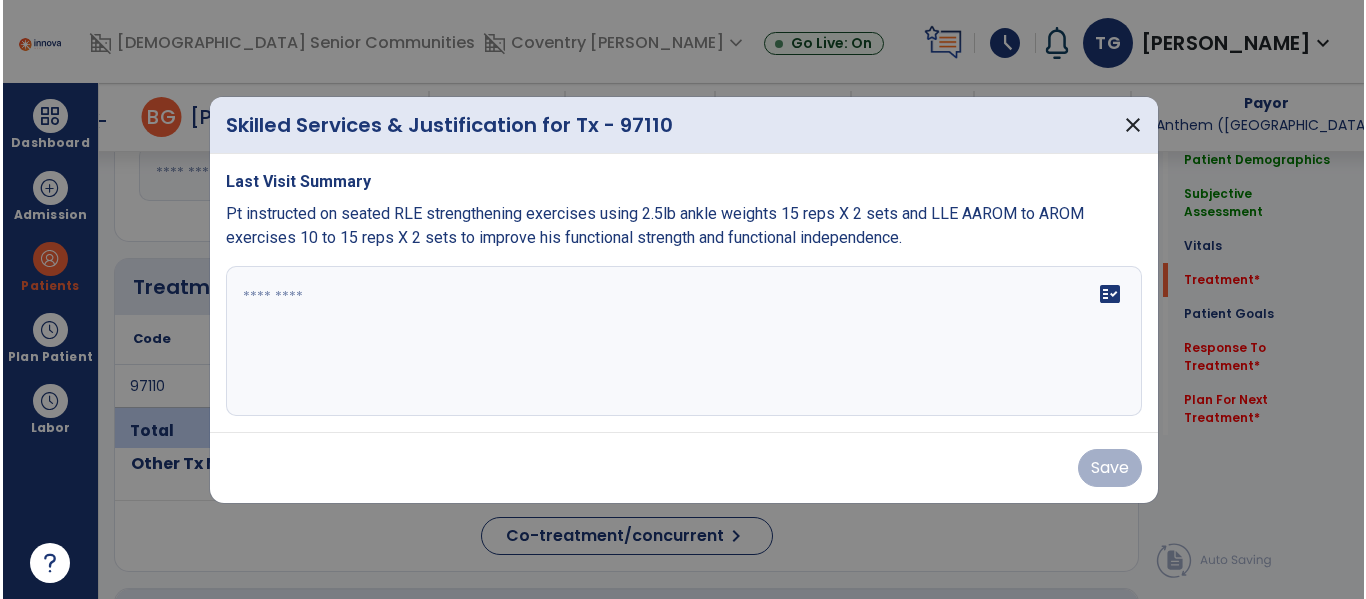 scroll, scrollTop: 0, scrollLeft: 0, axis: both 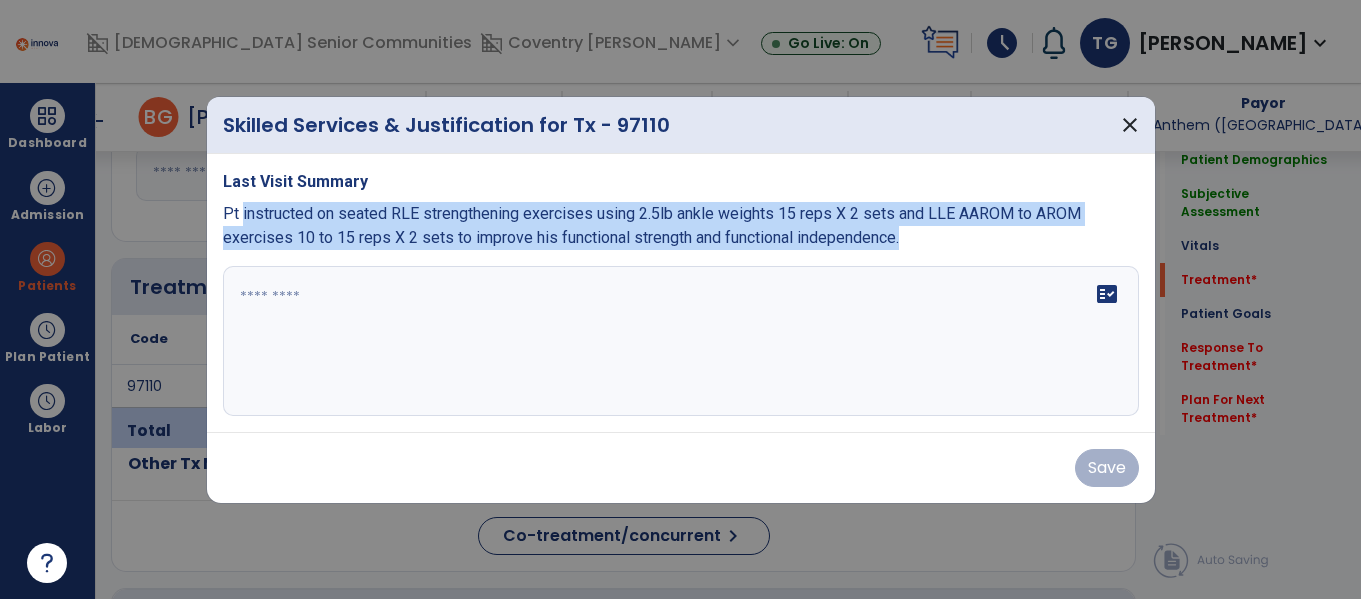 copy on "instructed on seated RLE strengthening exercises using 2.5lb ankle weights 15 reps X 2 sets and LLE AAROM to AROM exercises 10 to 15 reps X 2 sets to improve his functional strength and functional independence." 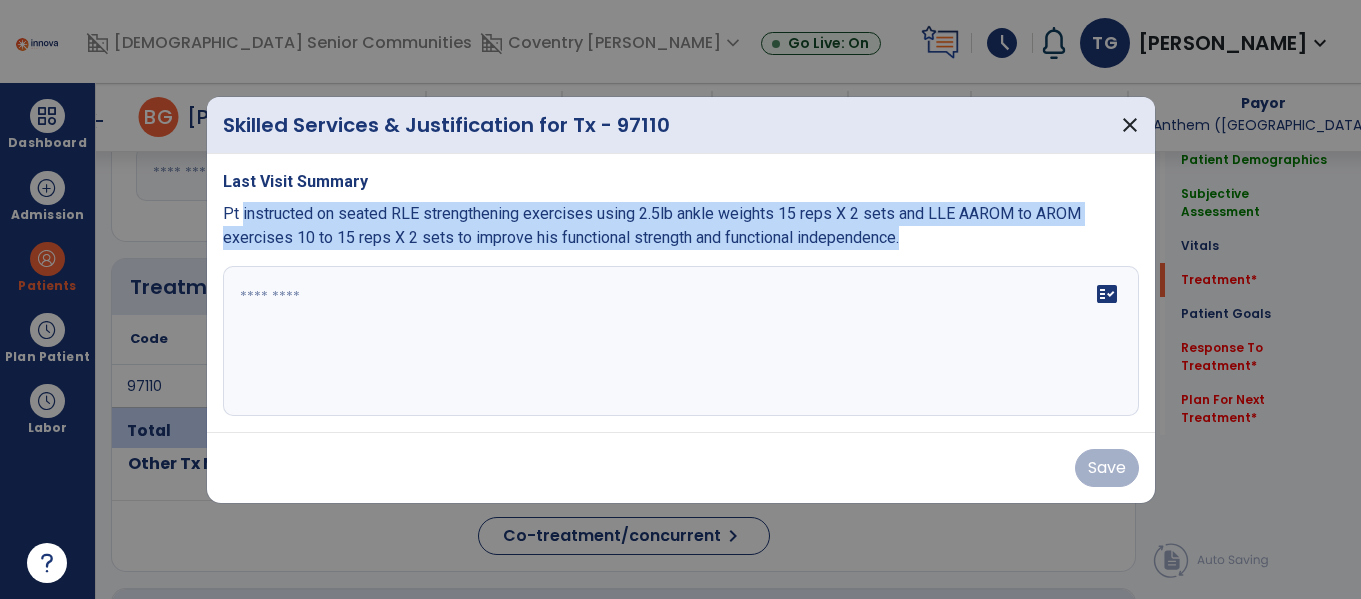 click at bounding box center (681, 341) 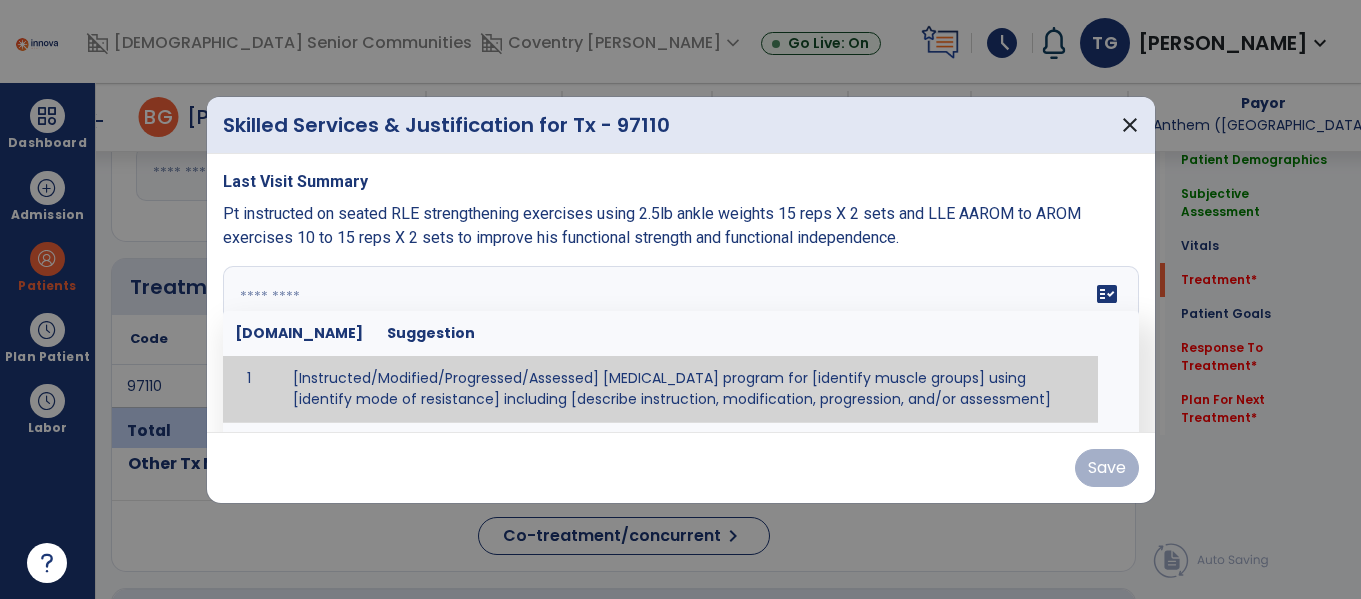 click at bounding box center (678, 341) 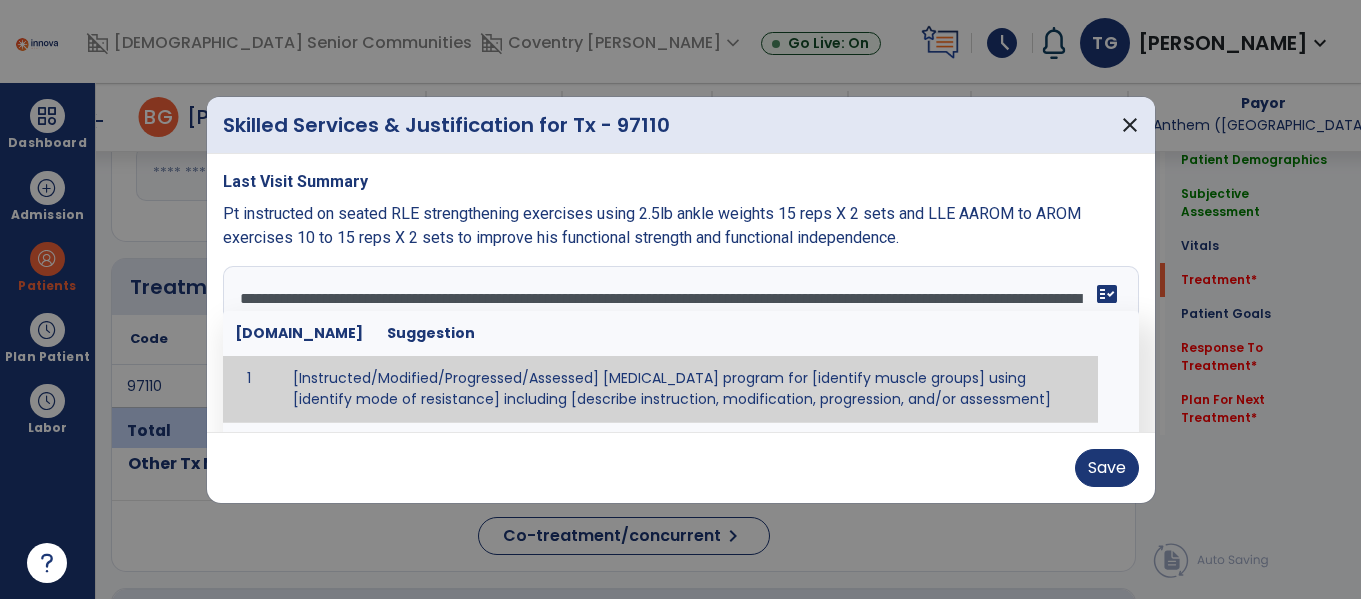 click on "**********" at bounding box center (678, 341) 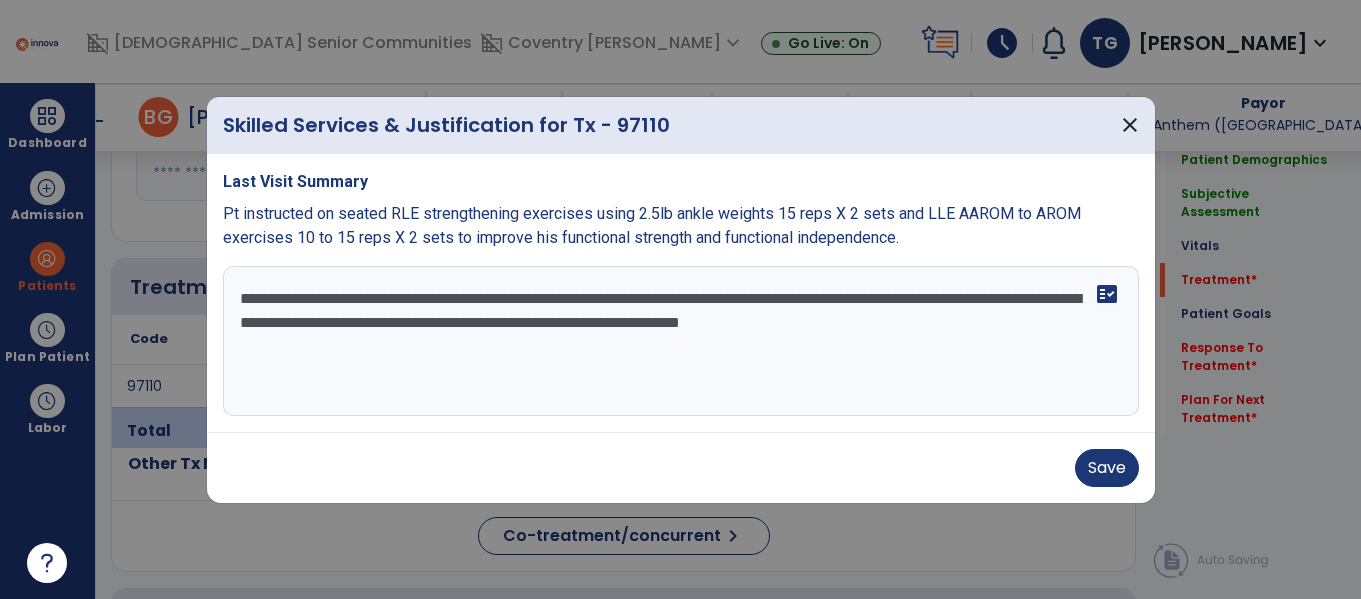 click on "**********" at bounding box center [681, 341] 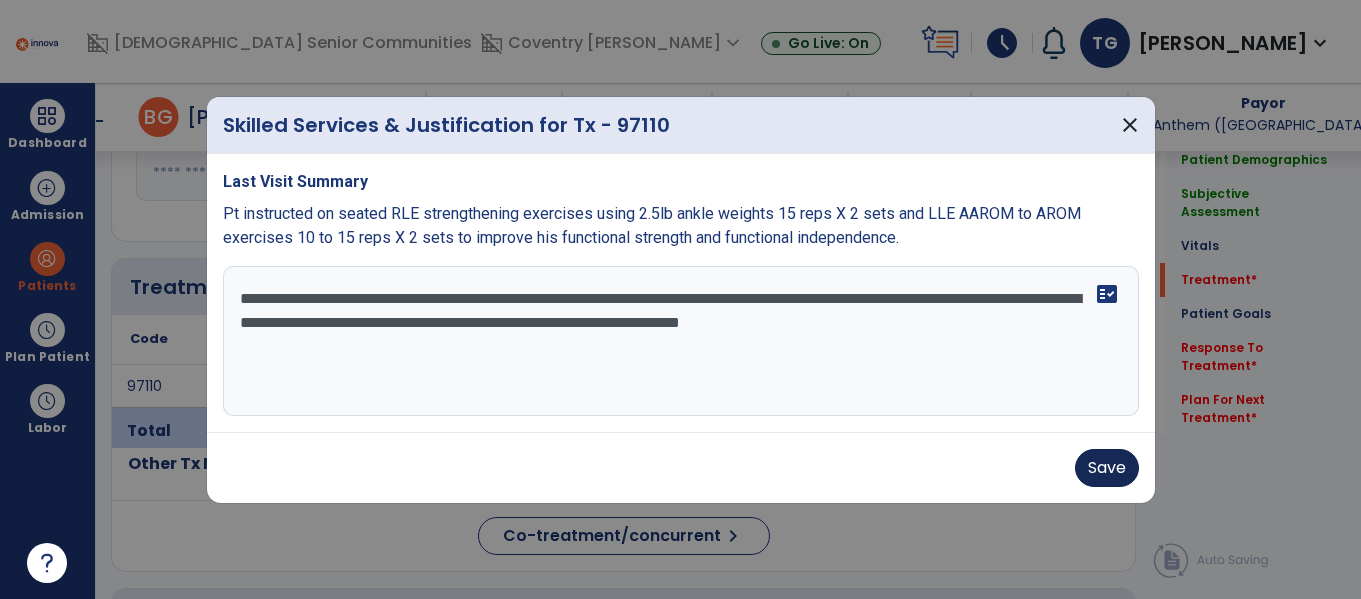type on "**********" 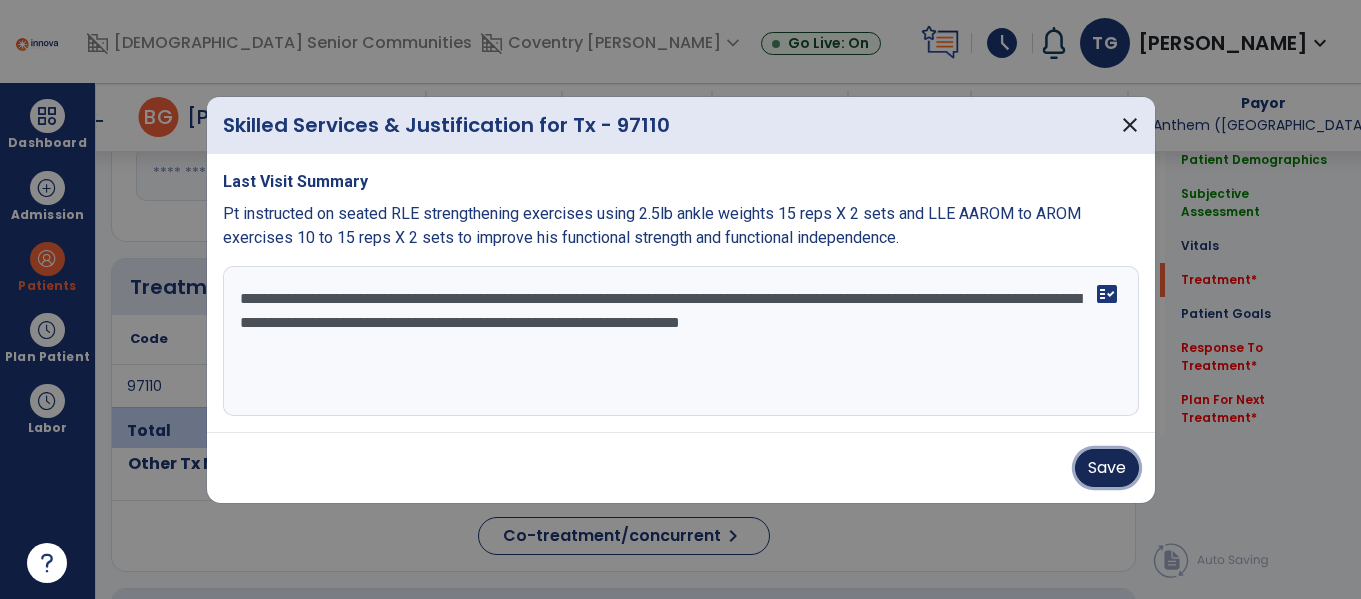 click on "Save" at bounding box center (1107, 468) 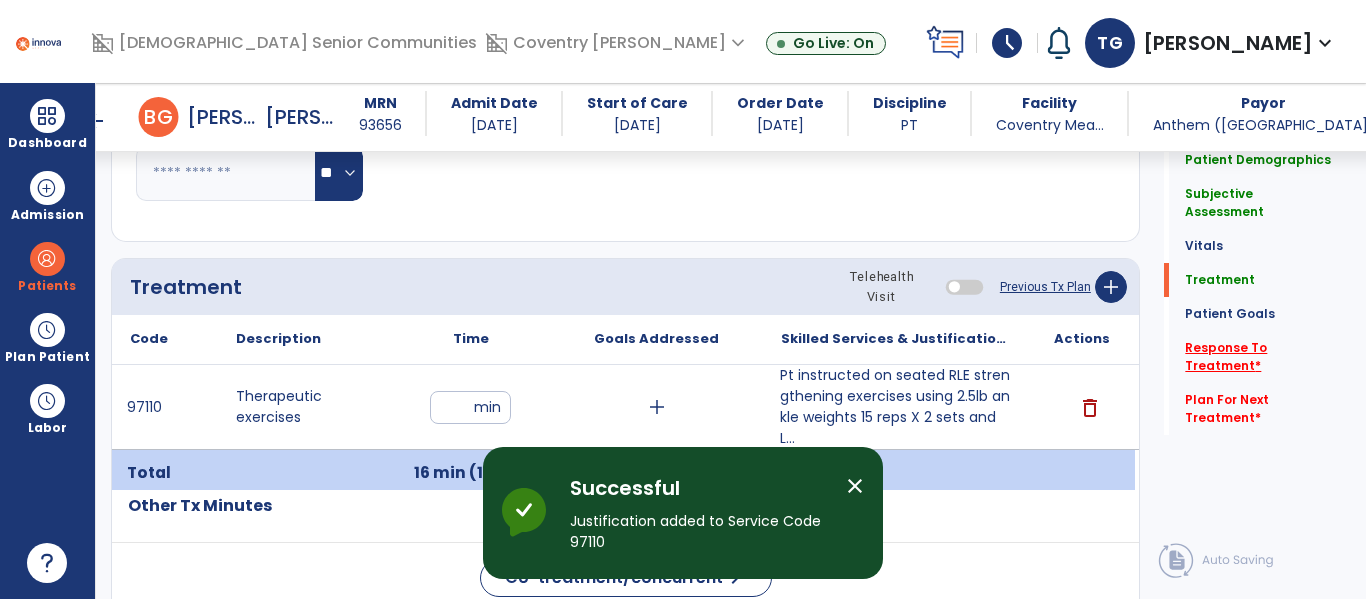 click on "Response To Treatment   *" 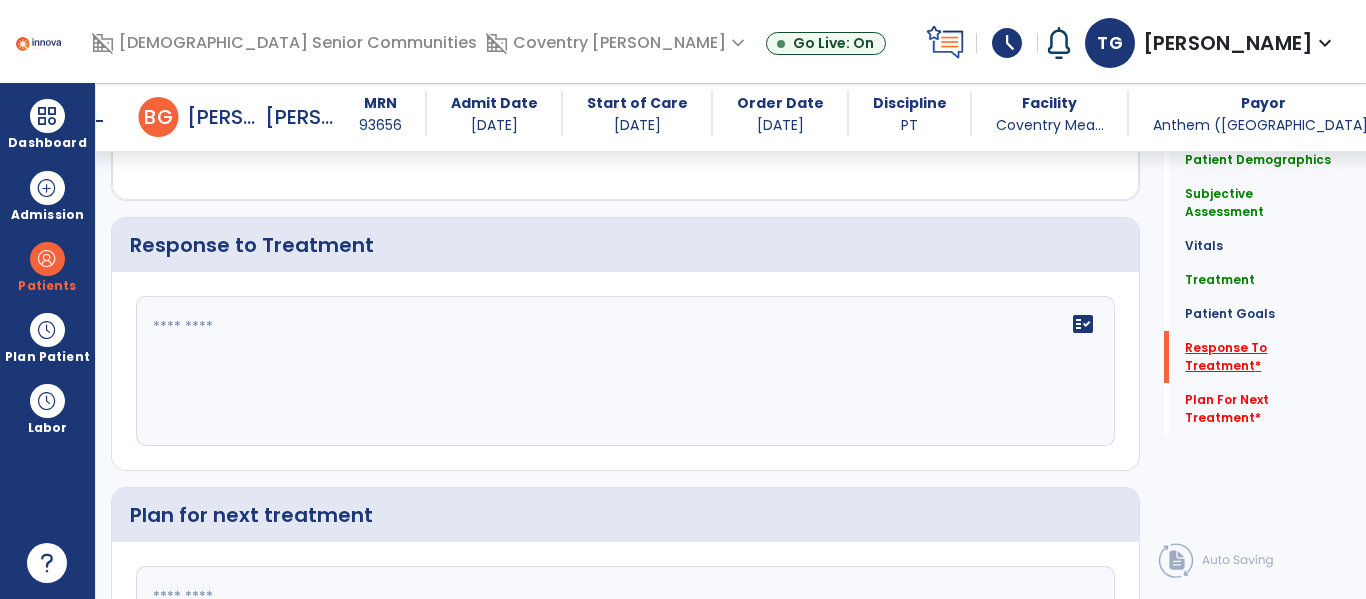 scroll, scrollTop: 3488, scrollLeft: 0, axis: vertical 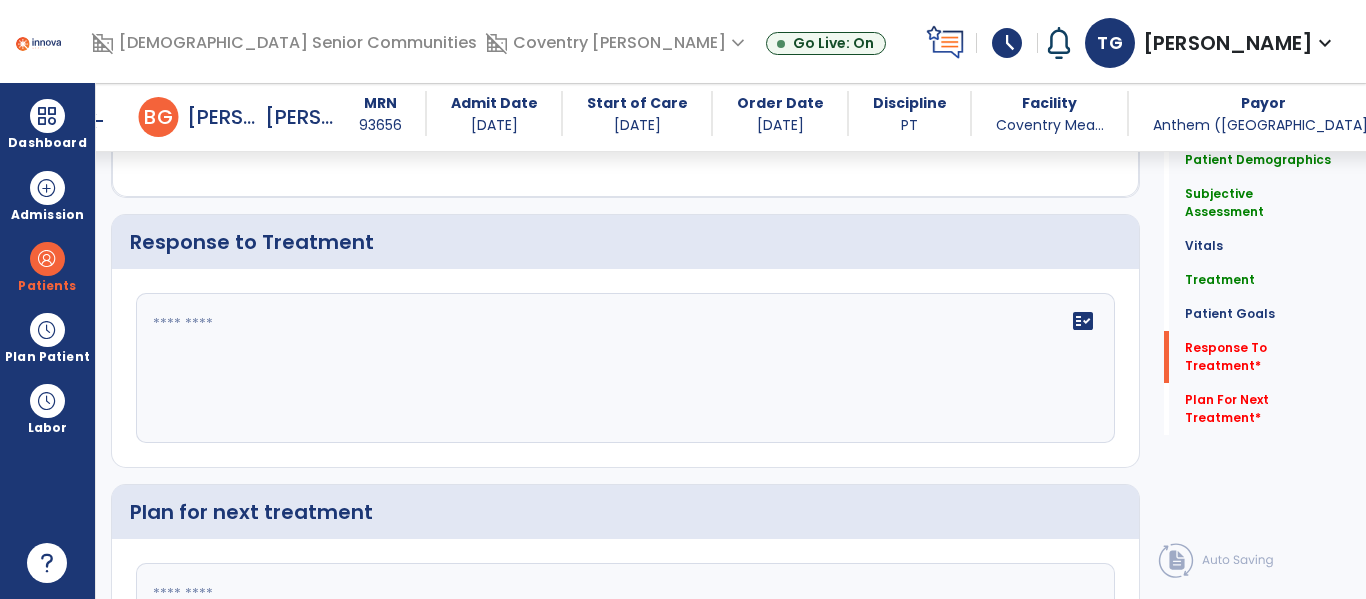 click 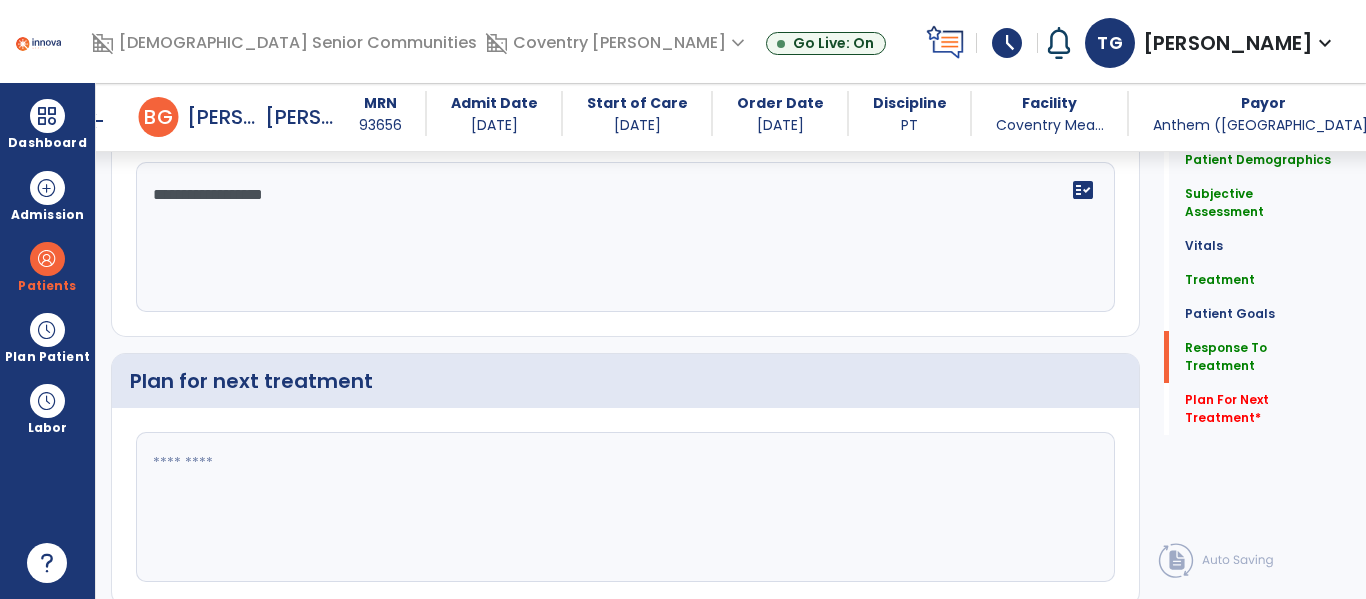 scroll, scrollTop: 3622, scrollLeft: 0, axis: vertical 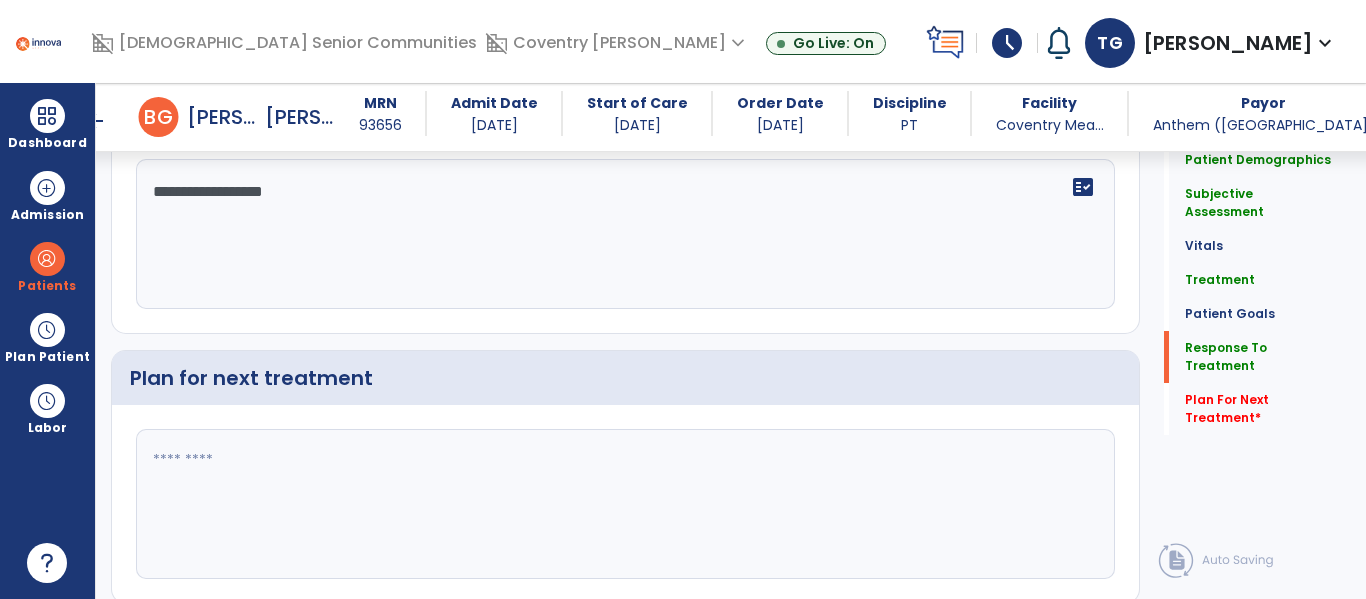 type on "**********" 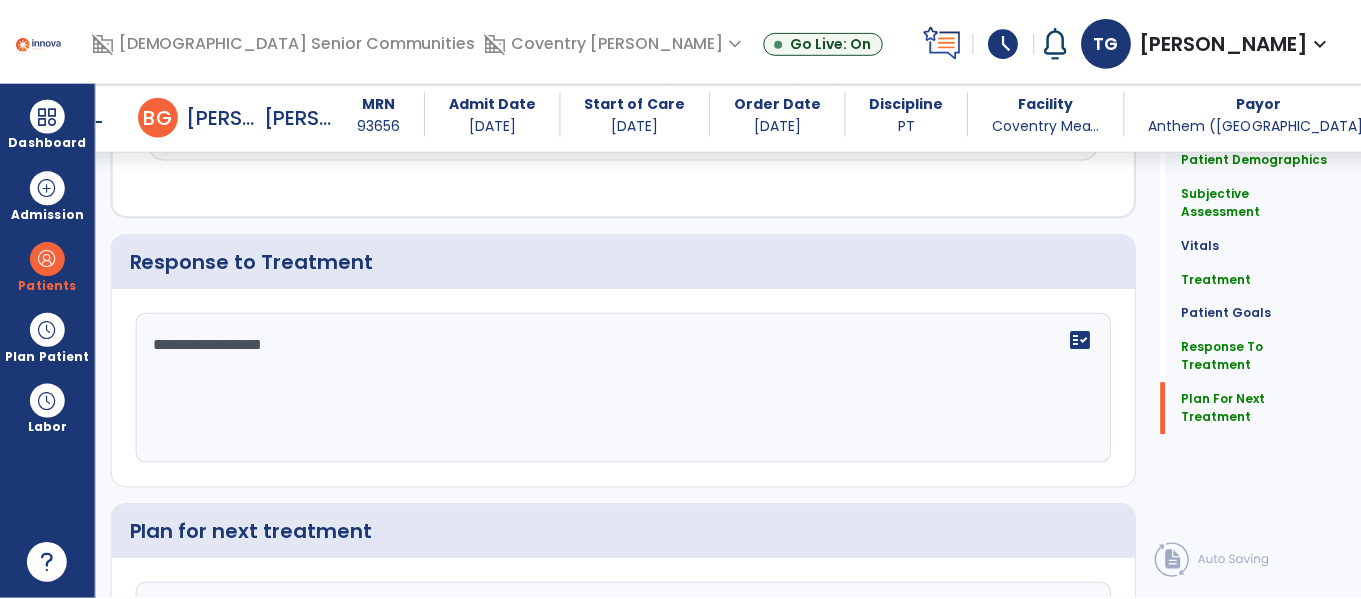 scroll, scrollTop: 3693, scrollLeft: 0, axis: vertical 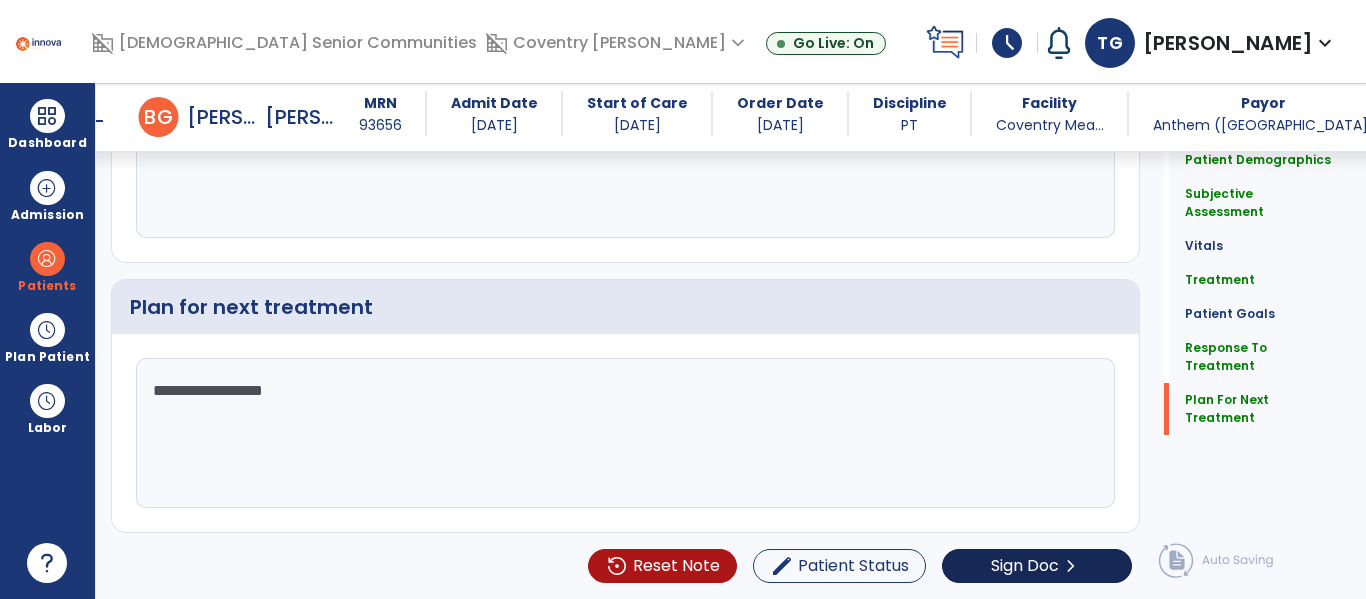type on "**********" 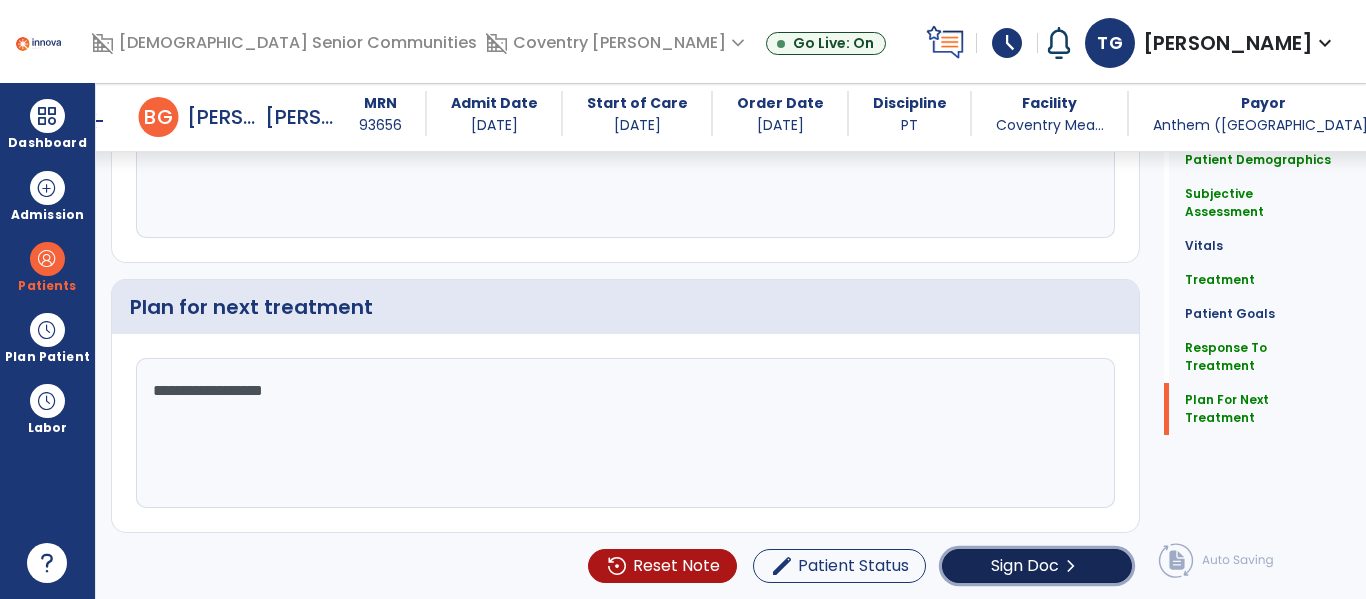 click on "Sign Doc" 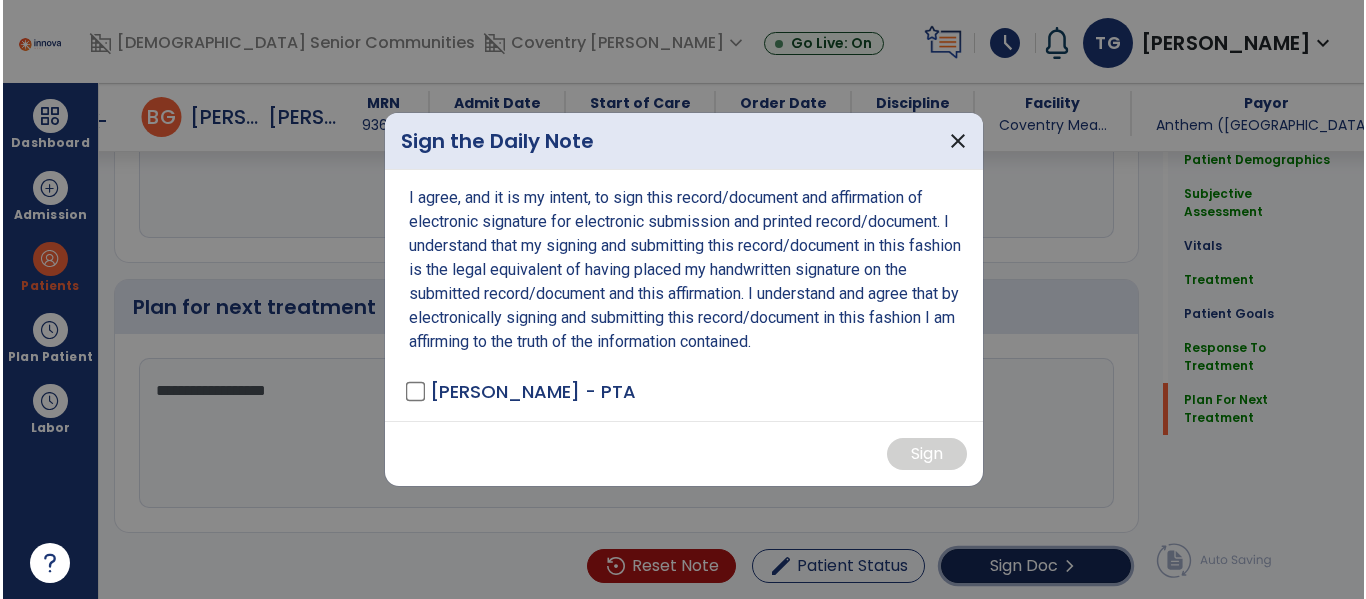 scroll, scrollTop: 3693, scrollLeft: 0, axis: vertical 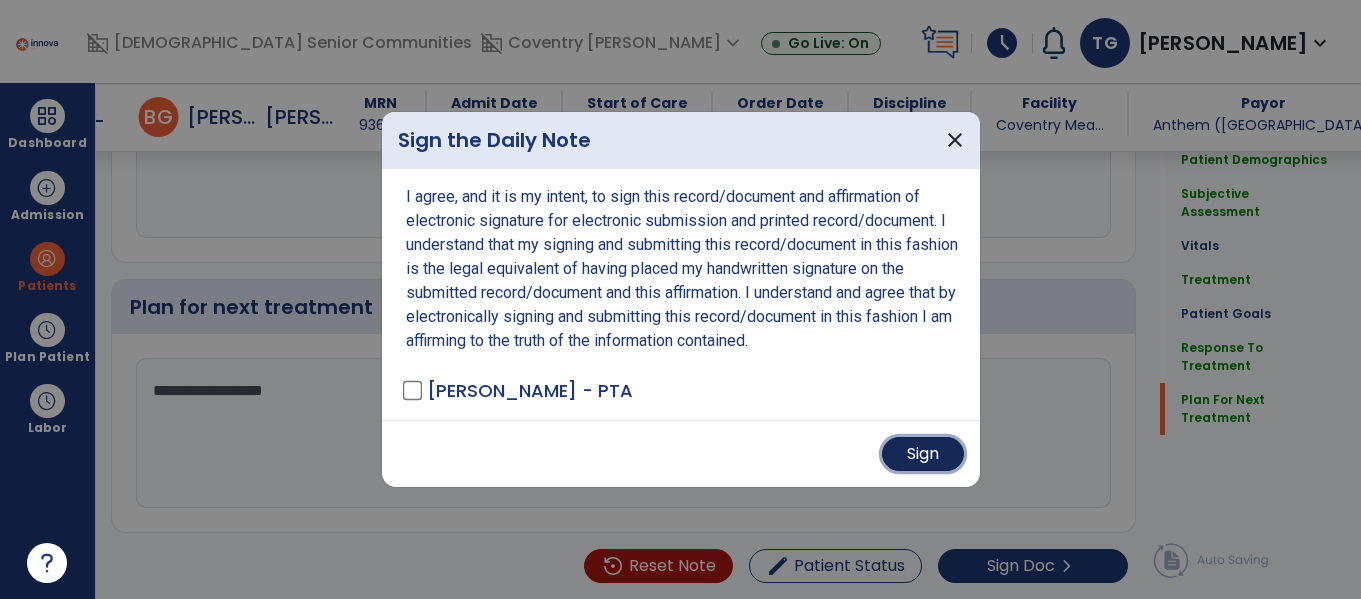 click on "Sign" at bounding box center (923, 454) 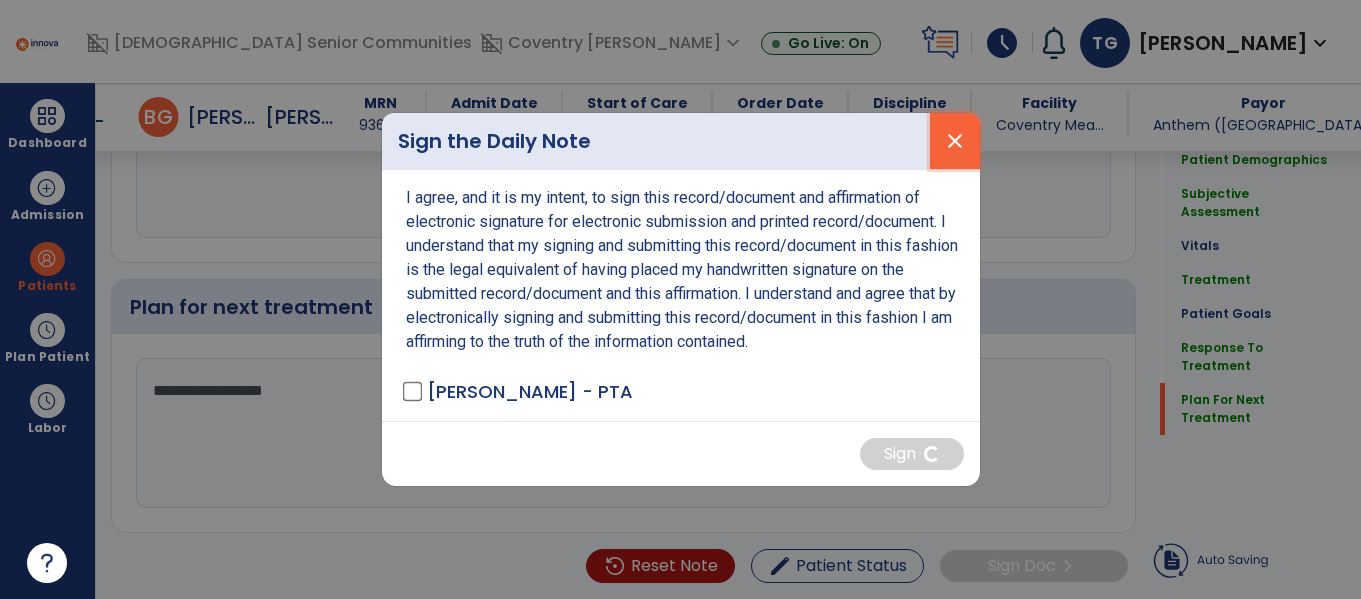 click on "close" at bounding box center [955, 141] 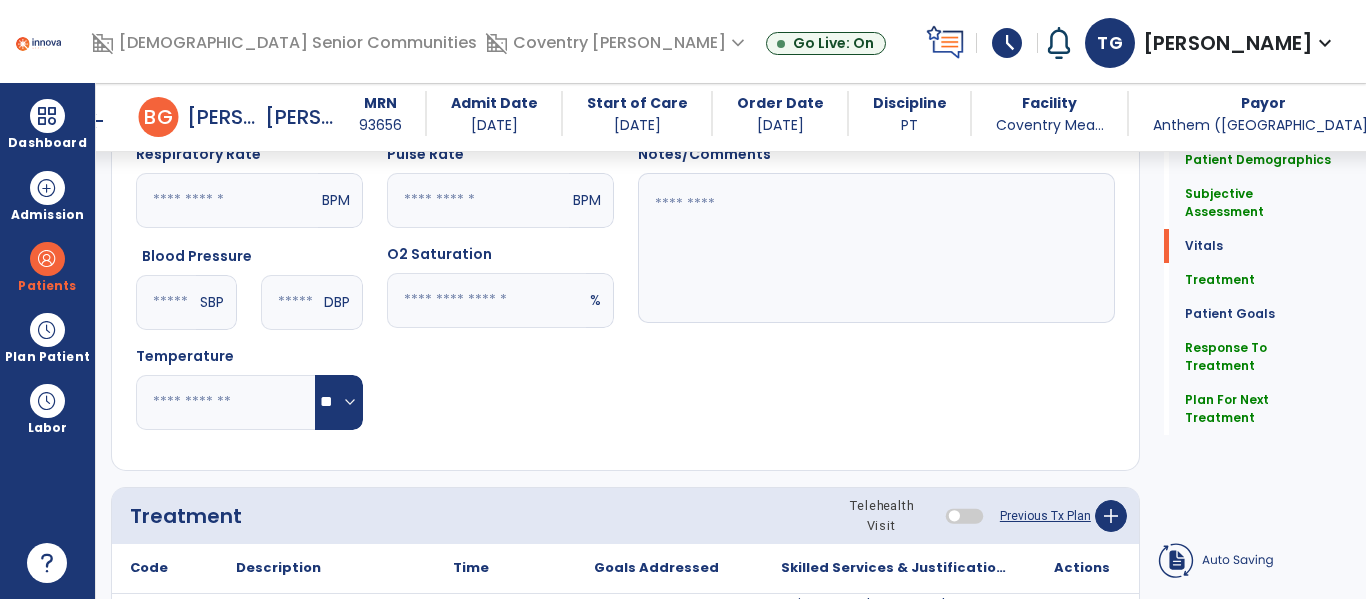 scroll, scrollTop: 878, scrollLeft: 0, axis: vertical 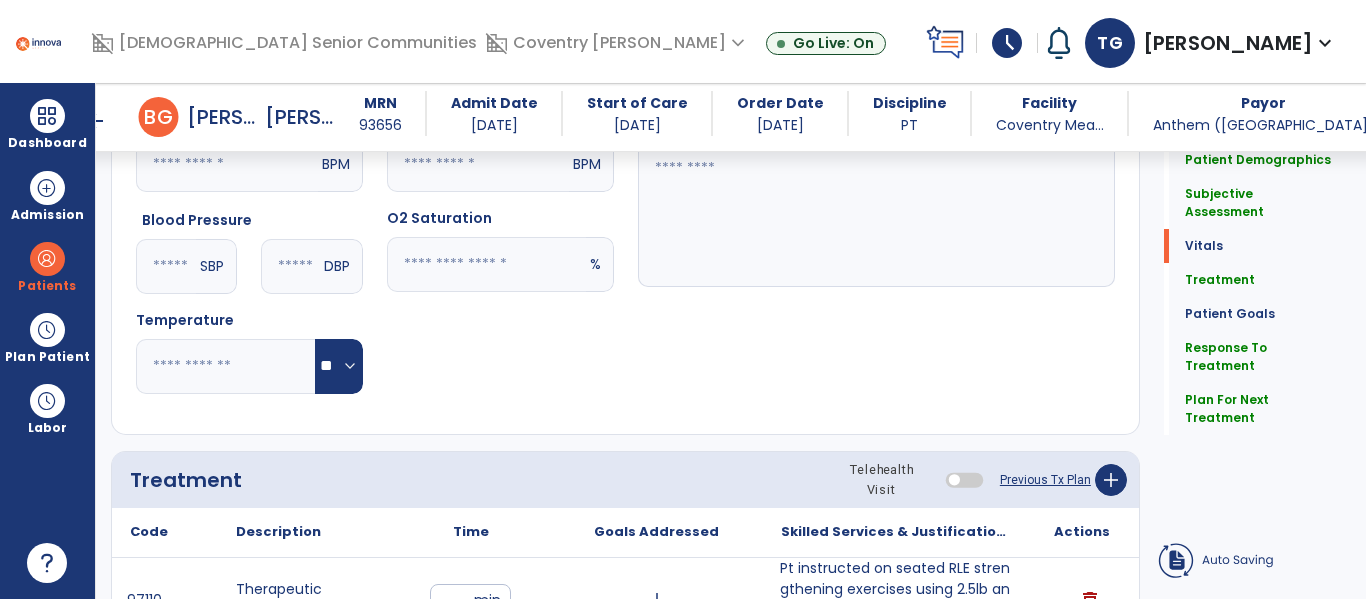 click on "Notes/Comments" 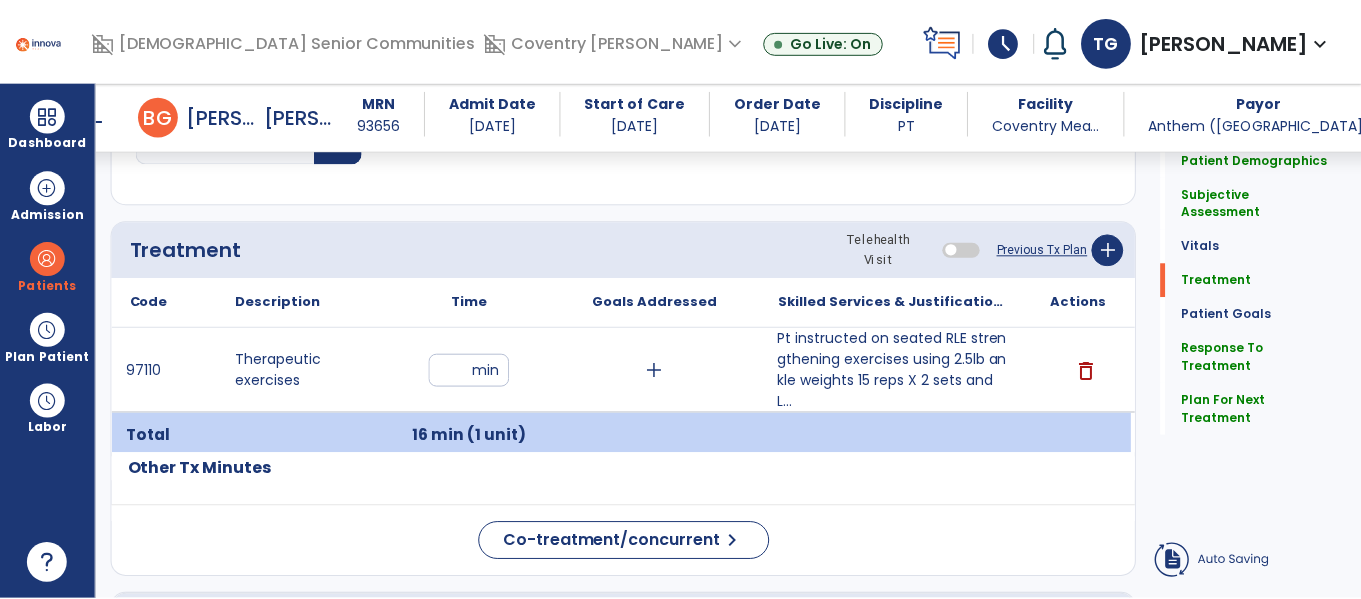 scroll, scrollTop: 1115, scrollLeft: 0, axis: vertical 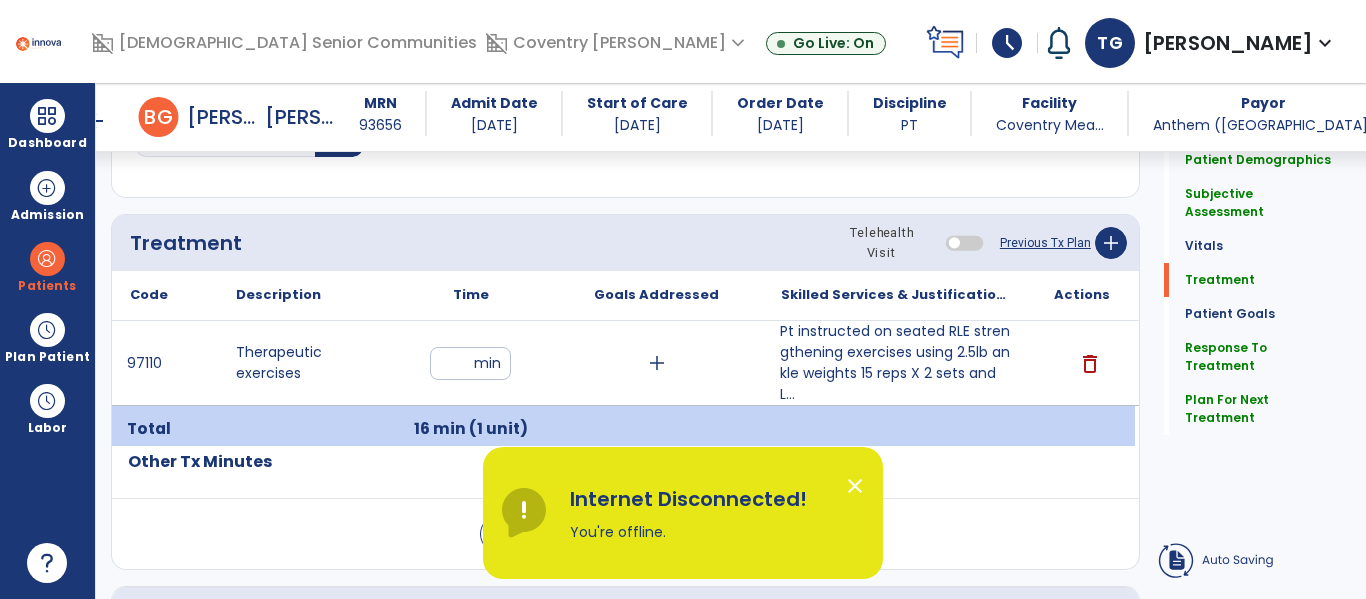 click on "close" at bounding box center (855, 486) 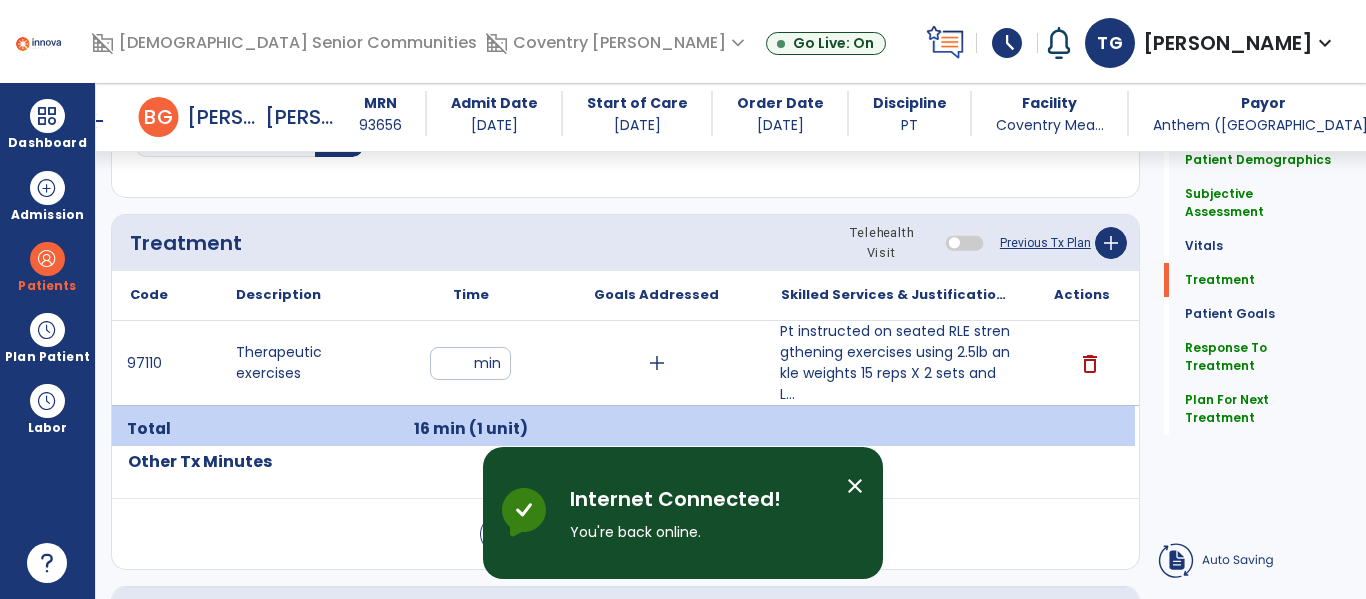 click on "Pt instructed on seated RLE strengthening exercises using 2.5lb ankle weights 15 reps X 2 sets and L..." at bounding box center (896, 363) 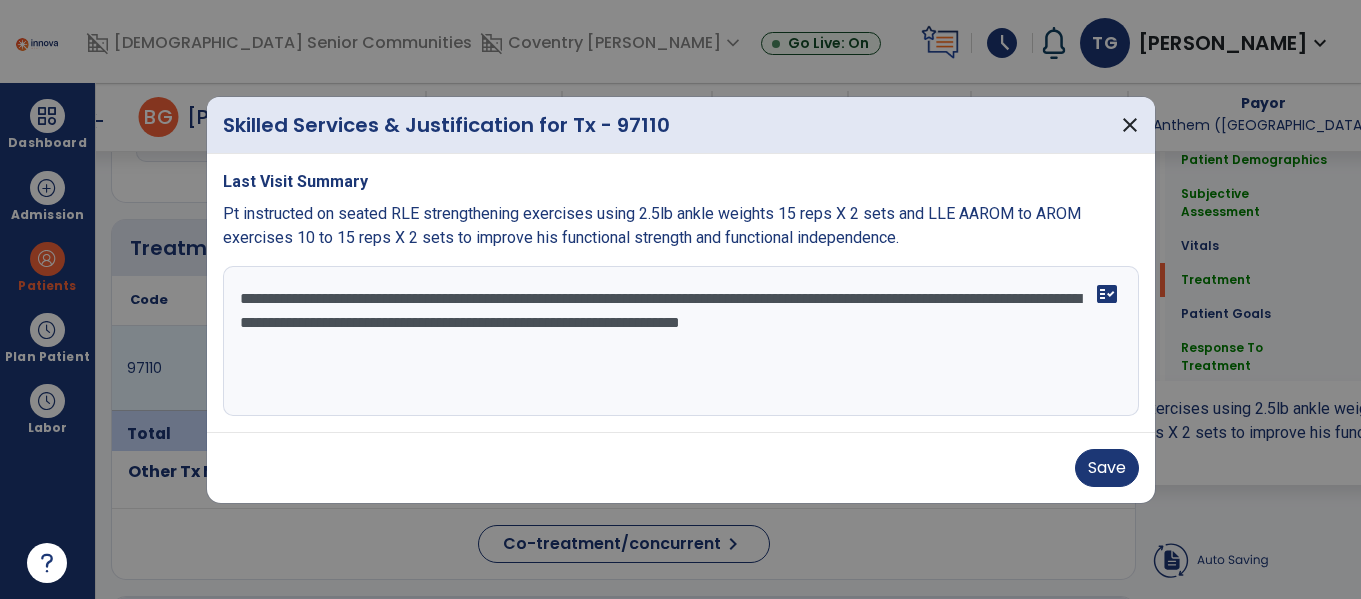 scroll, scrollTop: 1115, scrollLeft: 0, axis: vertical 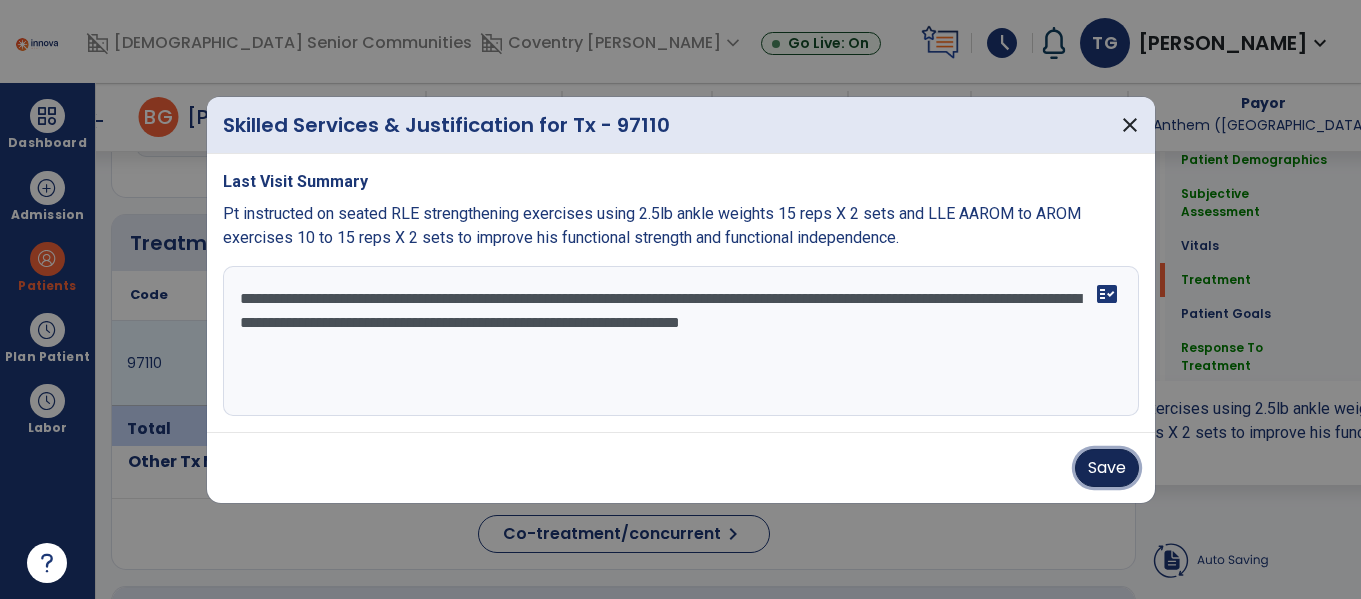 click on "Save" at bounding box center (1107, 468) 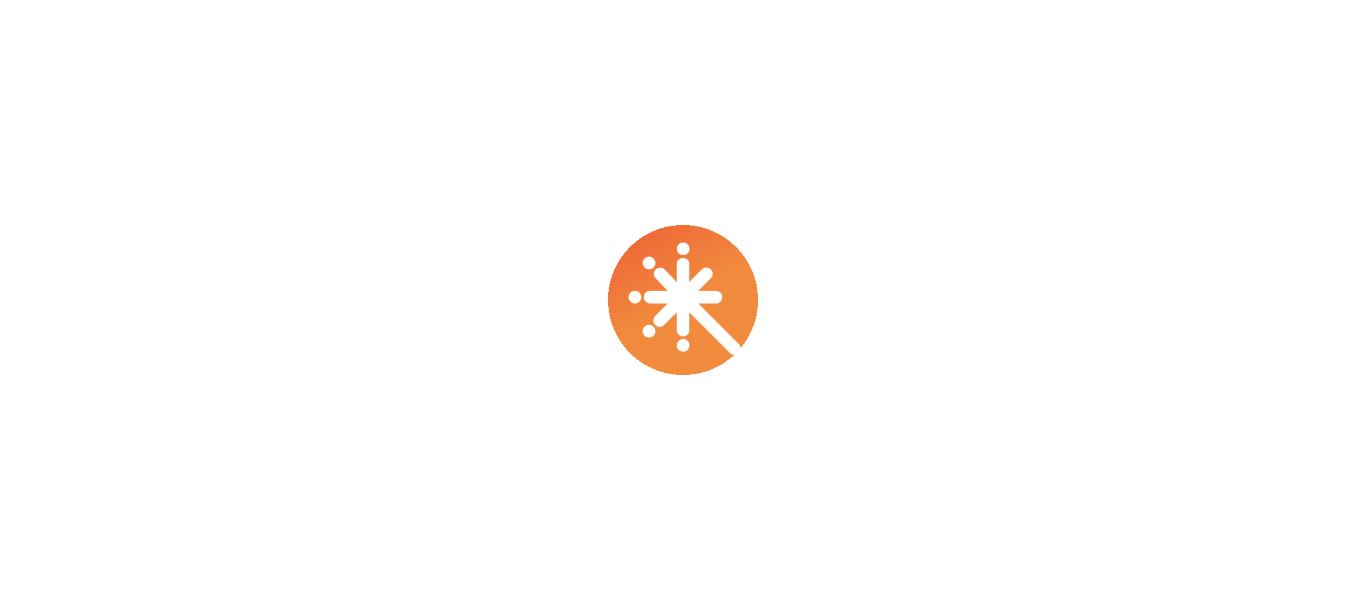 scroll, scrollTop: 0, scrollLeft: 0, axis: both 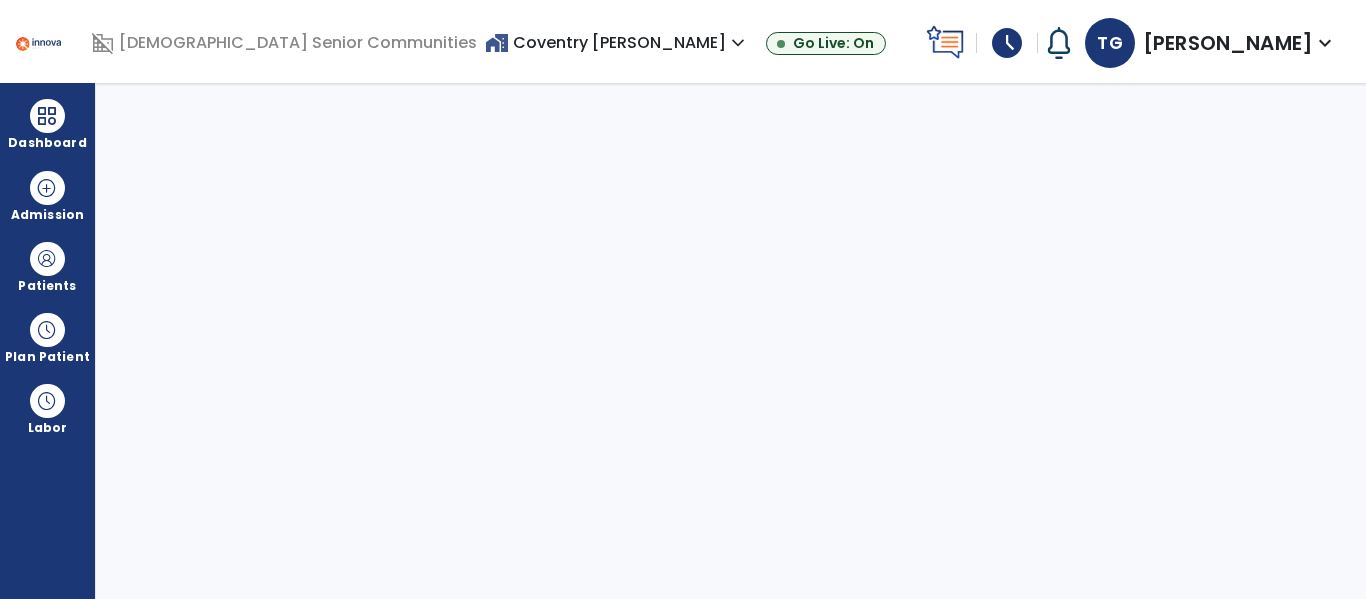 select on "****" 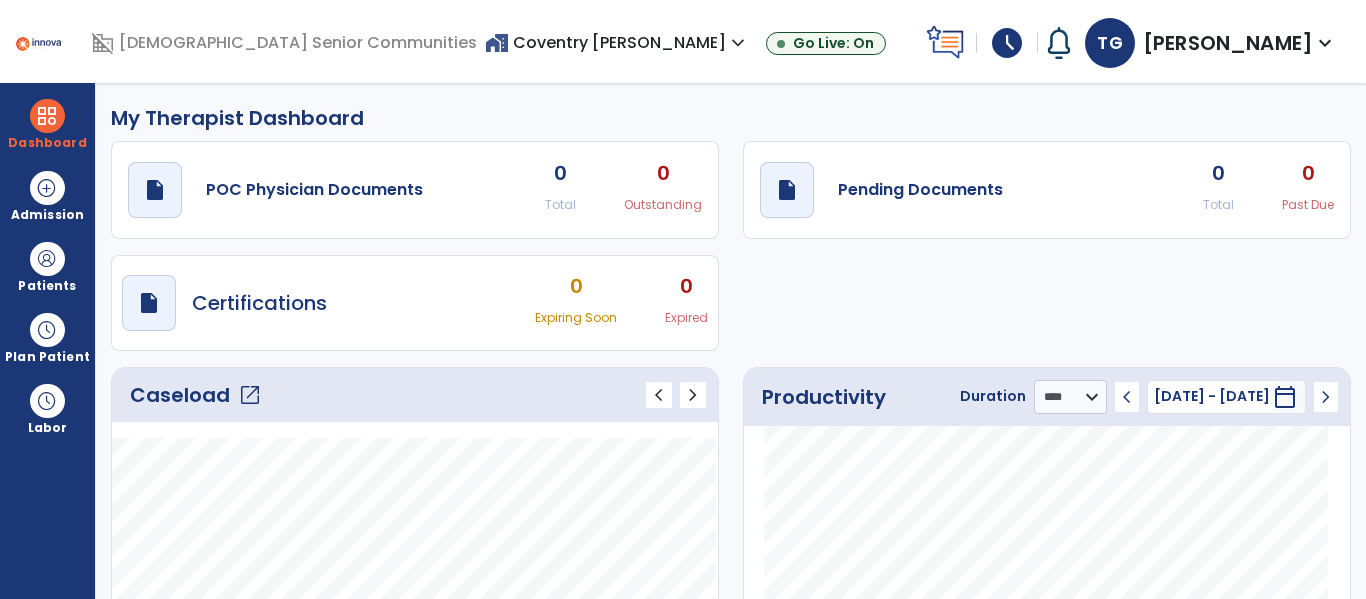 click on "open_in_new" 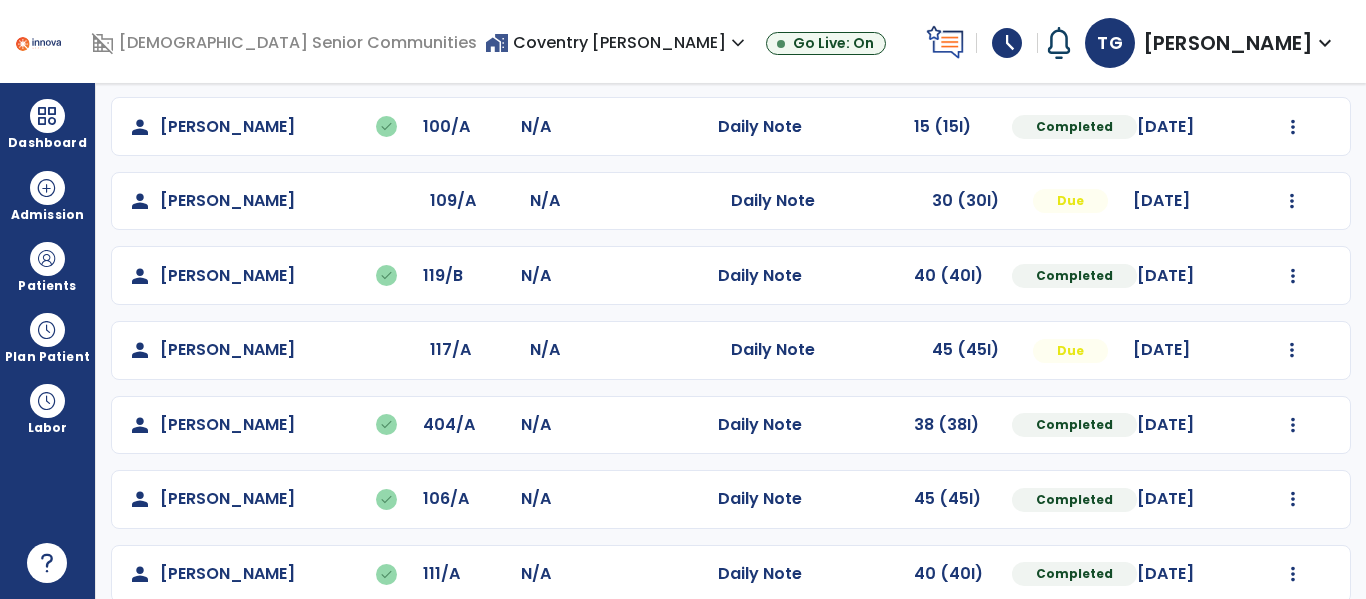 scroll, scrollTop: 339, scrollLeft: 0, axis: vertical 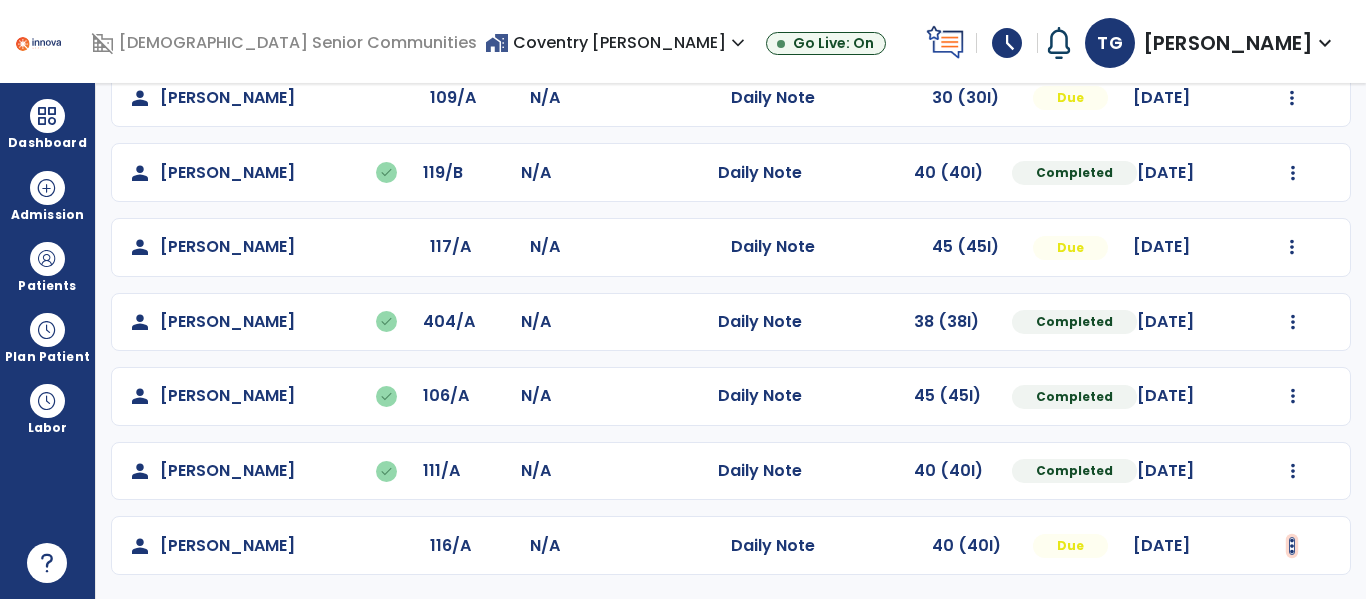 click at bounding box center (1293, -51) 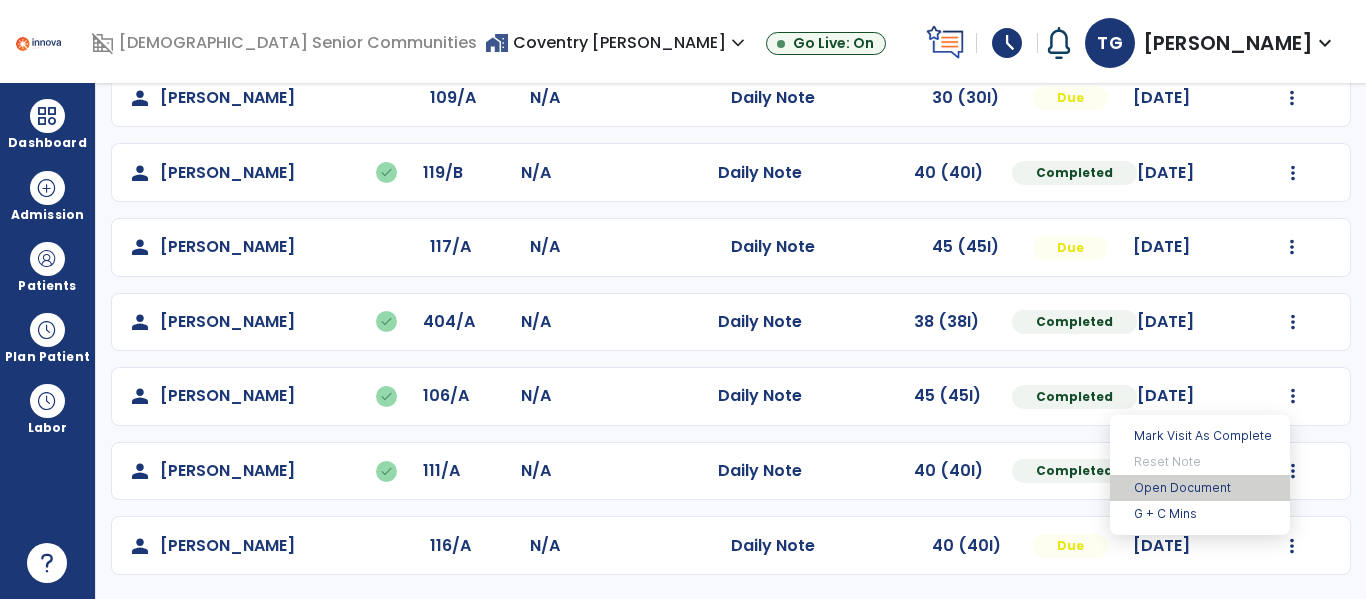 click on "Open Document" at bounding box center [1200, 488] 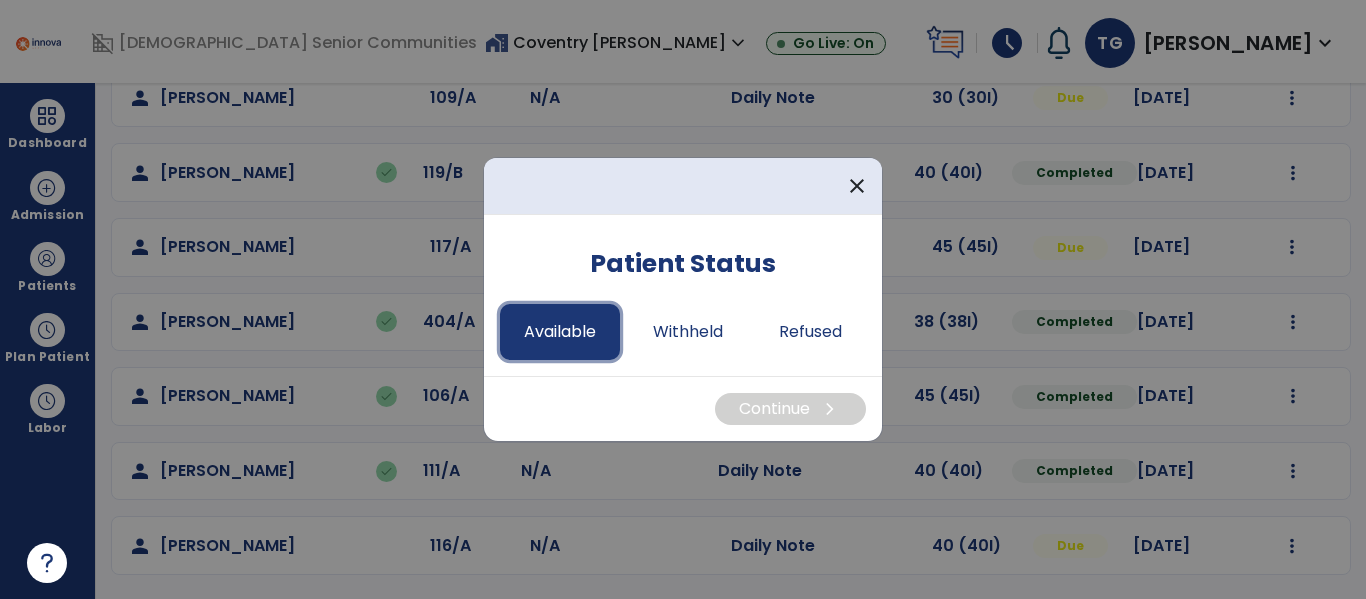 click on "Available" at bounding box center [560, 332] 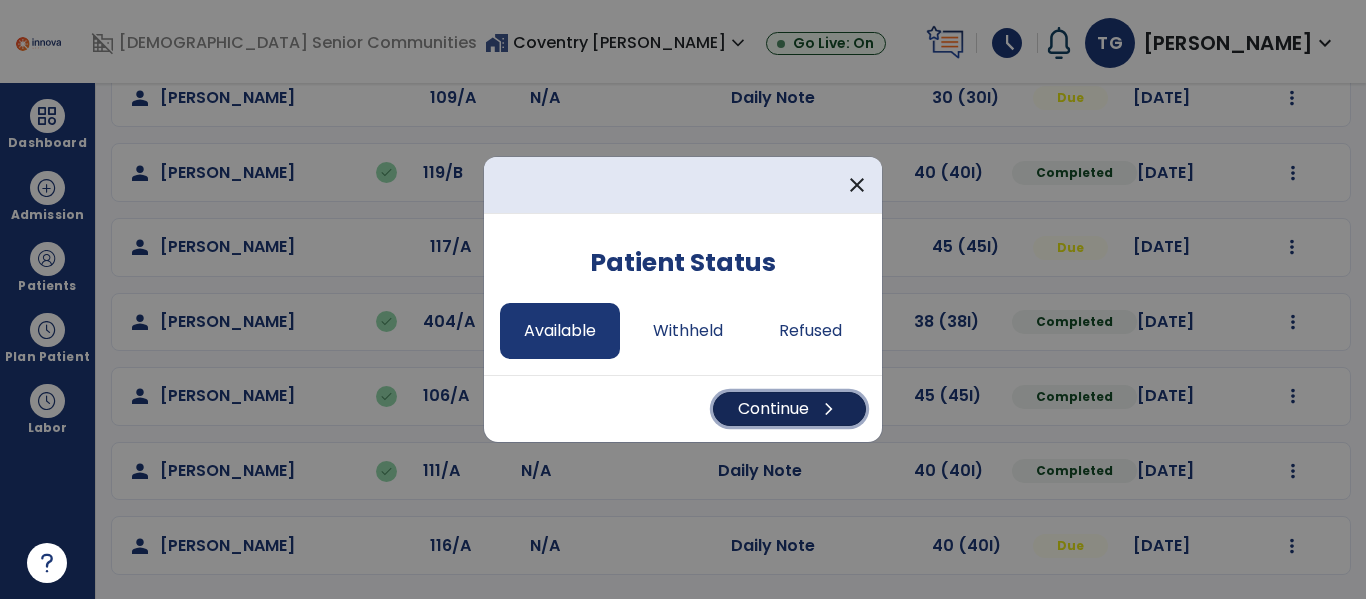 click on "Continue   chevron_right" at bounding box center [789, 409] 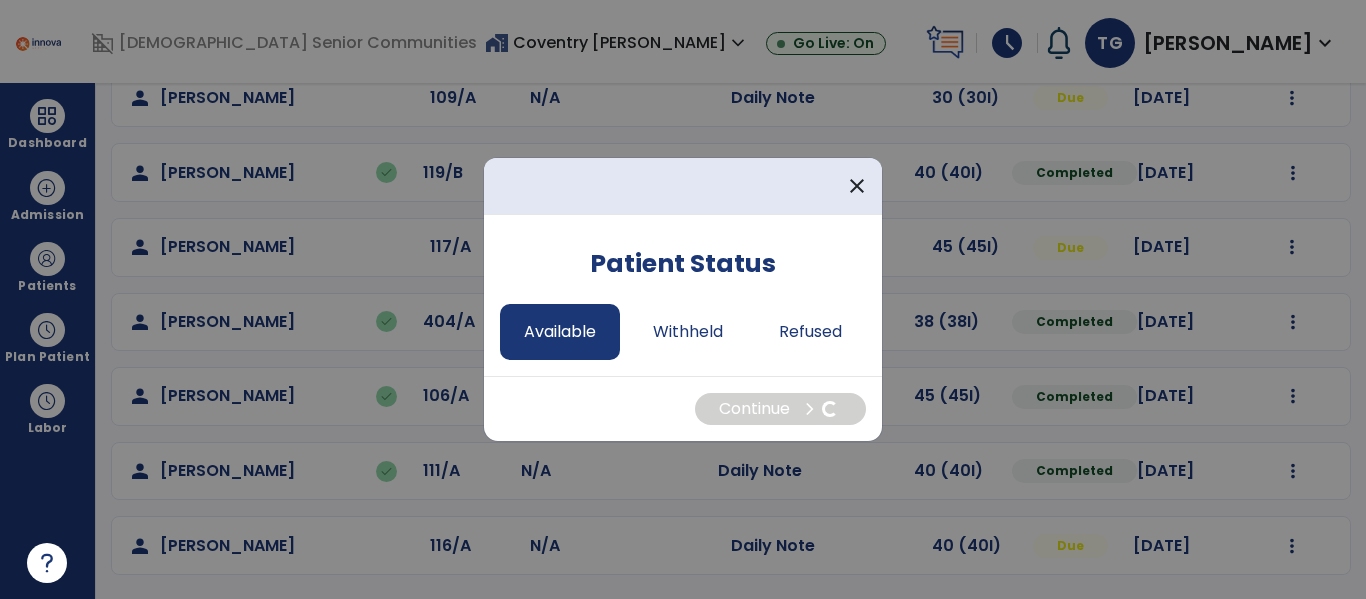 select on "*" 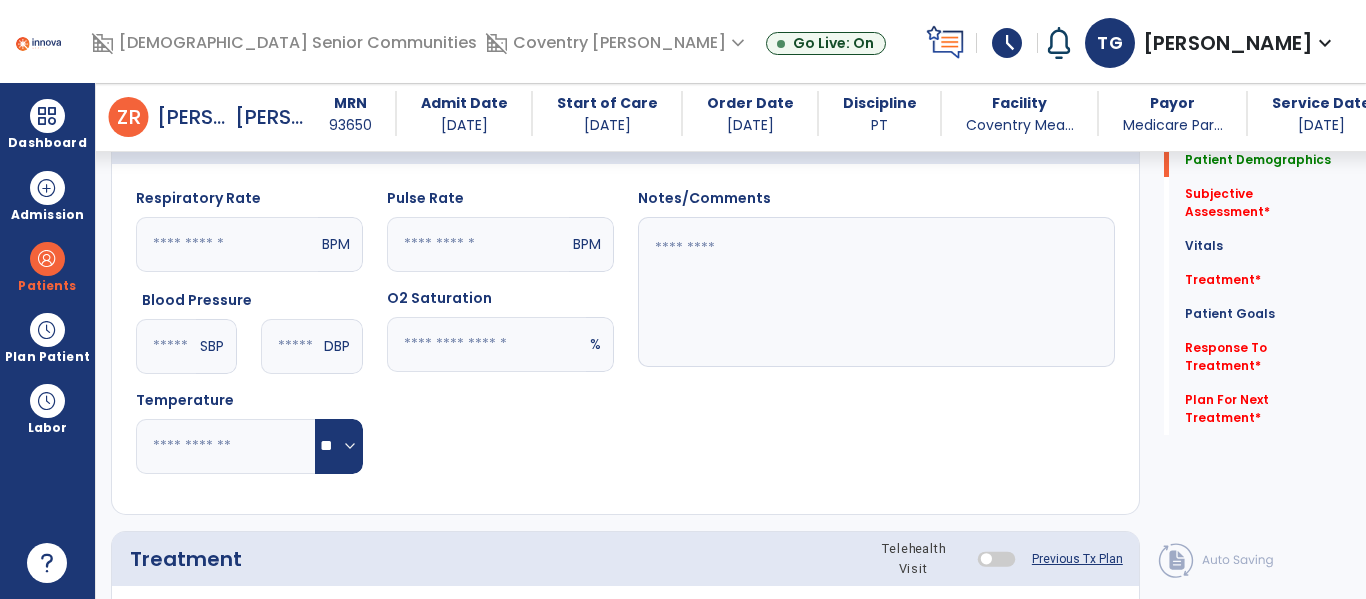scroll, scrollTop: 0, scrollLeft: 0, axis: both 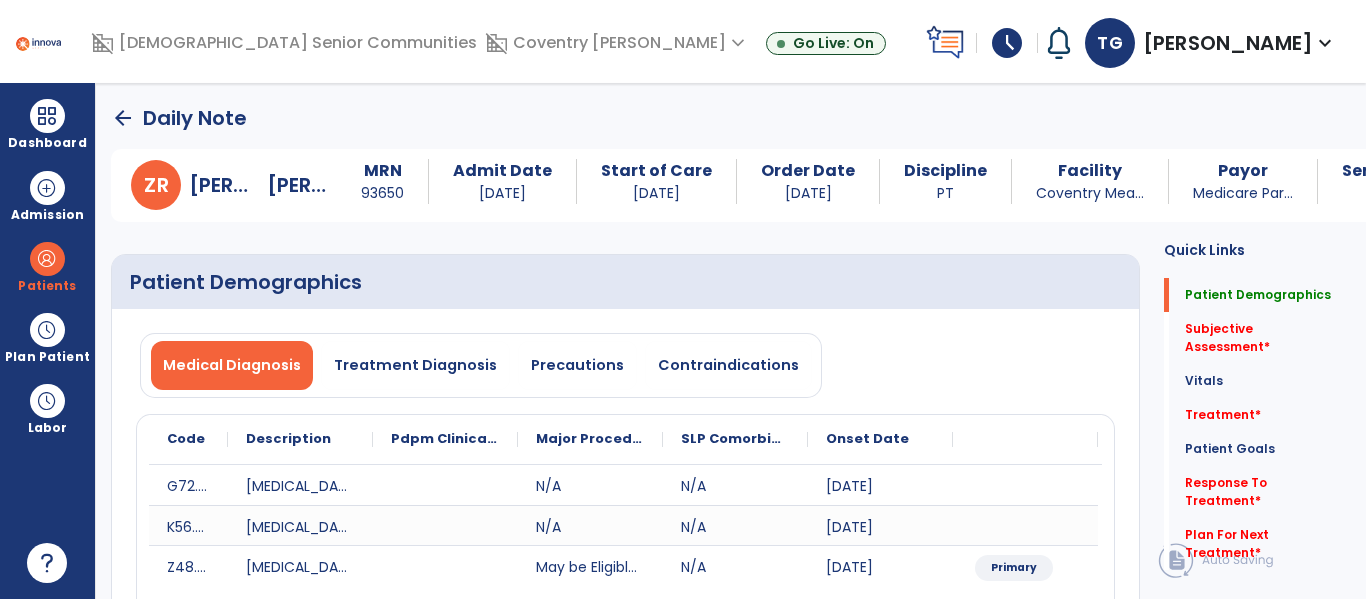 click on "arrow_back" 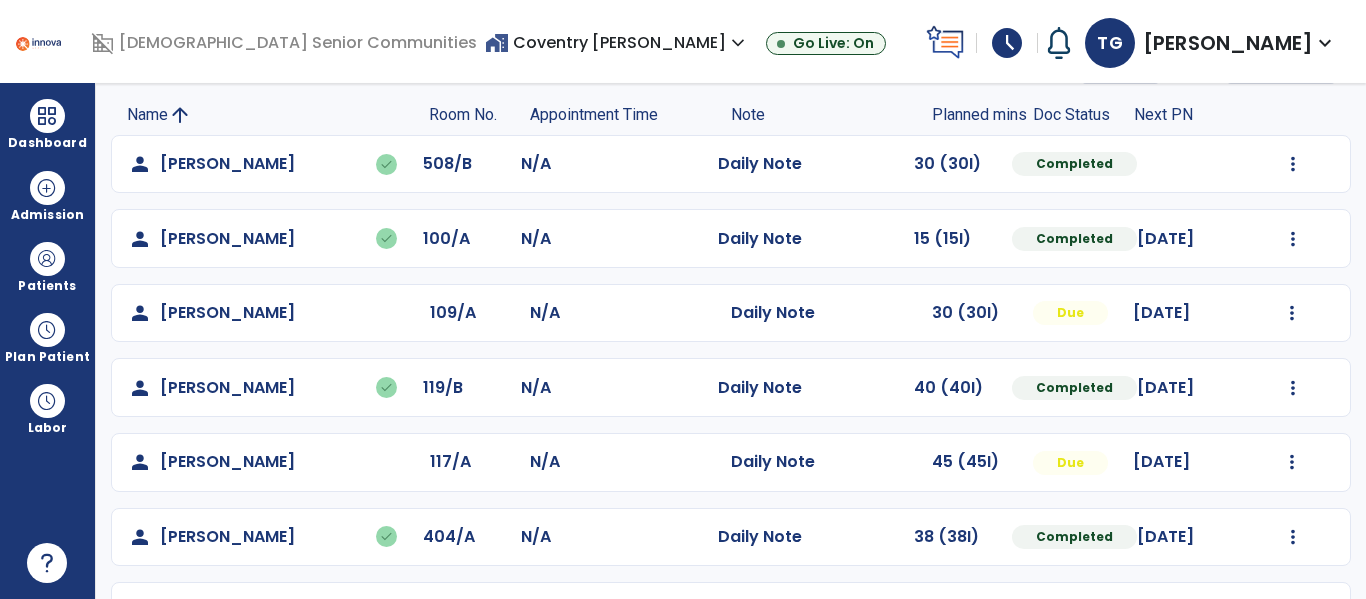 scroll, scrollTop: 339, scrollLeft: 0, axis: vertical 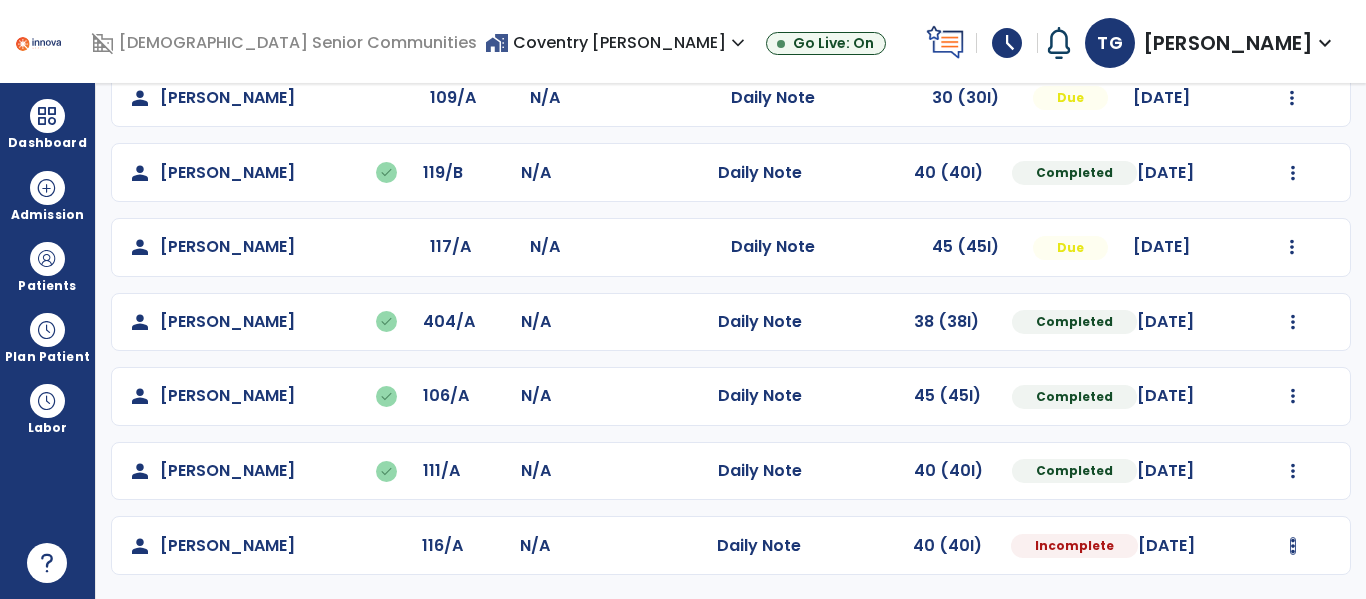 click at bounding box center [1293, -51] 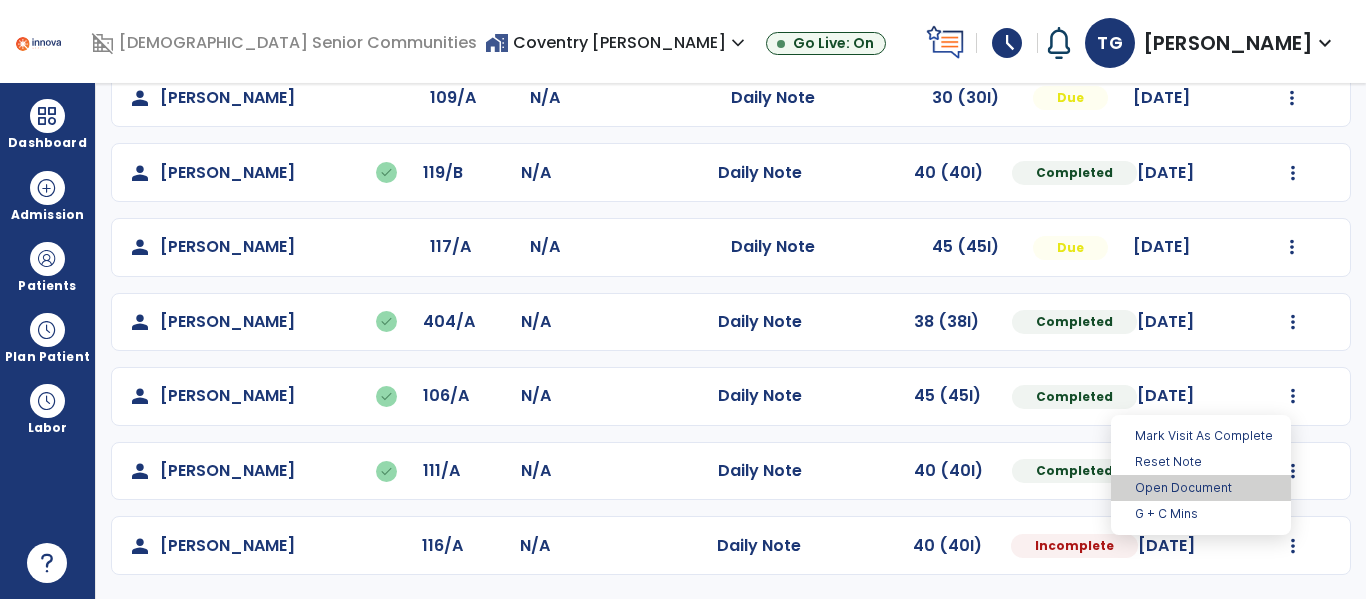 click on "Open Document" at bounding box center (1201, 488) 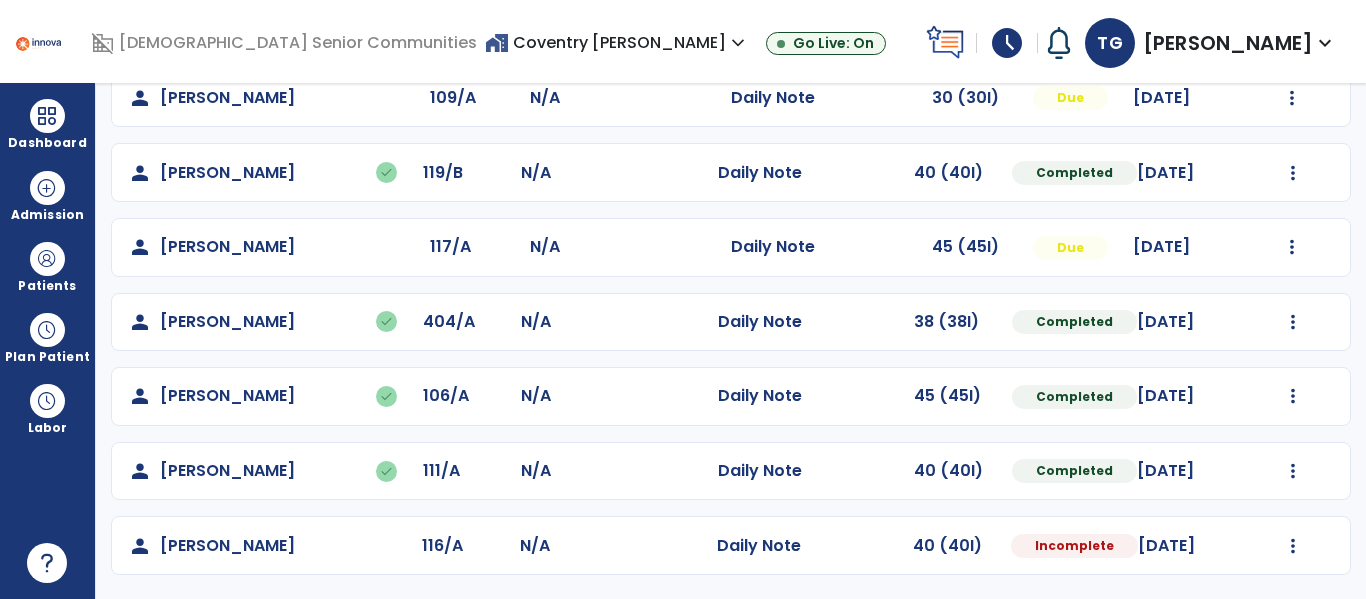 select on "*" 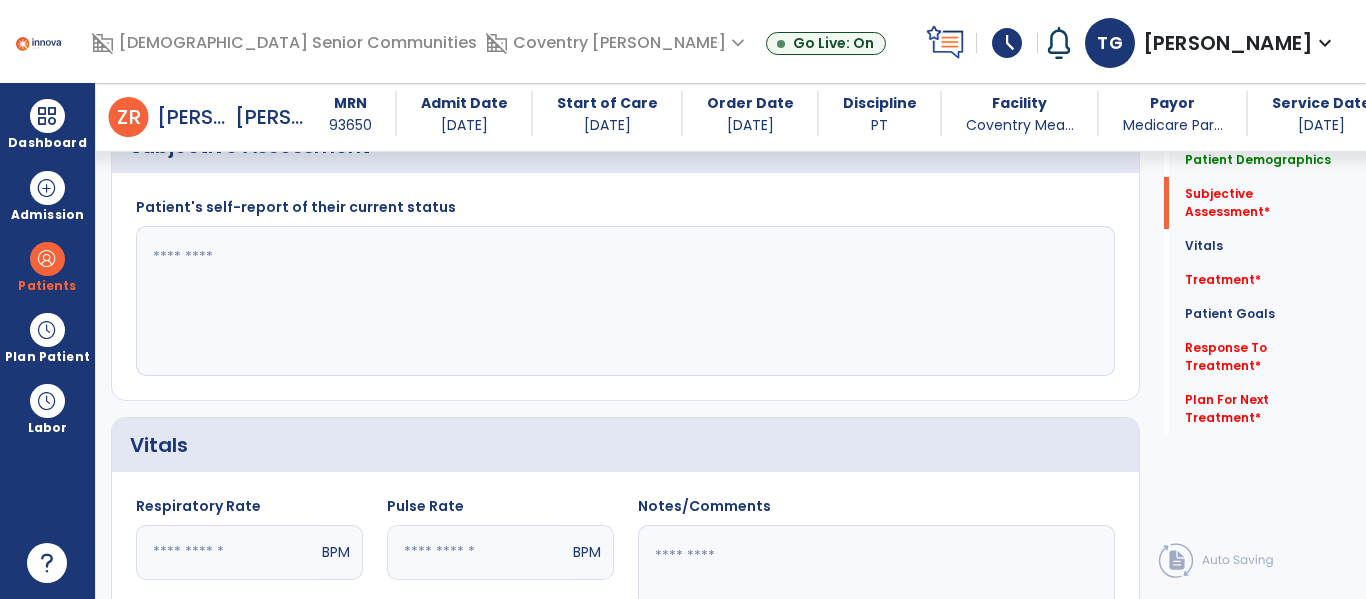 scroll, scrollTop: 521, scrollLeft: 0, axis: vertical 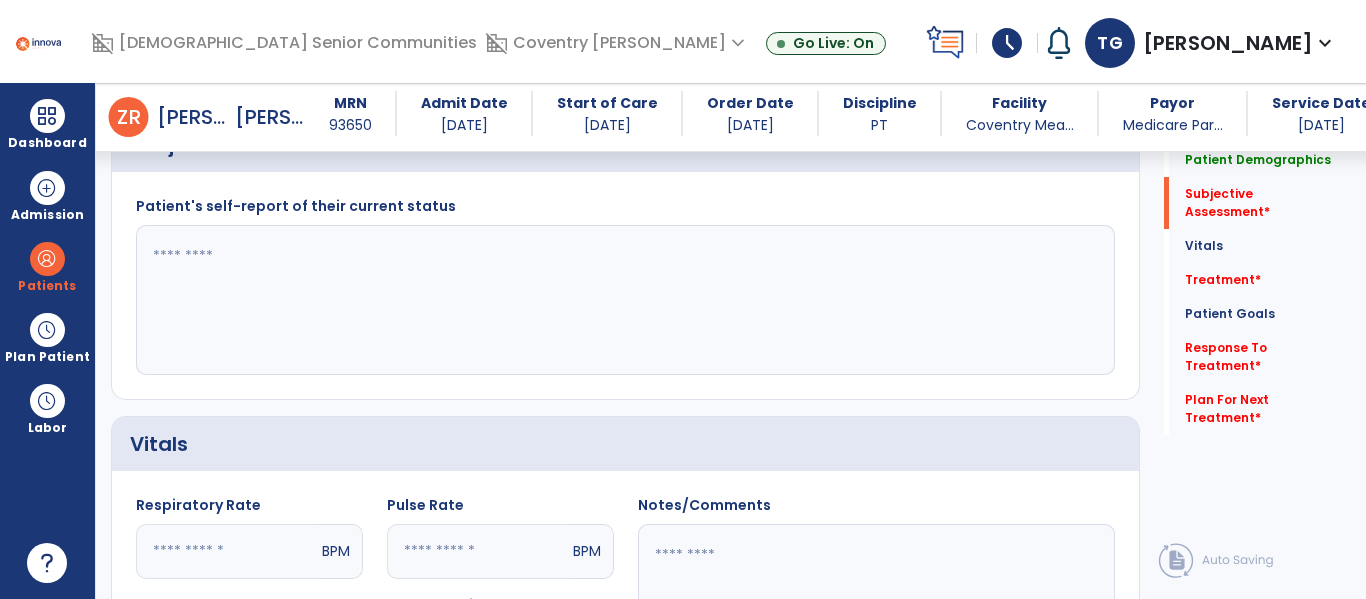 click 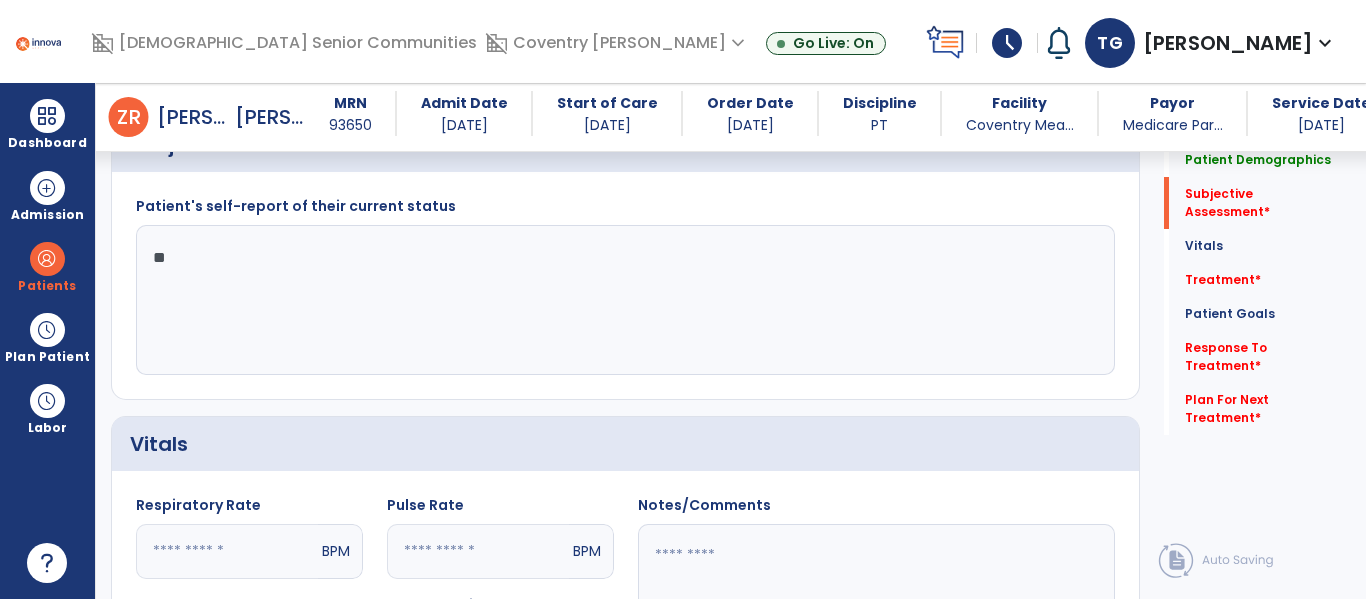 type on "*" 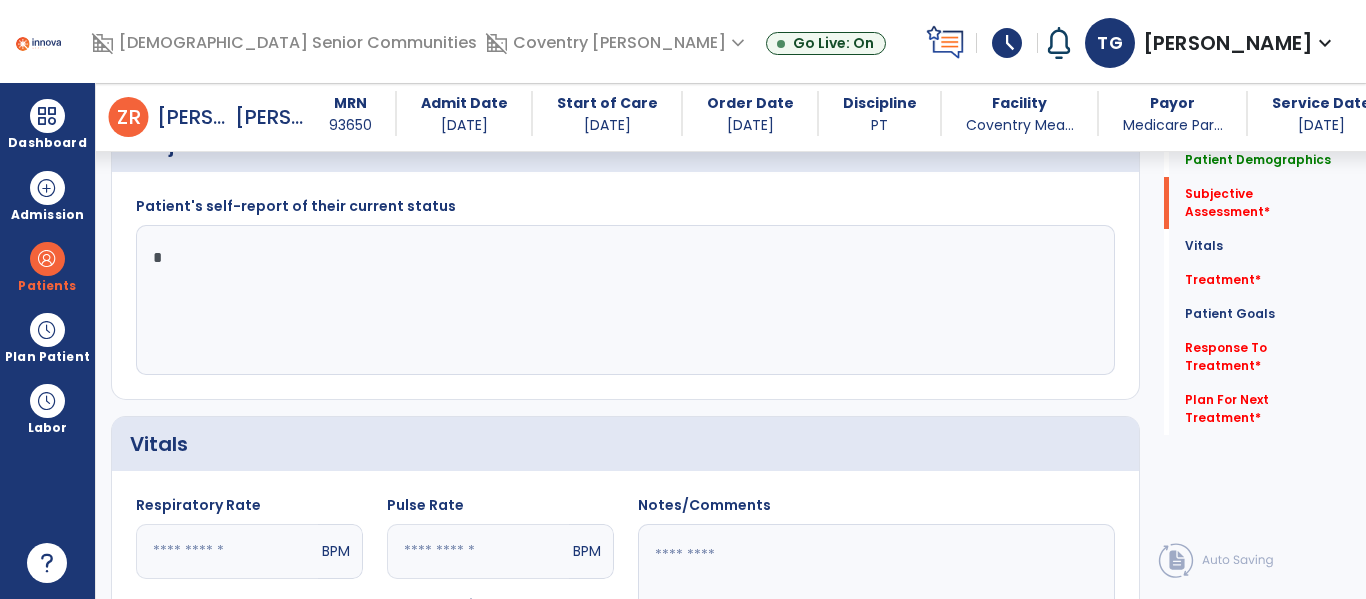 type 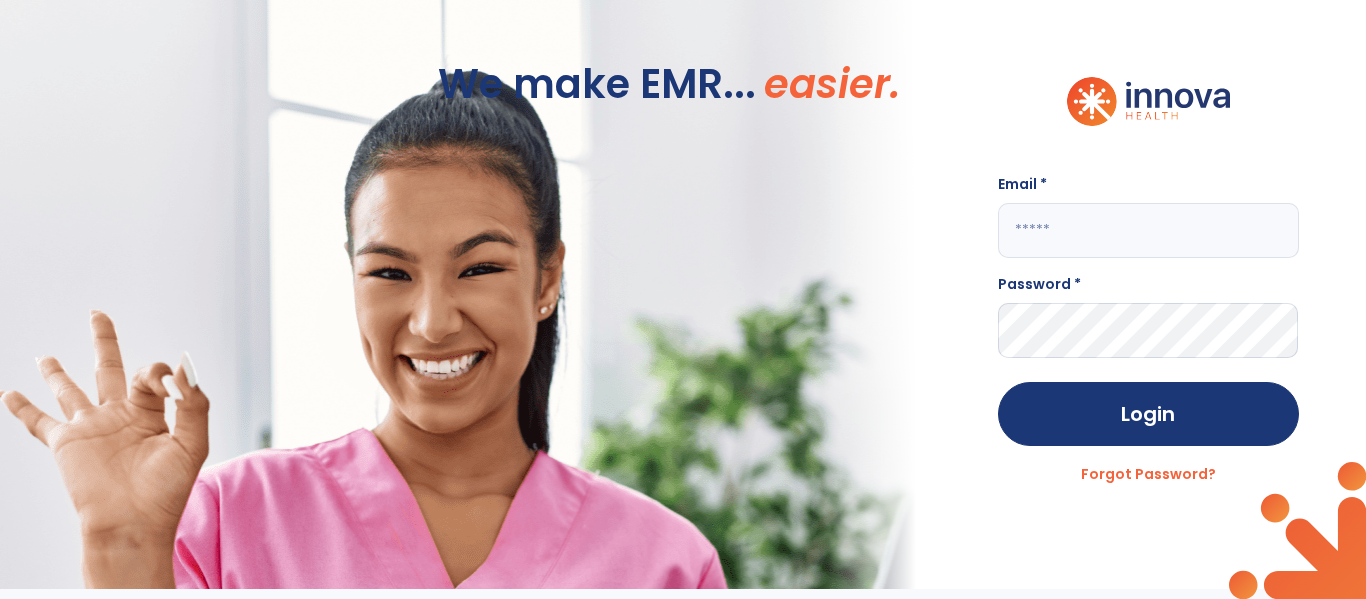 scroll, scrollTop: 0, scrollLeft: 0, axis: both 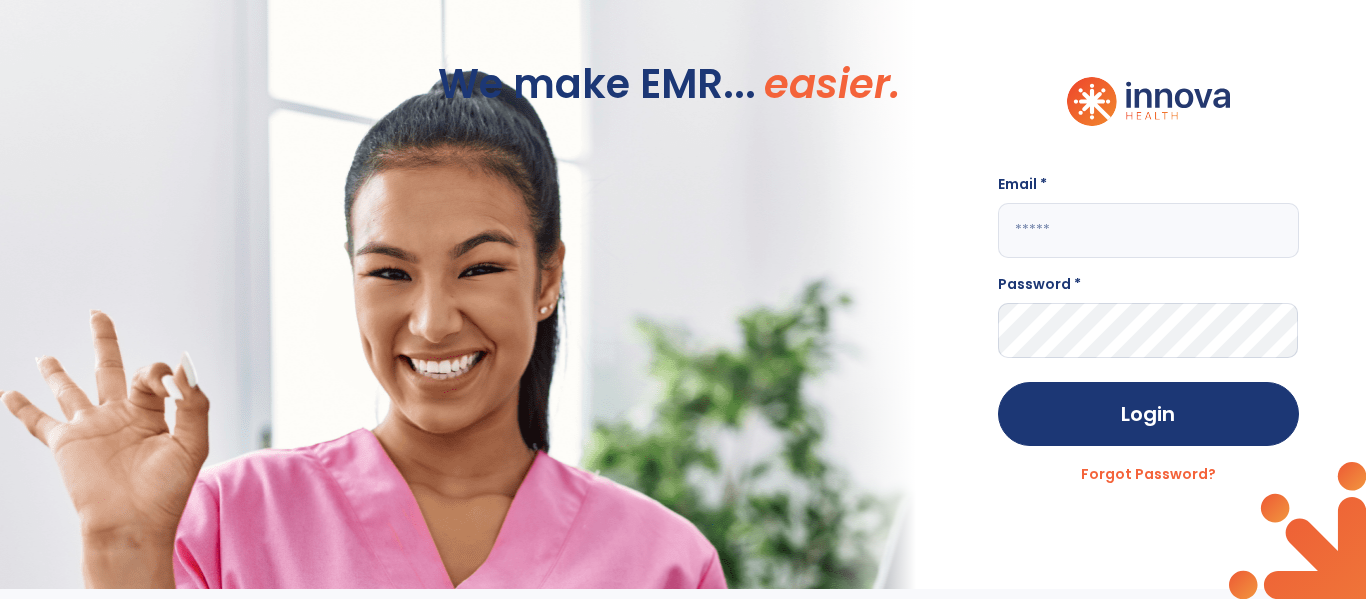 click 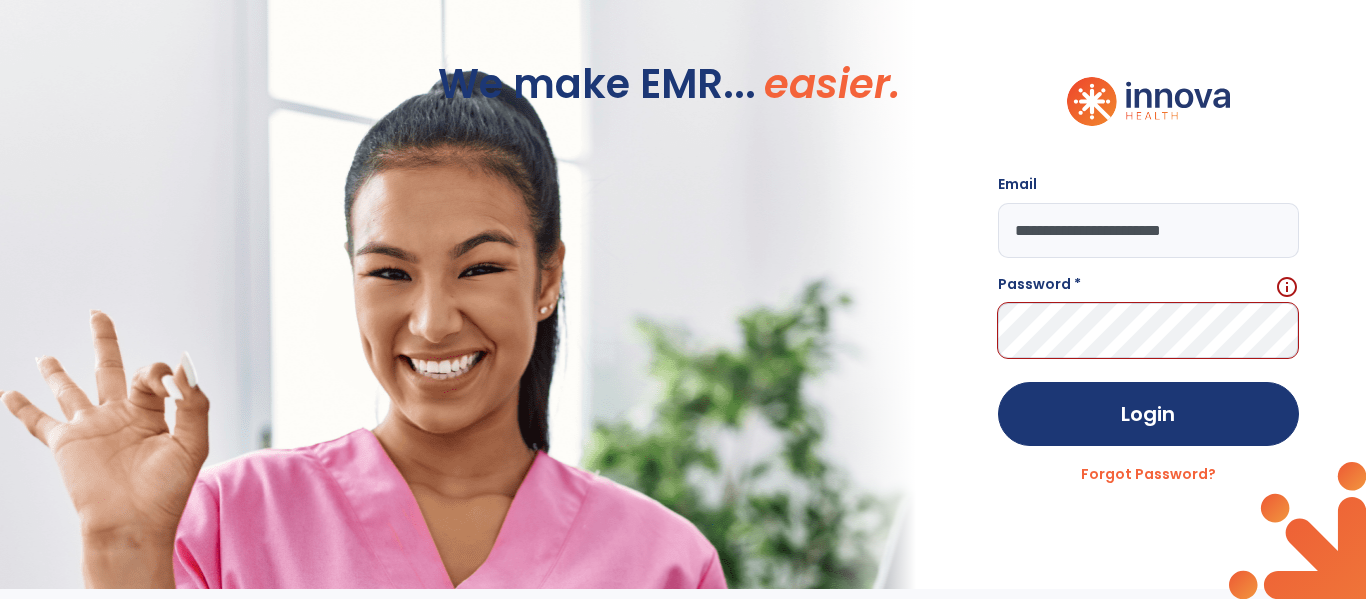 click on "**********" 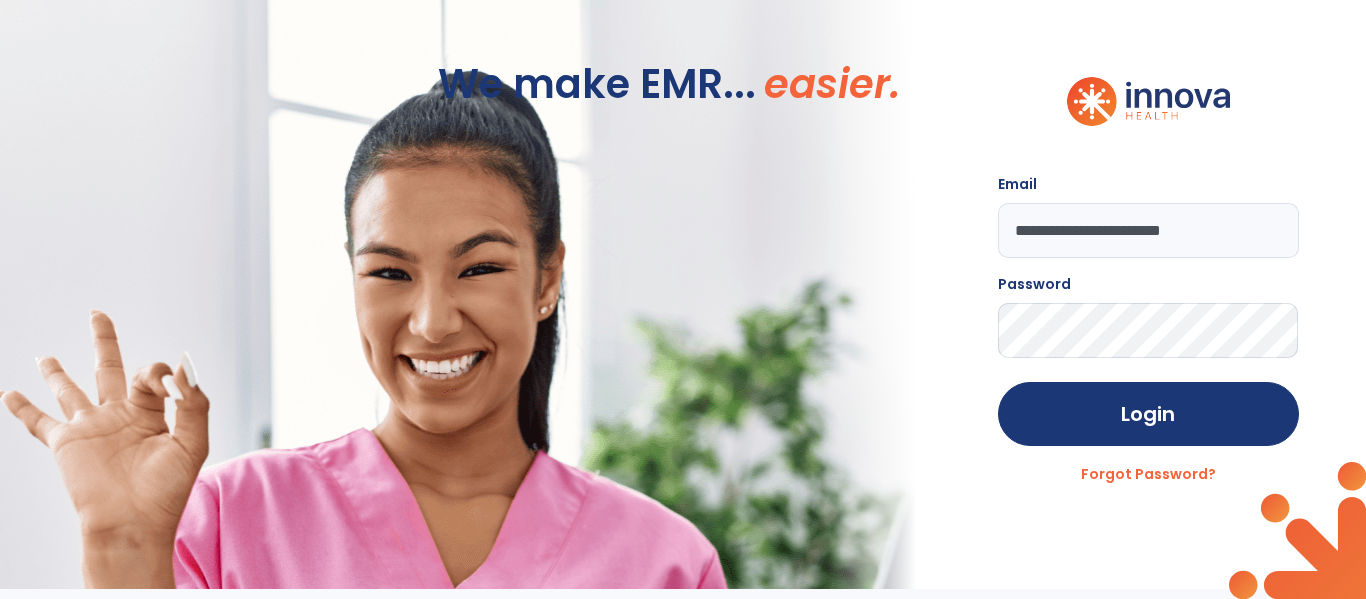 click on "Login" 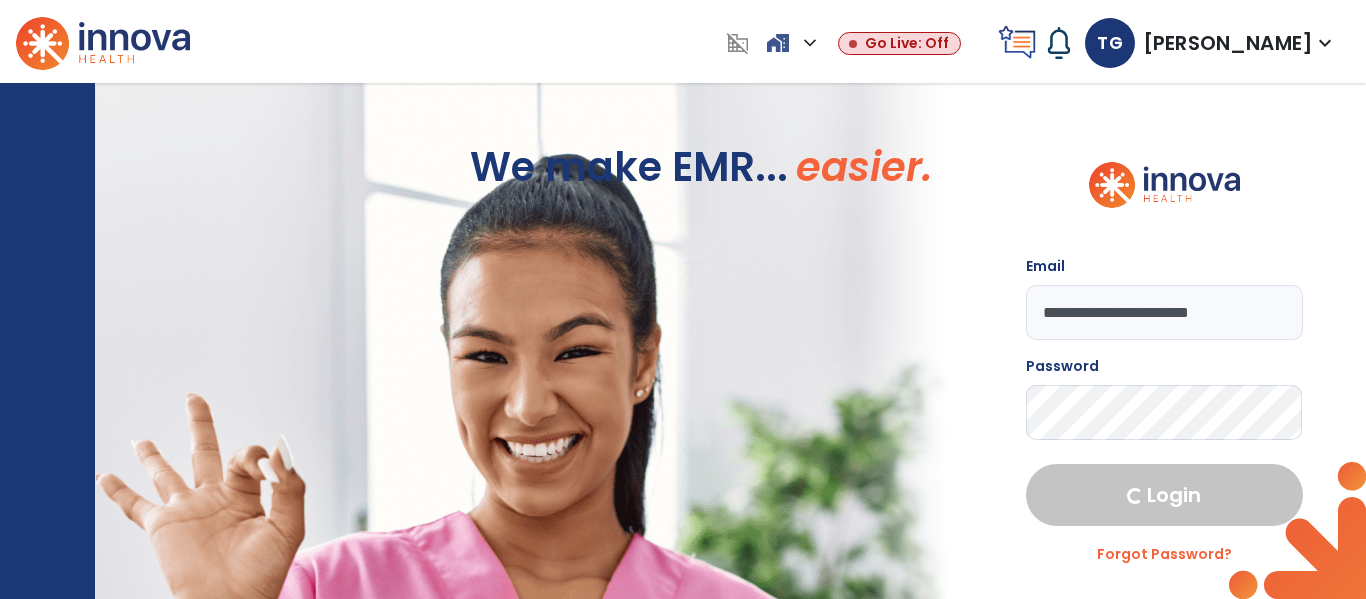 select on "****" 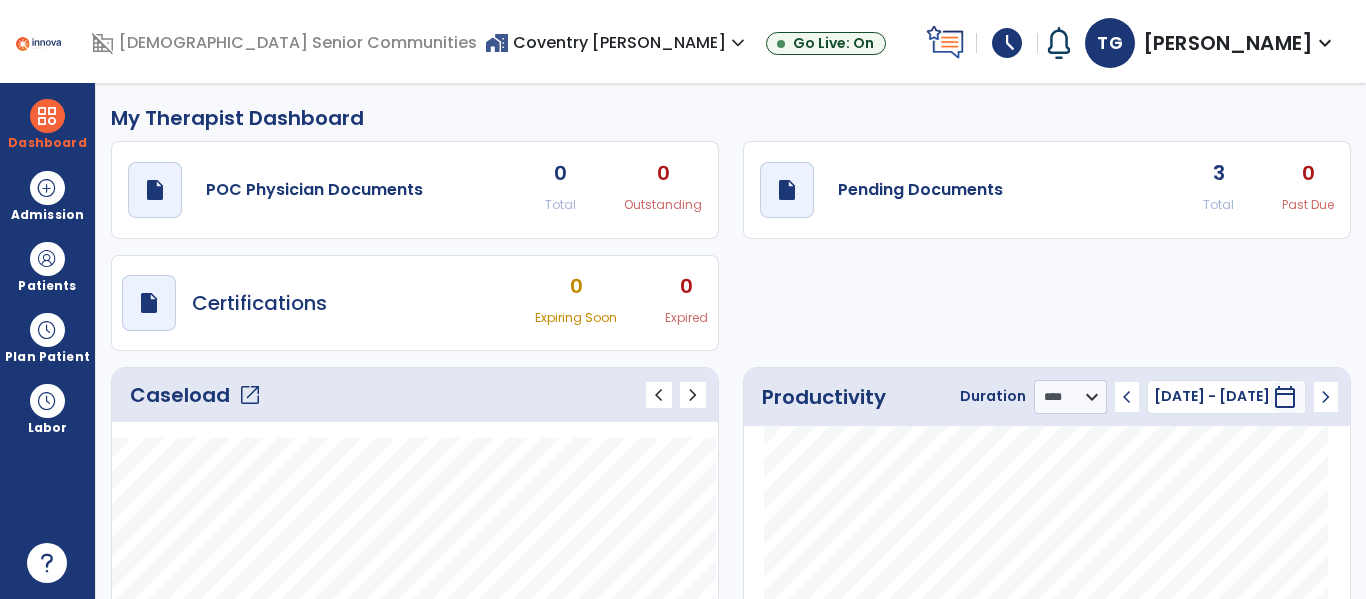 click on "open_in_new" 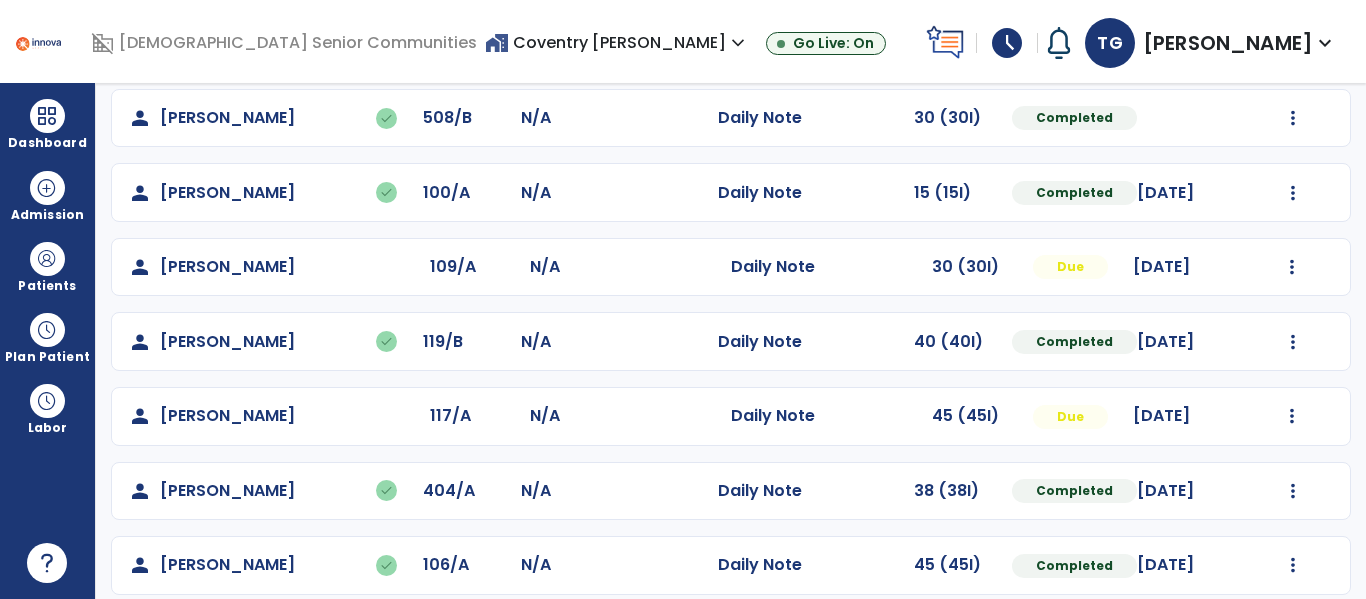 scroll, scrollTop: 339, scrollLeft: 0, axis: vertical 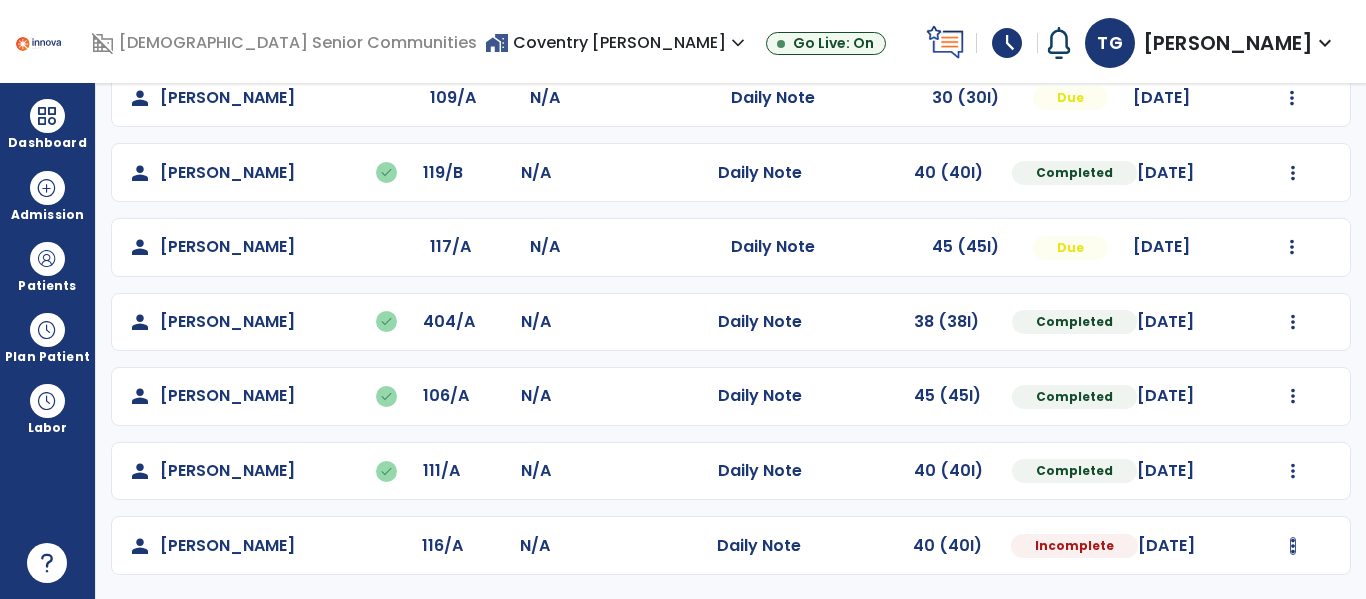click at bounding box center (1293, -51) 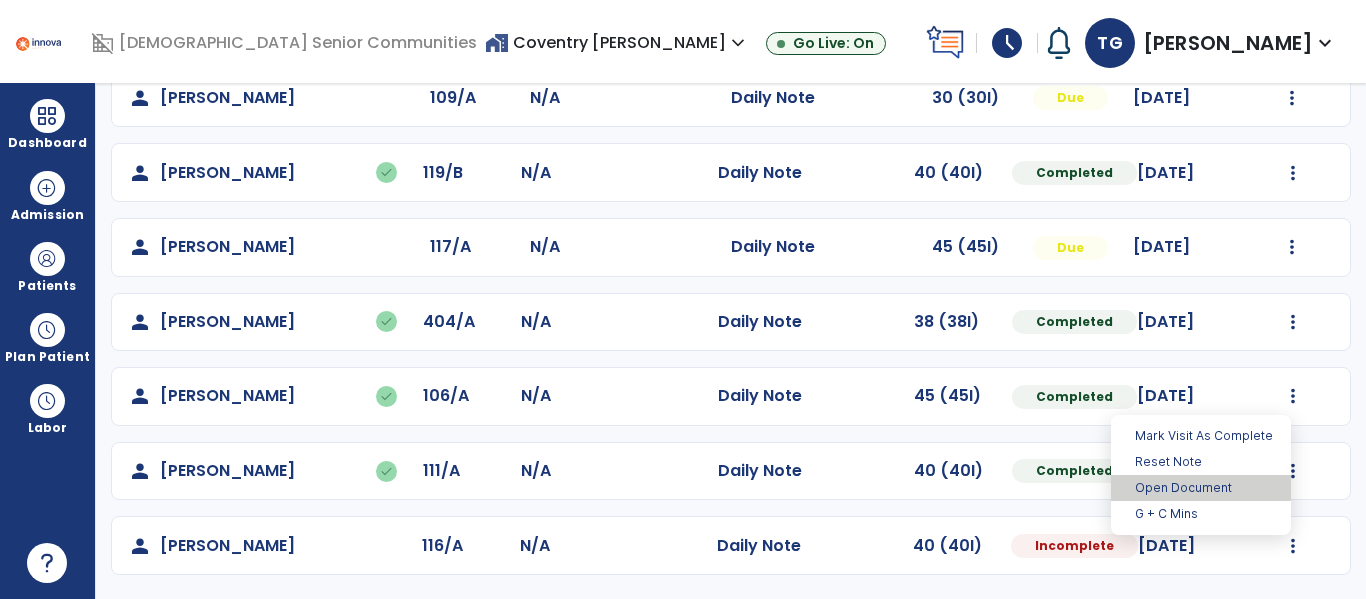 click on "Open Document" at bounding box center (1201, 488) 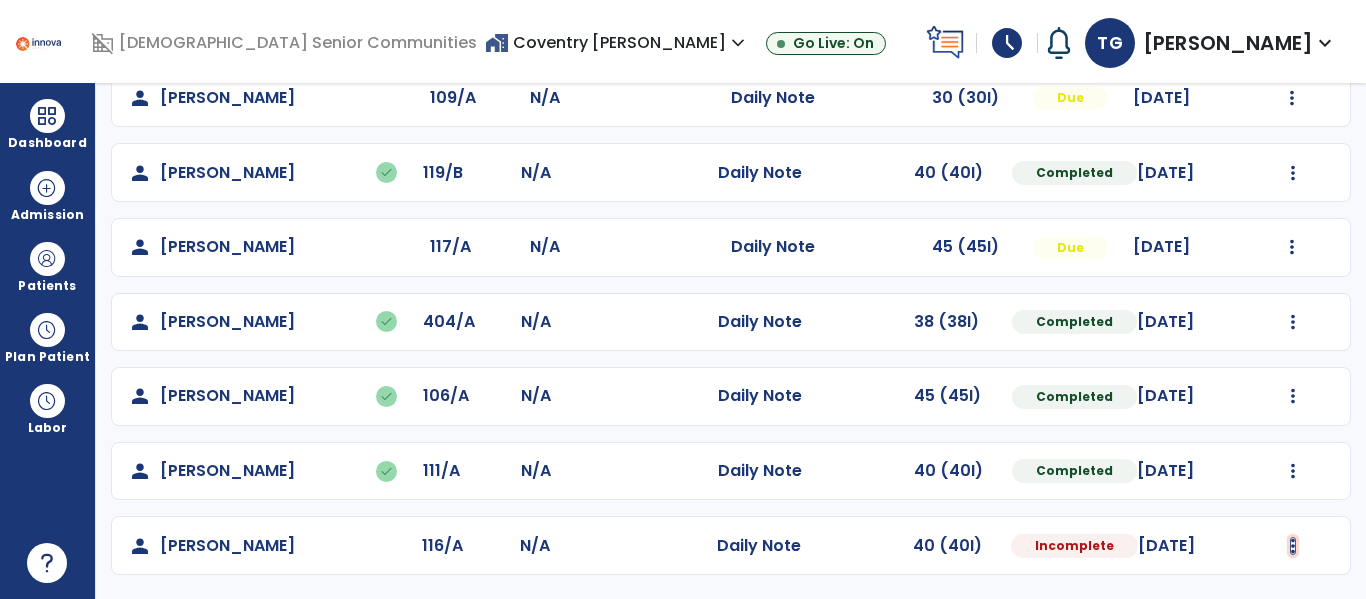 click at bounding box center (1293, 546) 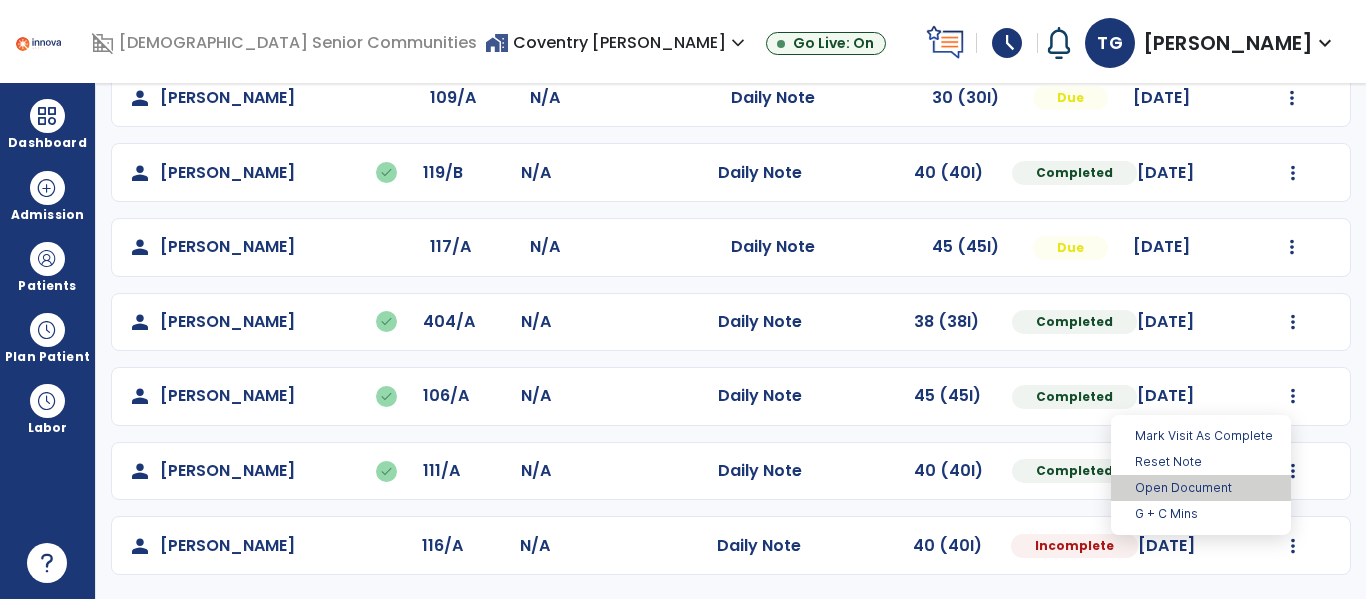 click on "Open Document" at bounding box center [1201, 488] 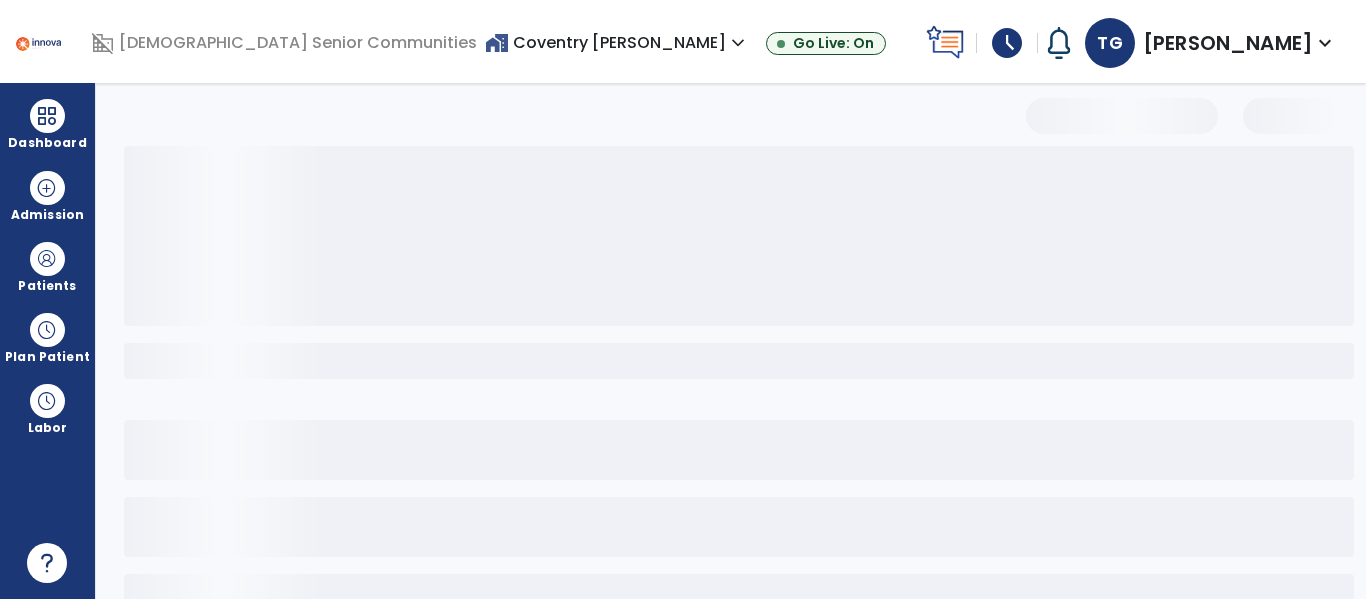 select on "*" 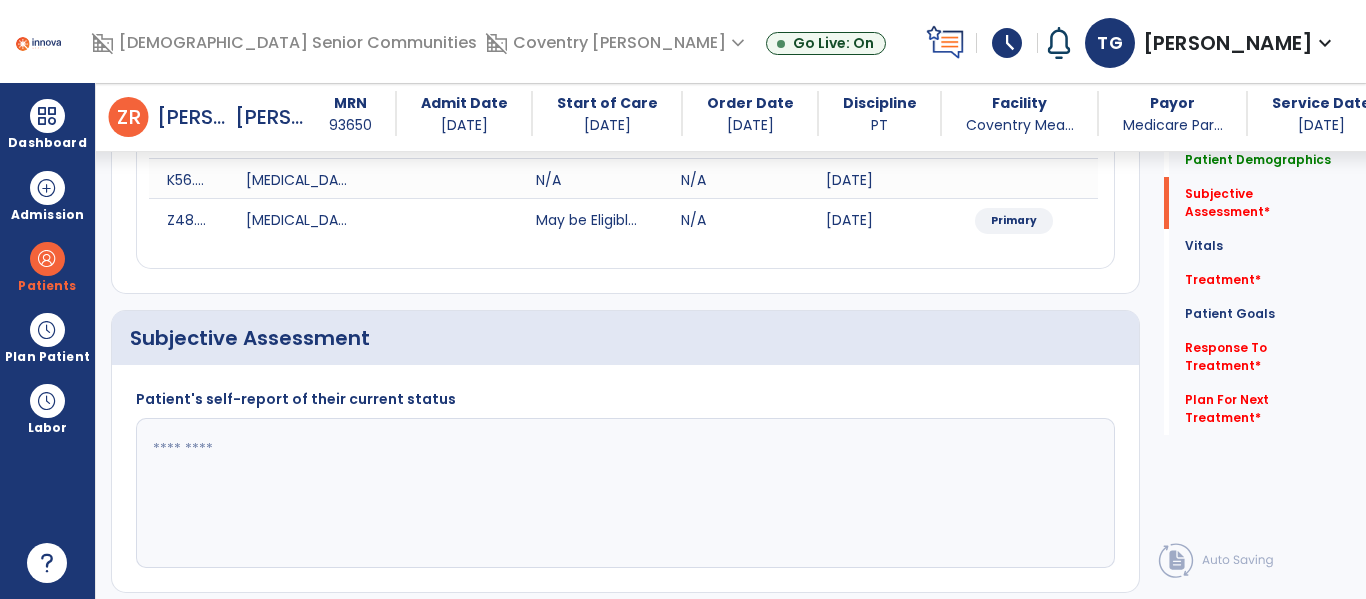 scroll, scrollTop: 348, scrollLeft: 0, axis: vertical 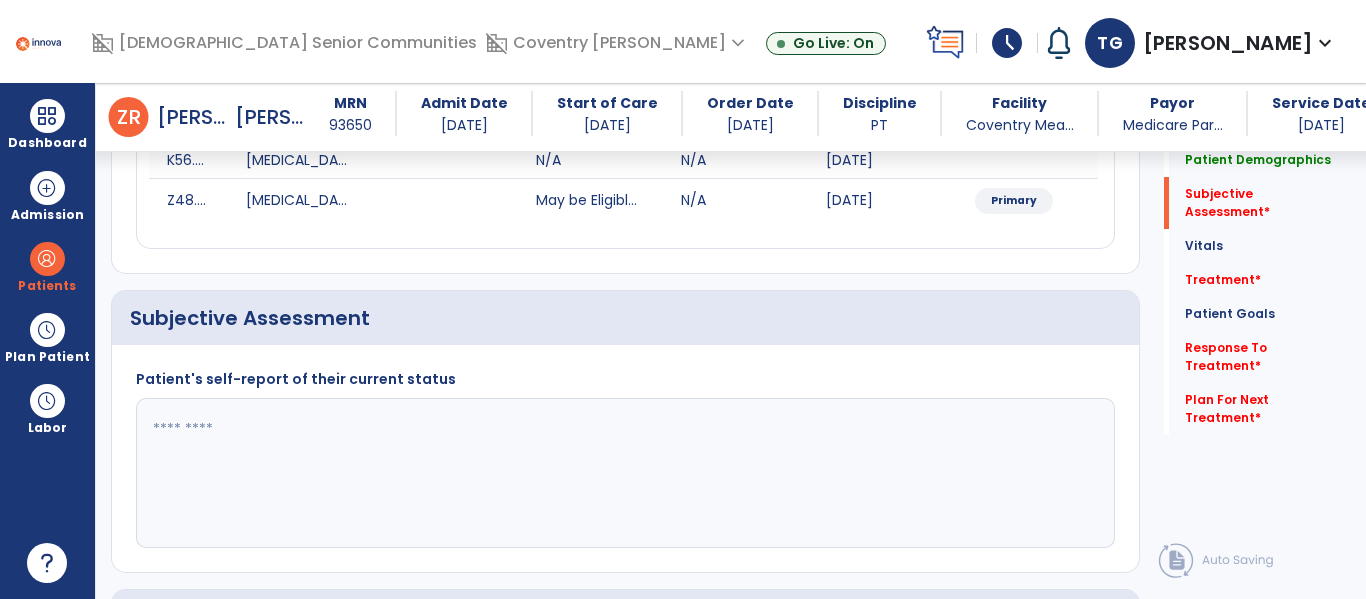 click 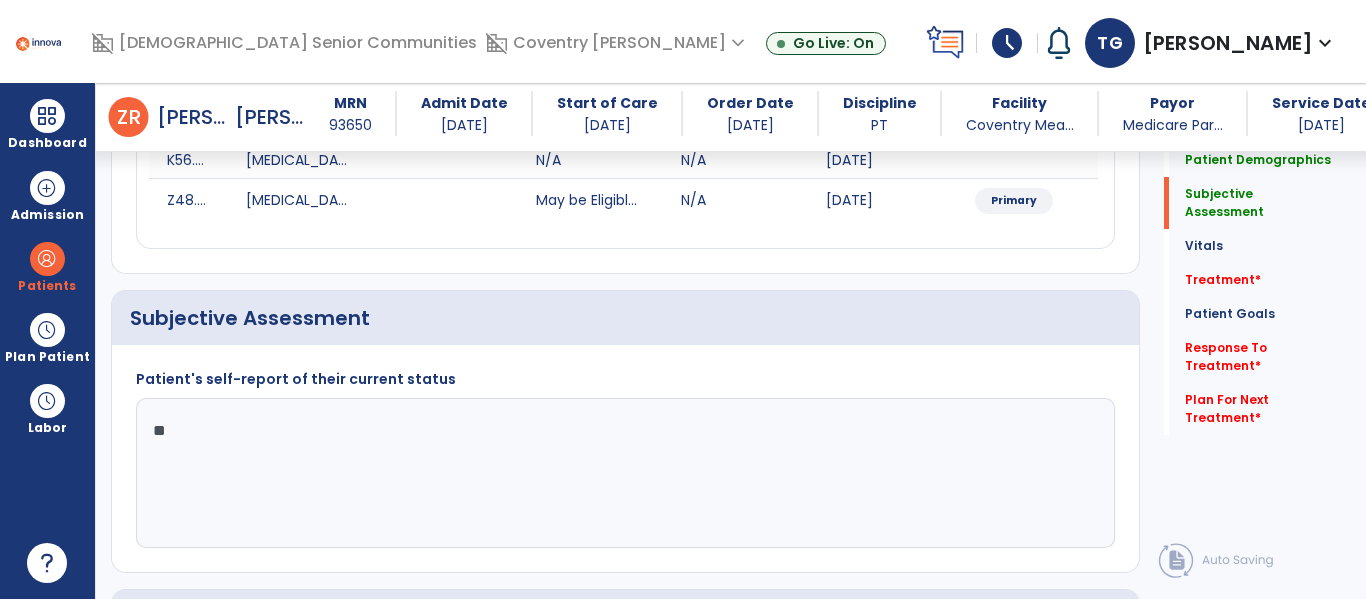 type on "*" 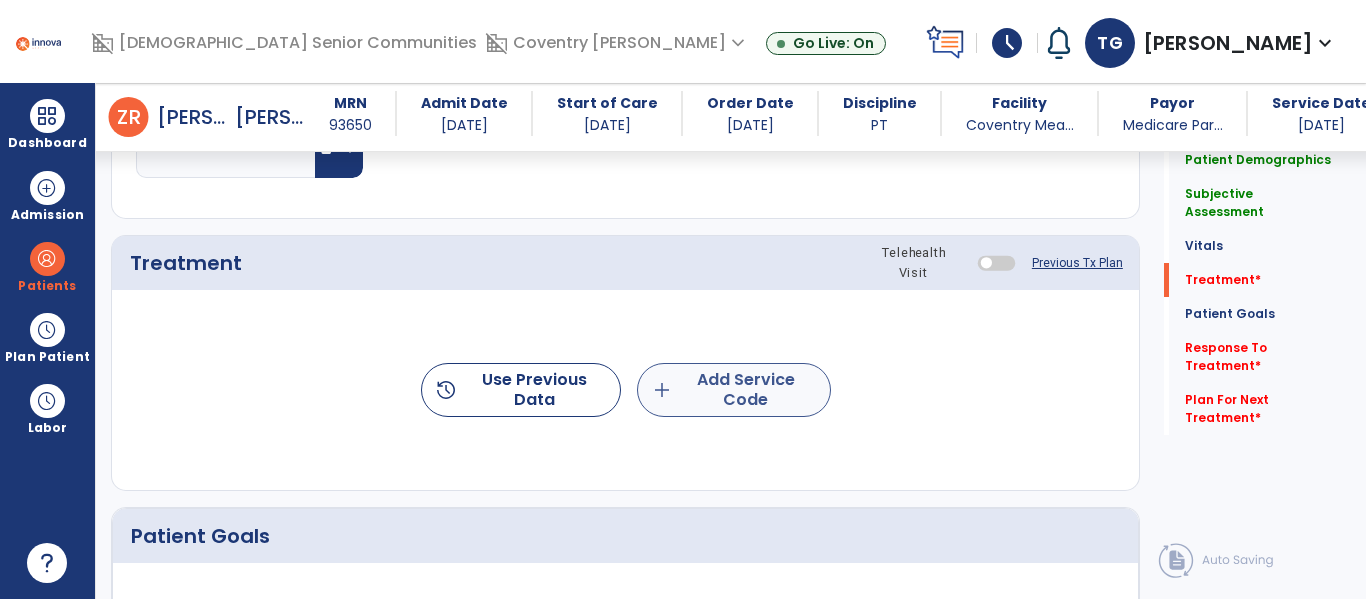 type on "*********" 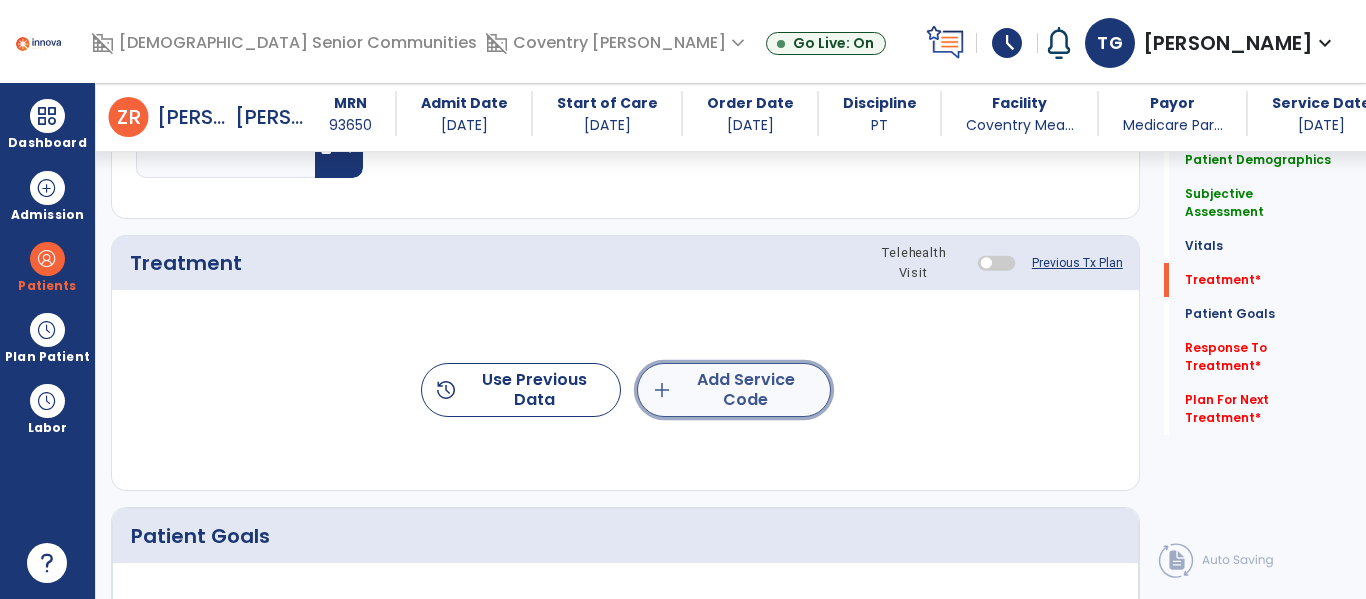 click on "add  Add Service Code" 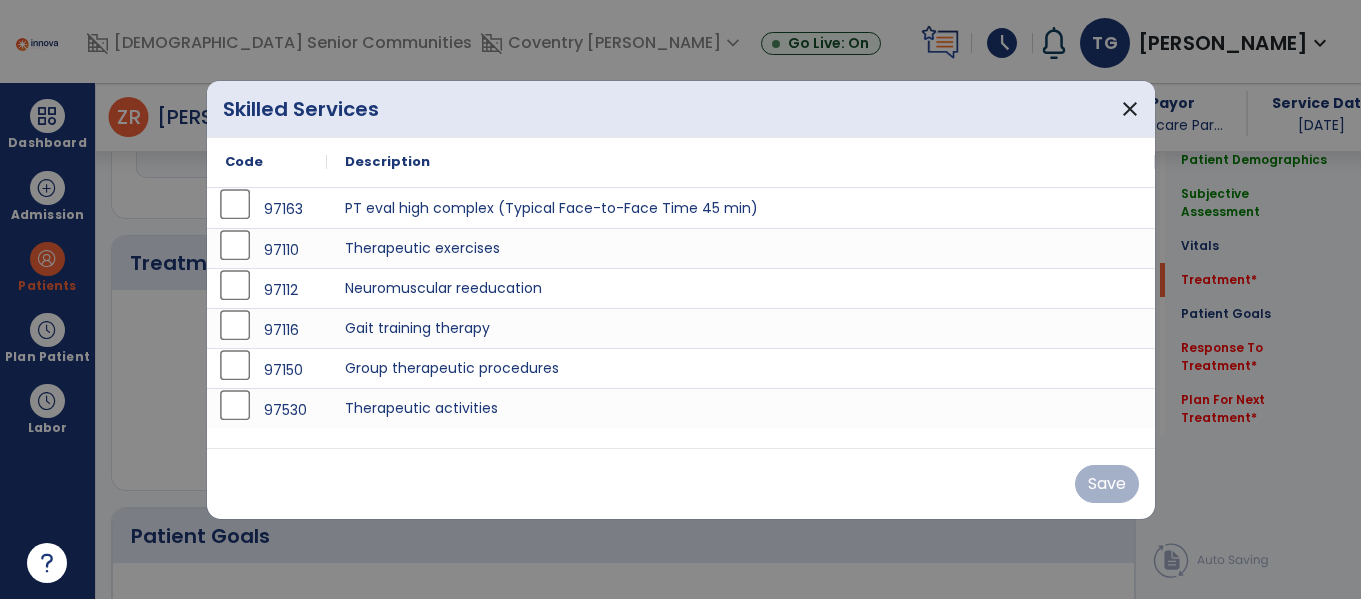 scroll, scrollTop: 1124, scrollLeft: 0, axis: vertical 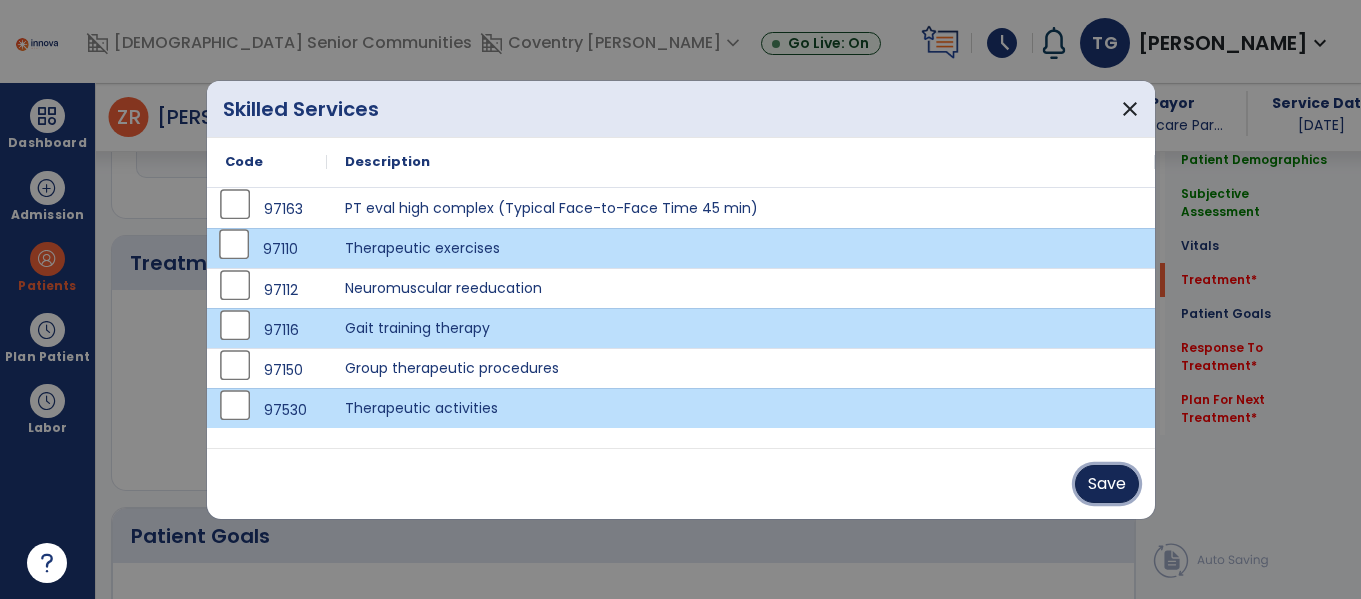 click on "Save" at bounding box center [1107, 484] 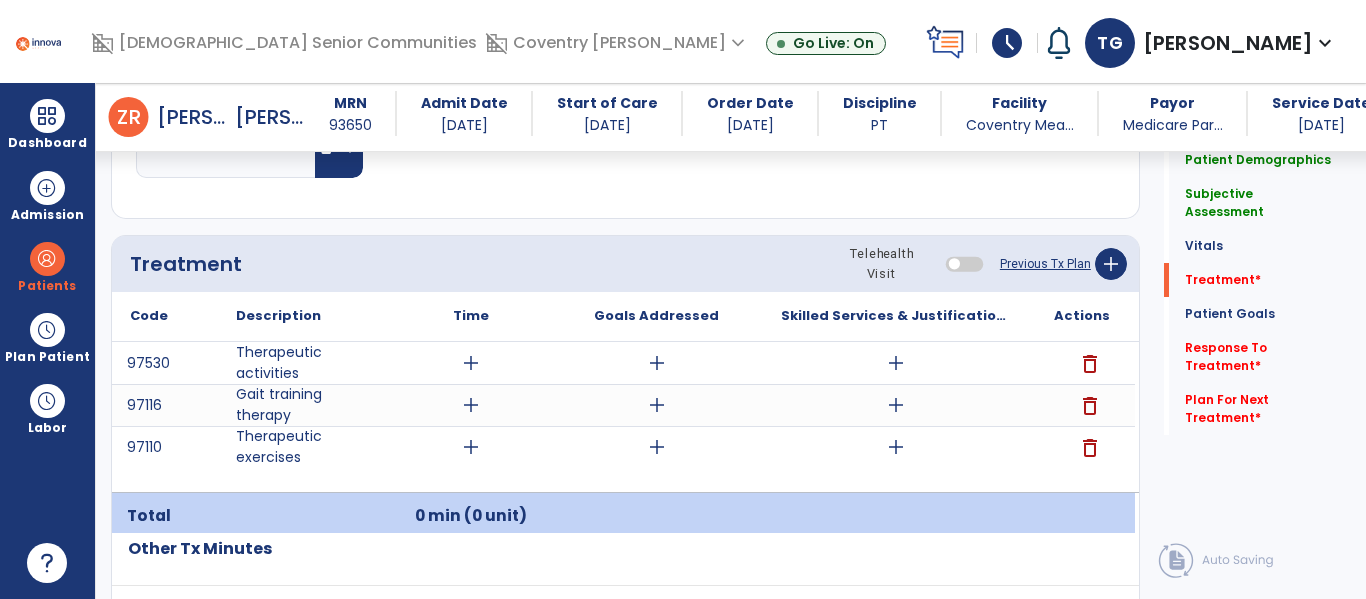 click on "add" at bounding box center (471, 363) 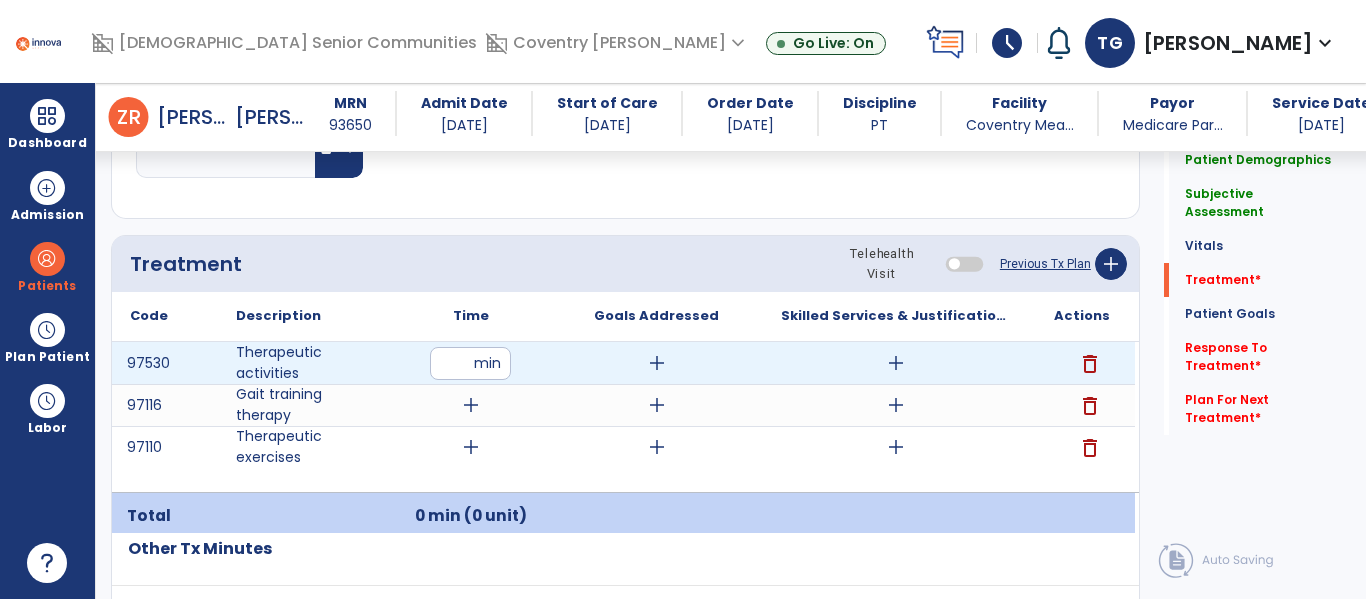 type on "**" 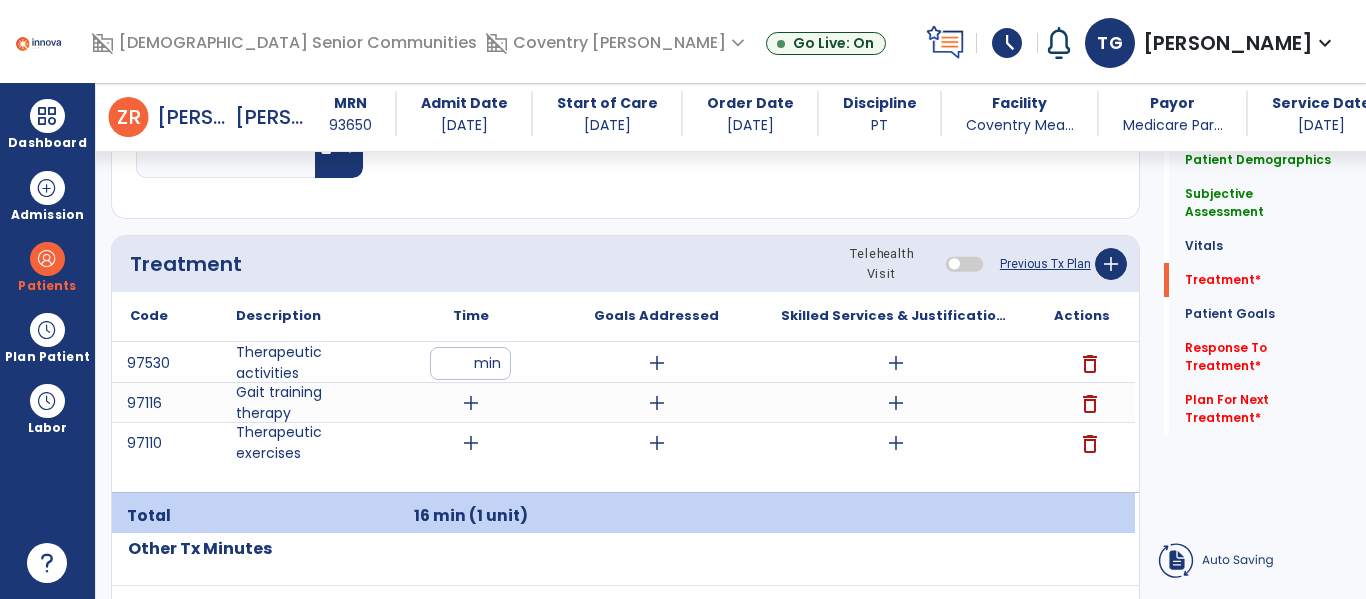 click on "add" at bounding box center (896, 363) 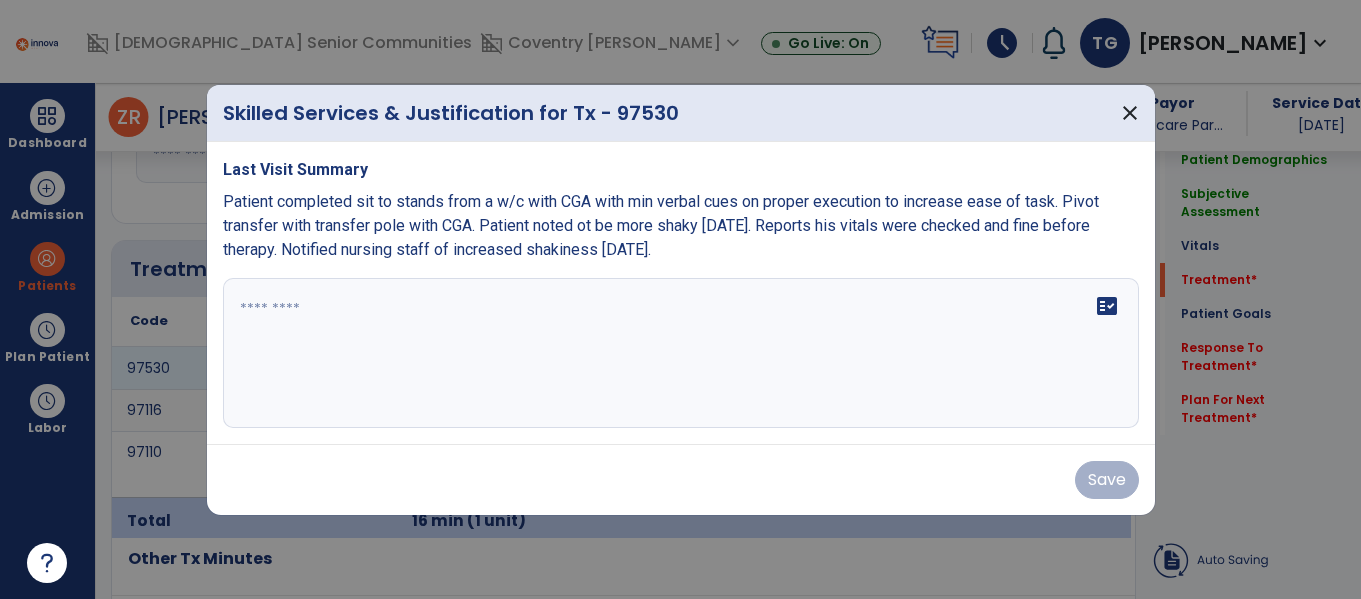 scroll, scrollTop: 1124, scrollLeft: 0, axis: vertical 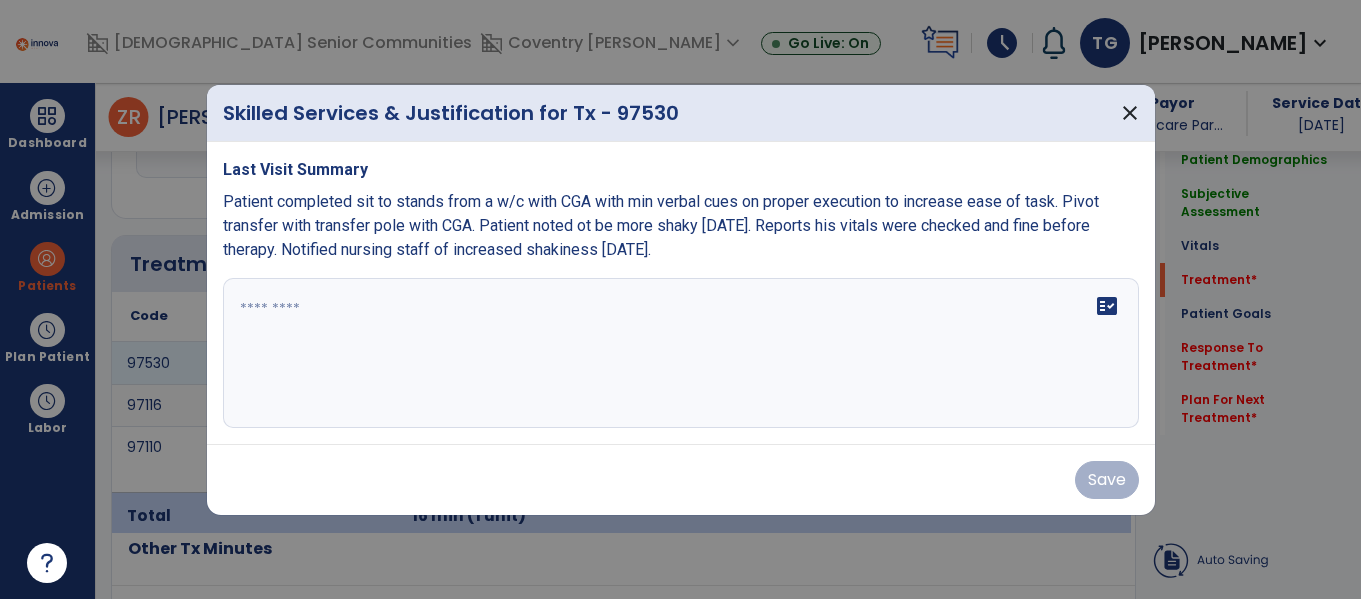 click on "fact_check" at bounding box center [681, 353] 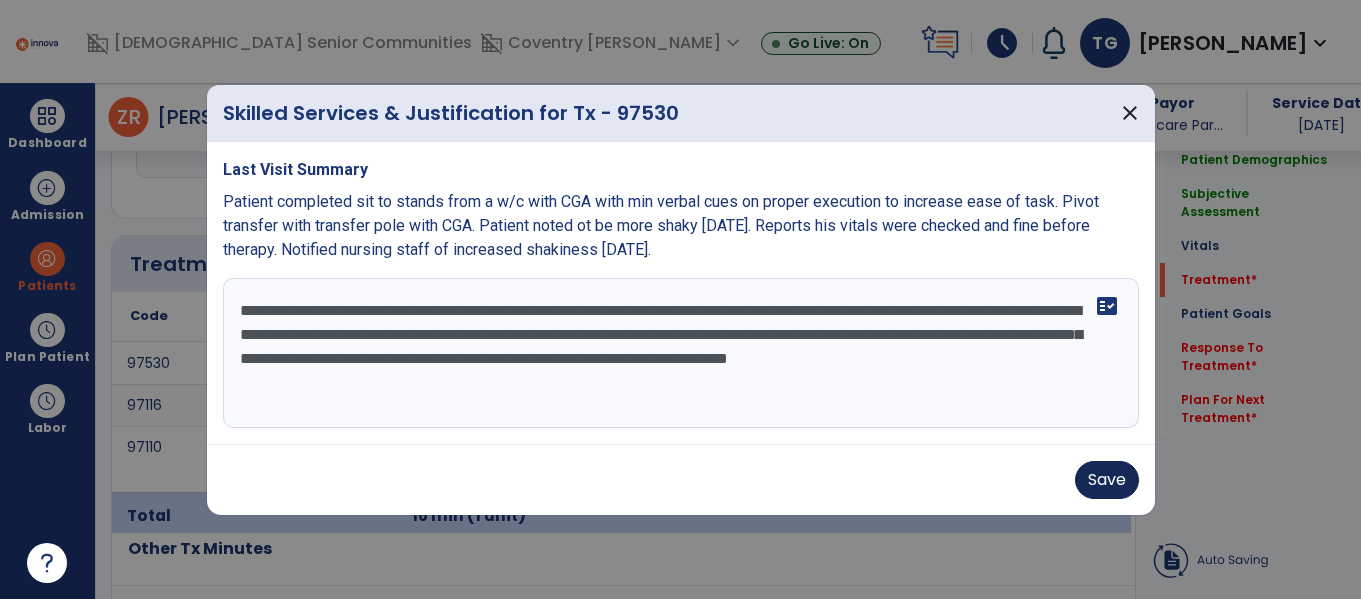 type on "**********" 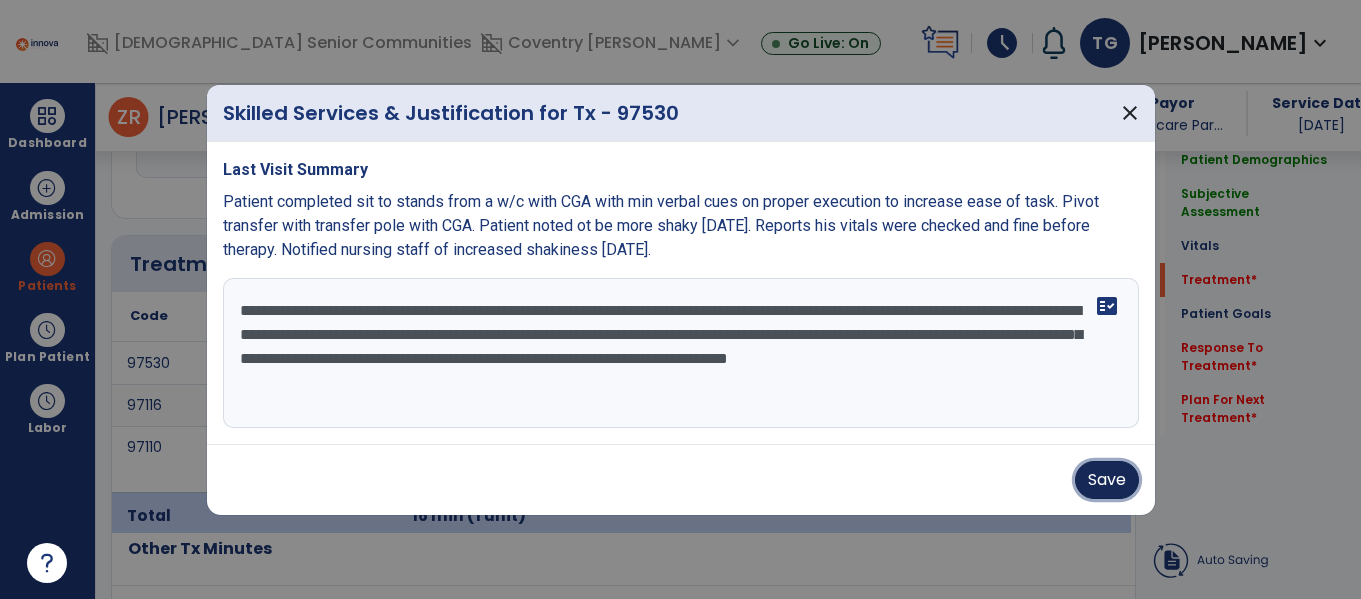 click on "Save" at bounding box center (1107, 480) 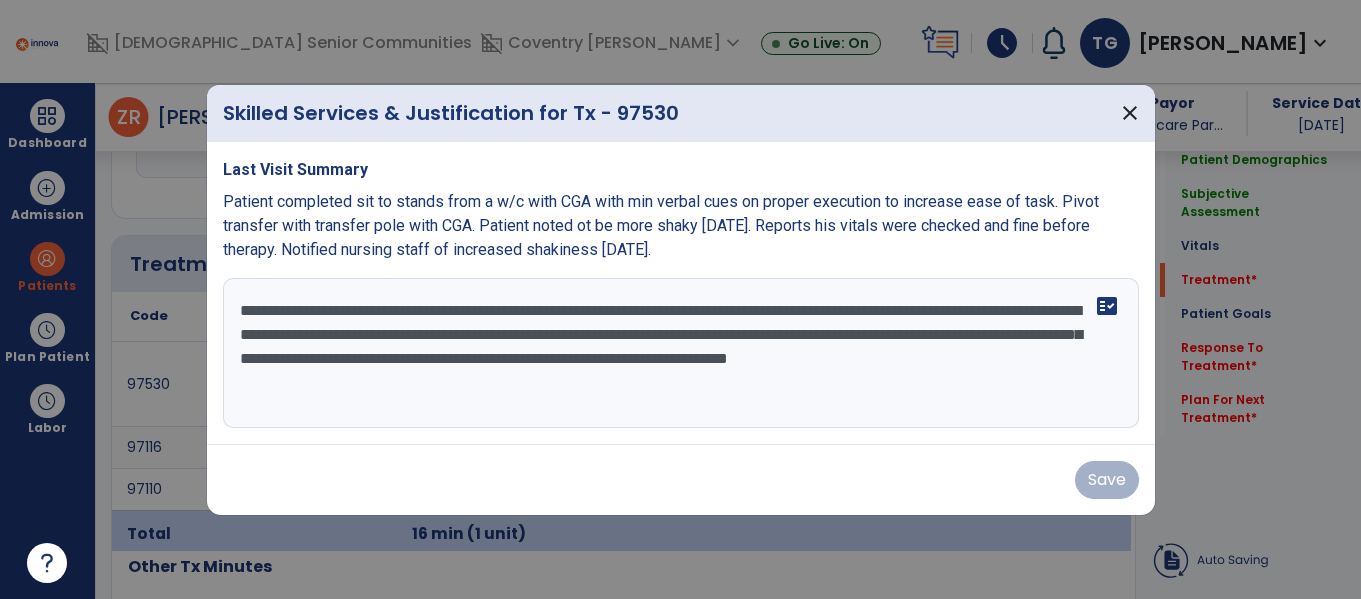 drag, startPoint x: 239, startPoint y: 310, endPoint x: 584, endPoint y: 400, distance: 356.54593 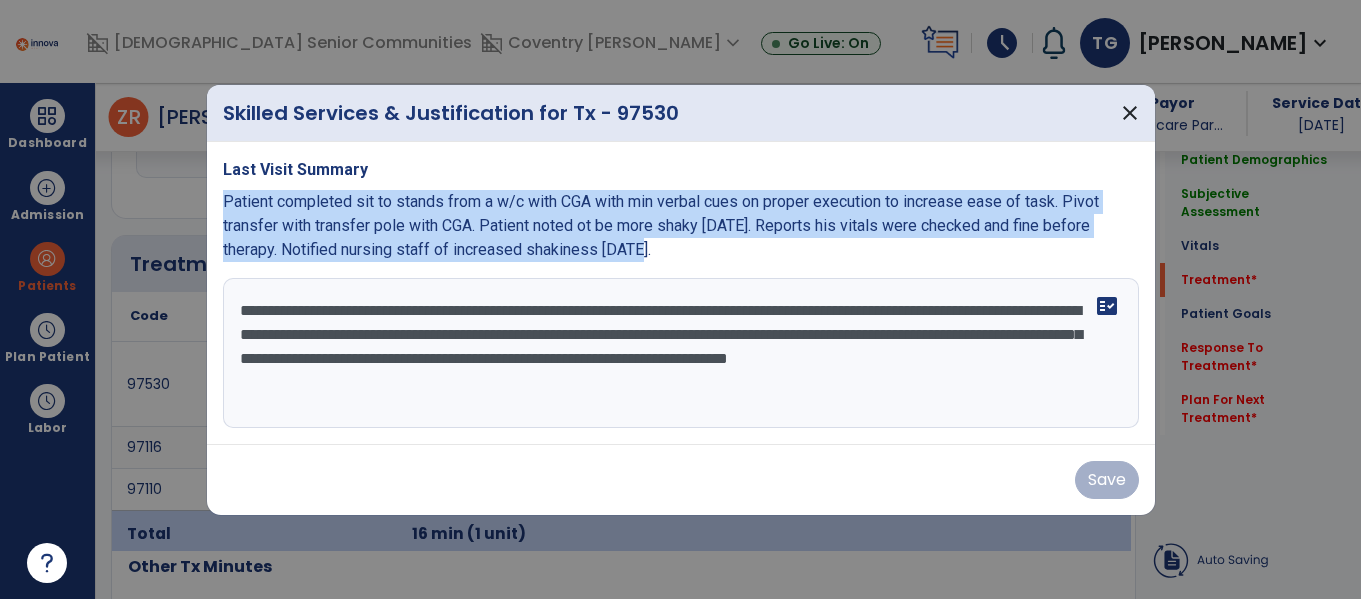 drag, startPoint x: 225, startPoint y: 201, endPoint x: 655, endPoint y: 260, distance: 434.0288 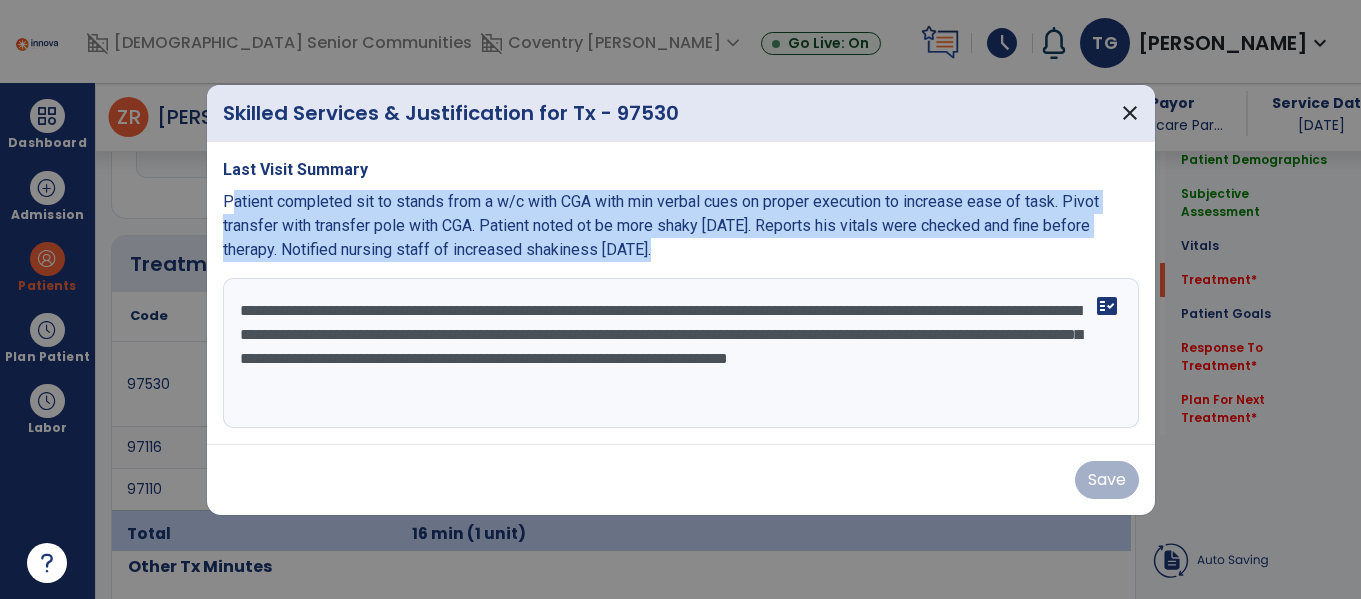 drag, startPoint x: 230, startPoint y: 199, endPoint x: 600, endPoint y: 262, distance: 375.3252 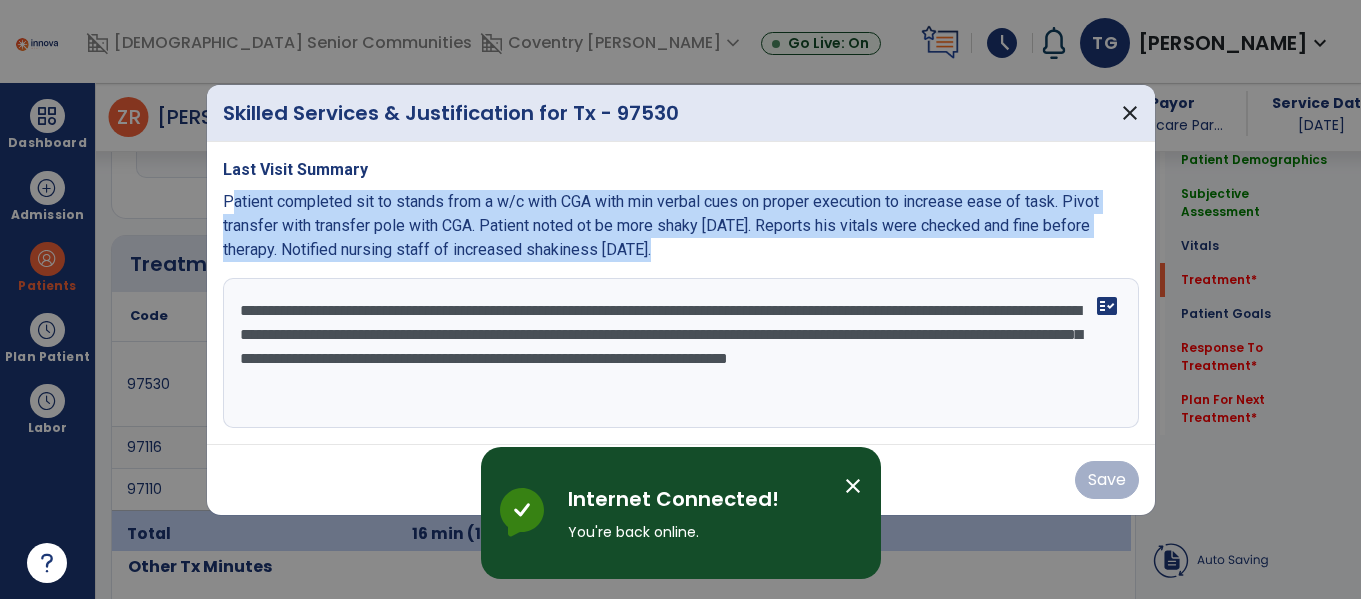 click on "close" at bounding box center (853, 486) 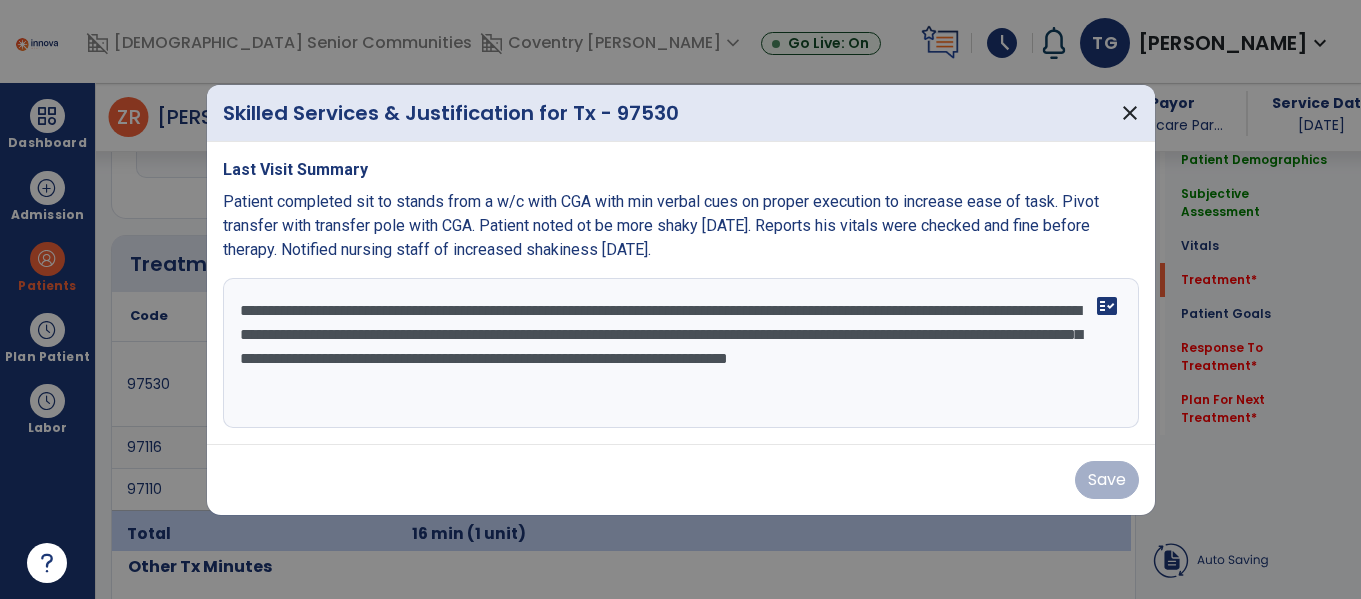 click on "**********" at bounding box center [681, 353] 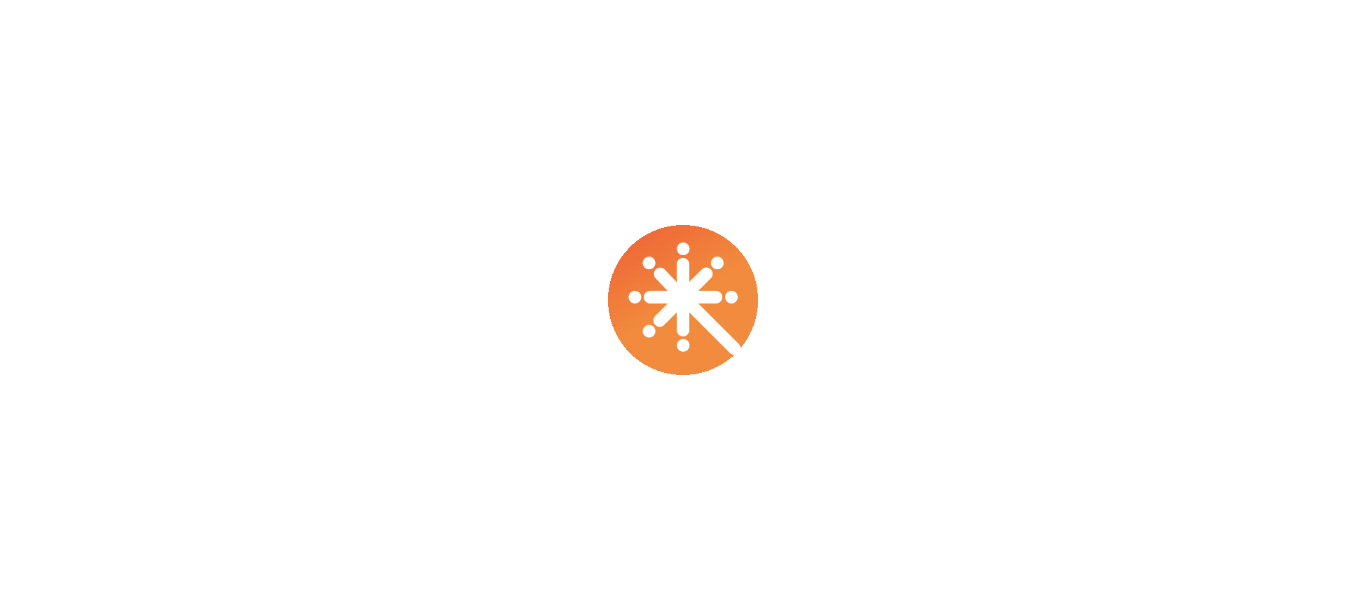 scroll, scrollTop: 0, scrollLeft: 0, axis: both 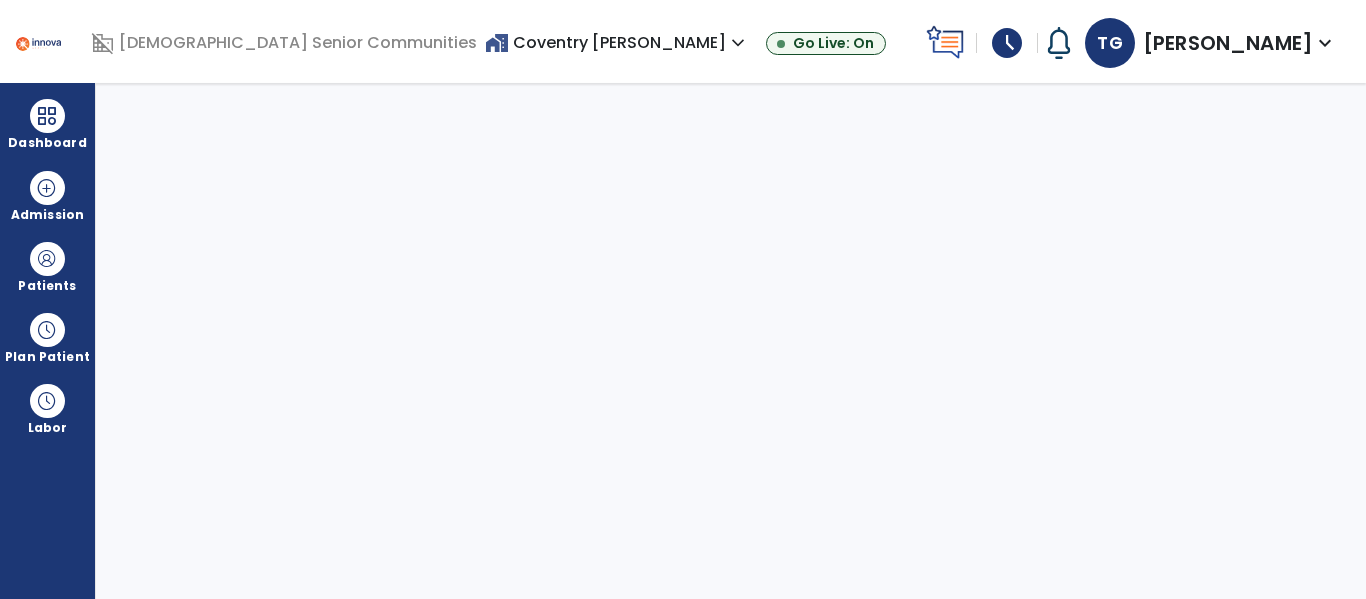 select on "****" 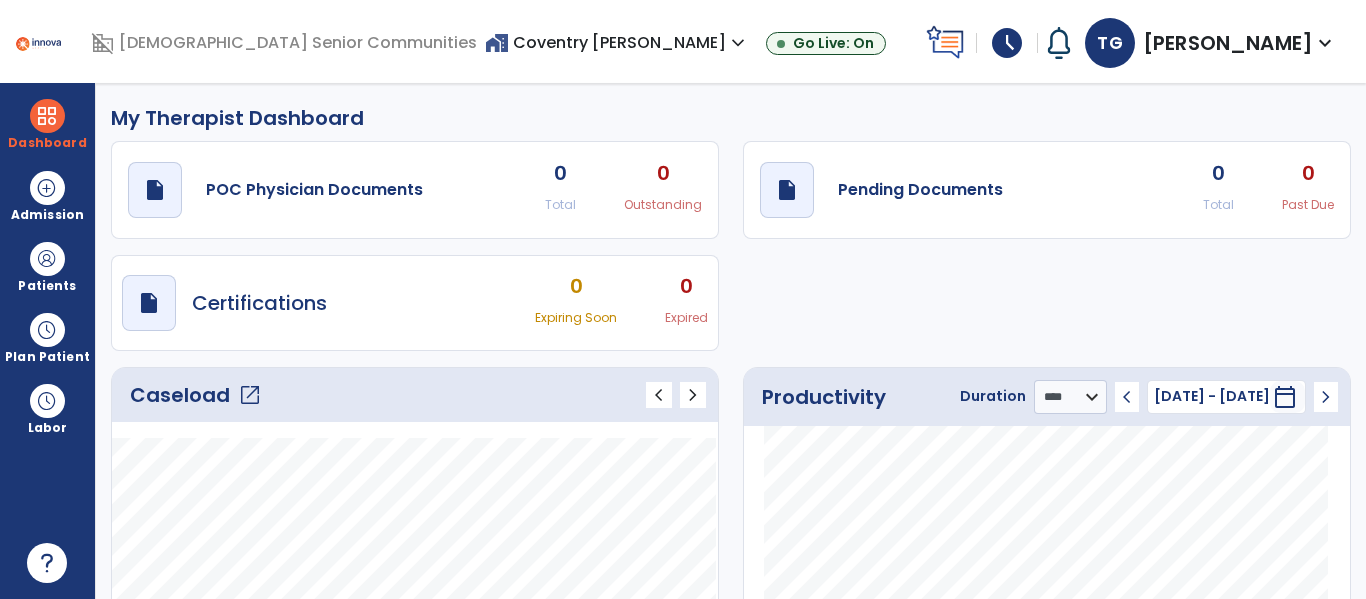 click on "open_in_new" 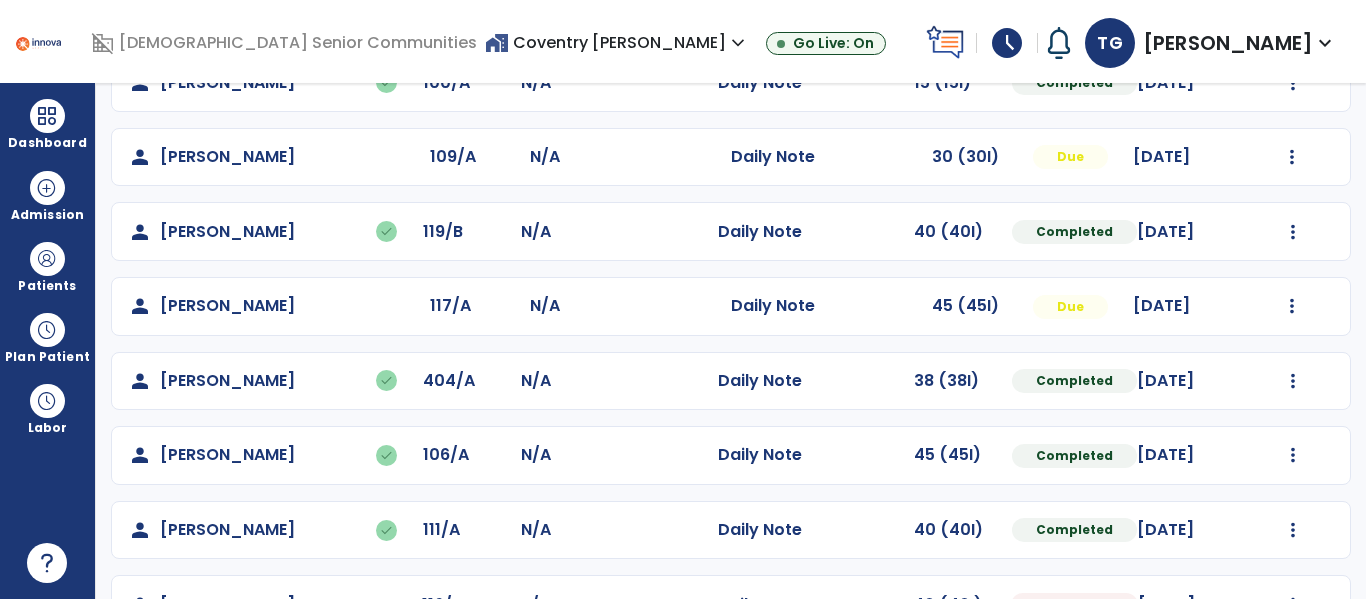 scroll, scrollTop: 339, scrollLeft: 0, axis: vertical 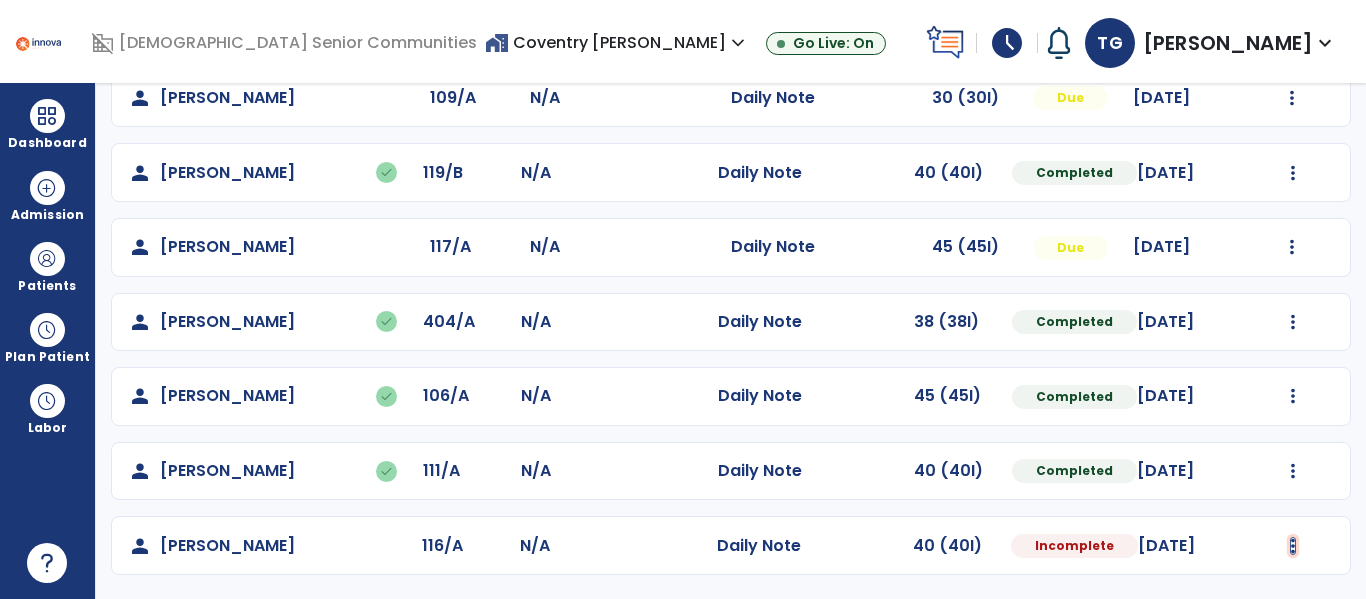 click at bounding box center [1293, -51] 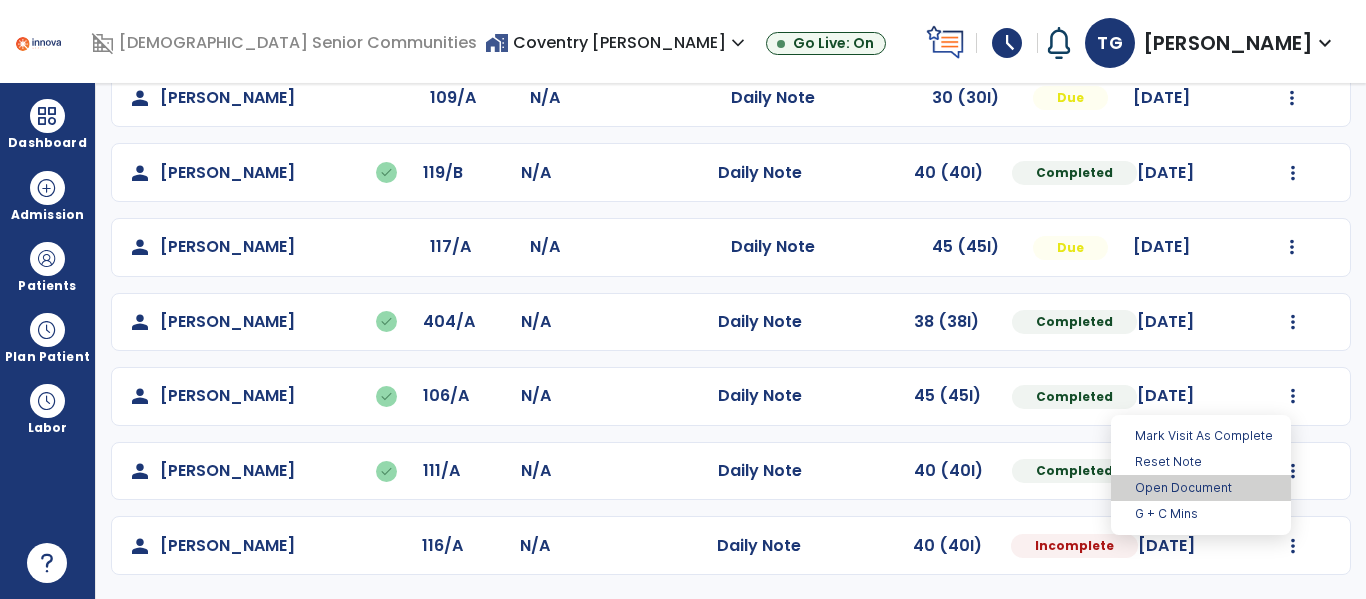 click on "Open Document" at bounding box center (1201, 488) 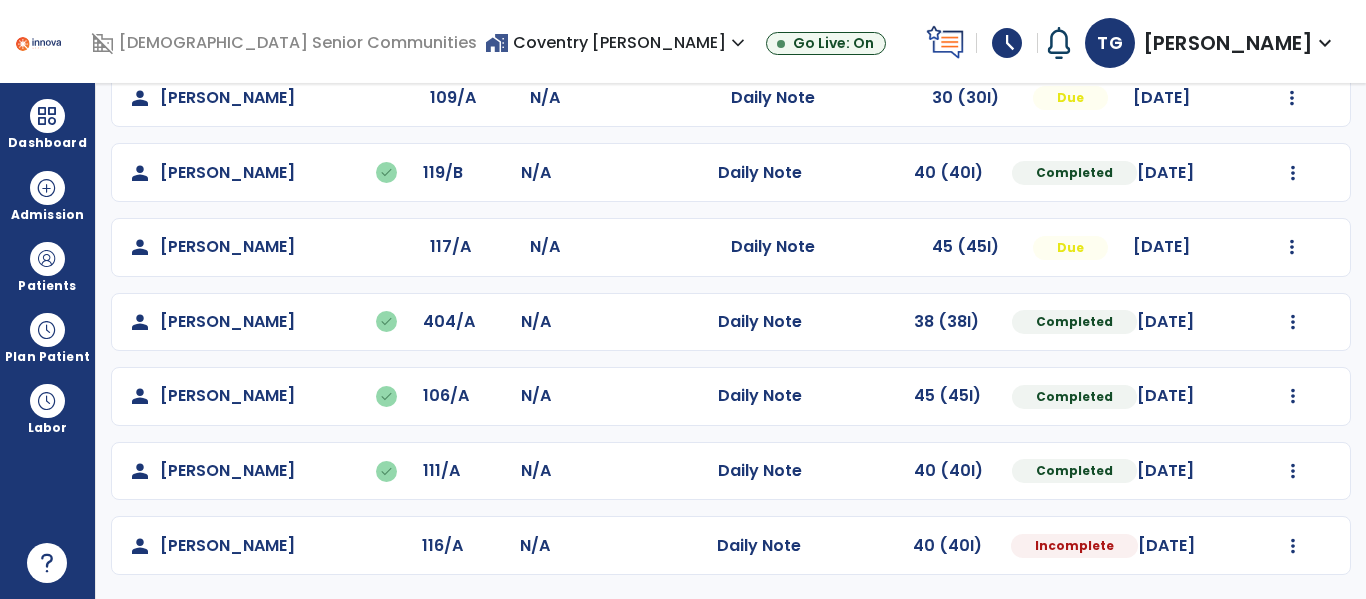 select on "*" 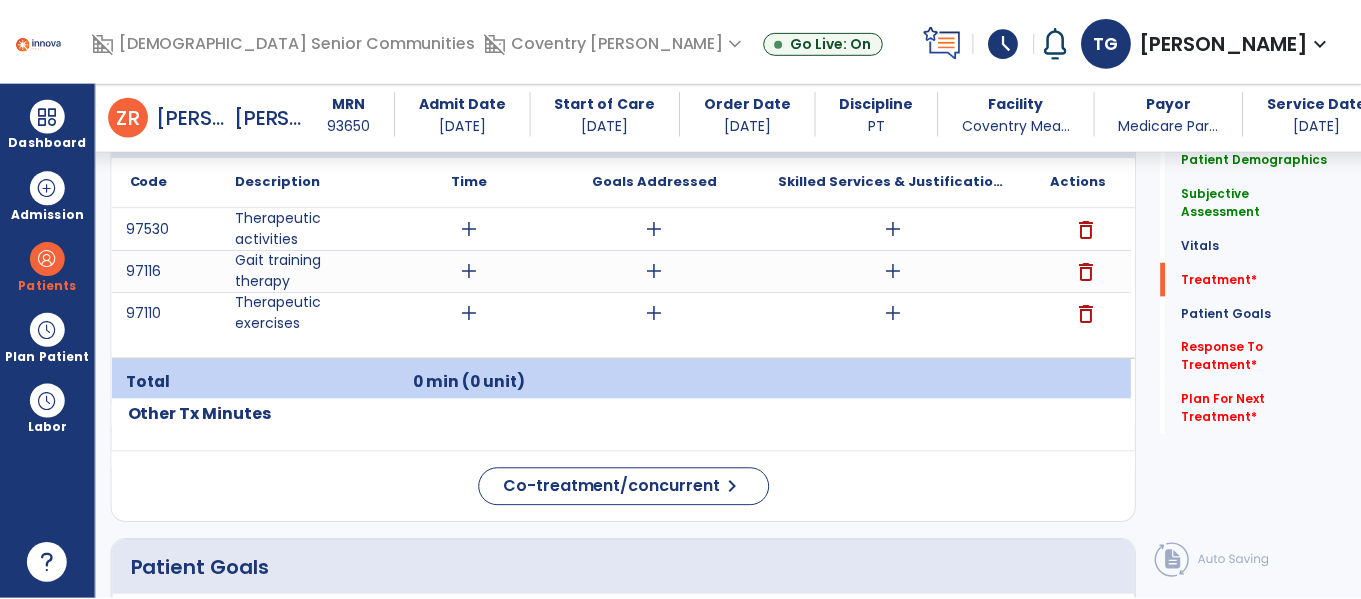 scroll, scrollTop: 1259, scrollLeft: 0, axis: vertical 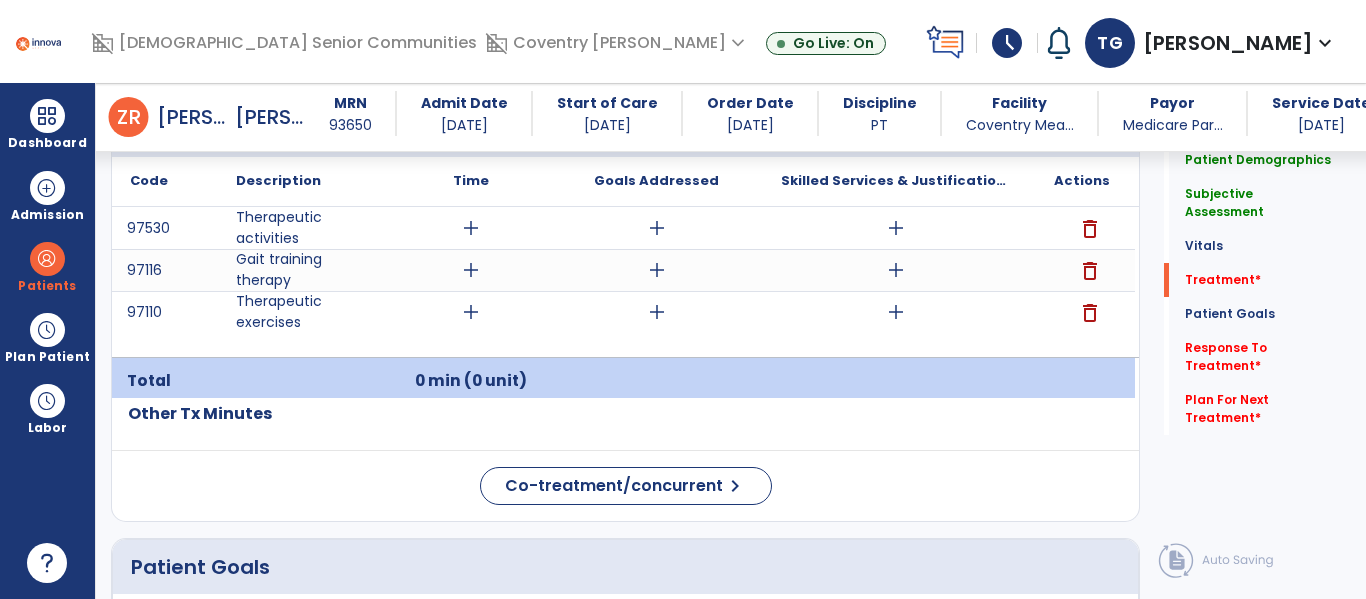 click on "add" at bounding box center [471, 228] 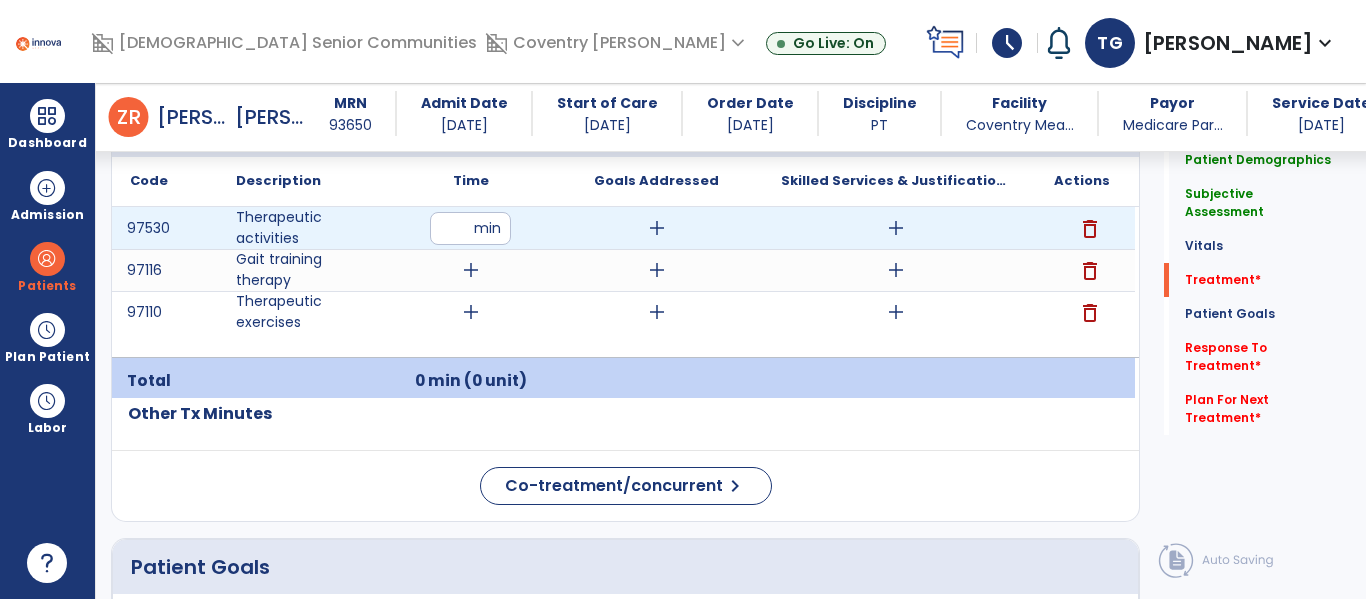 type on "**" 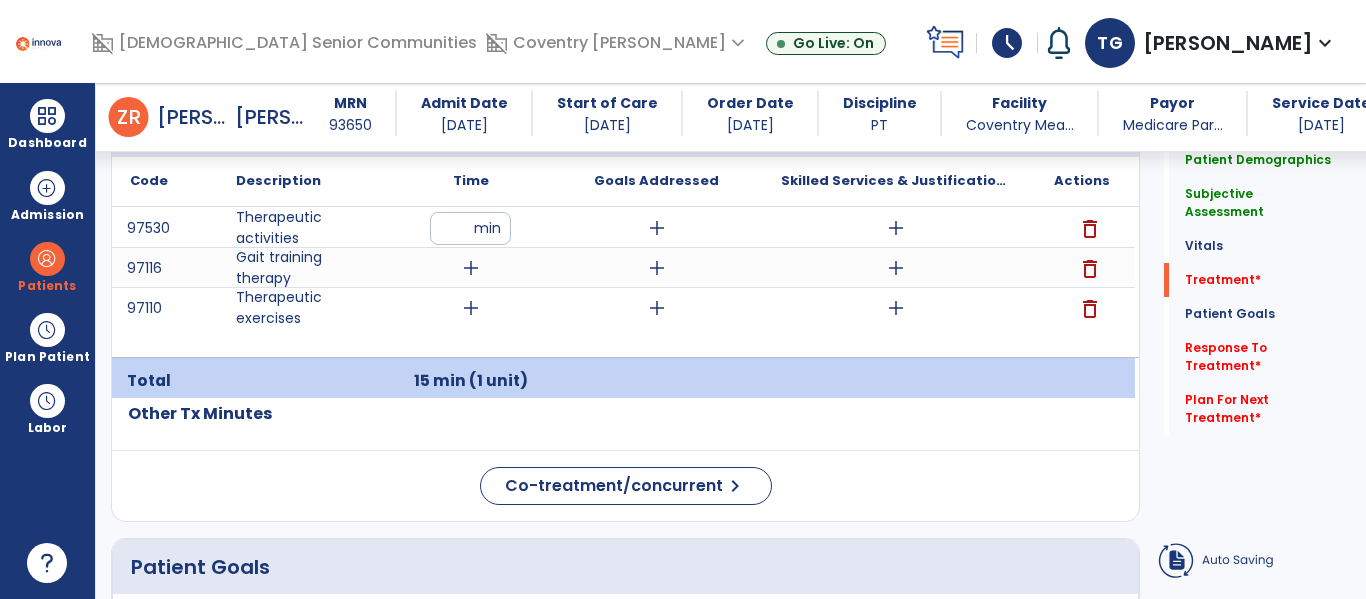 click on "add" at bounding box center [896, 228] 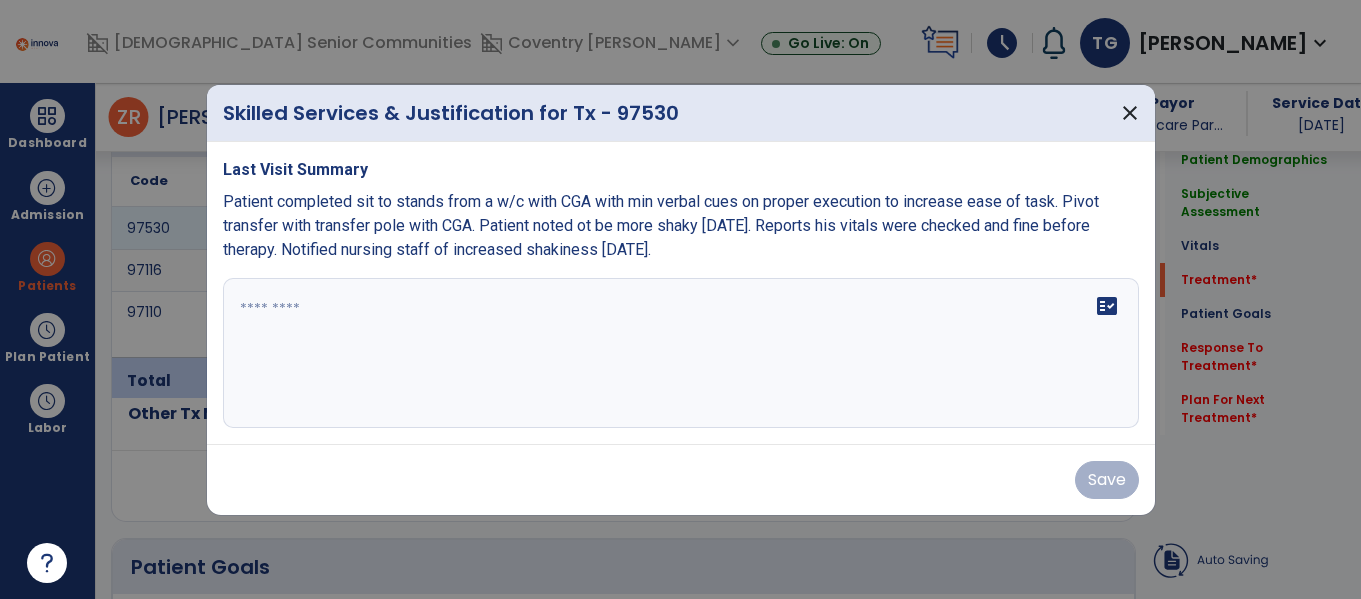 scroll, scrollTop: 1259, scrollLeft: 0, axis: vertical 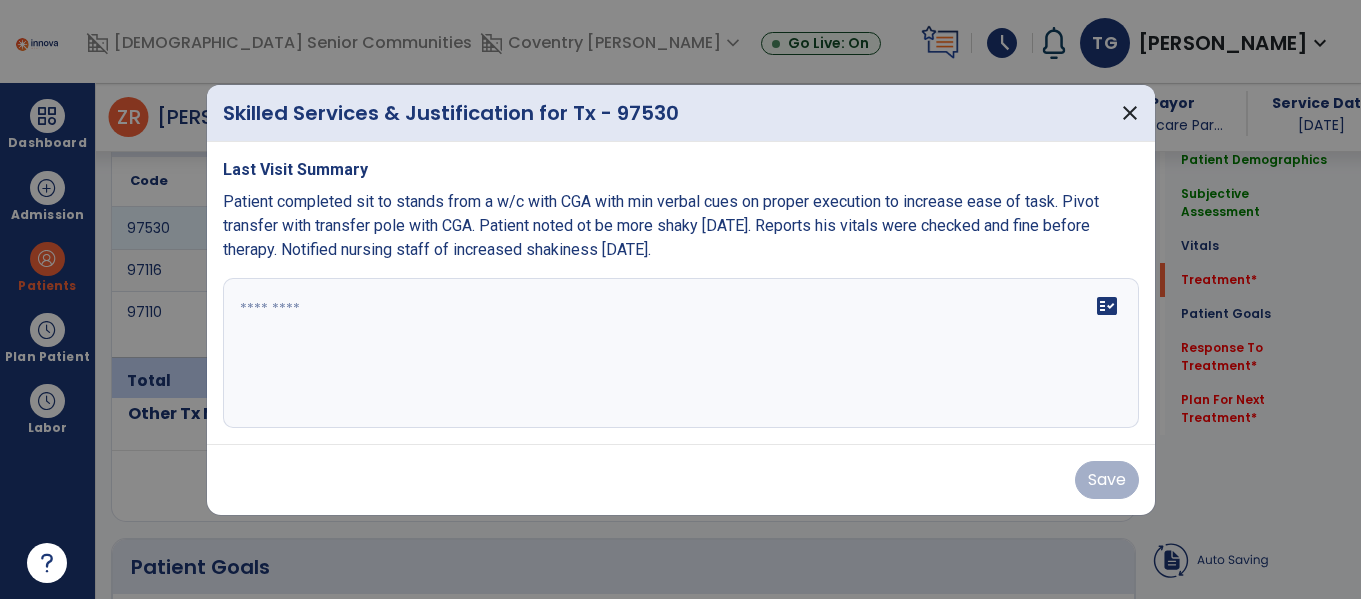 click on "fact_check" at bounding box center [681, 353] 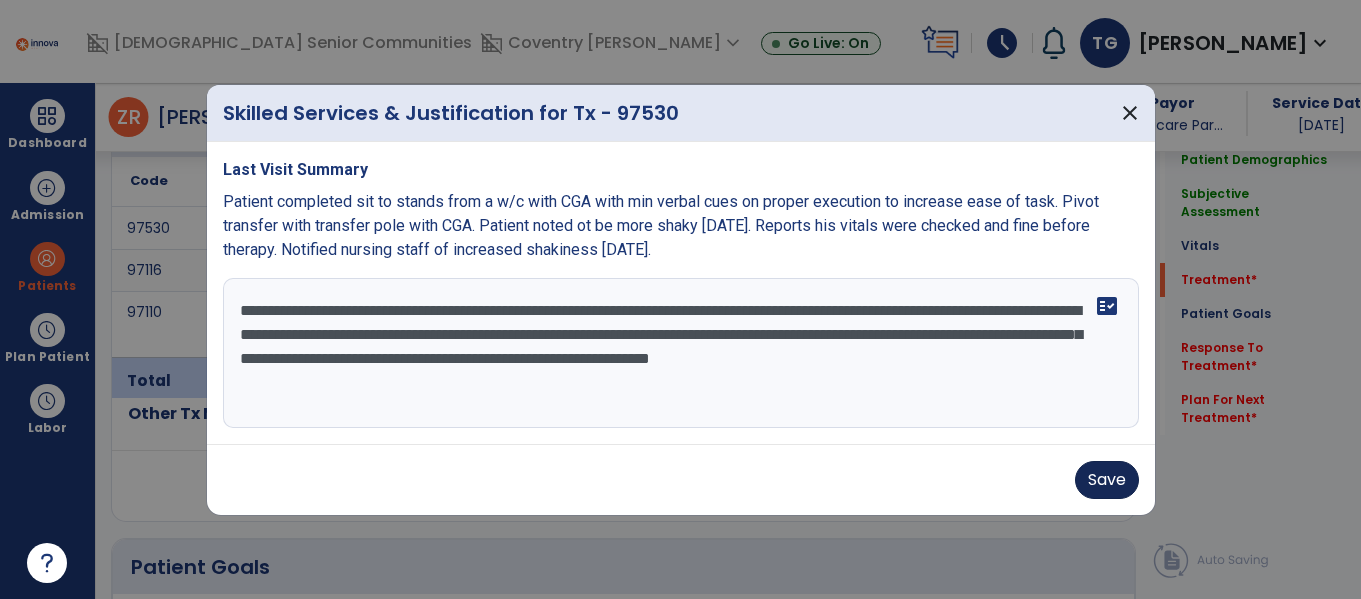 type on "**********" 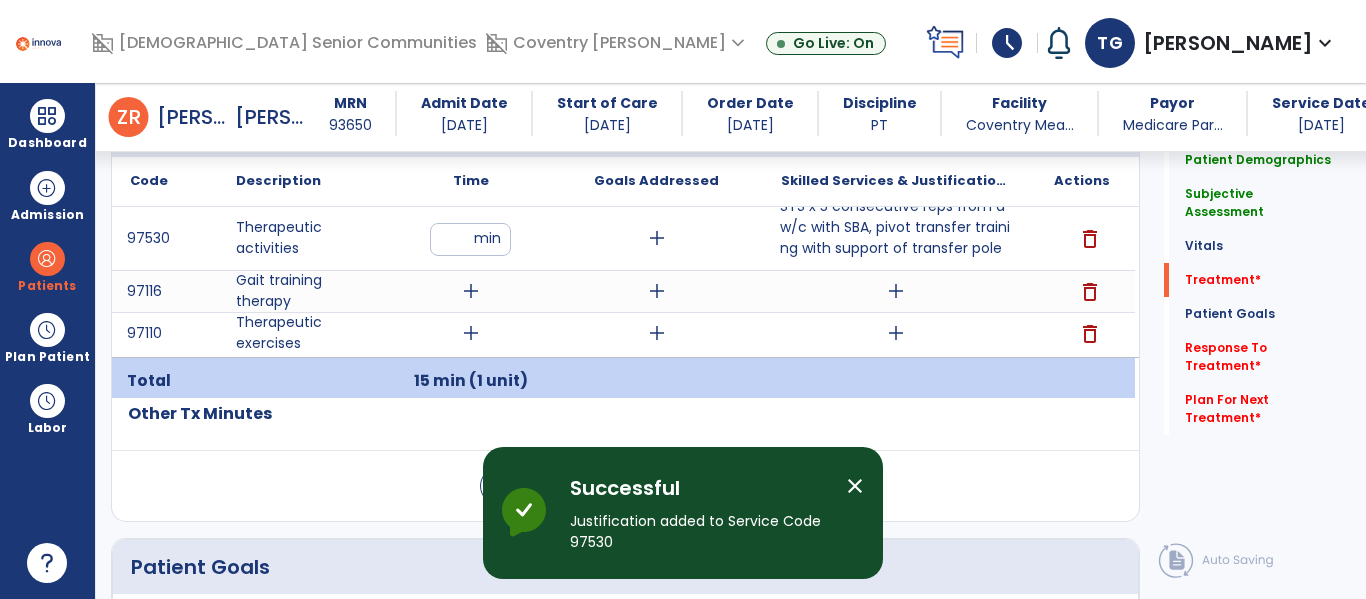 click on "add" at bounding box center [471, 291] 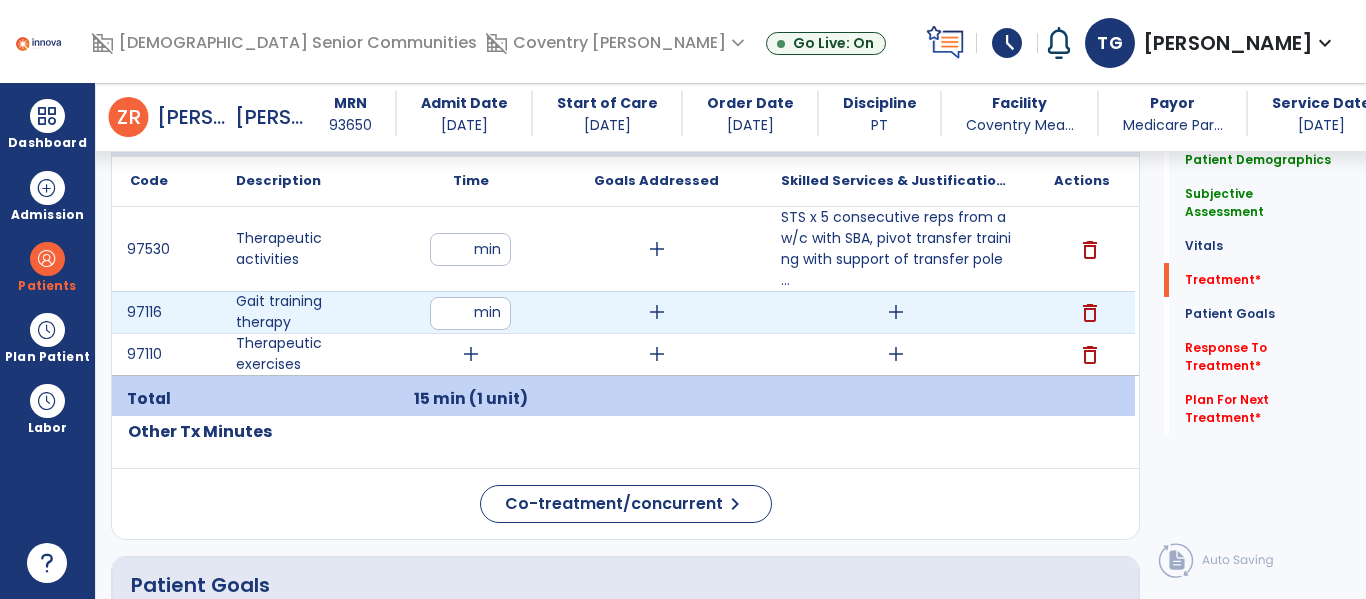 type on "**" 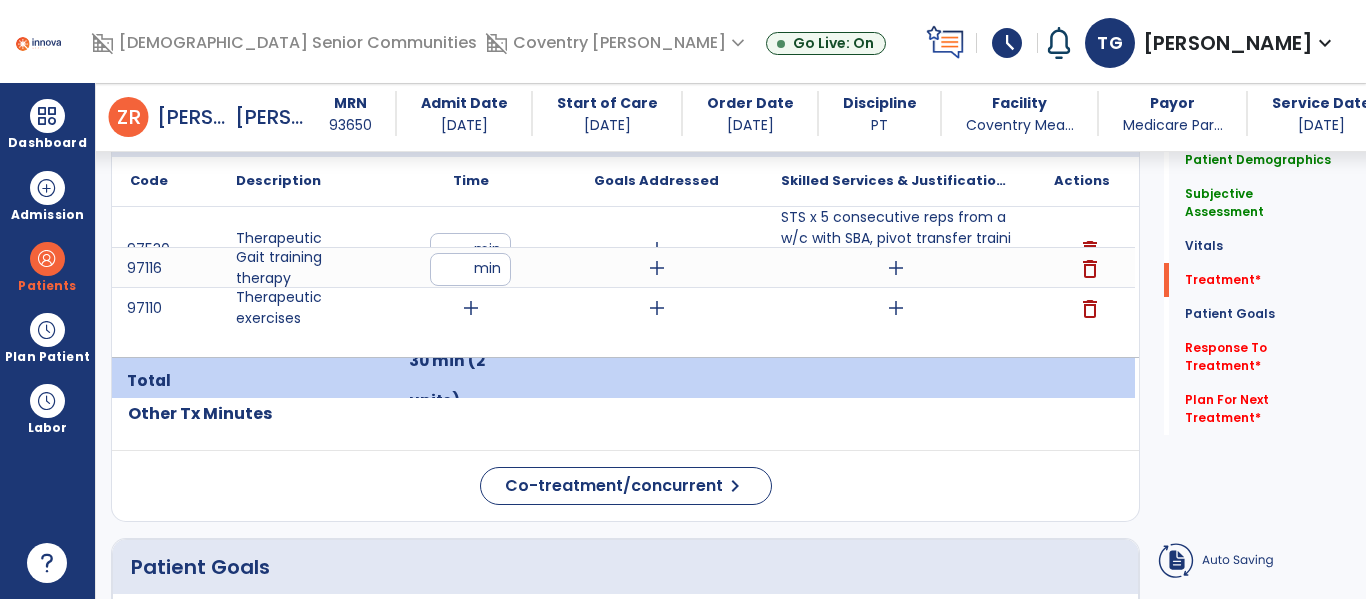click on "add" at bounding box center (896, 268) 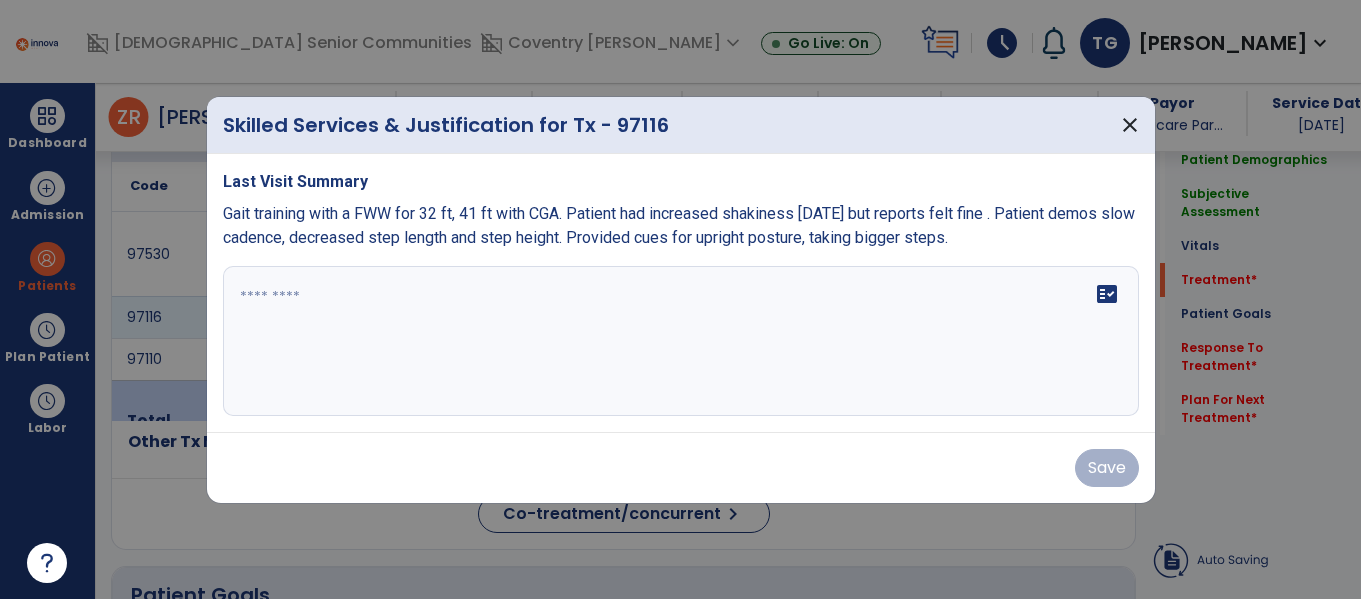 click on "fact_check" at bounding box center [681, 341] 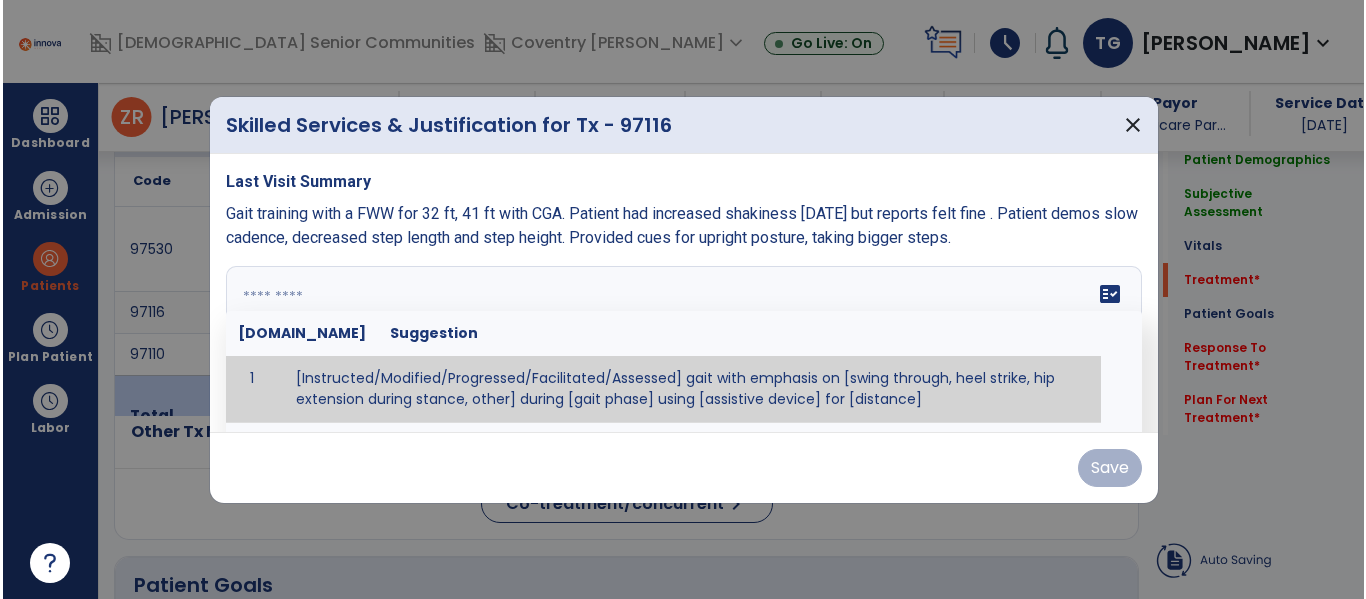 scroll, scrollTop: 1259, scrollLeft: 0, axis: vertical 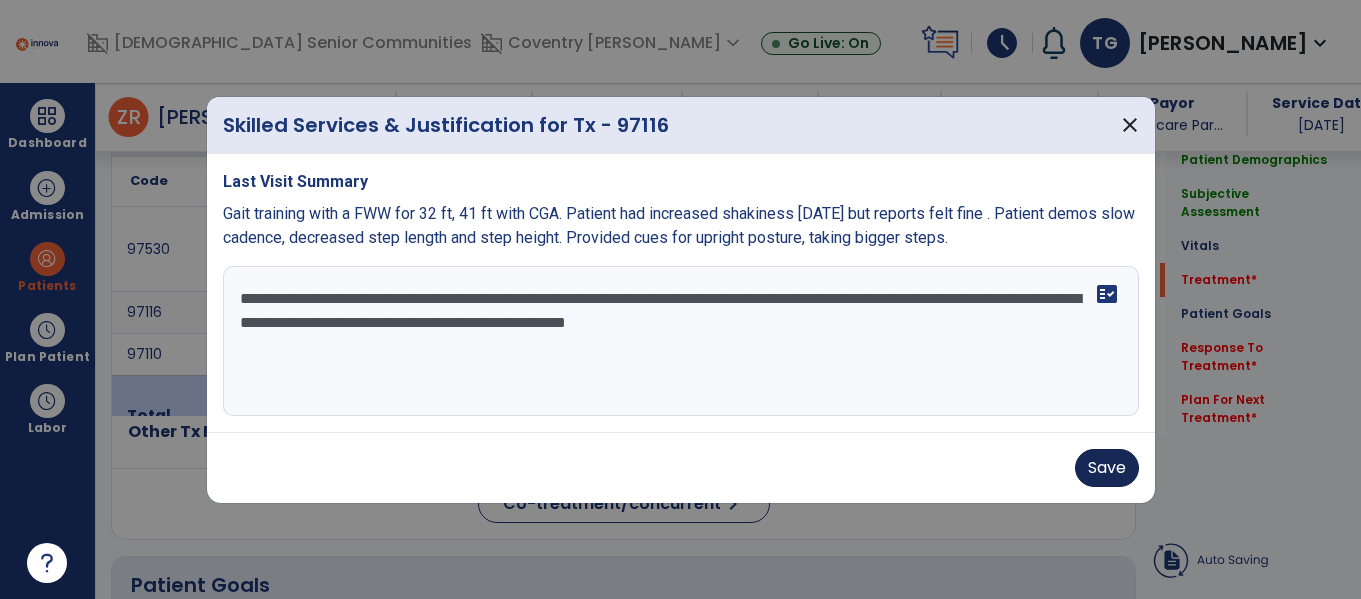 type on "**********" 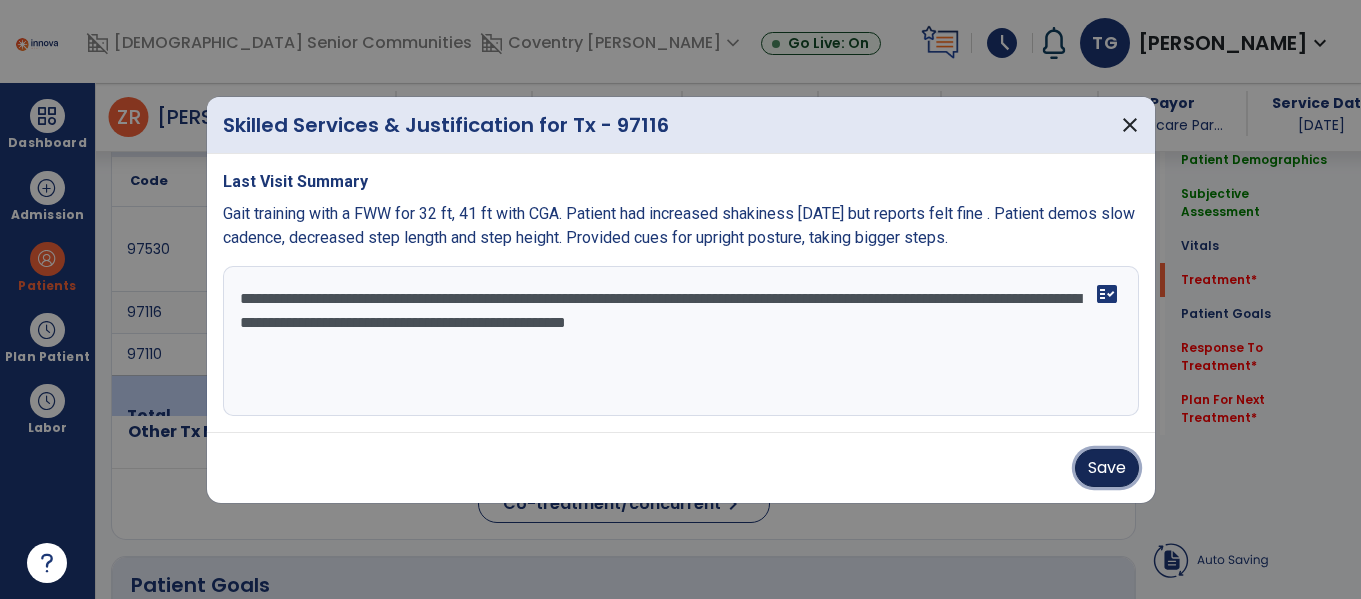 click on "Save" at bounding box center [1107, 468] 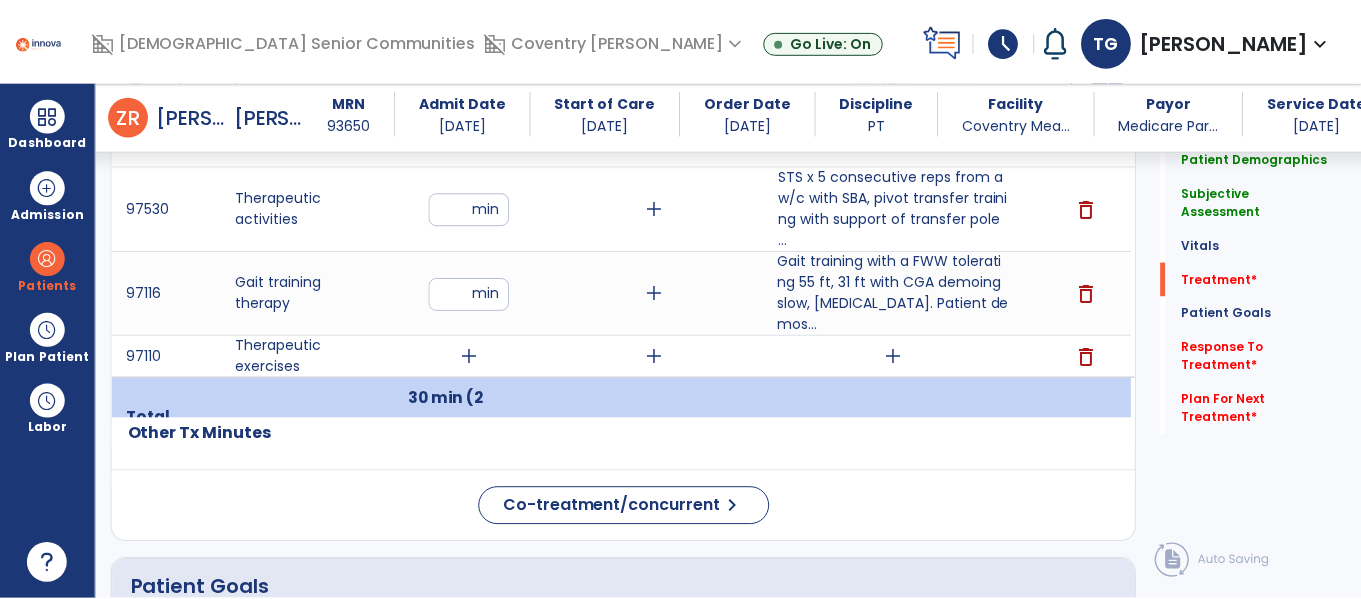 scroll, scrollTop: 1300, scrollLeft: 0, axis: vertical 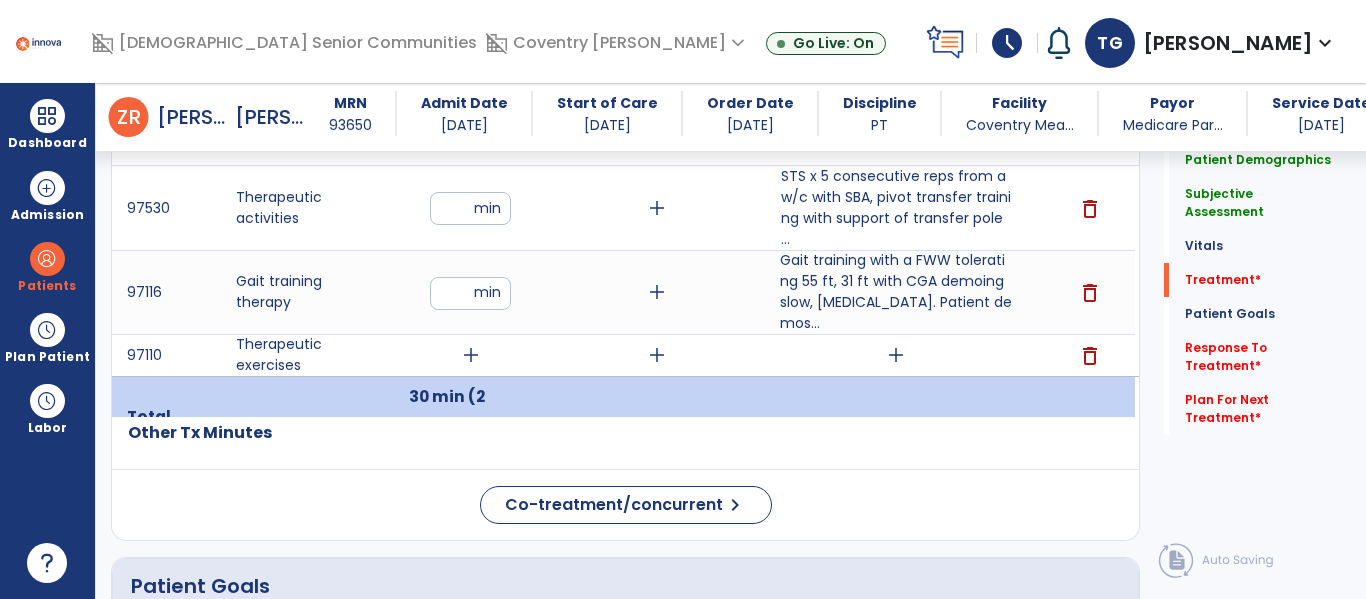 click on "add" at bounding box center (471, 355) 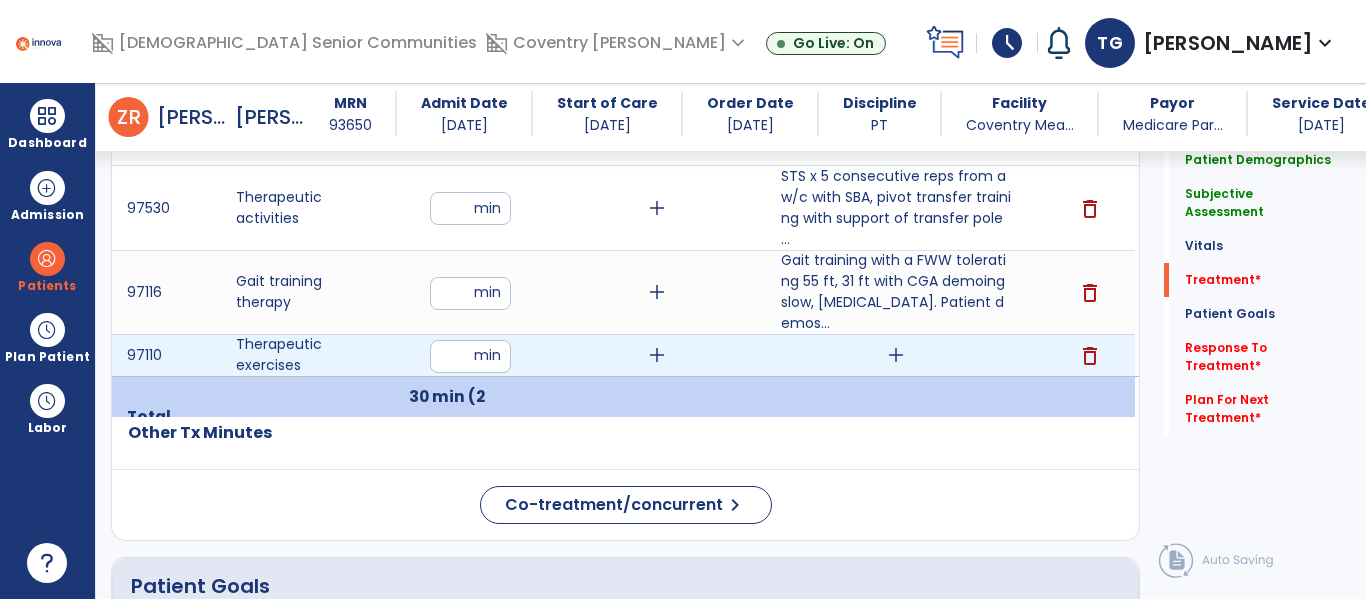 type on "**" 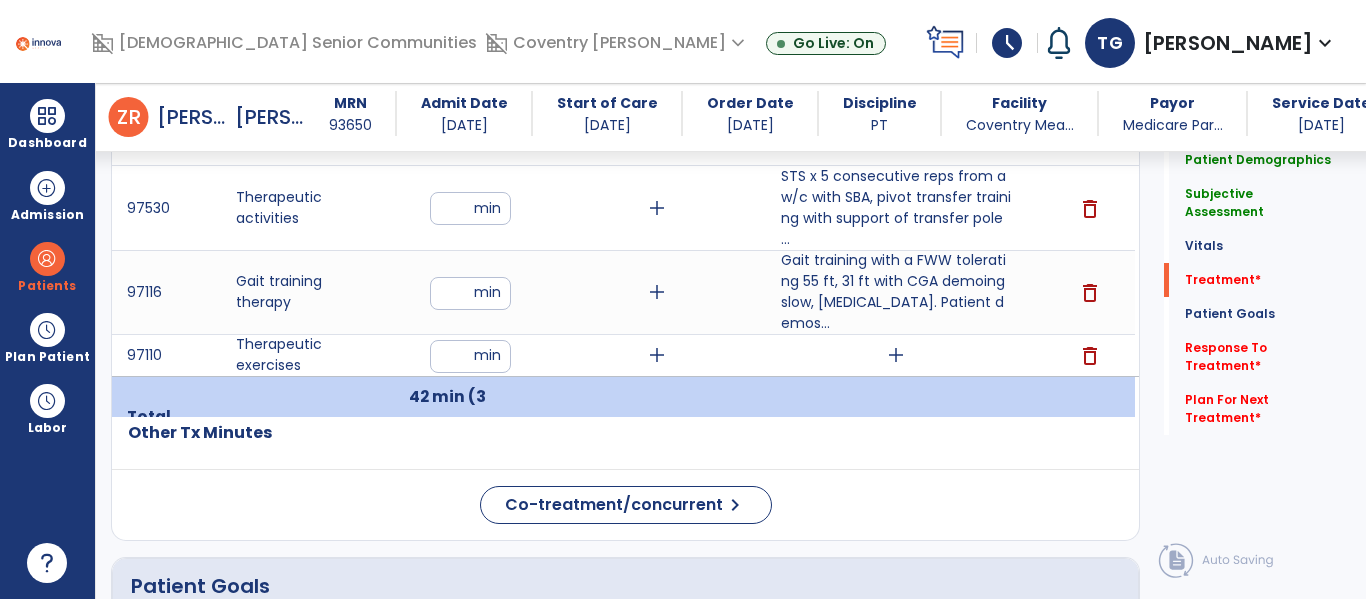 click on "add" at bounding box center [896, 355] 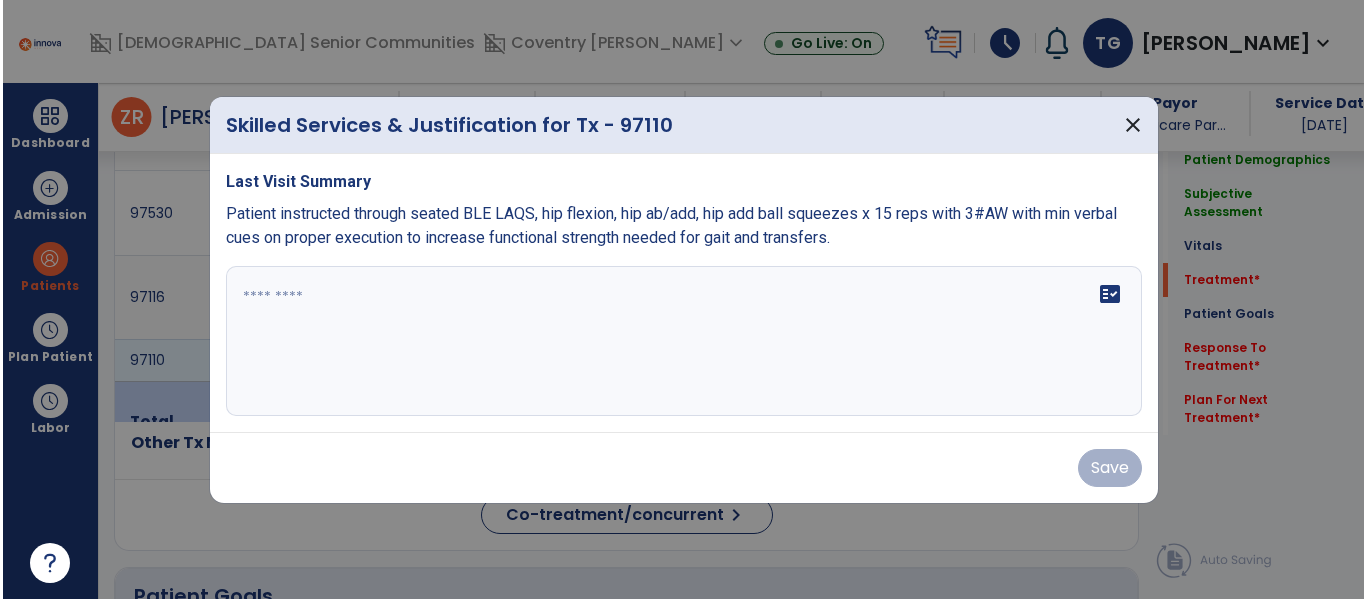 scroll, scrollTop: 1300, scrollLeft: 0, axis: vertical 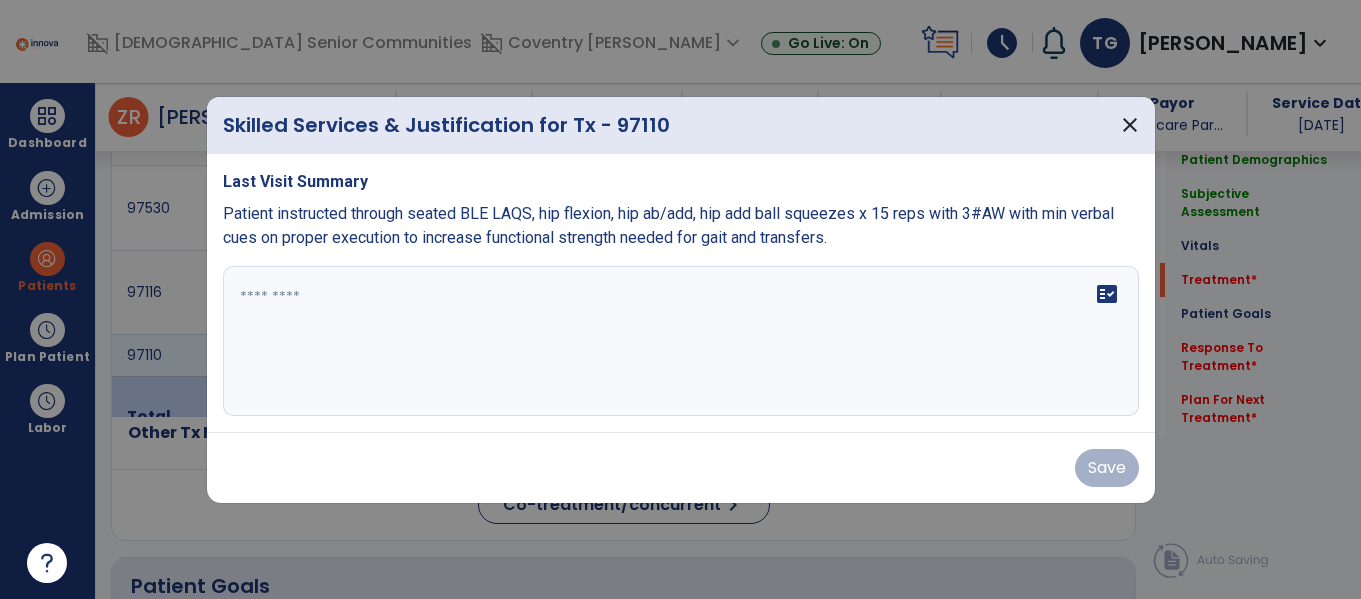 click on "fact_check" at bounding box center (681, 341) 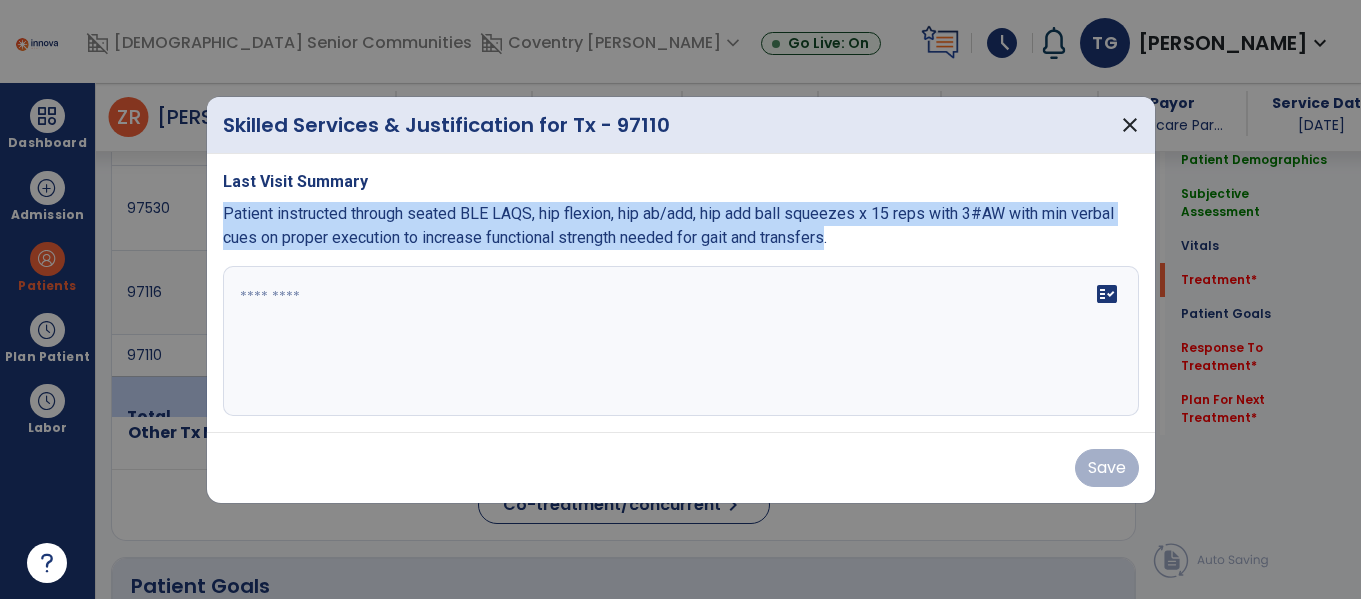 copy on "Patient instructed through seated BLE LAQS, hip flexion, hip ab/add, hip add ball squeezes x 15 reps with 3#AW with min verbal cues on proper execution to increase functional strength needed for gait and transfers" 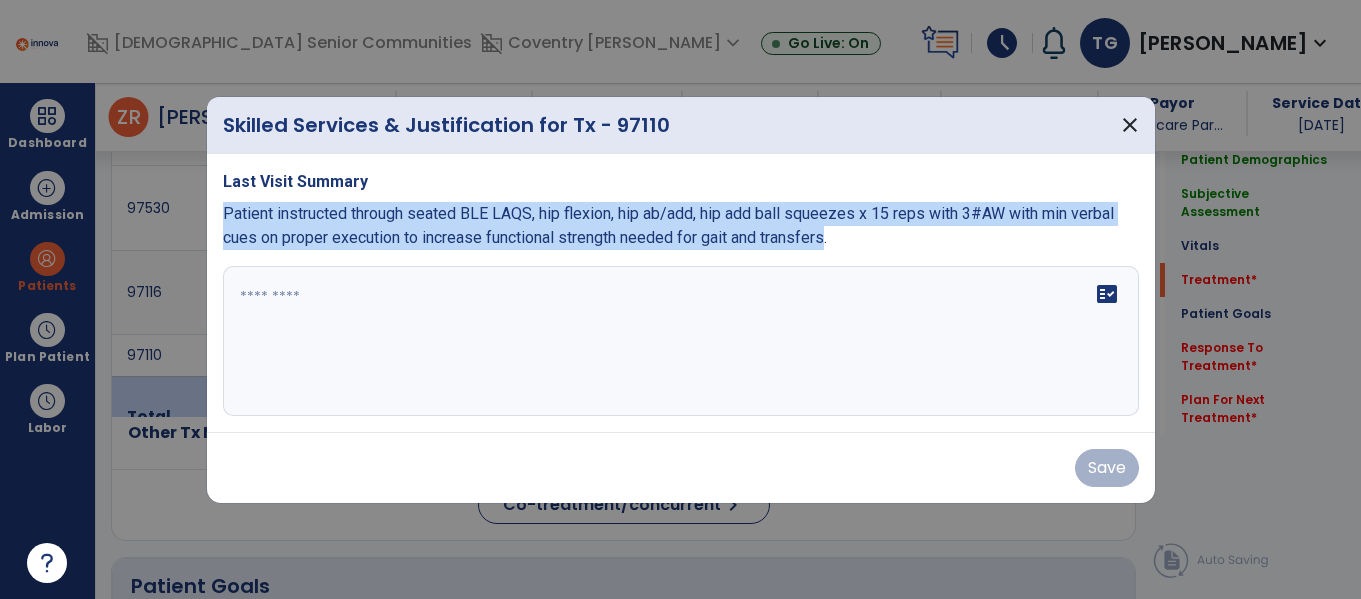 click at bounding box center [681, 341] 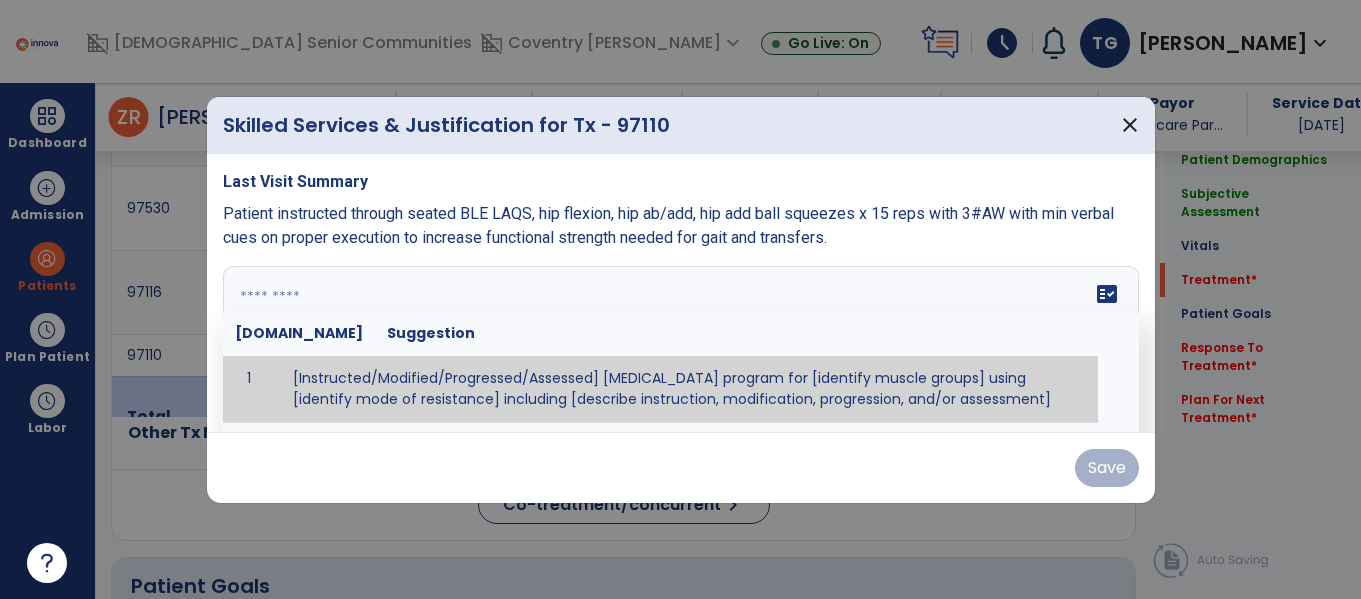 click at bounding box center (678, 341) 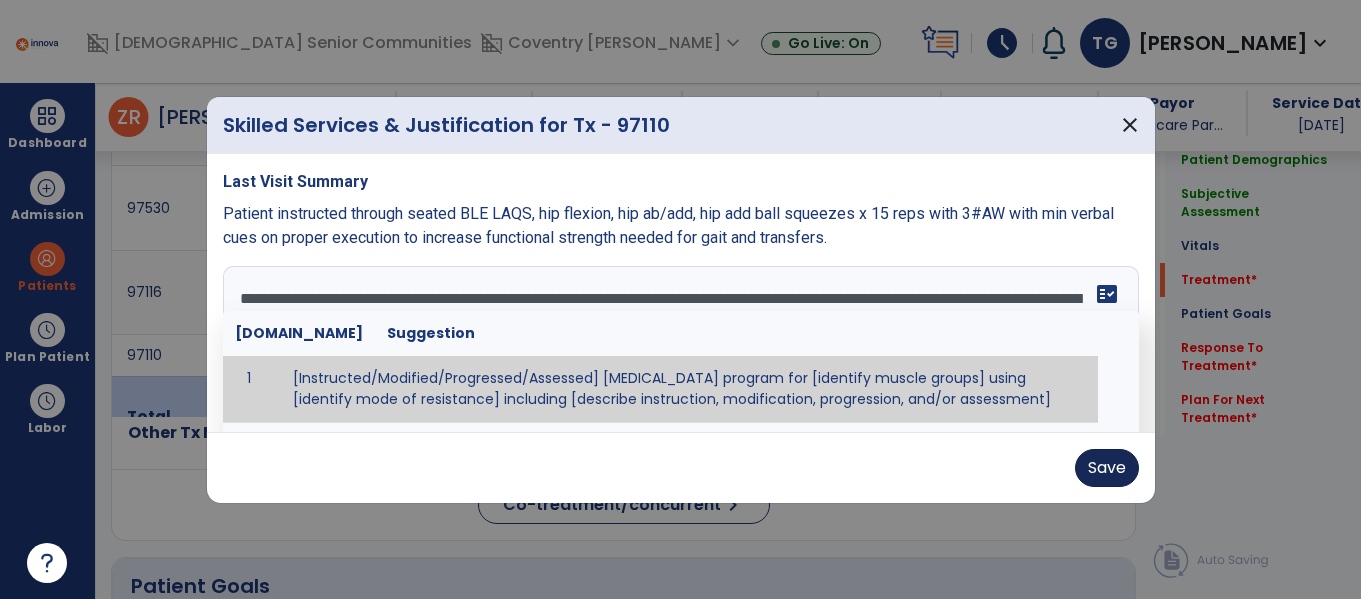 type on "**********" 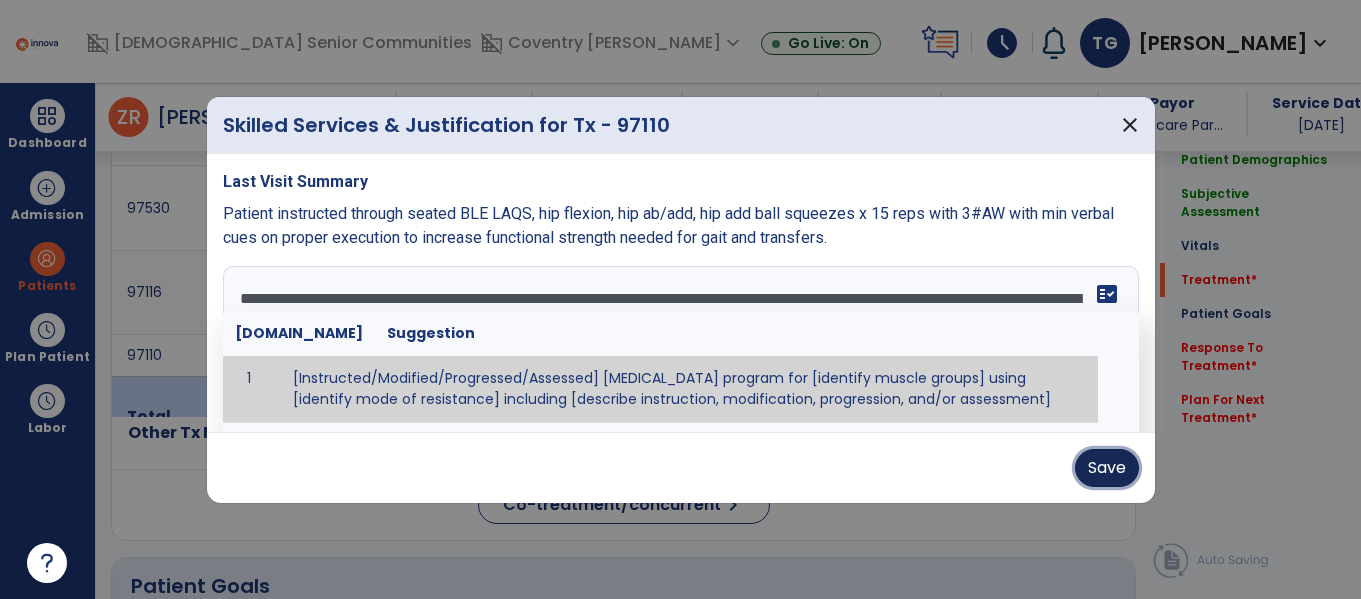 click on "Save" at bounding box center [1107, 468] 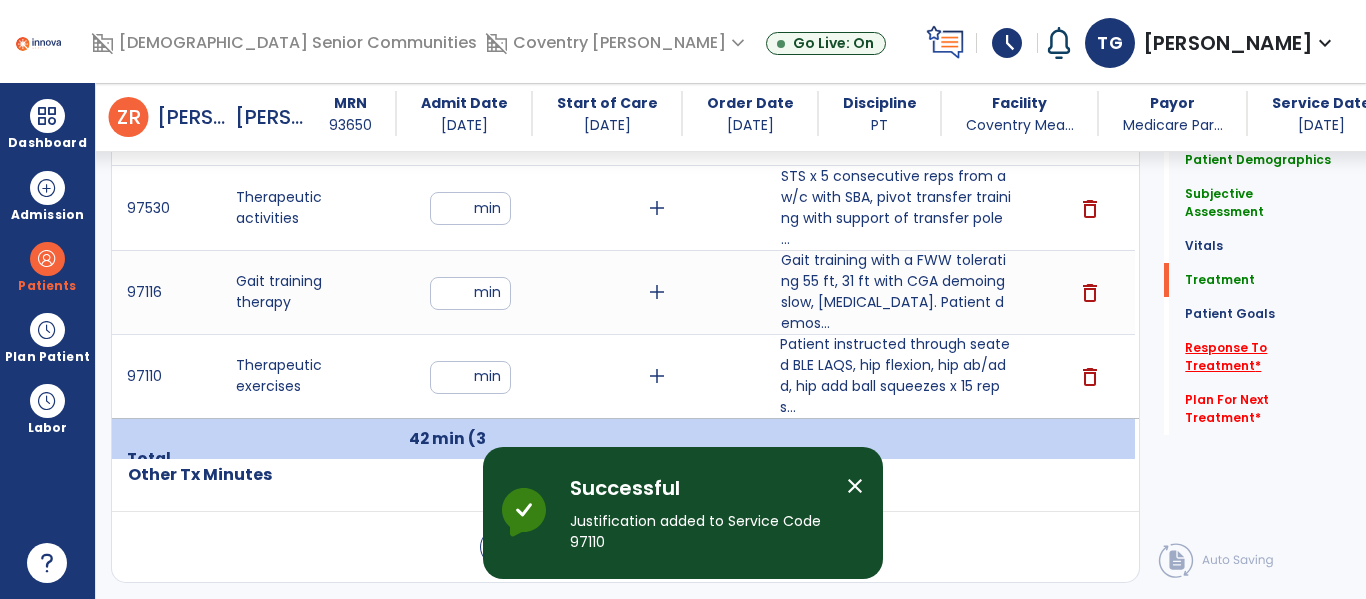 click on "Response To Treatment   *" 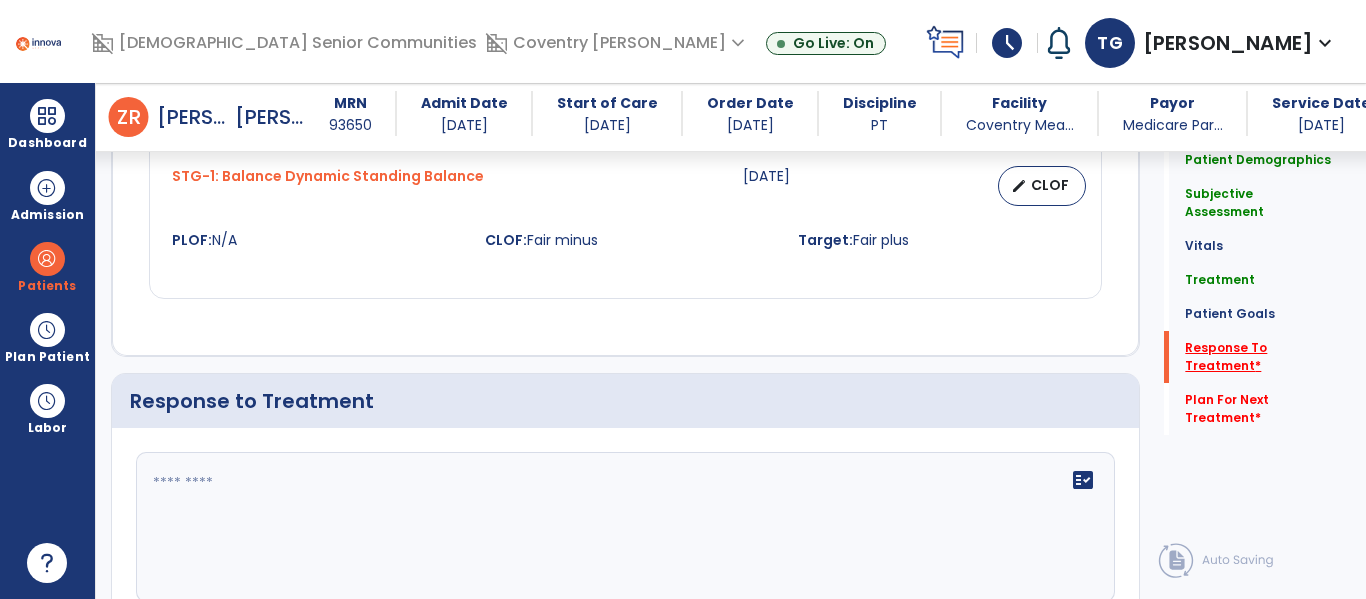 scroll, scrollTop: 3731, scrollLeft: 0, axis: vertical 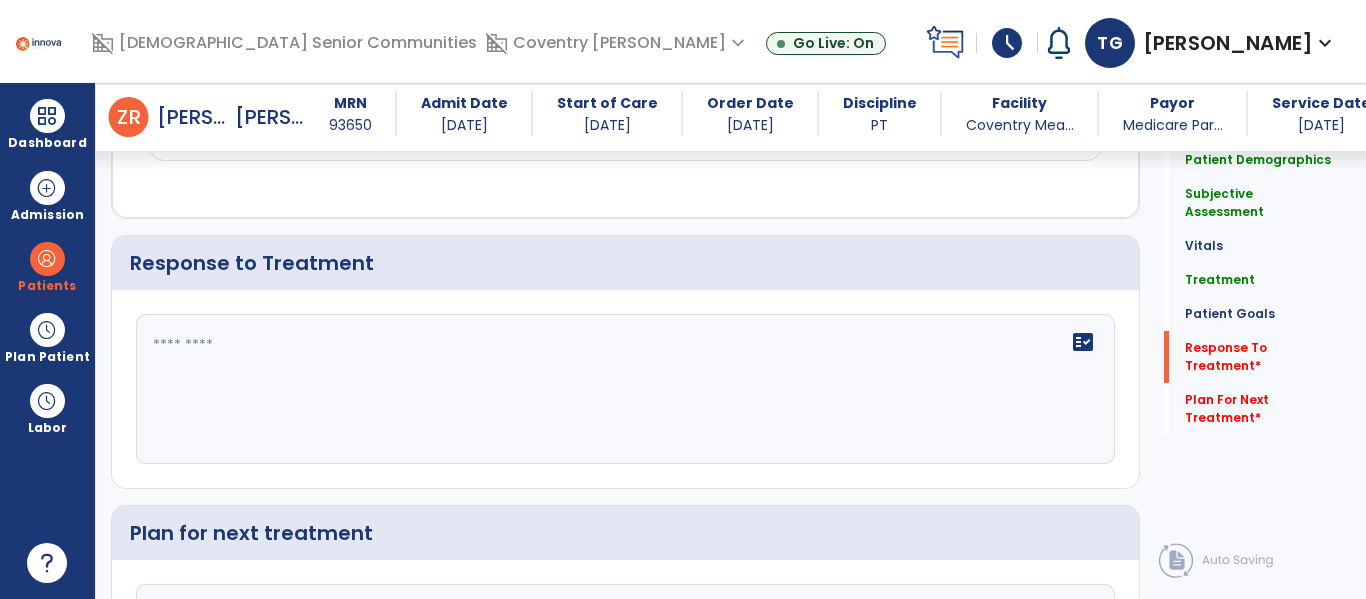 click on "fact_check" 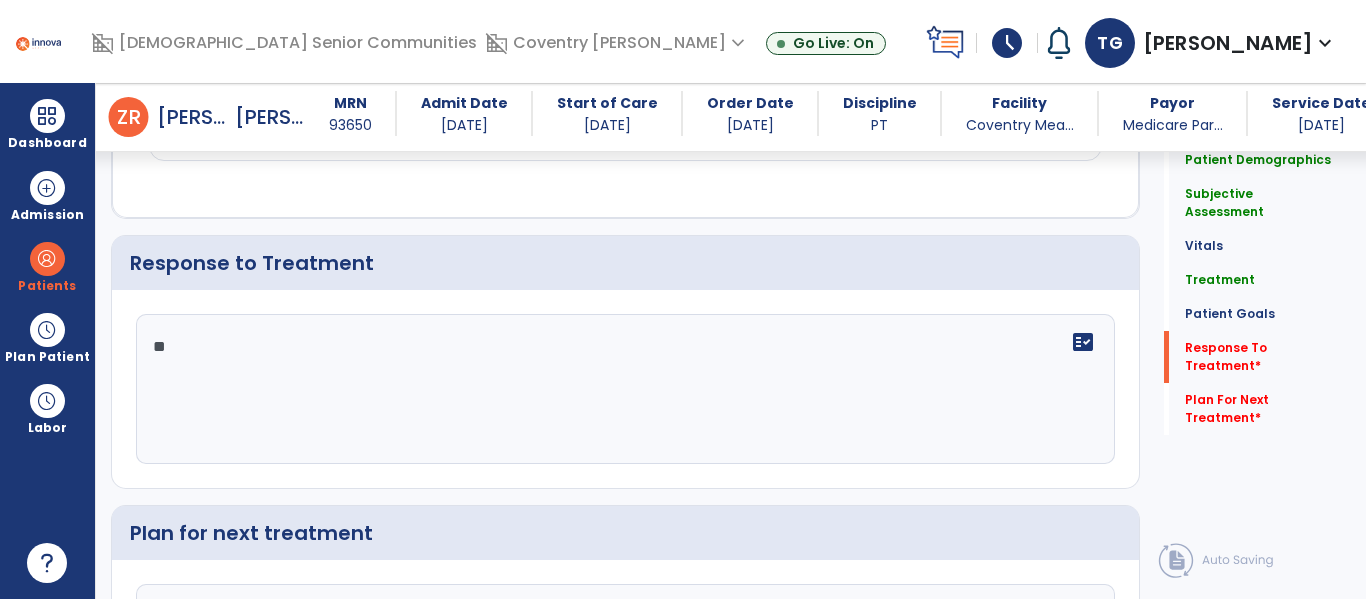 type on "*" 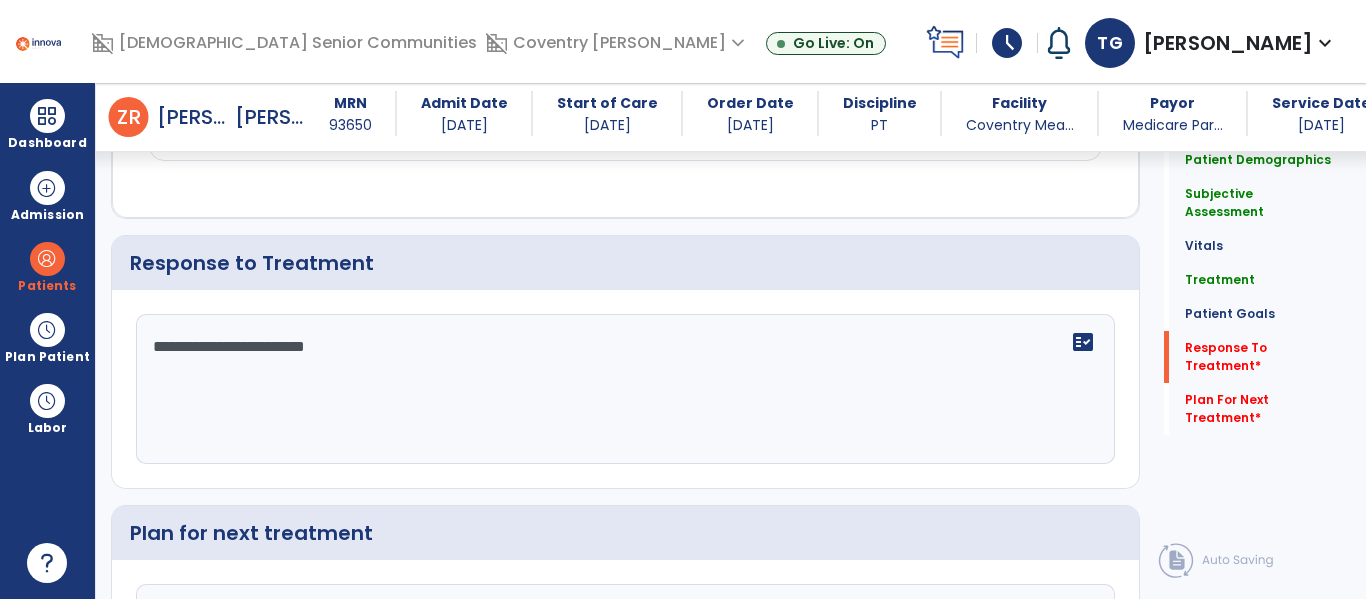 scroll, scrollTop: 3936, scrollLeft: 0, axis: vertical 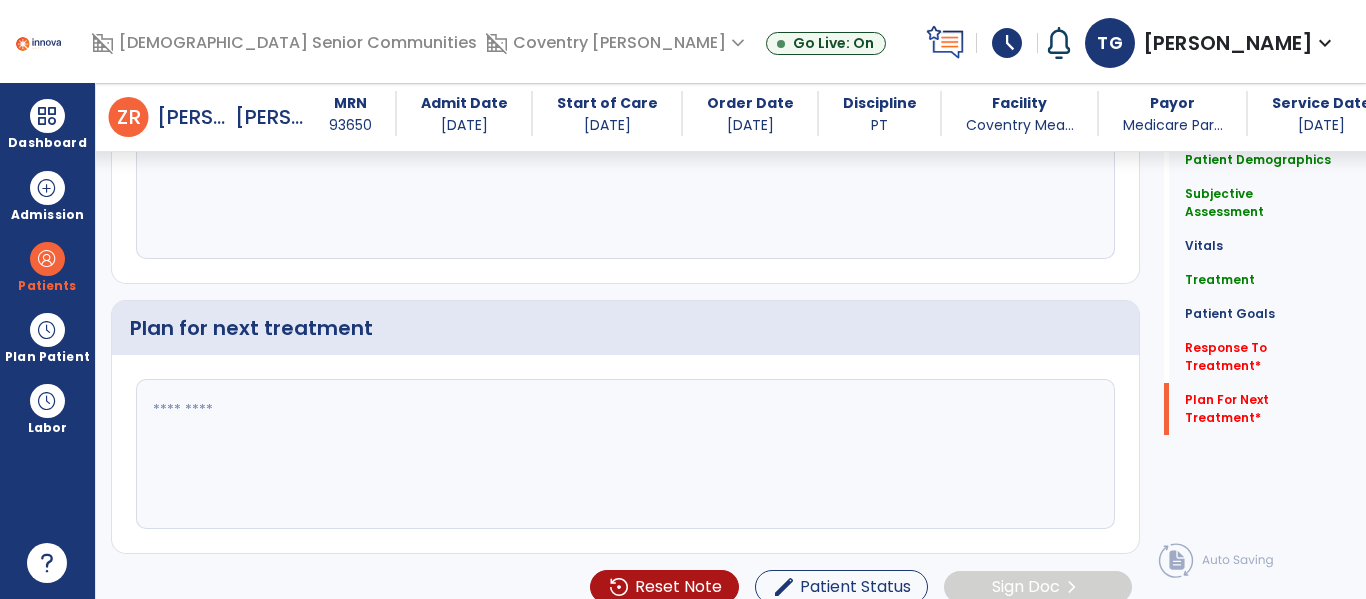 type on "**********" 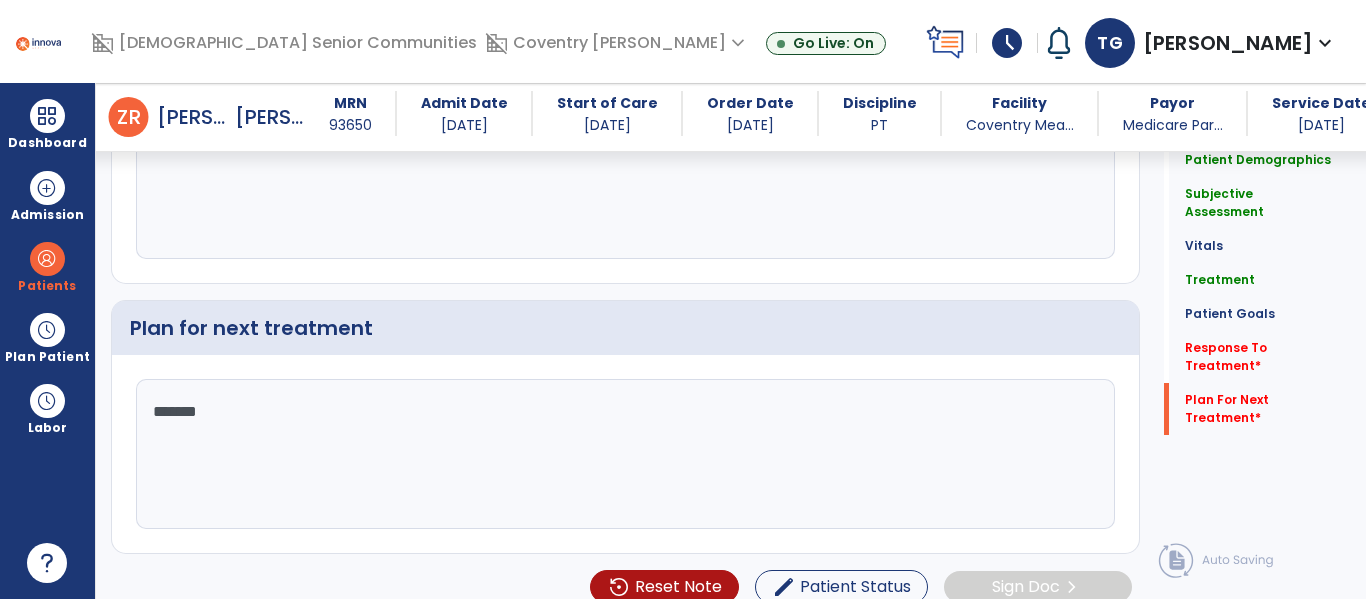 type on "********" 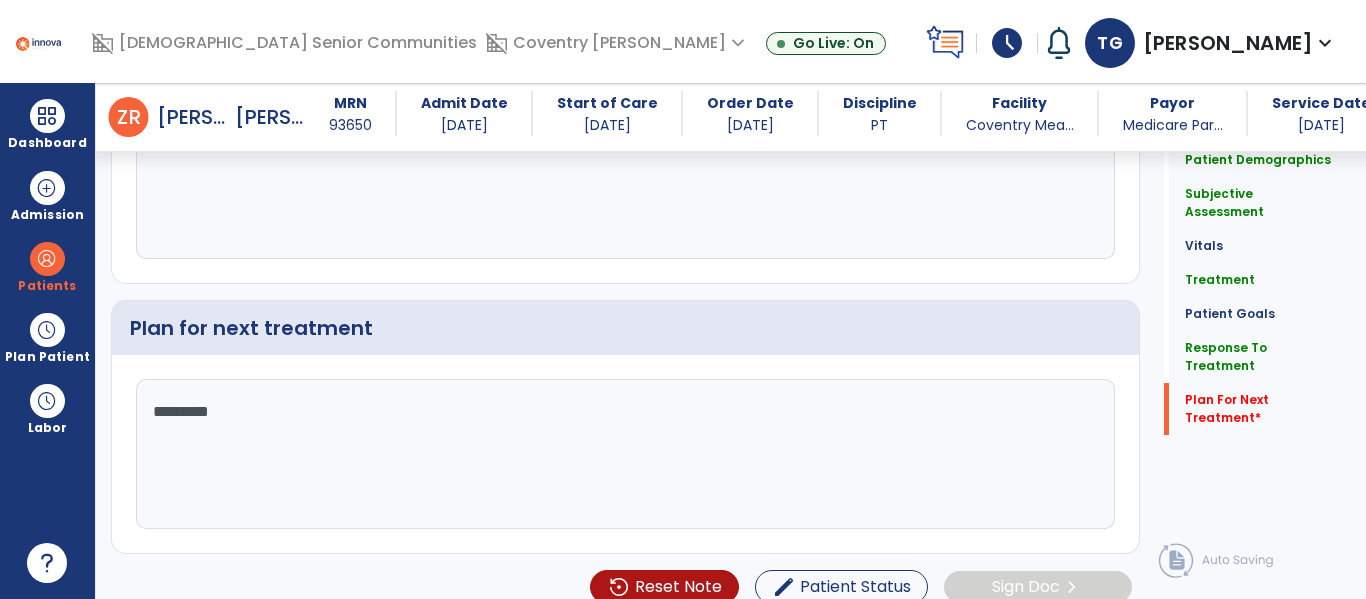 scroll, scrollTop: 3936, scrollLeft: 0, axis: vertical 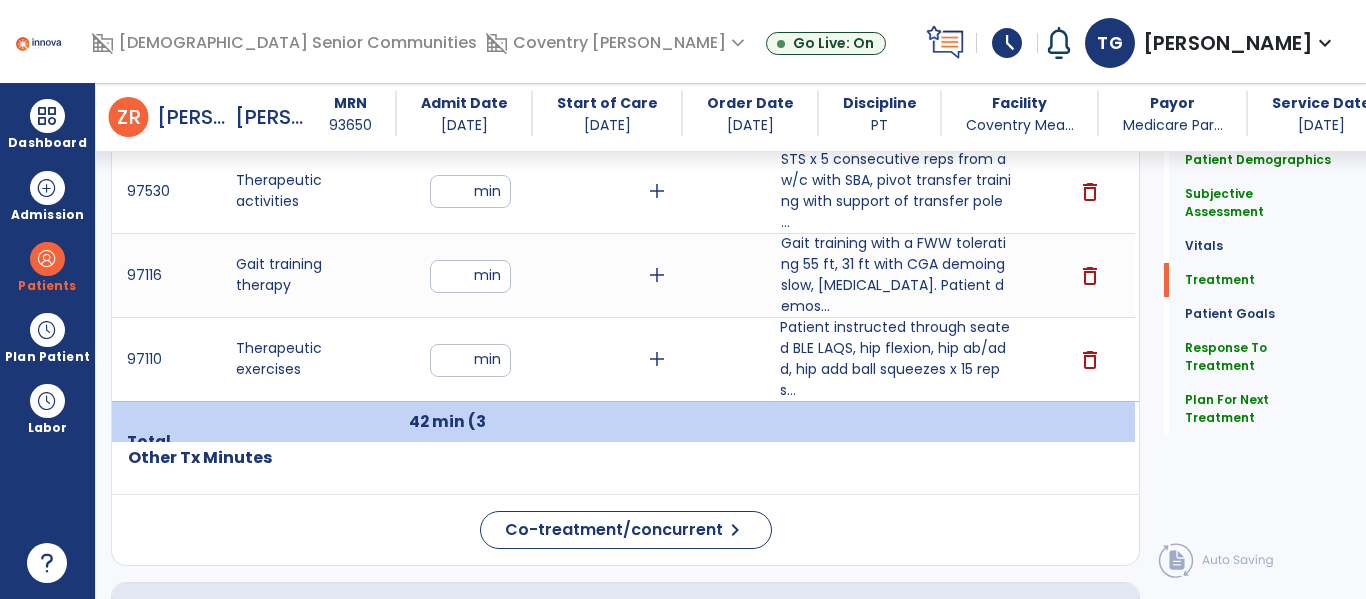 type on "**********" 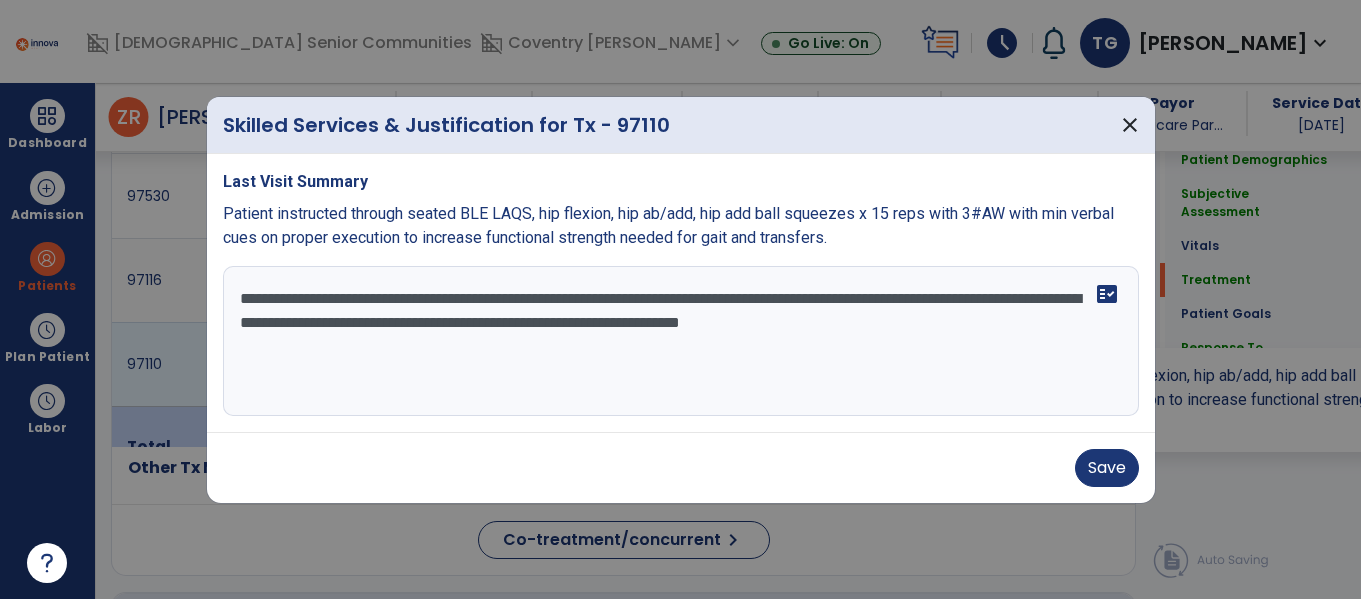 scroll, scrollTop: 1317, scrollLeft: 0, axis: vertical 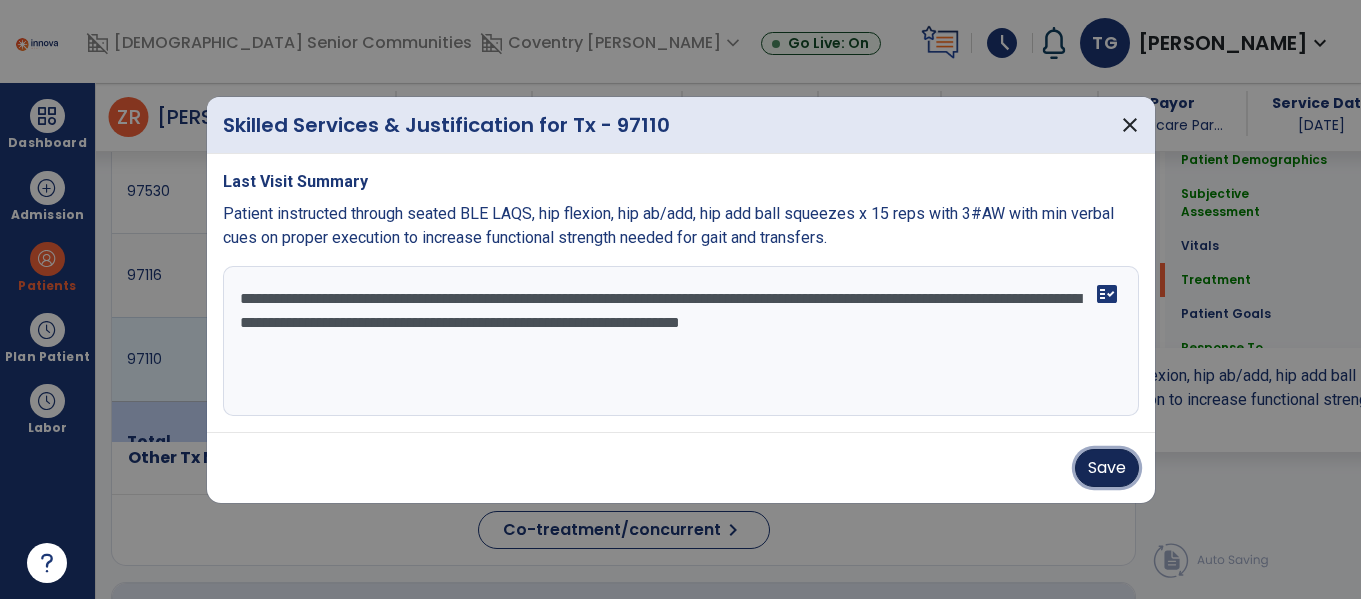 click on "Save" at bounding box center (1107, 468) 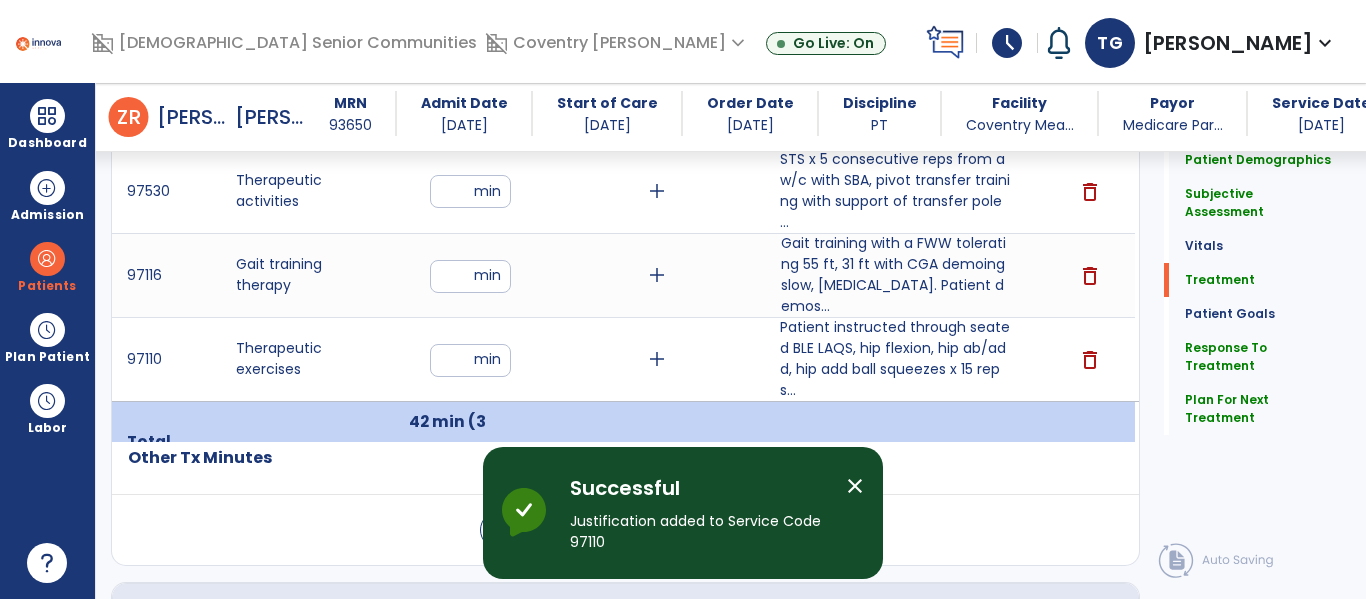 click on "STS x 5 consecutive reps from a w/c with SBA, pivot transfer training with support of transfer pole ..." at bounding box center (896, 191) 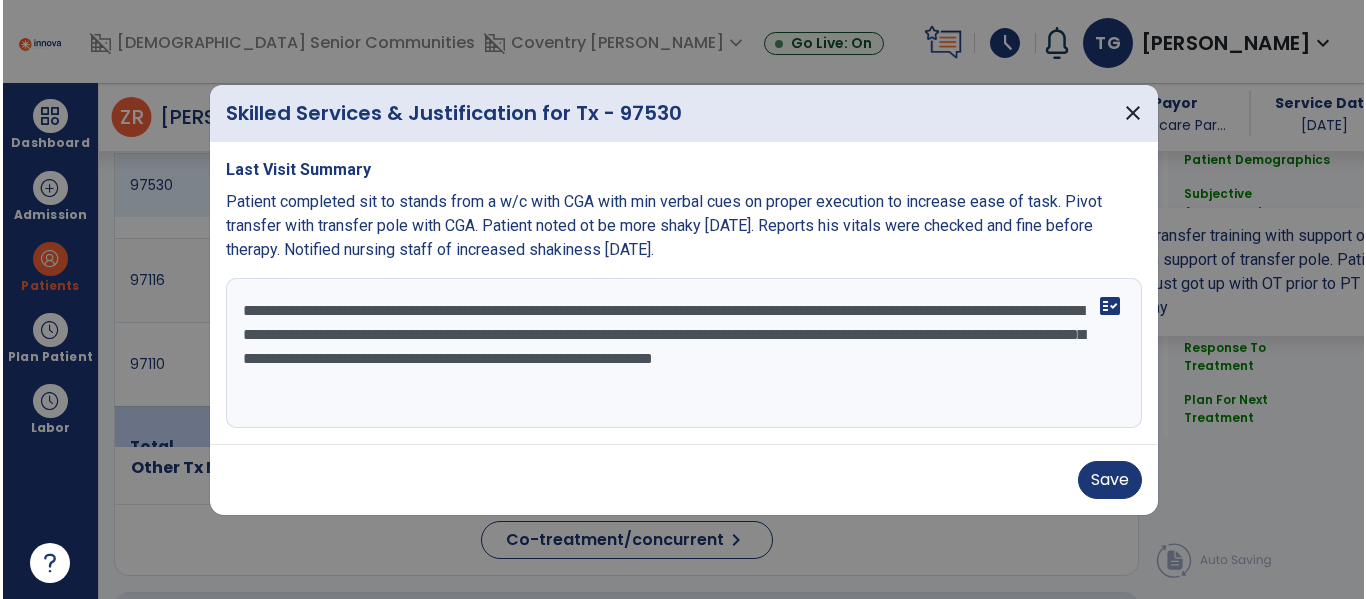 scroll, scrollTop: 1317, scrollLeft: 0, axis: vertical 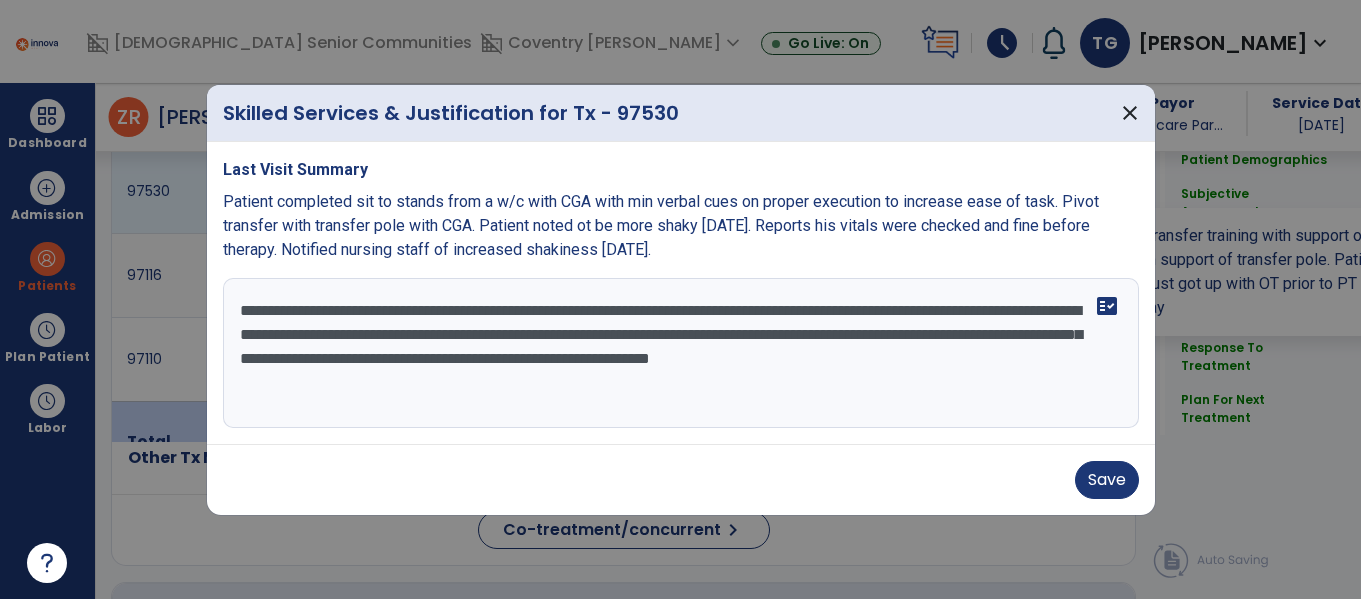 click on "**********" at bounding box center (681, 353) 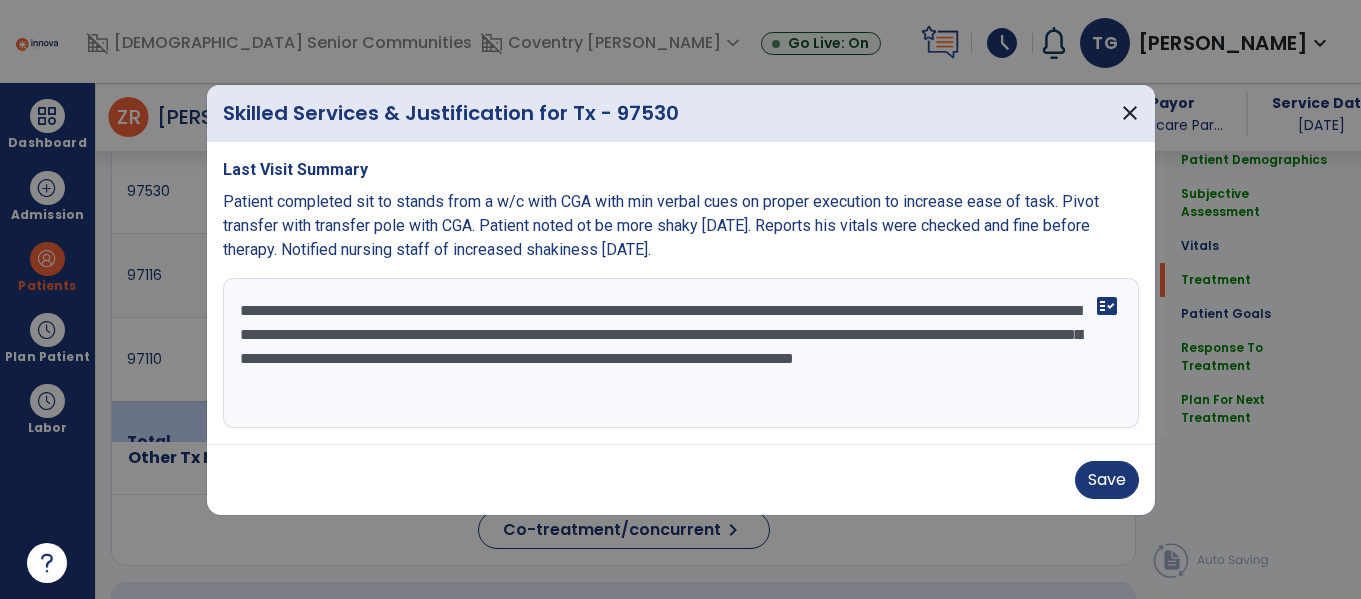 type on "**********" 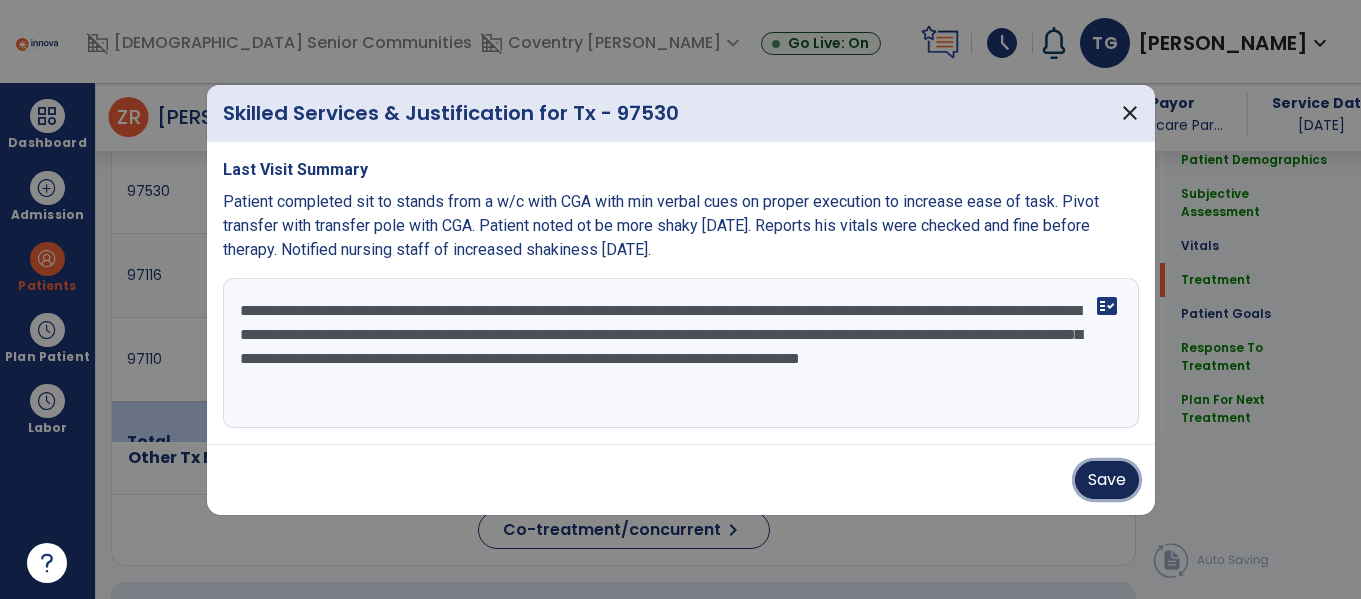 click on "Save" at bounding box center [1107, 480] 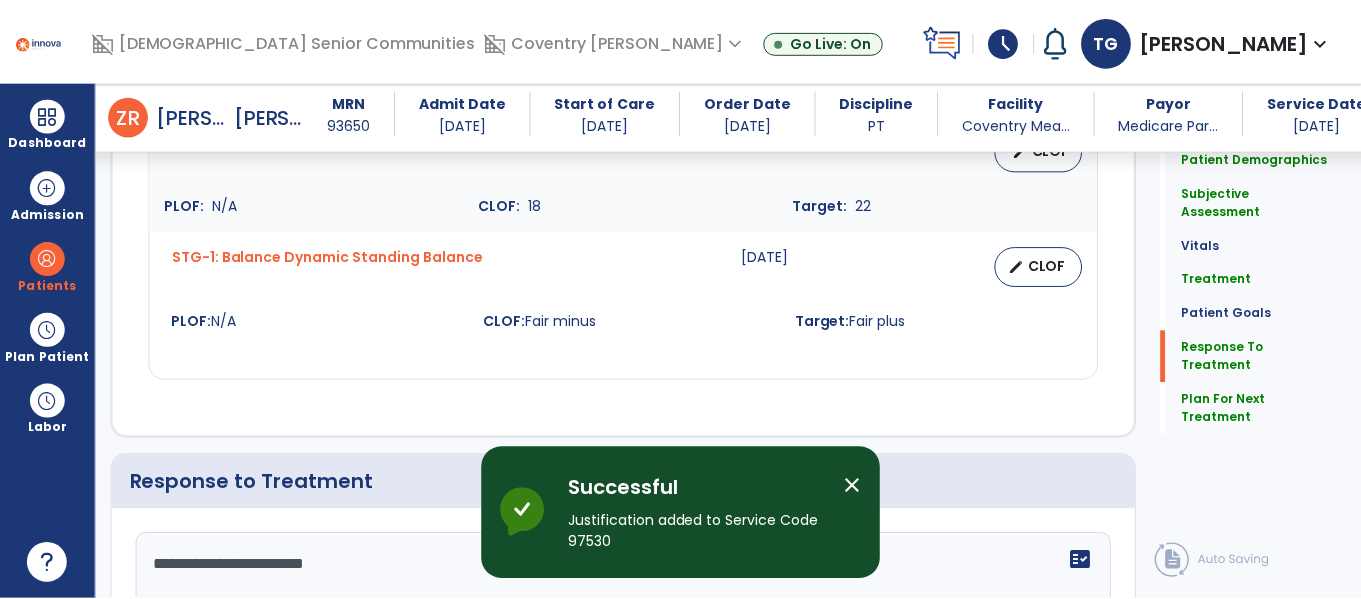 scroll, scrollTop: 3915, scrollLeft: 0, axis: vertical 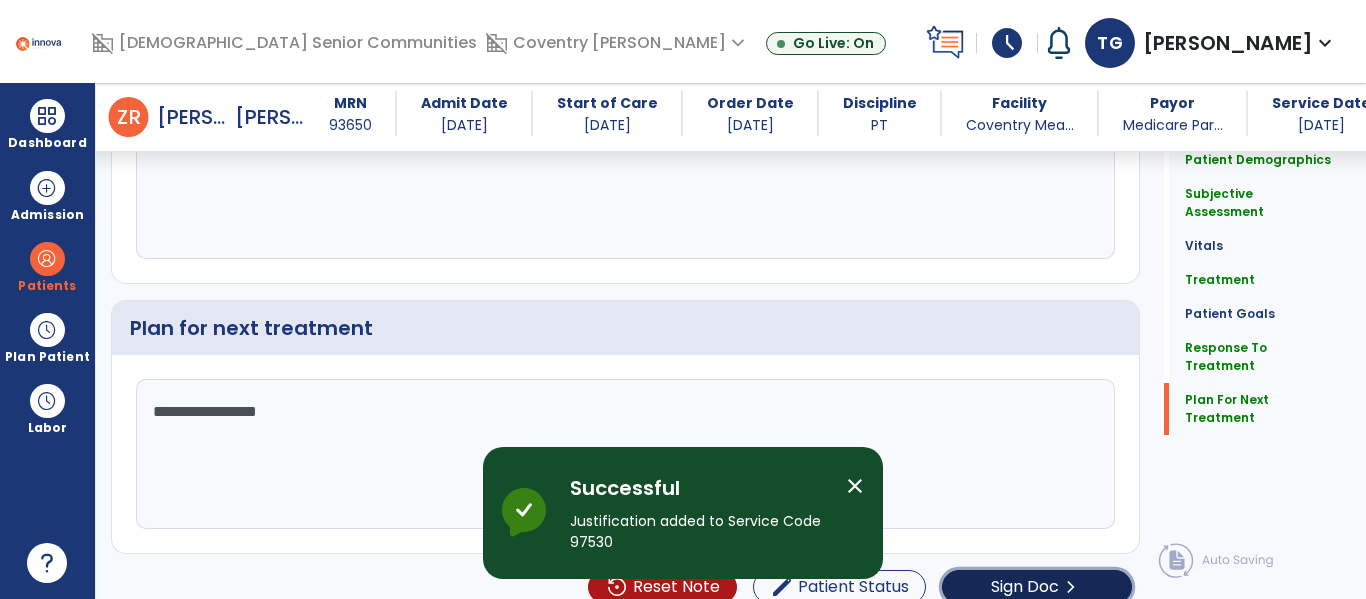 click on "Sign Doc" 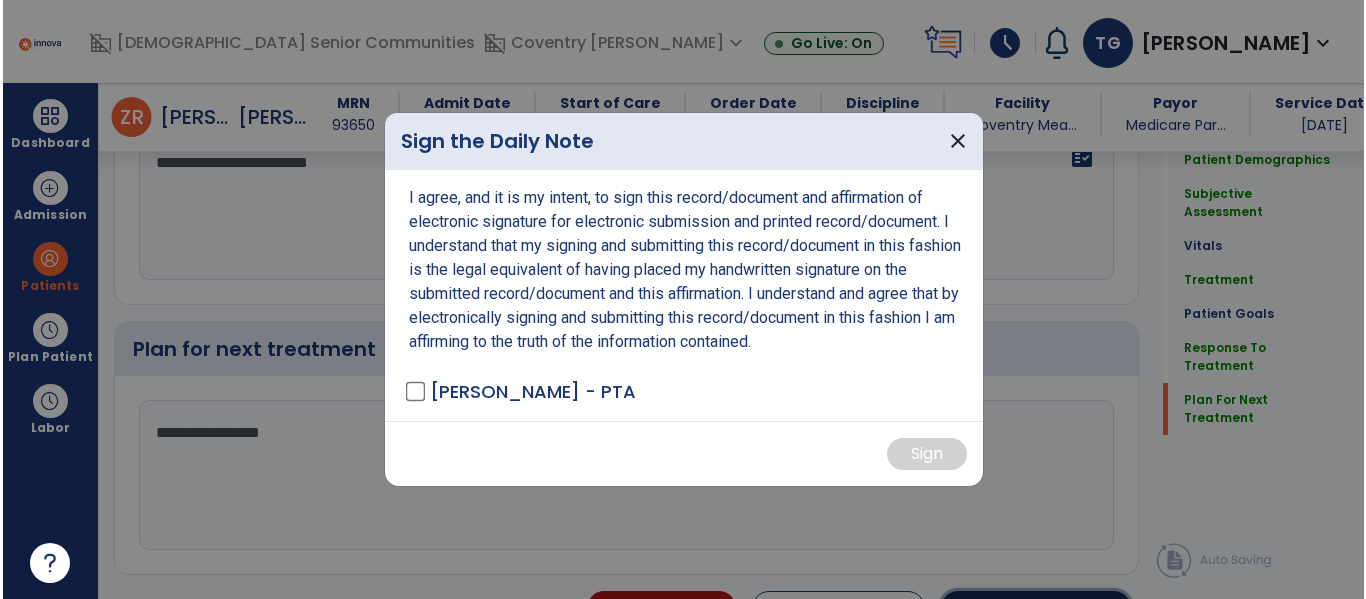 scroll, scrollTop: 3936, scrollLeft: 0, axis: vertical 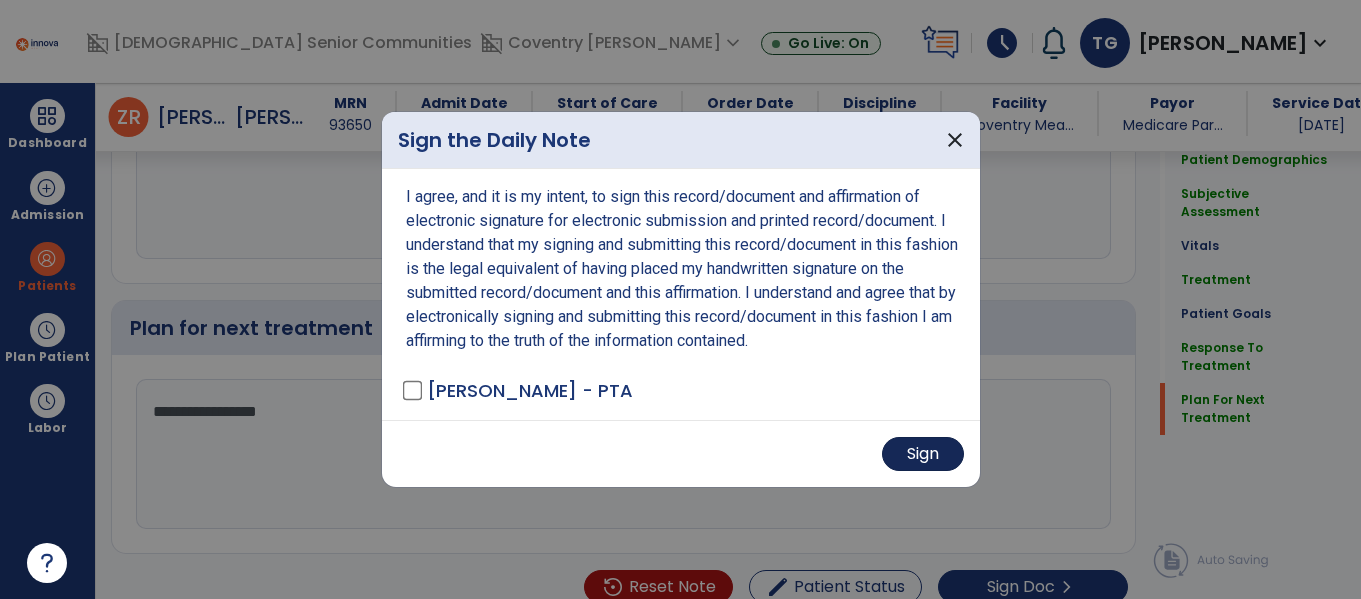 click on "Sign" at bounding box center [923, 454] 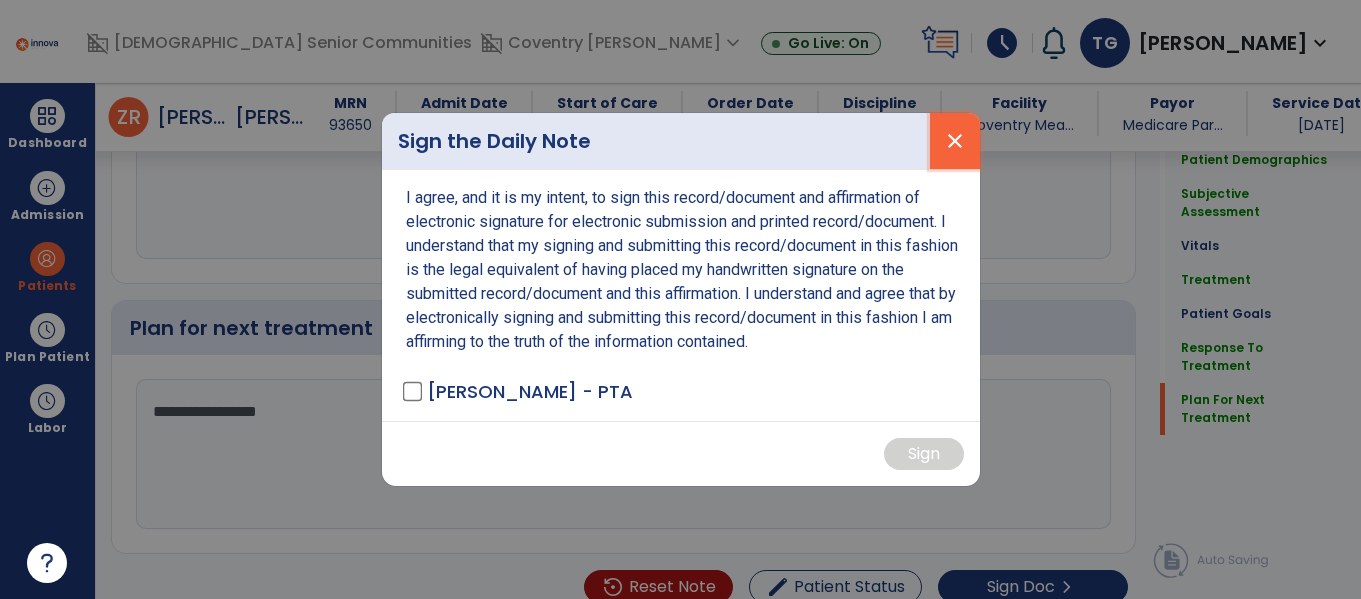 click on "close" at bounding box center [955, 141] 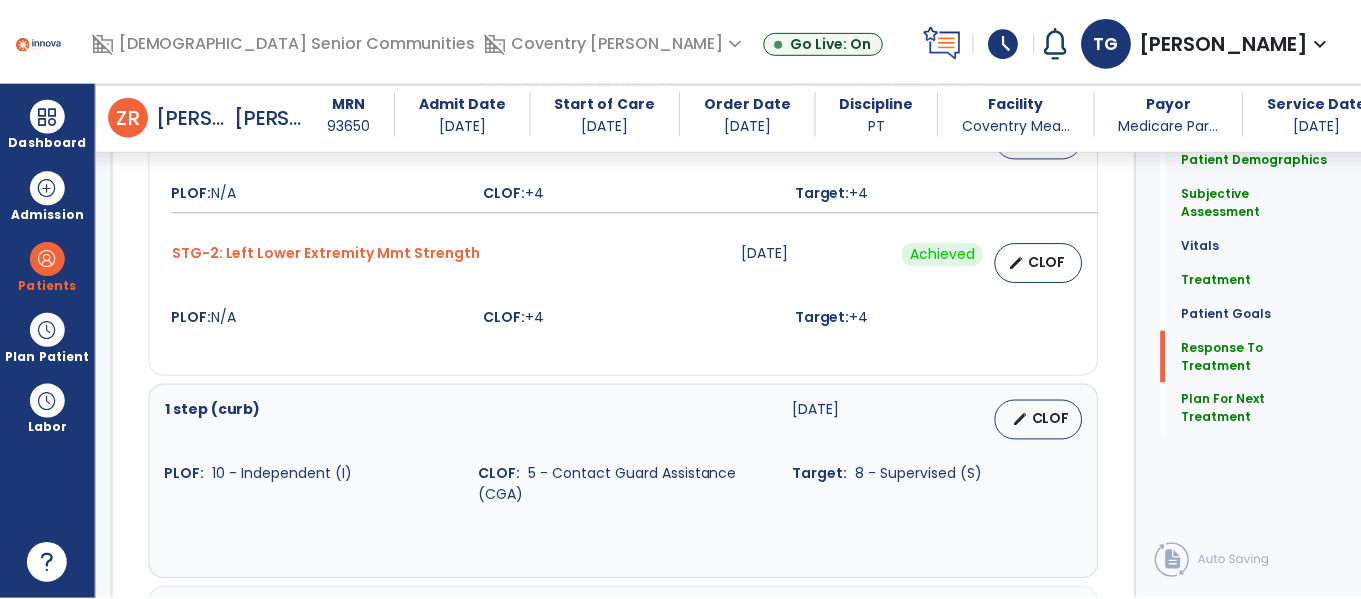 scroll, scrollTop: 3915, scrollLeft: 0, axis: vertical 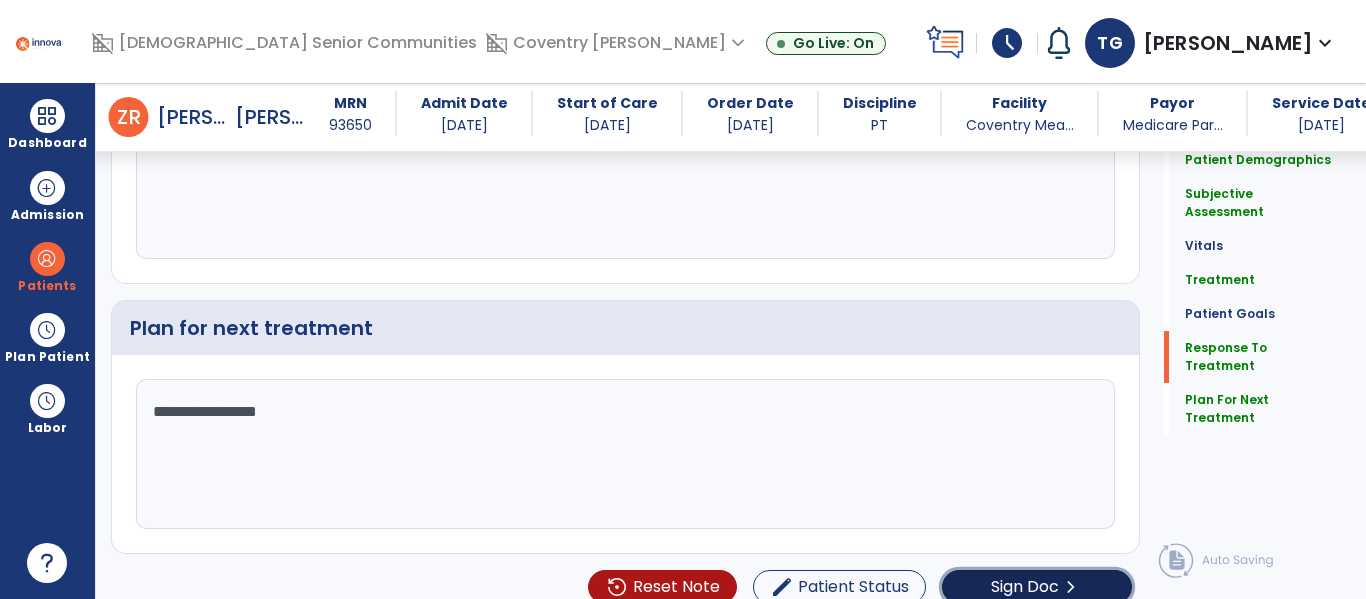click on "Sign Doc" 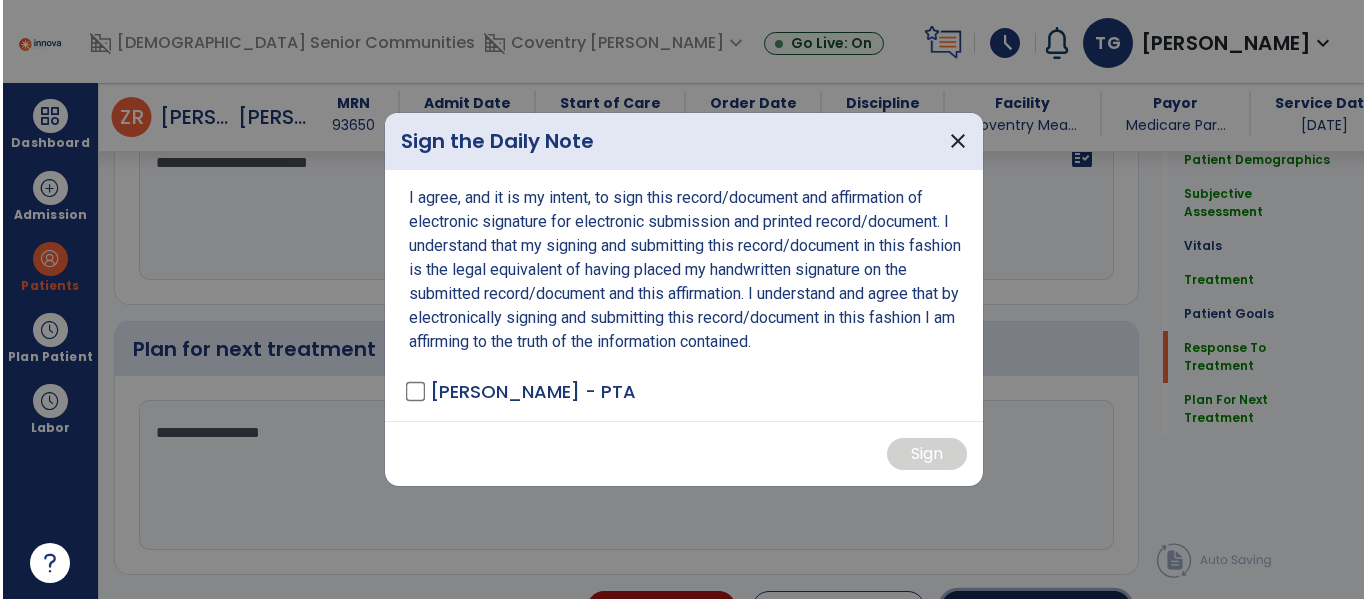 scroll, scrollTop: 3936, scrollLeft: 0, axis: vertical 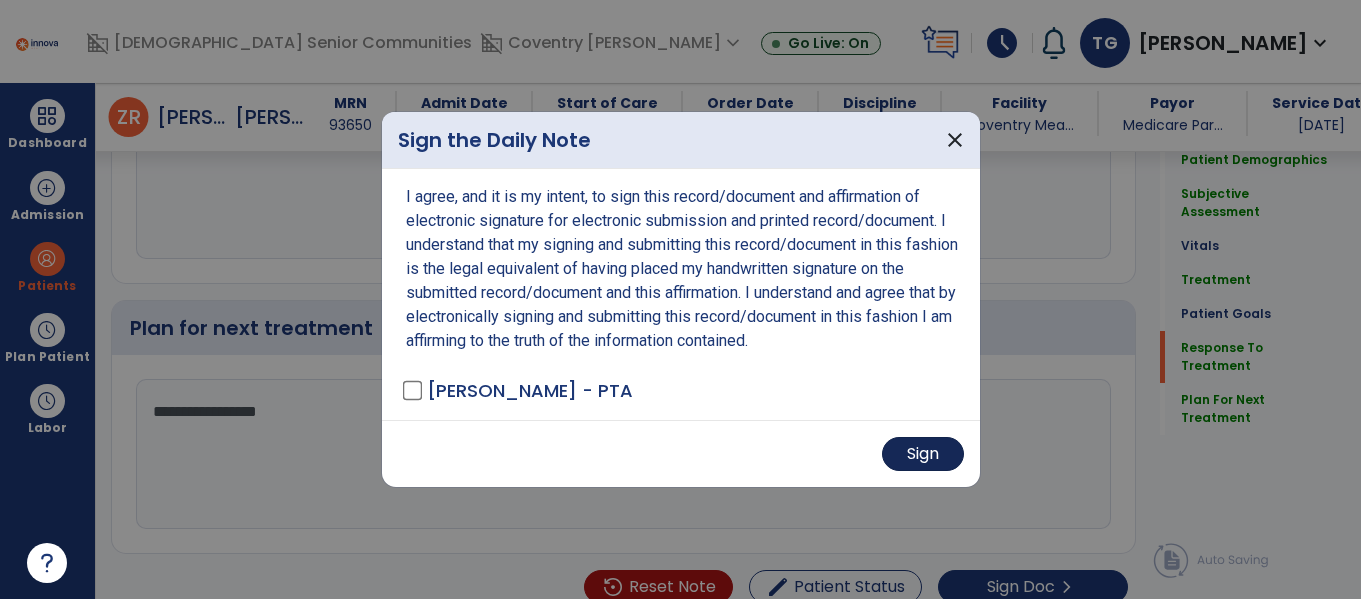 click on "Sign" at bounding box center [923, 454] 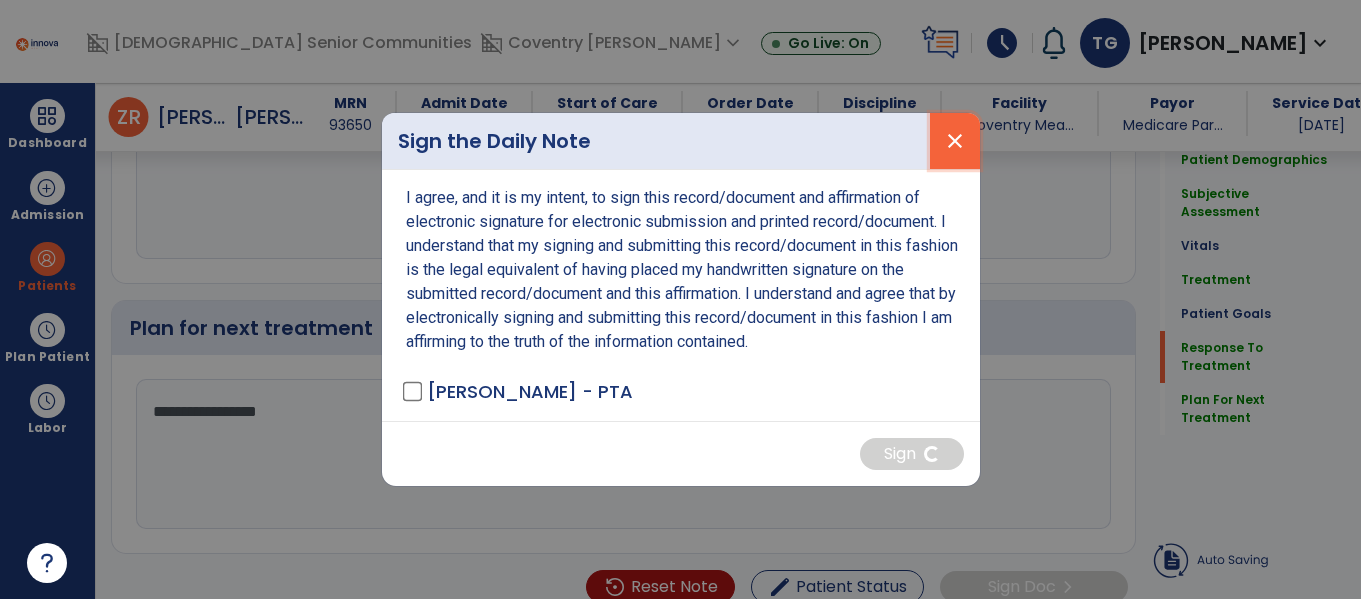 click on "close" at bounding box center (955, 141) 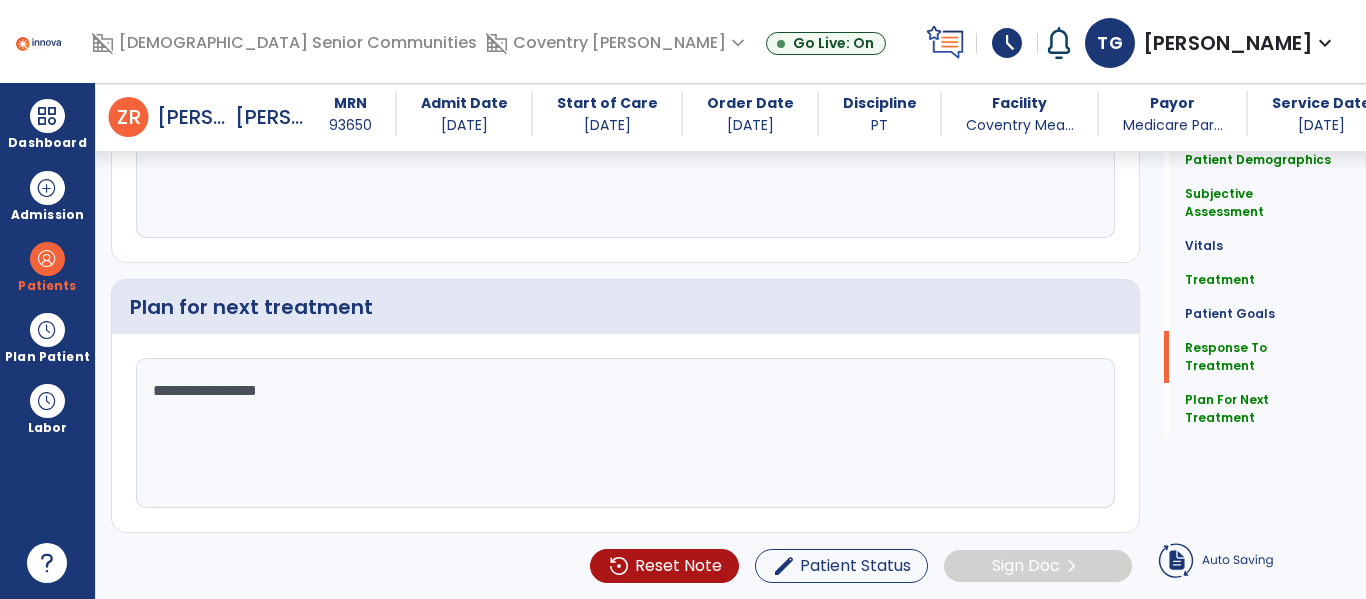 scroll, scrollTop: 3915, scrollLeft: 0, axis: vertical 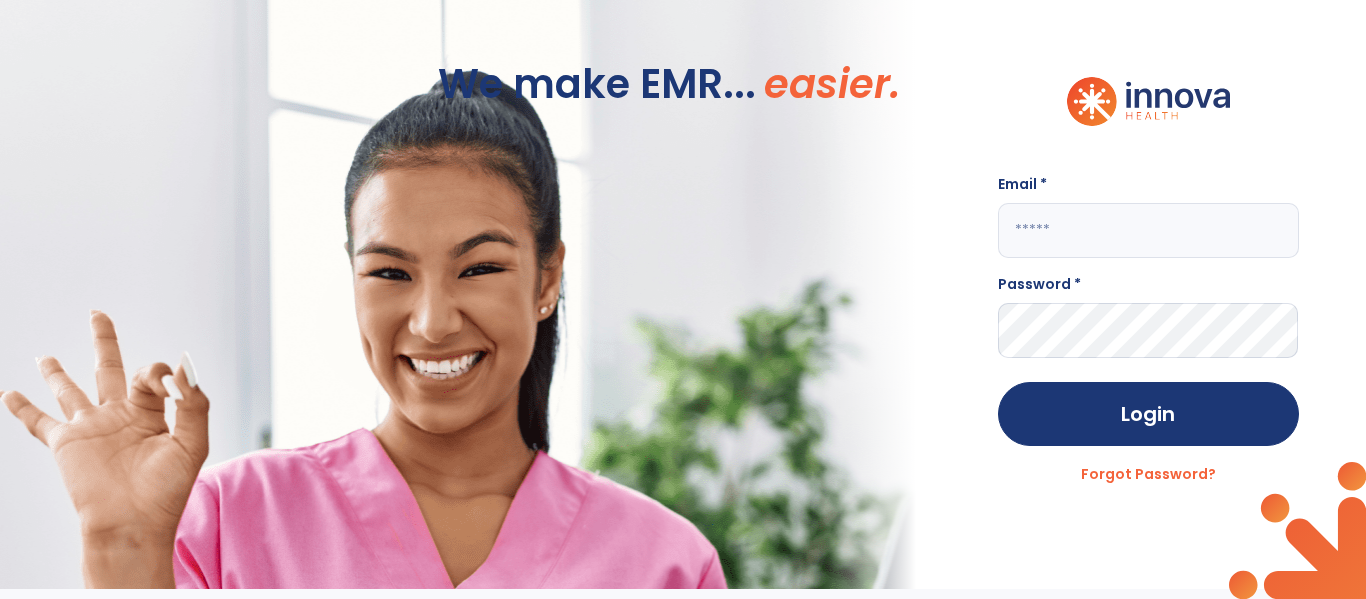 click 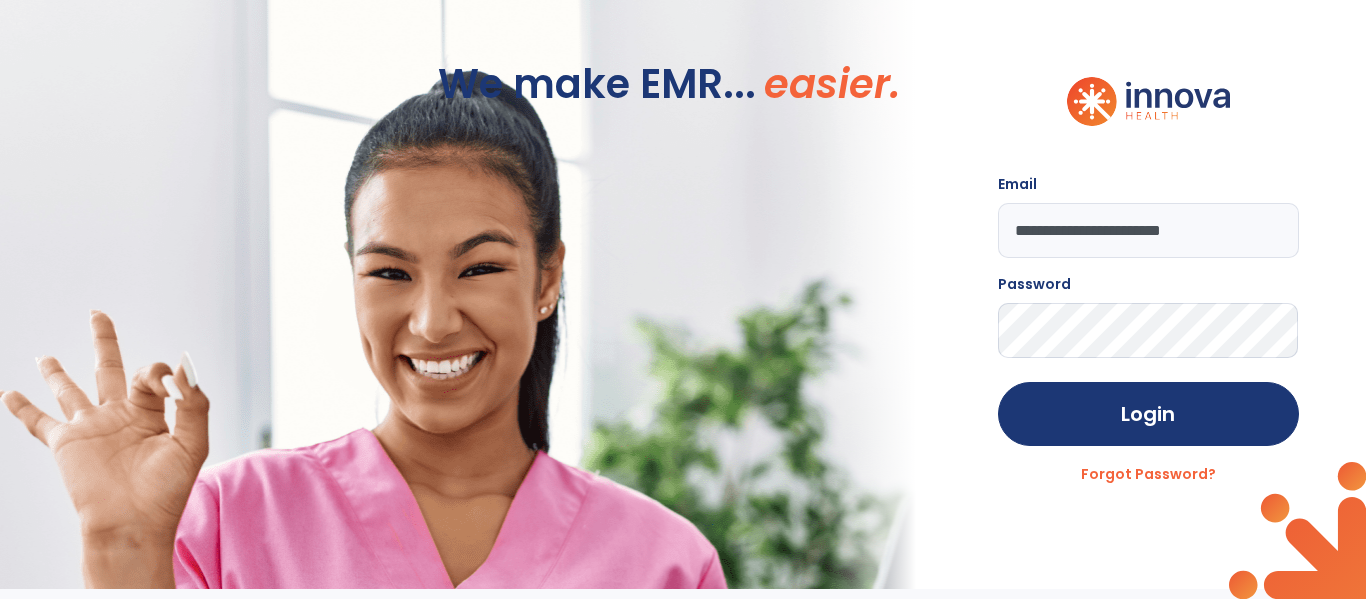 click on "Login" 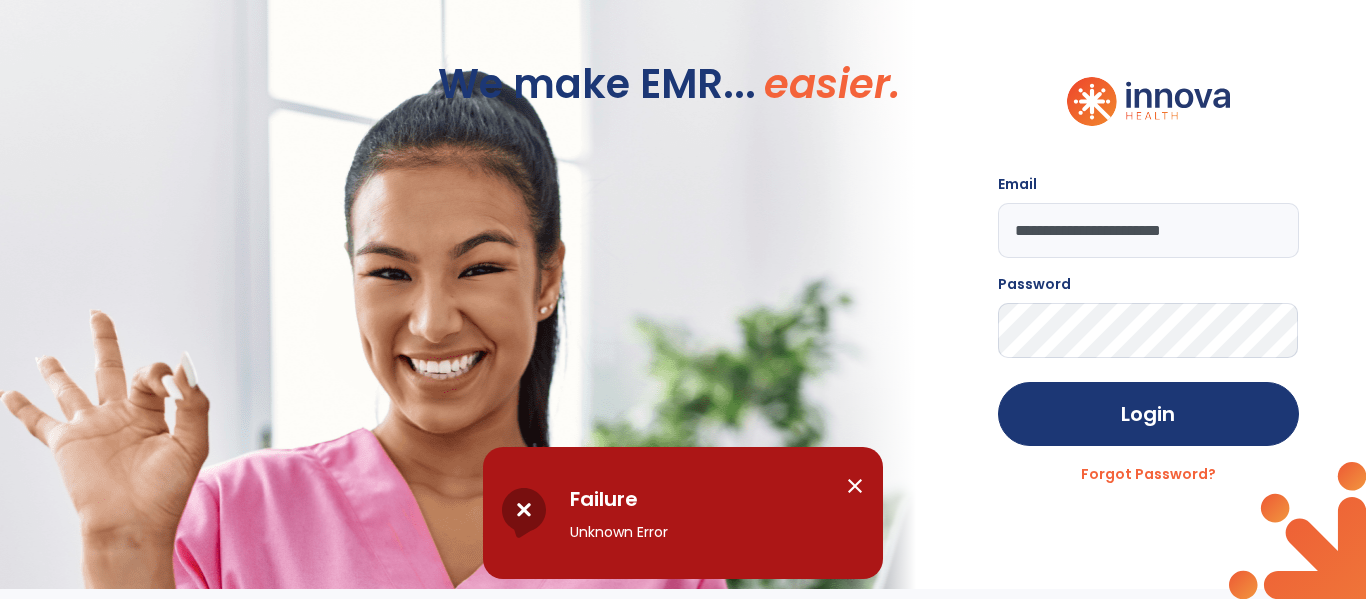click on "close" at bounding box center [855, 486] 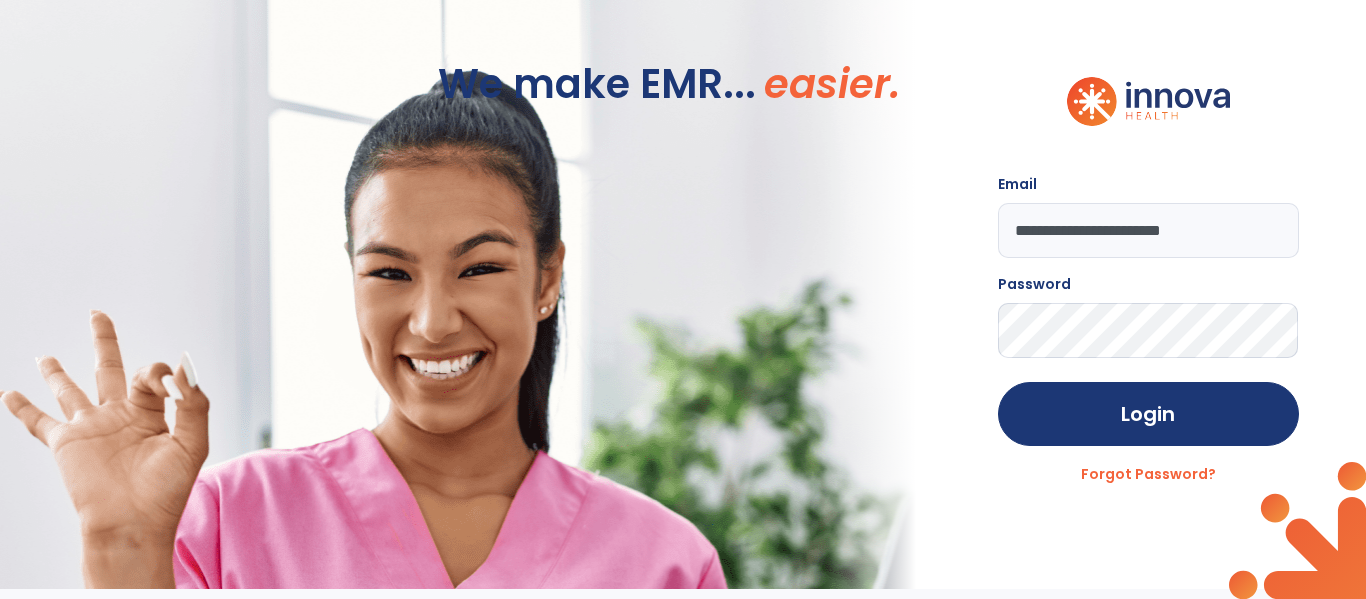 click on "Login" 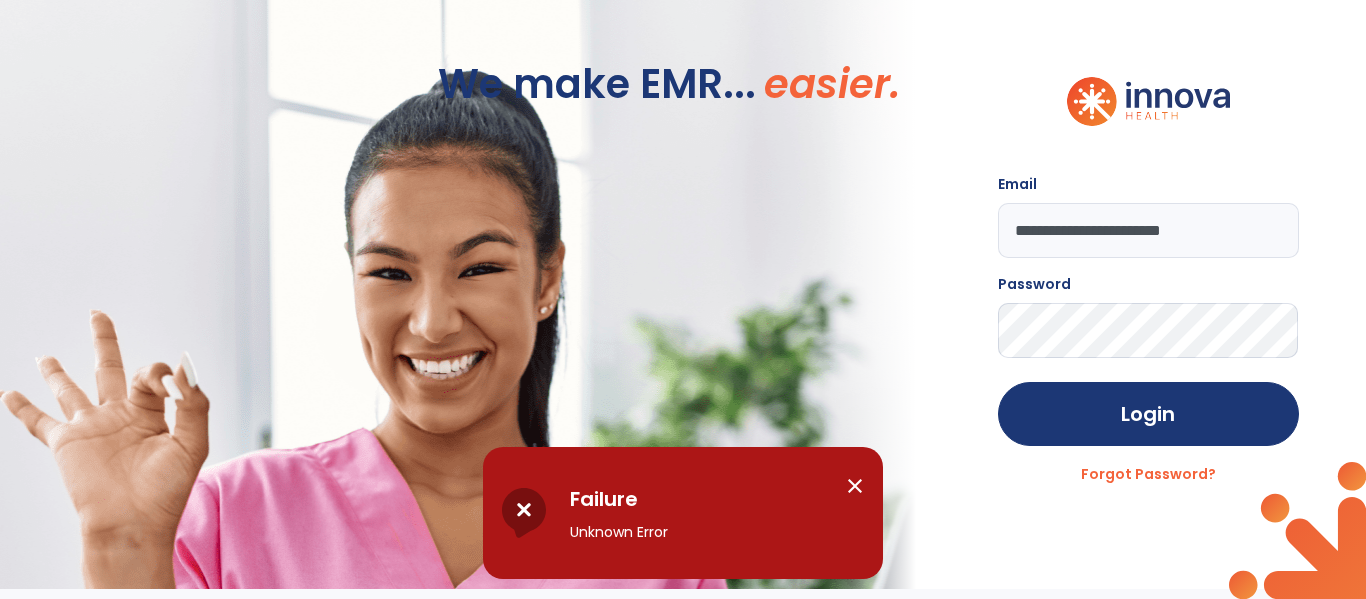 click on "close" at bounding box center [855, 486] 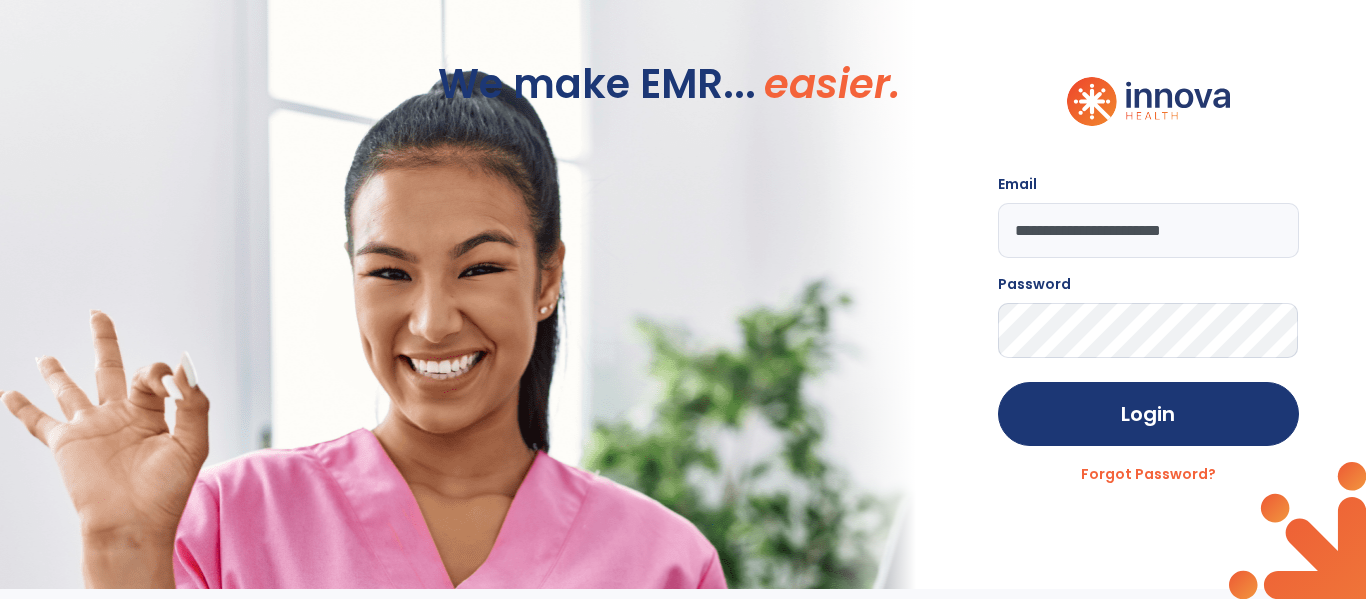 click on "**********" 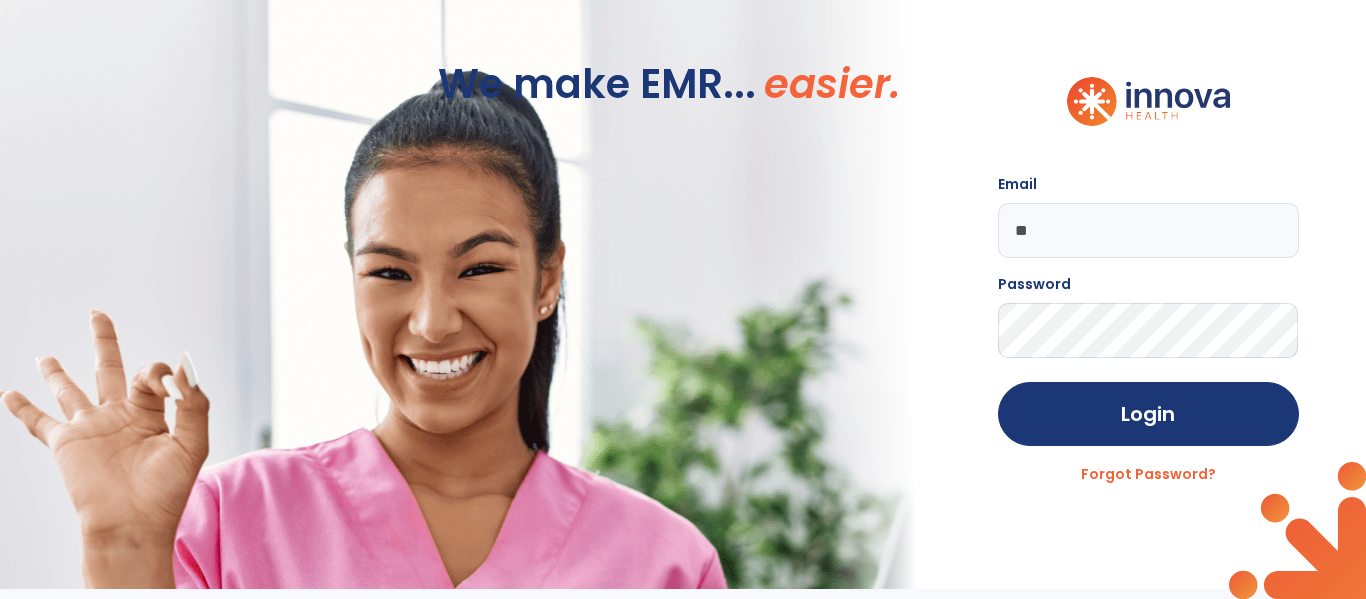 type on "*" 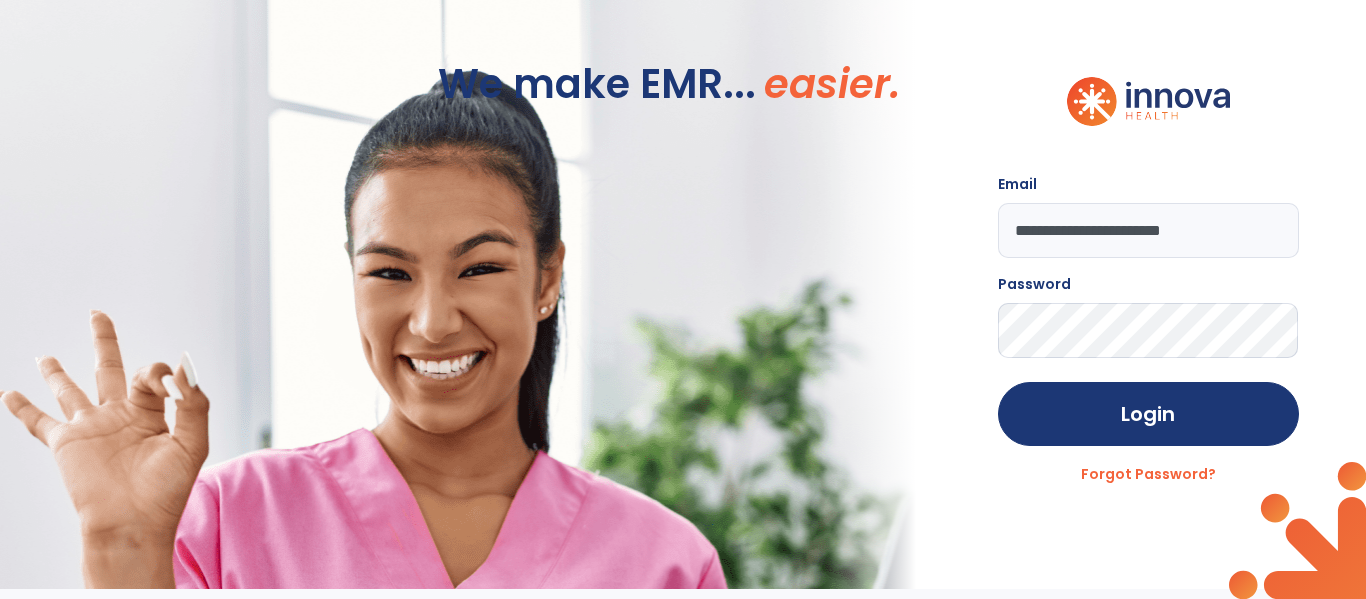 click on "Login" 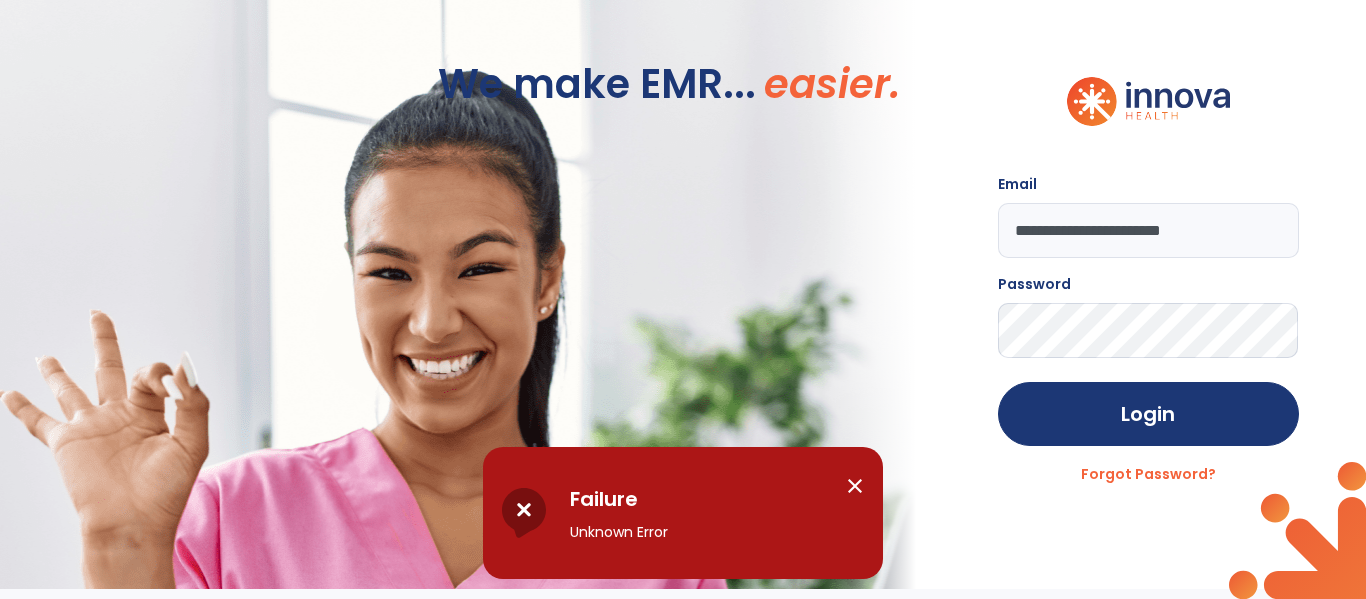 click at bounding box center (524, 513) 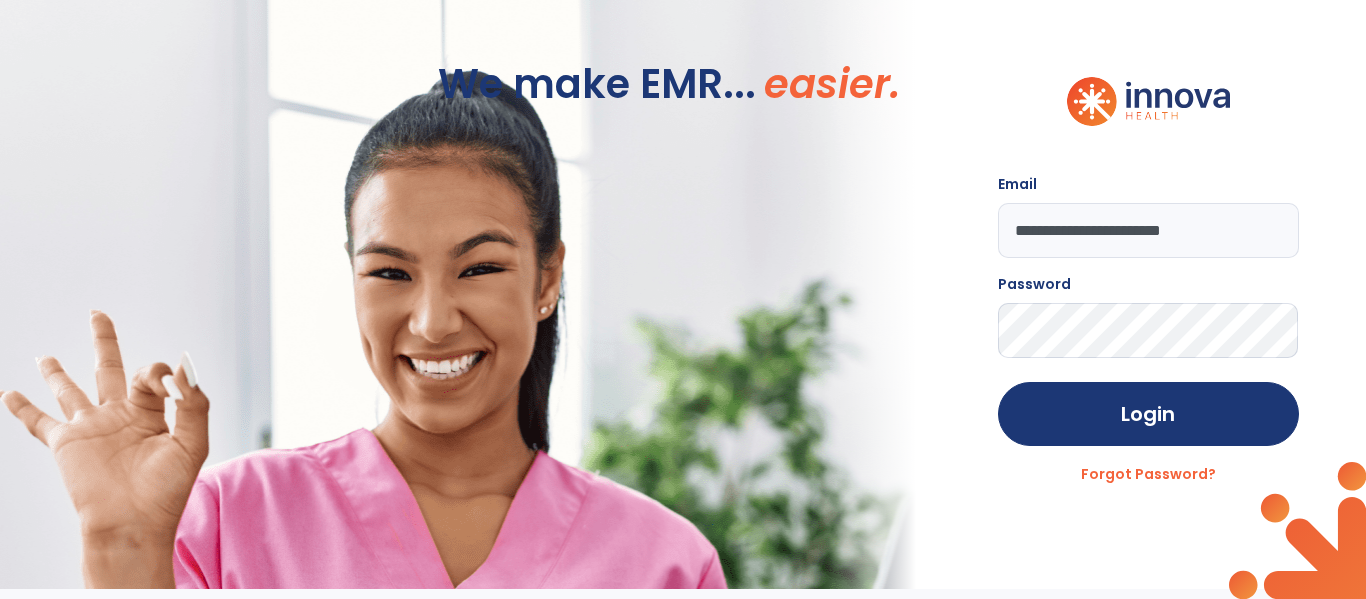 click on "**********" 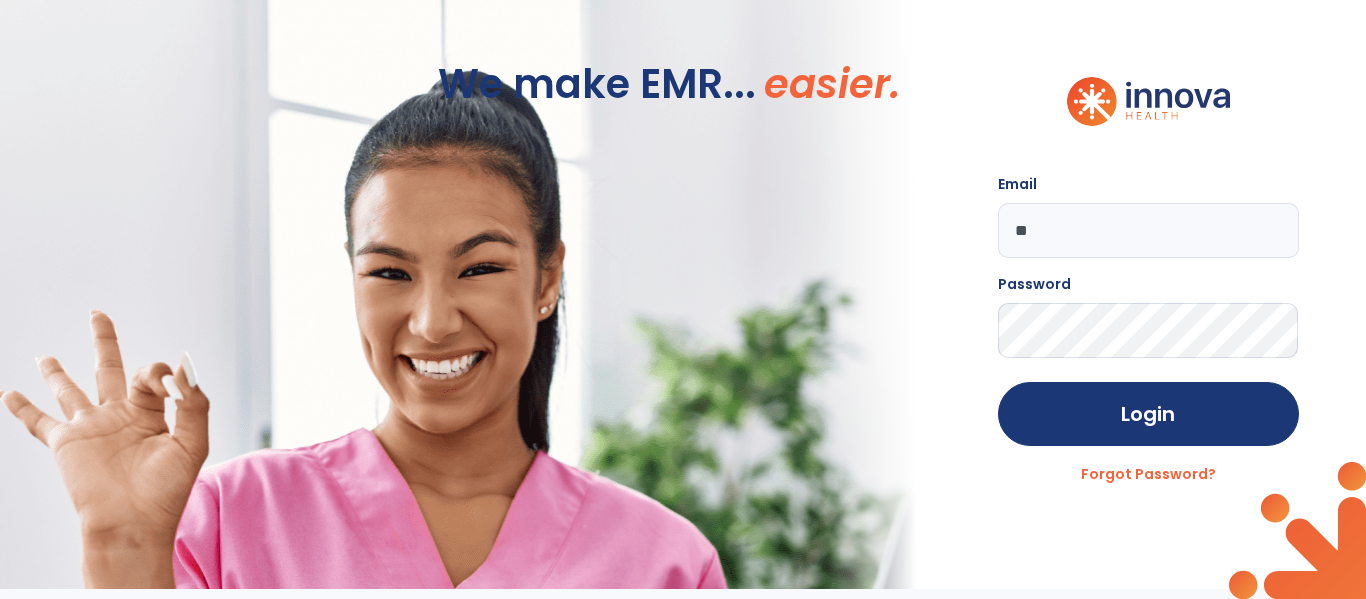 type on "*" 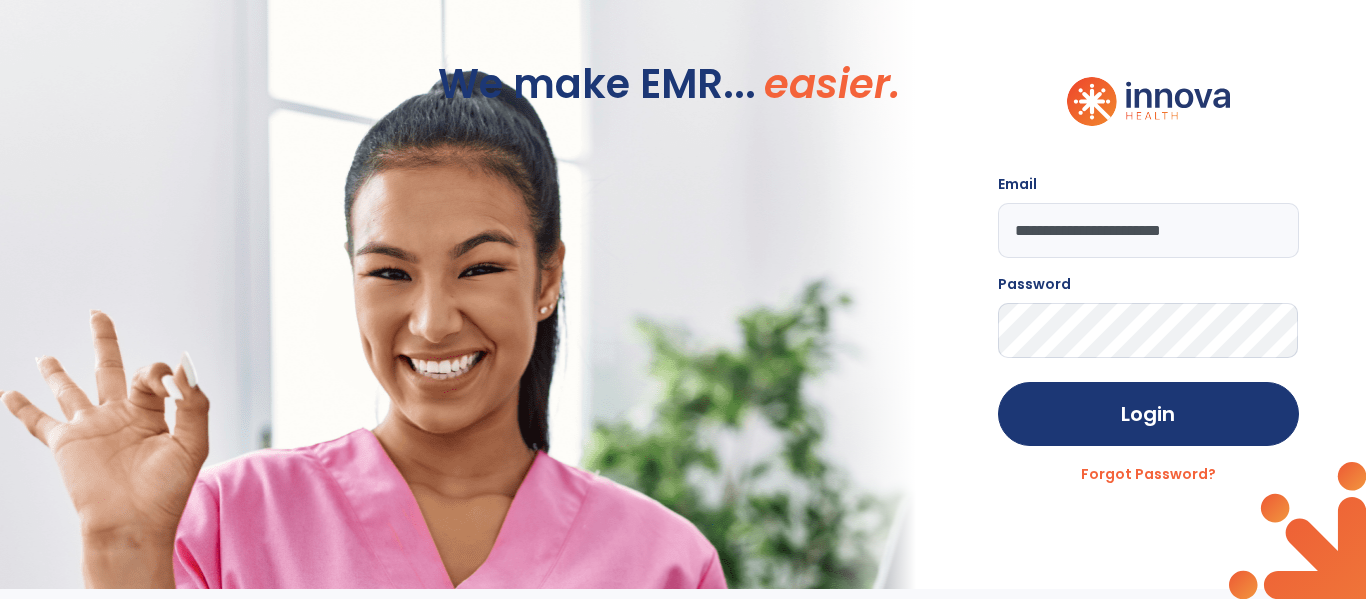 type on "**********" 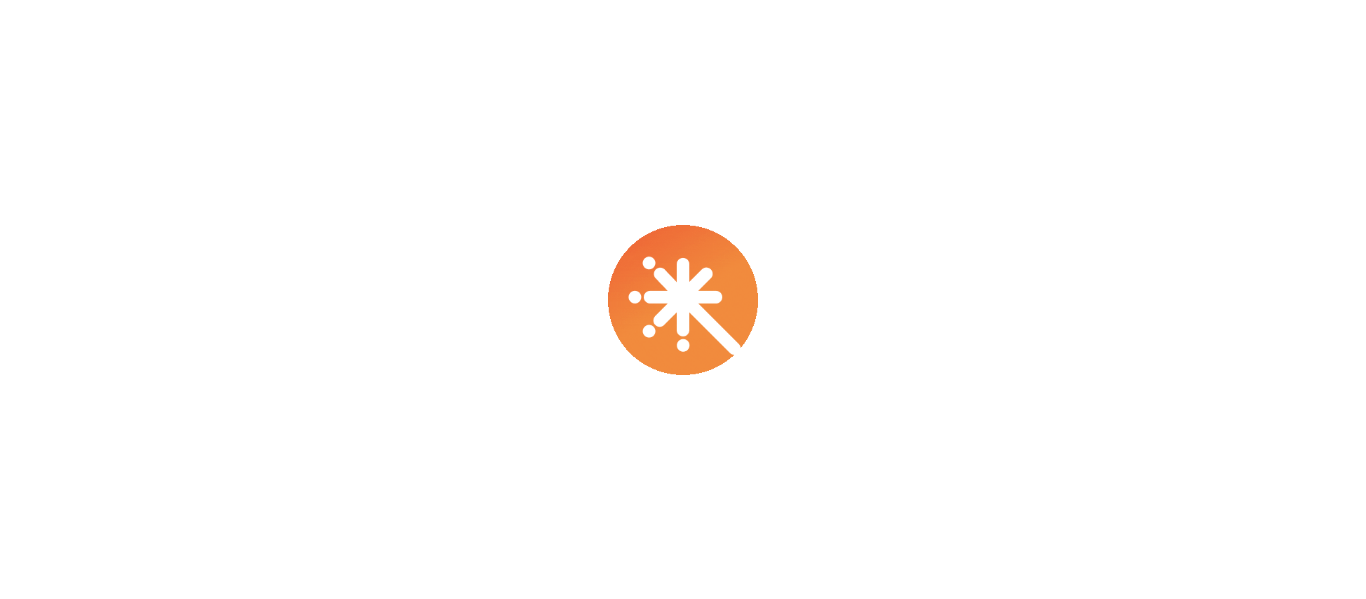 scroll, scrollTop: 0, scrollLeft: 0, axis: both 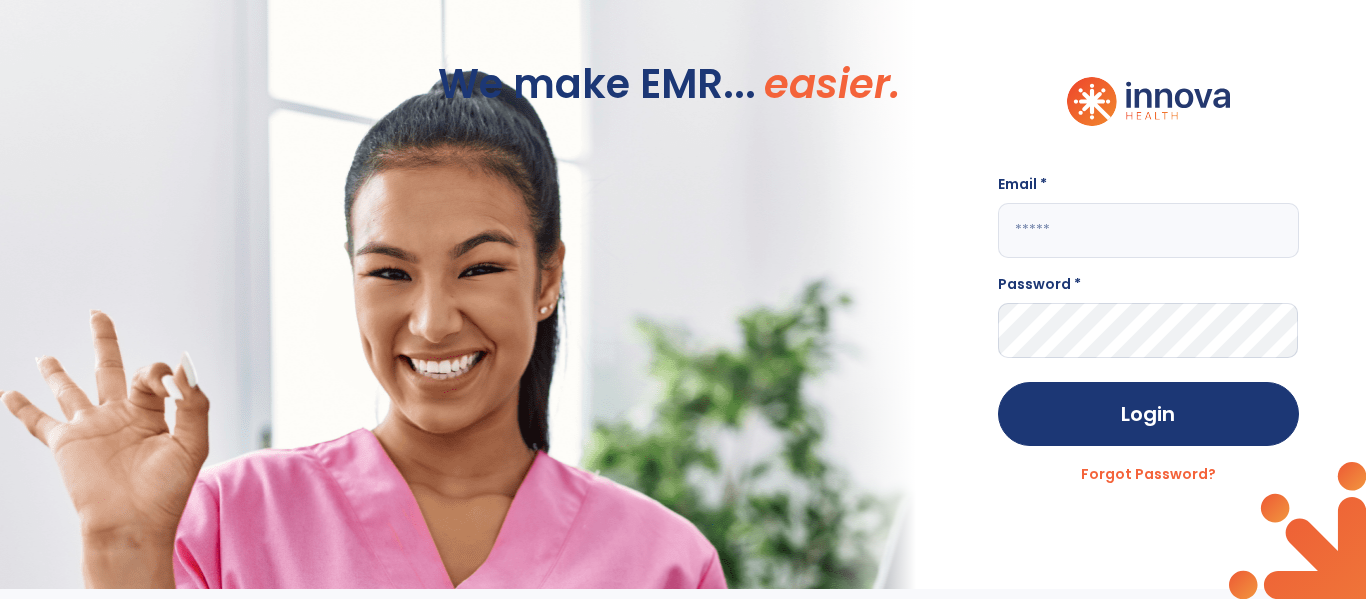 click 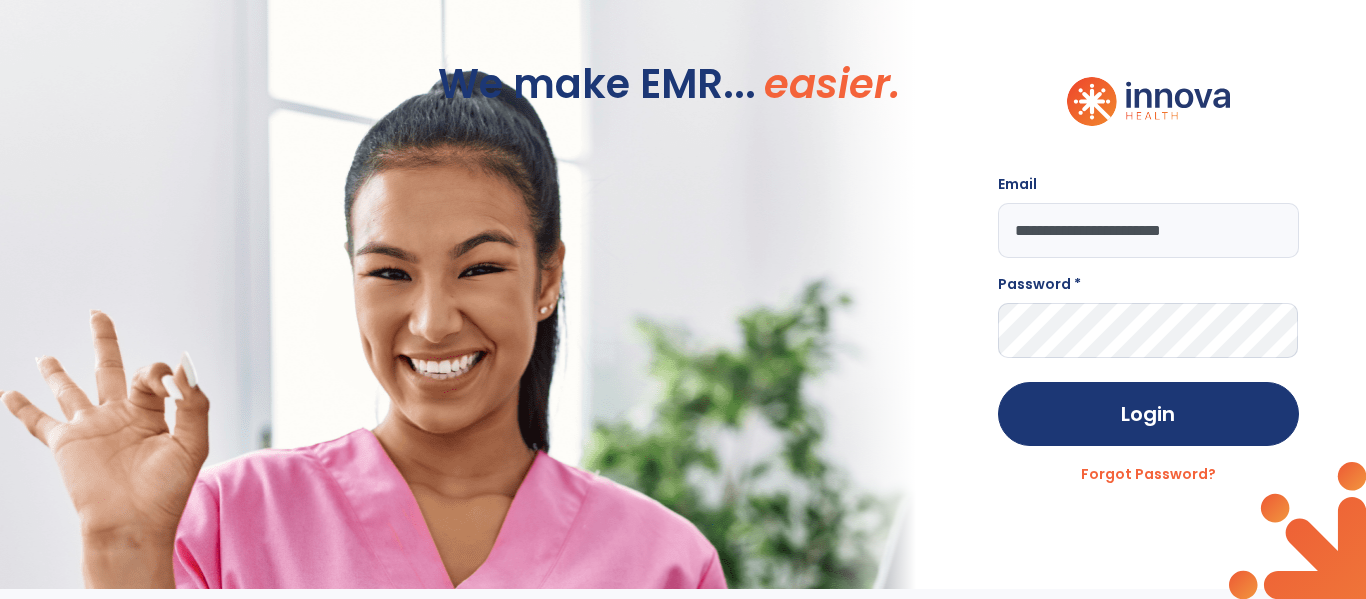 type on "**********" 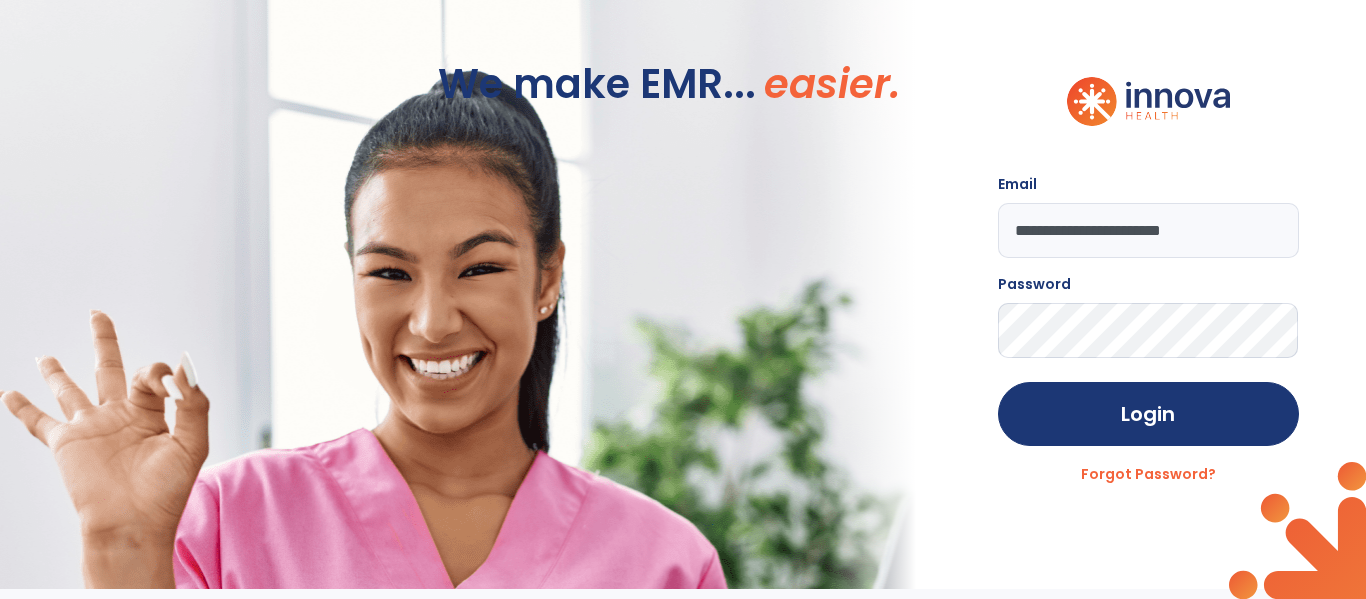click on "Login" 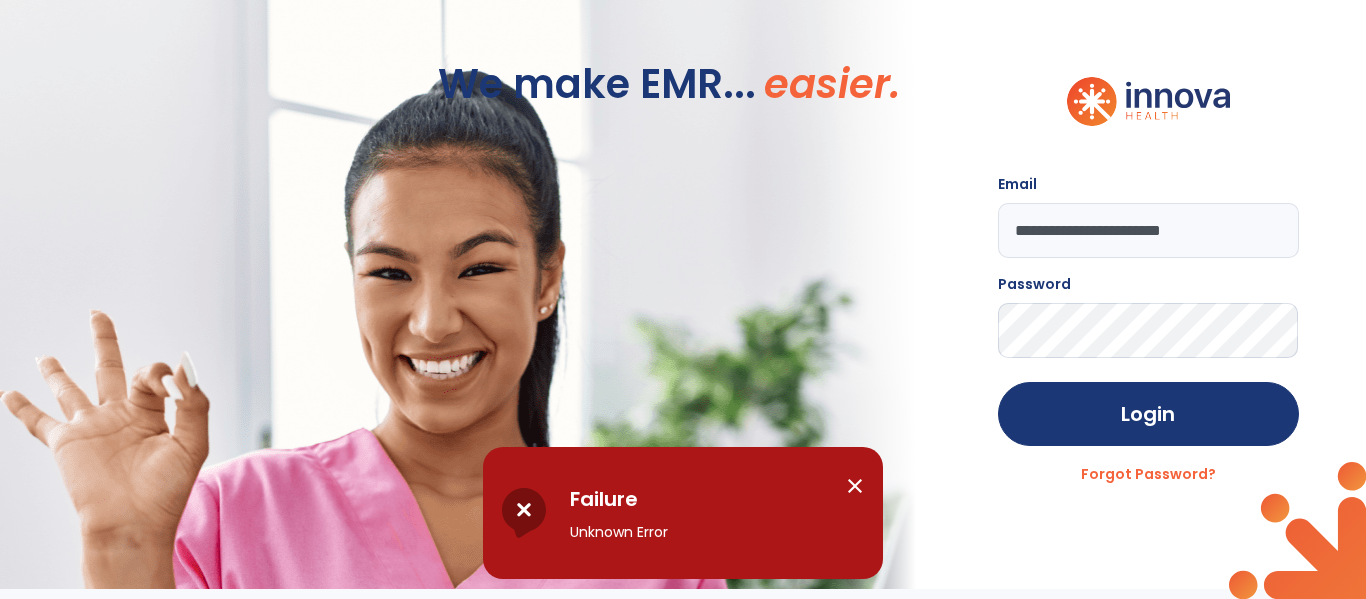 click on "close" at bounding box center (855, 486) 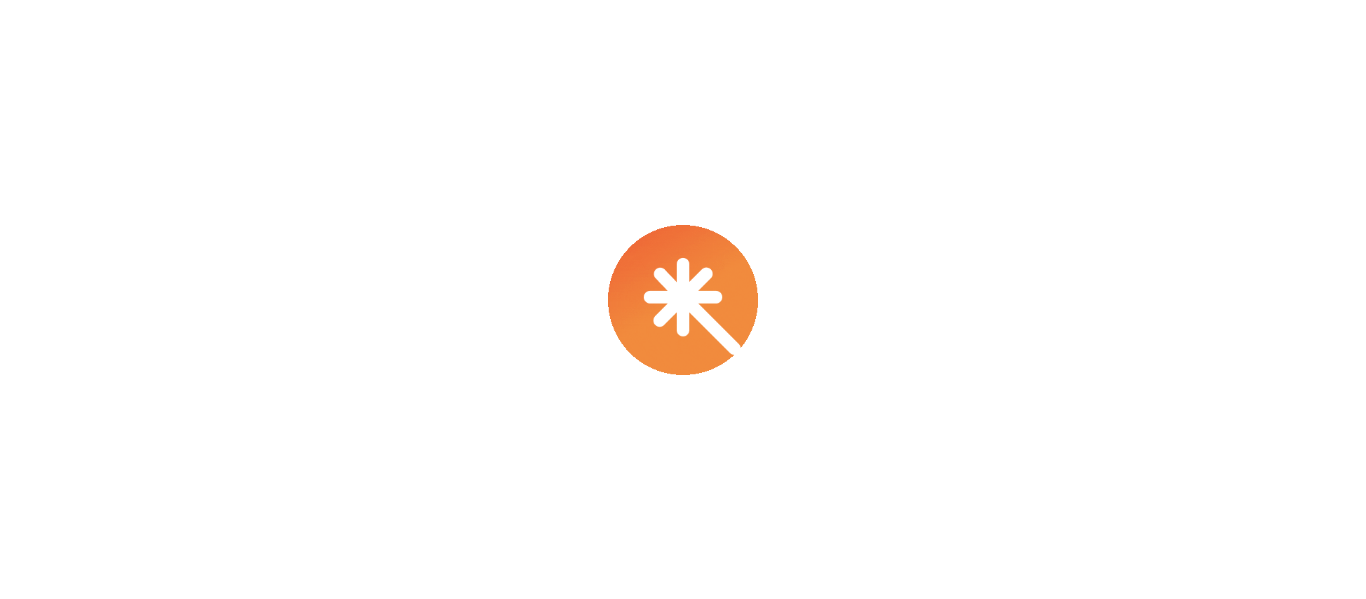 scroll, scrollTop: 0, scrollLeft: 0, axis: both 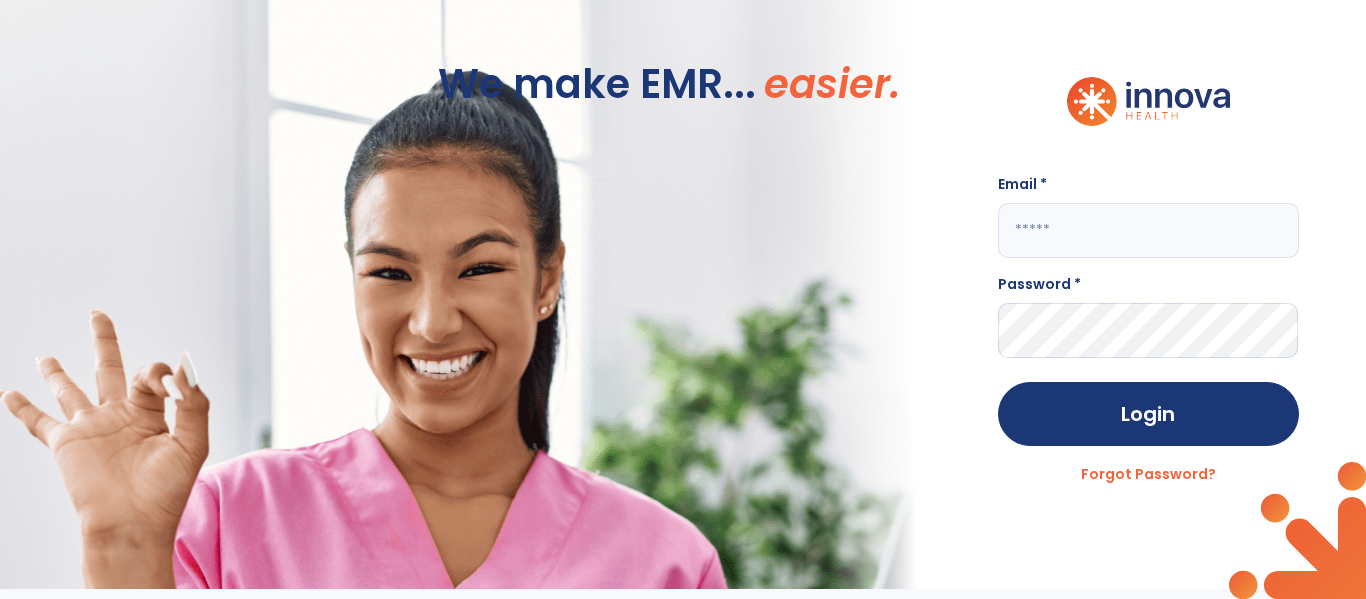 click 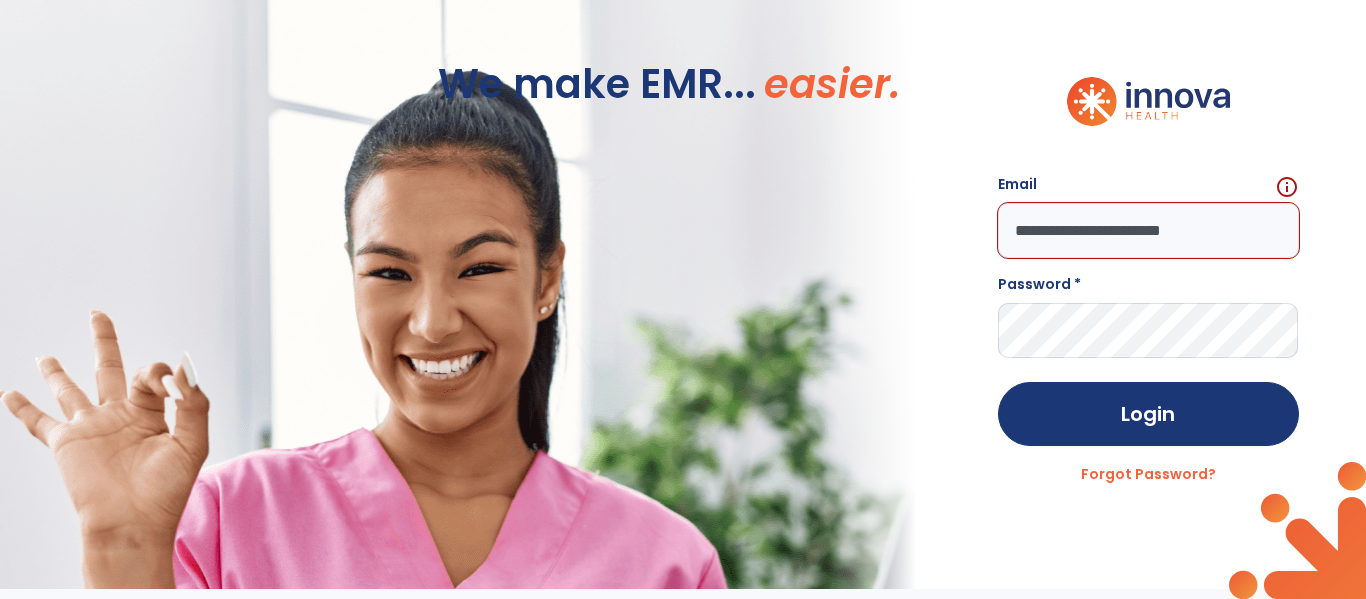 type on "**********" 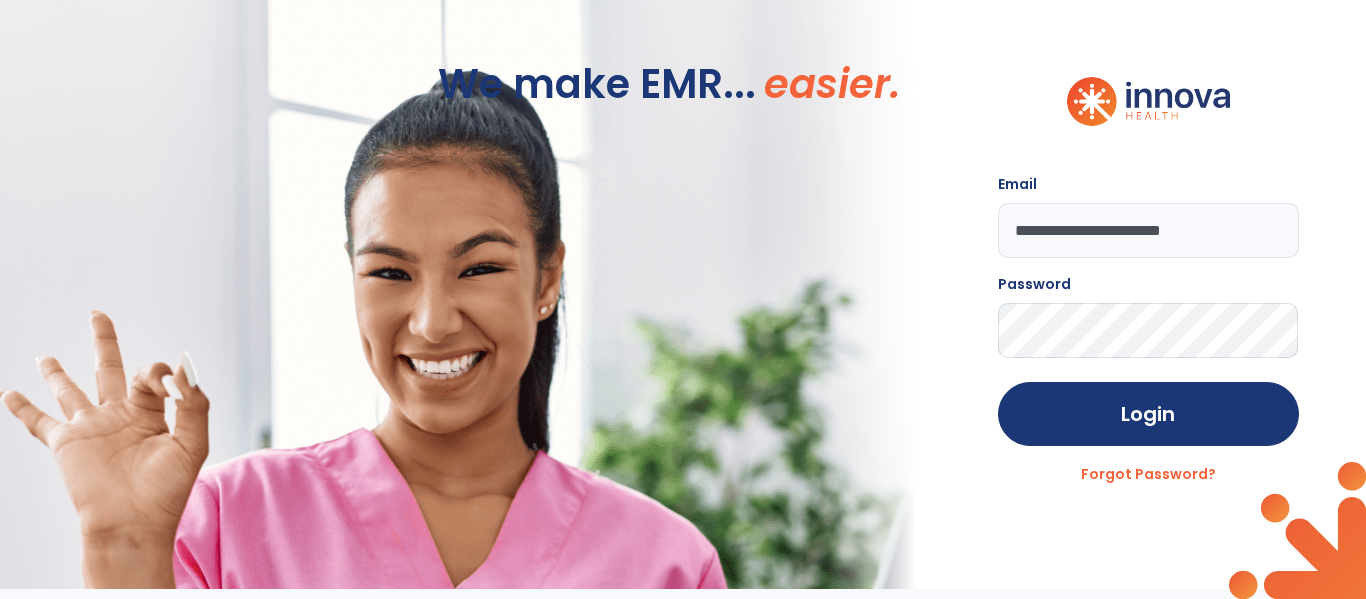 click on "Login" 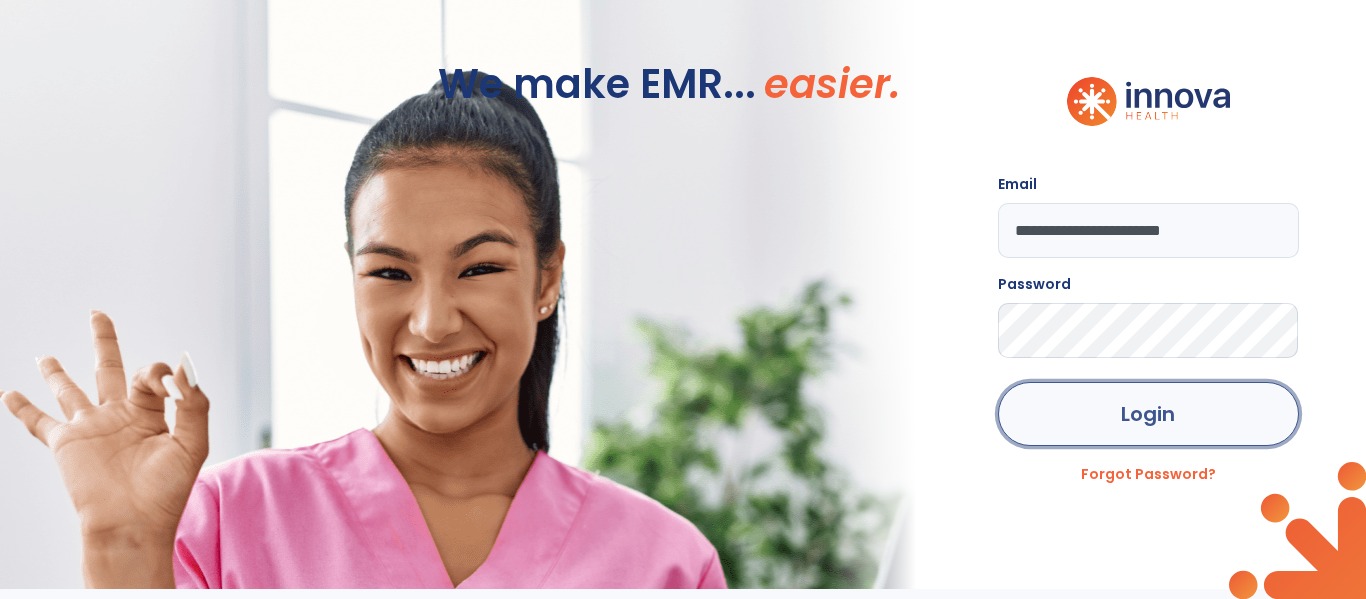 click on "Login" 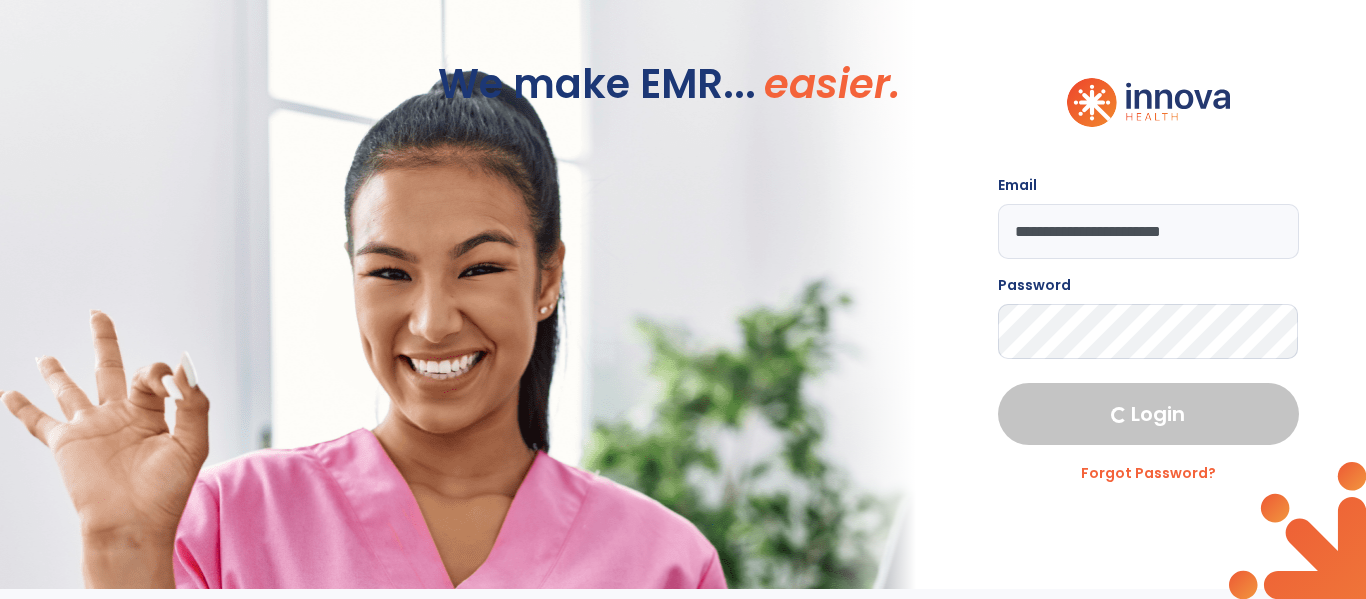 select on "****" 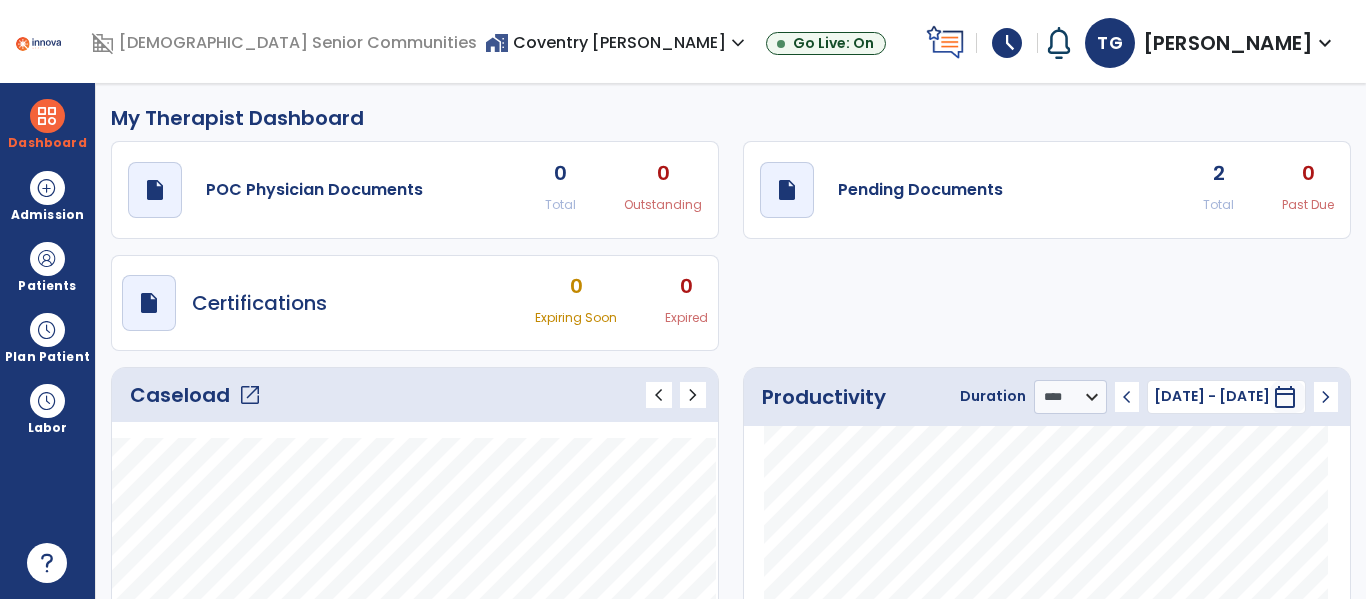 click on "open_in_new" 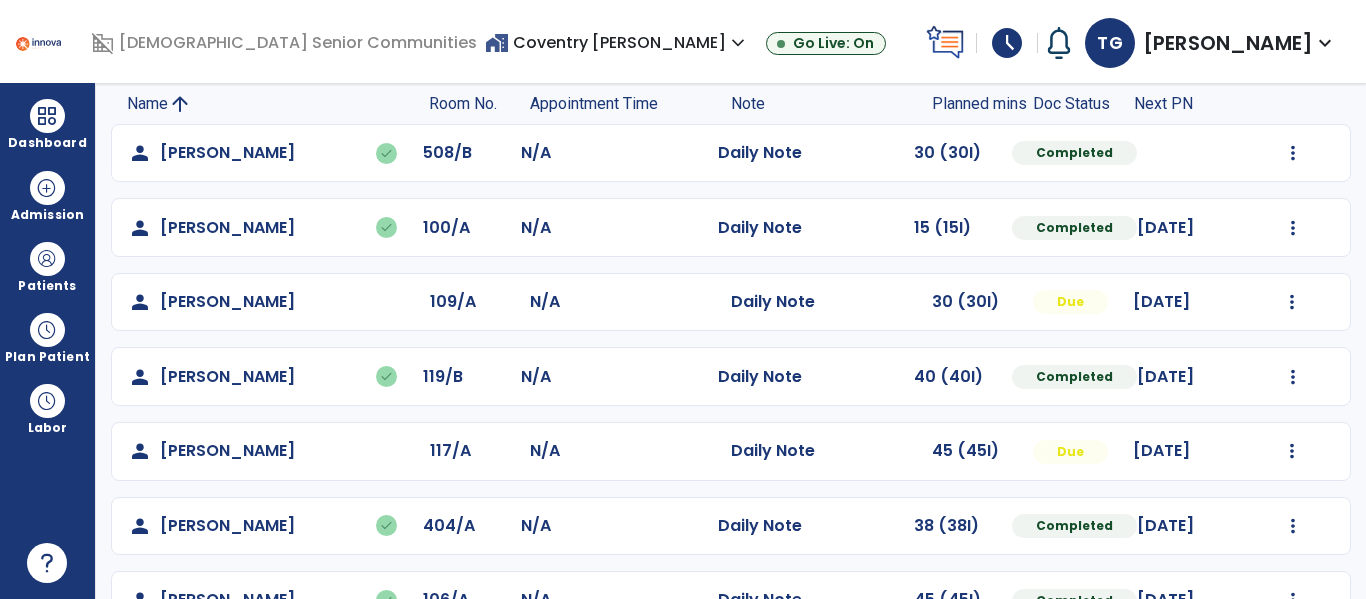 scroll, scrollTop: 141, scrollLeft: 0, axis: vertical 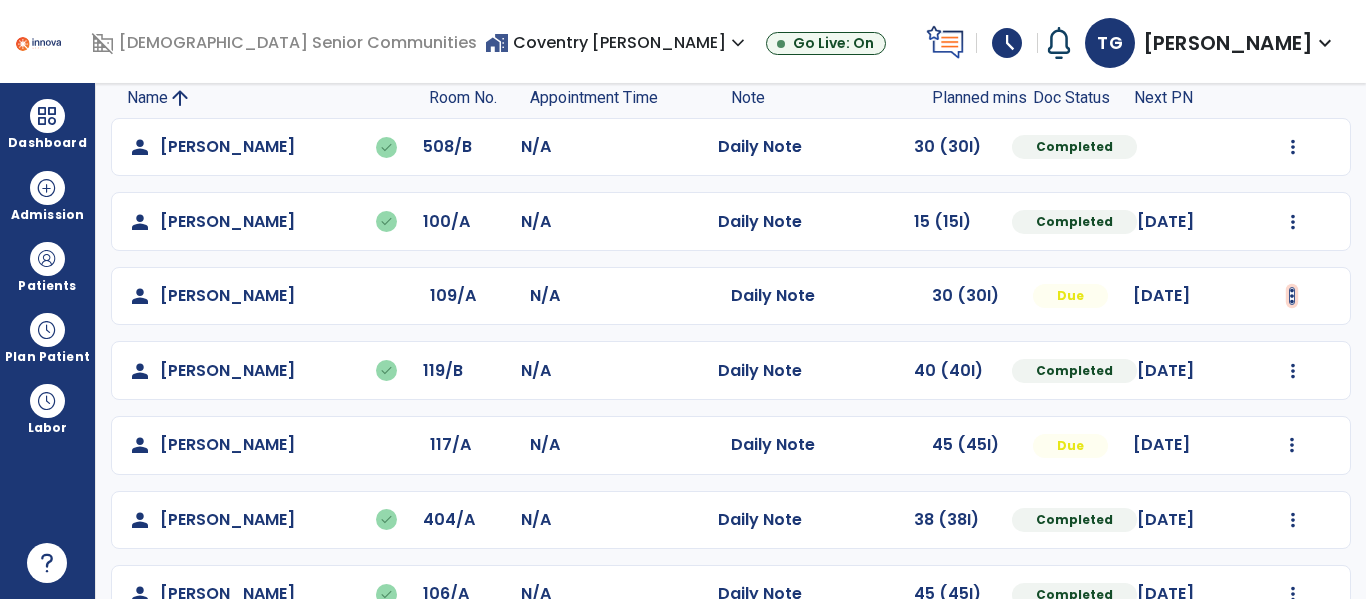 click at bounding box center [1293, 147] 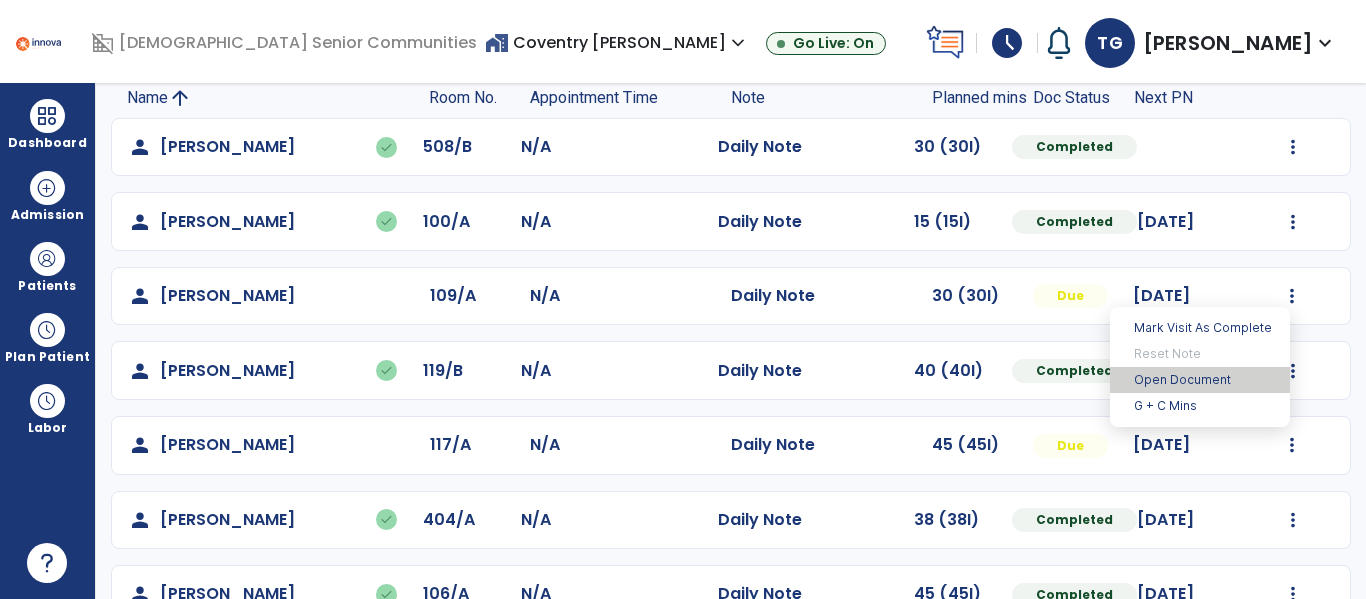 click on "Open Document" at bounding box center (1200, 380) 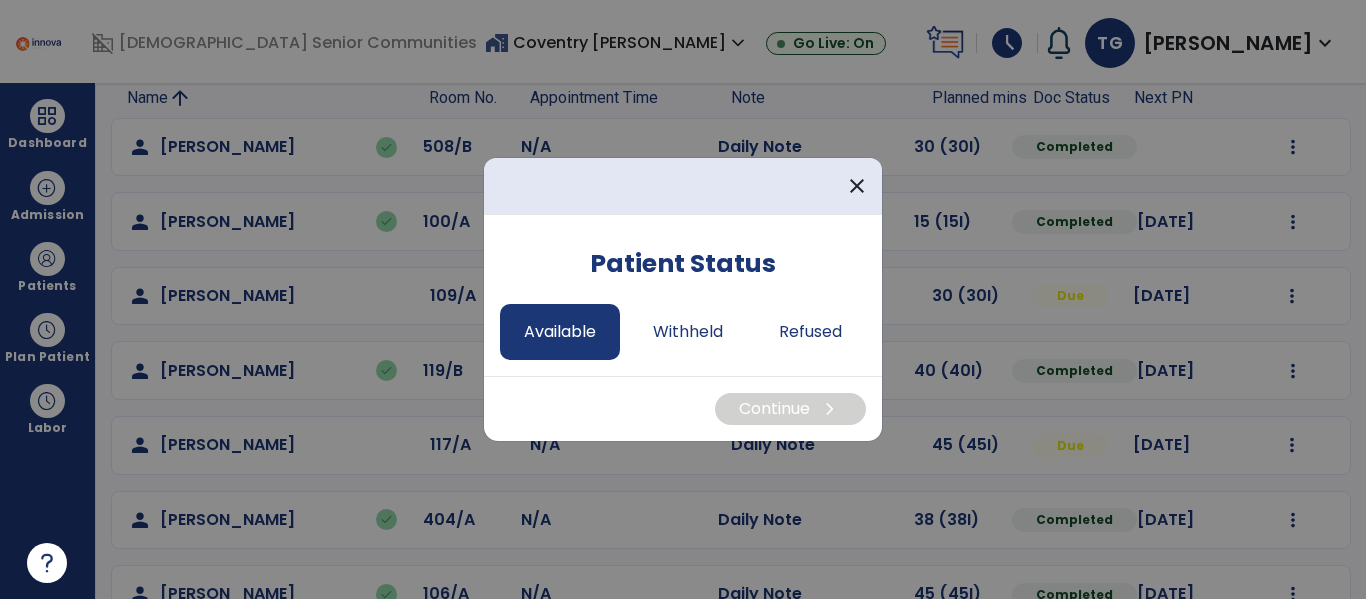 click on "Available" at bounding box center [560, 332] 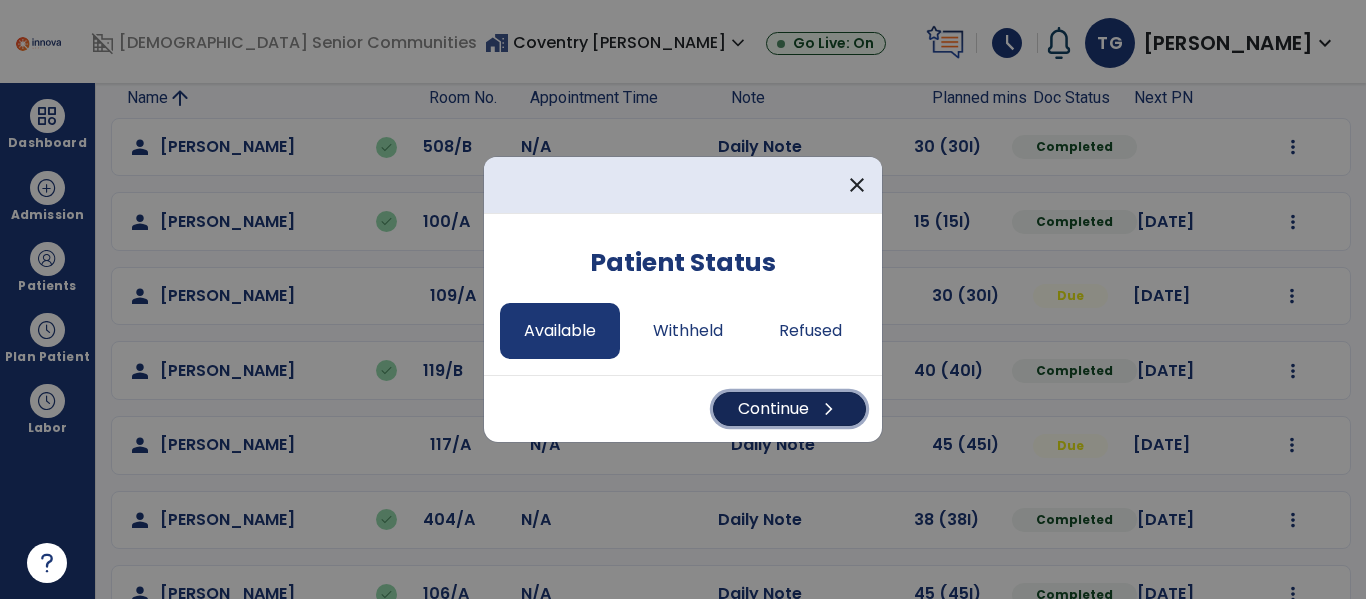 click on "Continue   chevron_right" at bounding box center (789, 409) 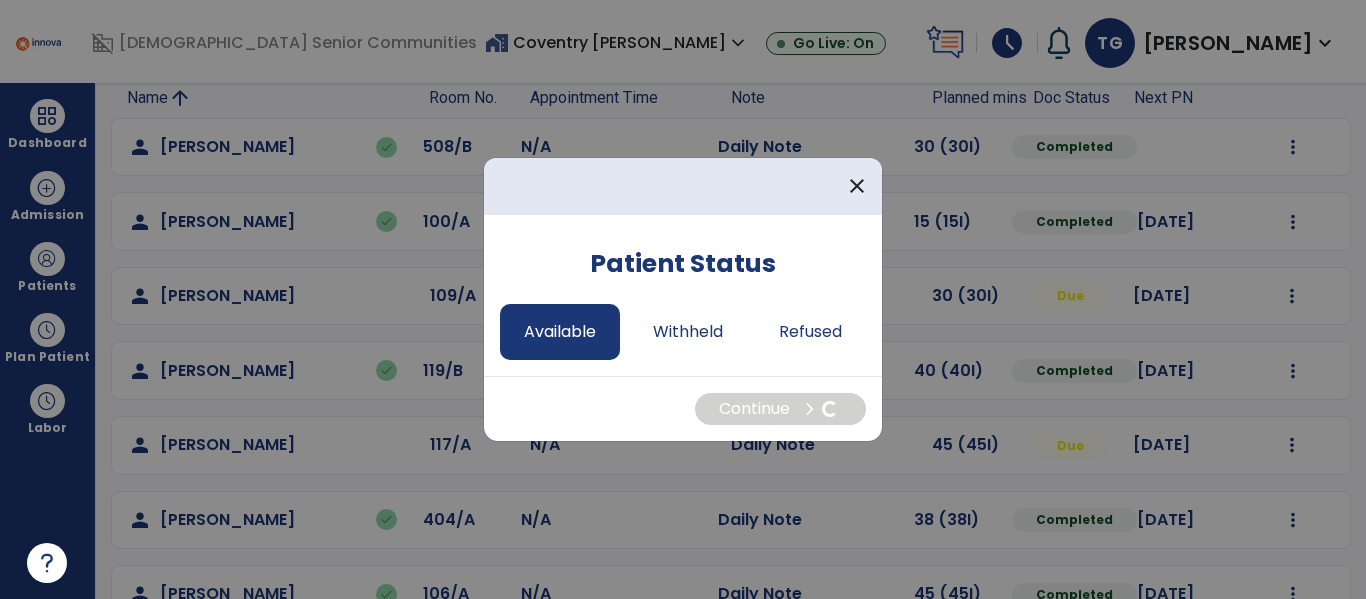select on "*" 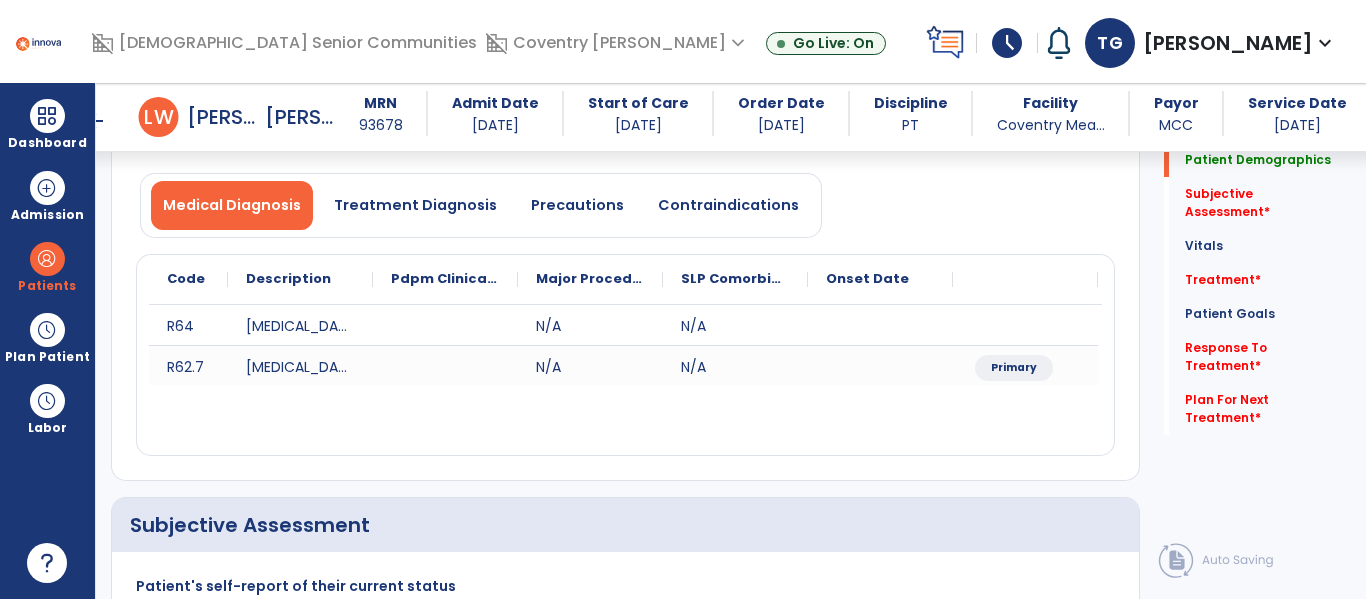 scroll, scrollTop: 321, scrollLeft: 0, axis: vertical 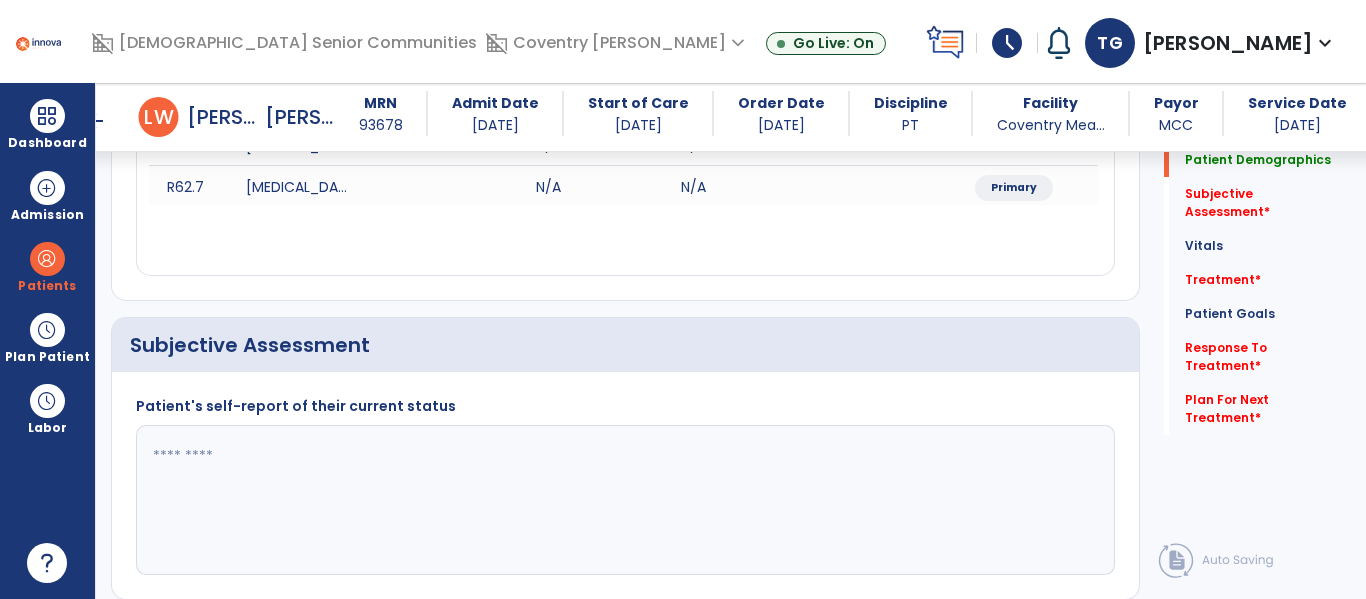 click 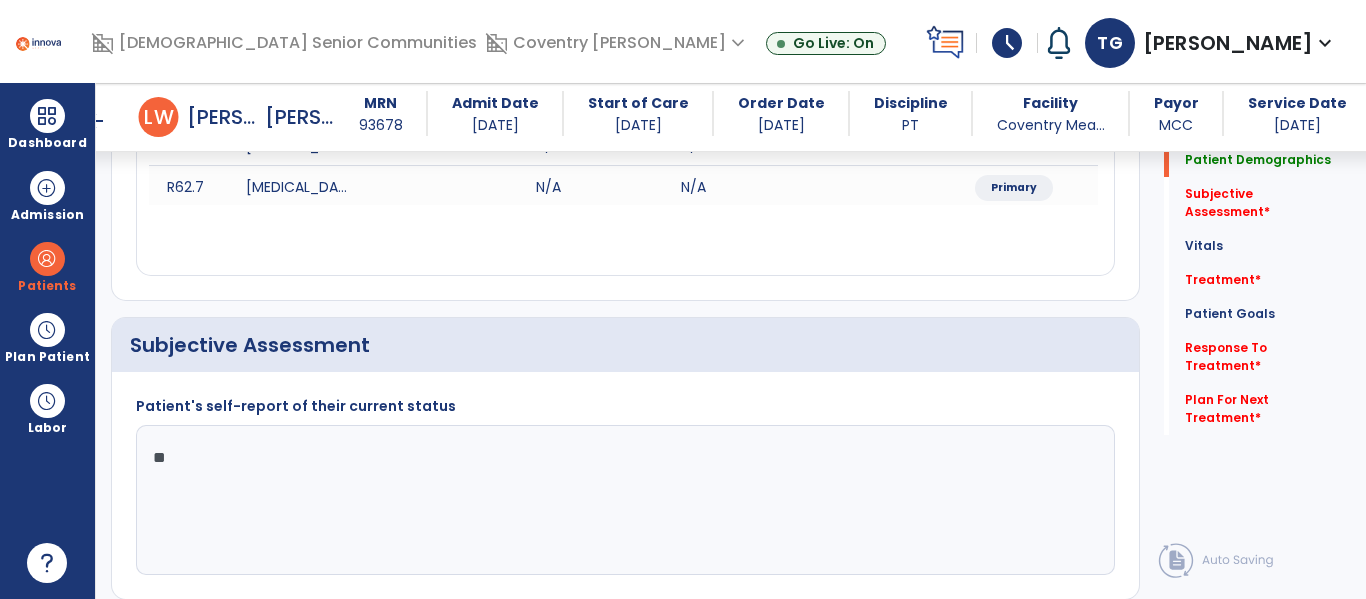 type on "*" 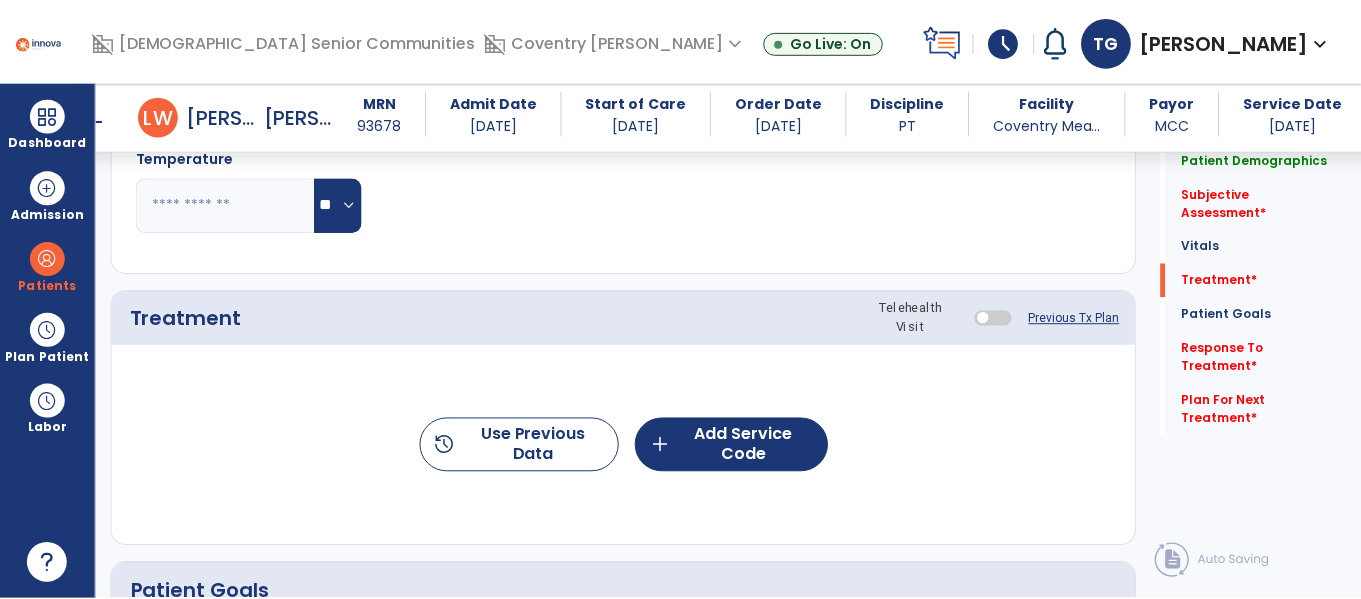 scroll, scrollTop: 1095, scrollLeft: 0, axis: vertical 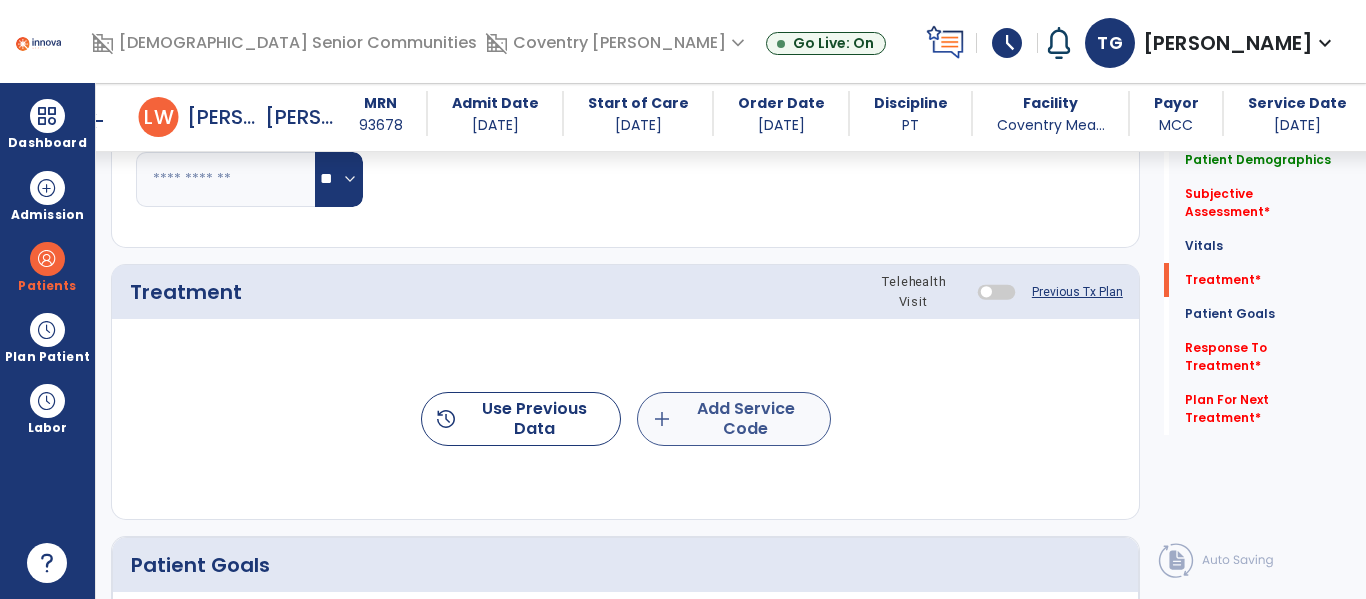 type on "**********" 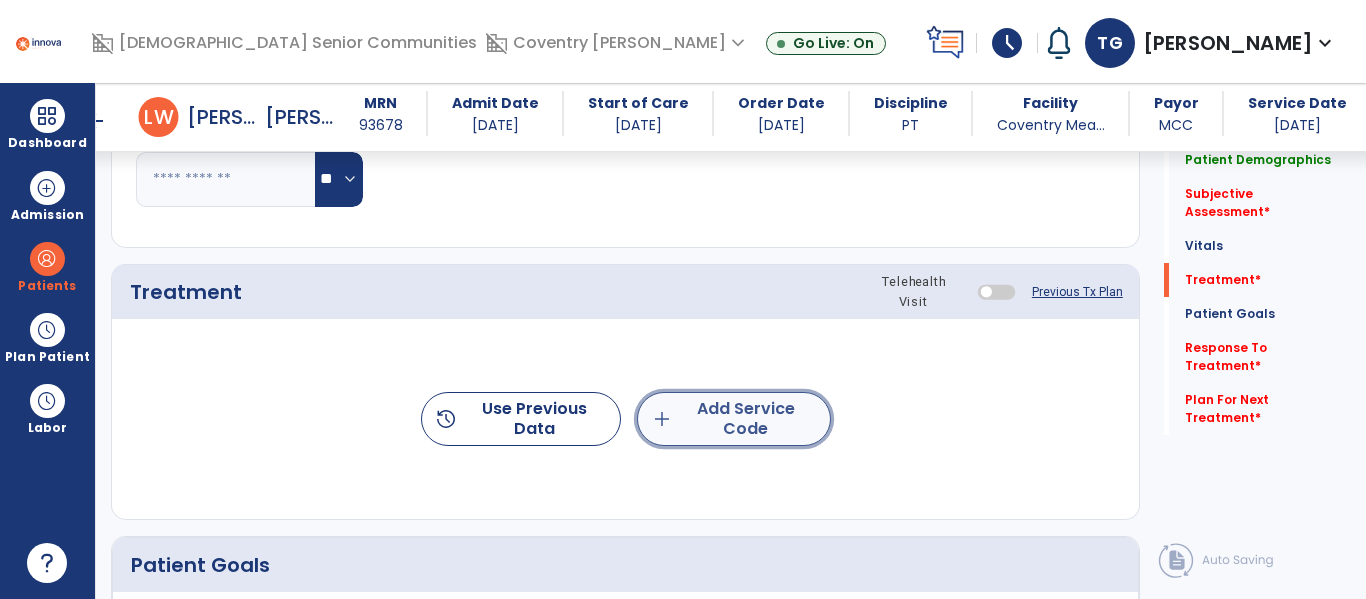 click on "add  Add Service Code" 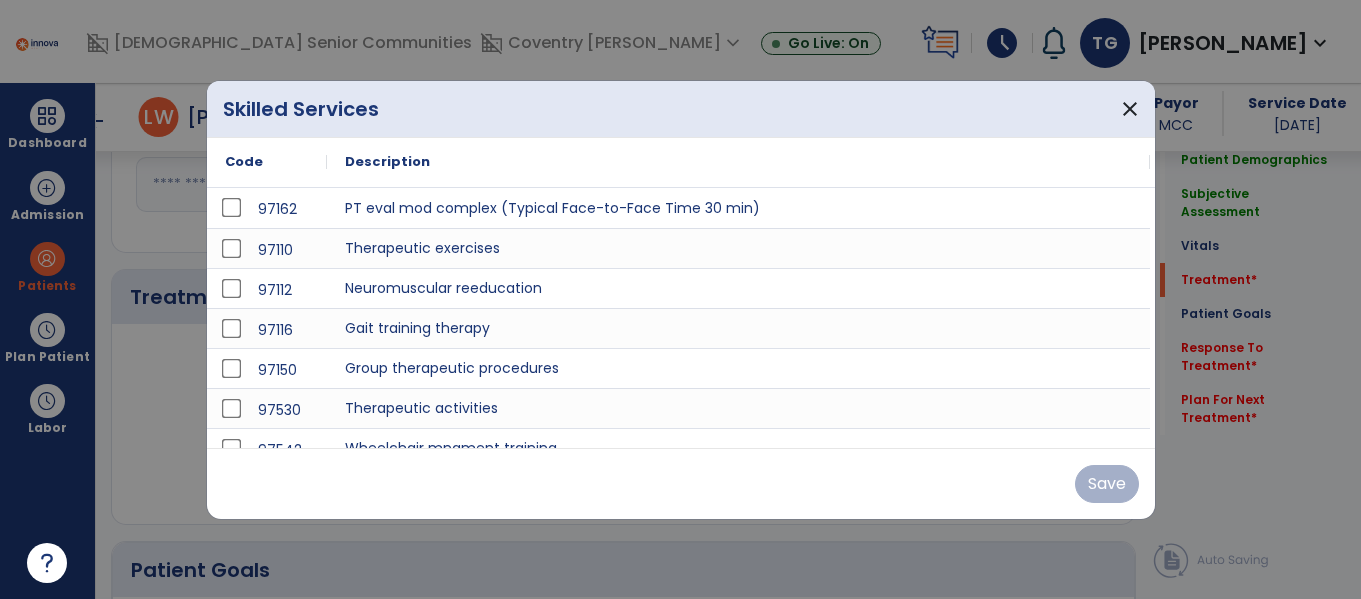 scroll, scrollTop: 1095, scrollLeft: 0, axis: vertical 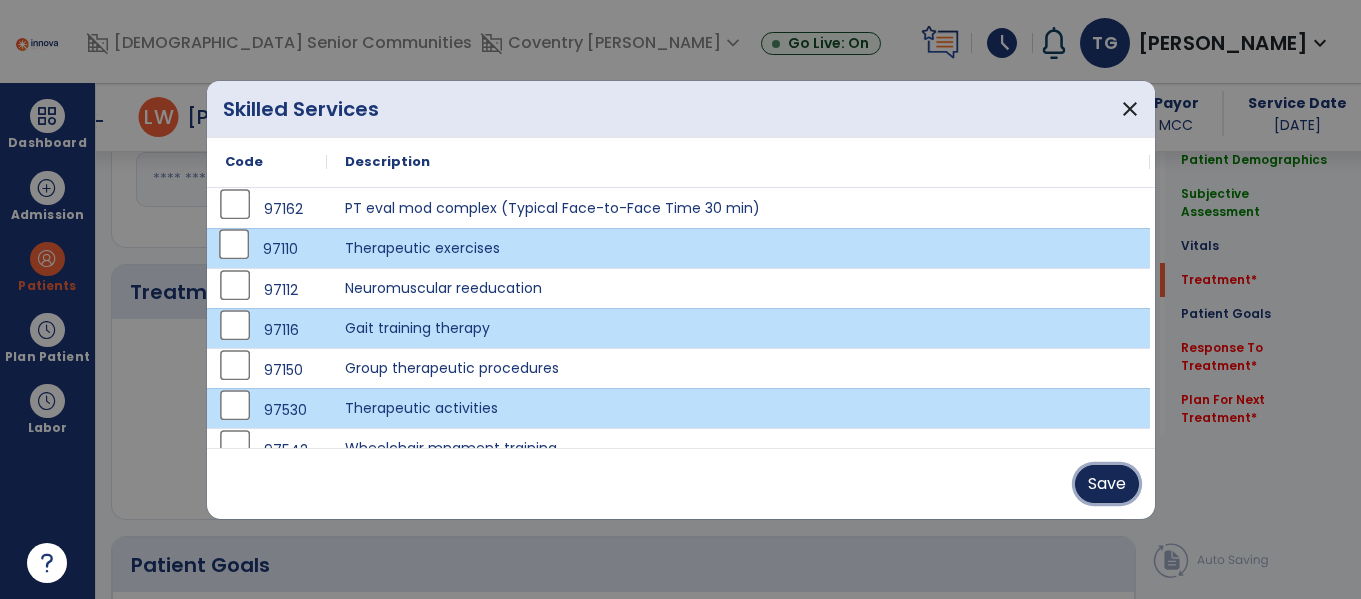 click on "Save" at bounding box center (1107, 484) 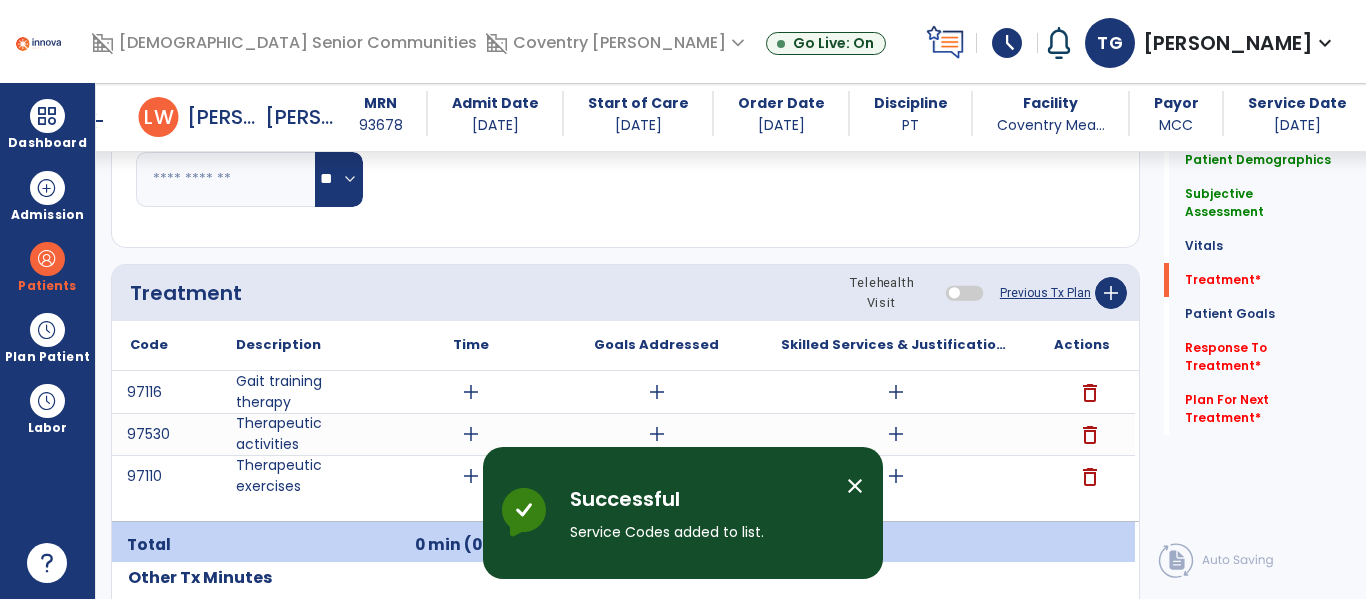 click on "add" at bounding box center (471, 392) 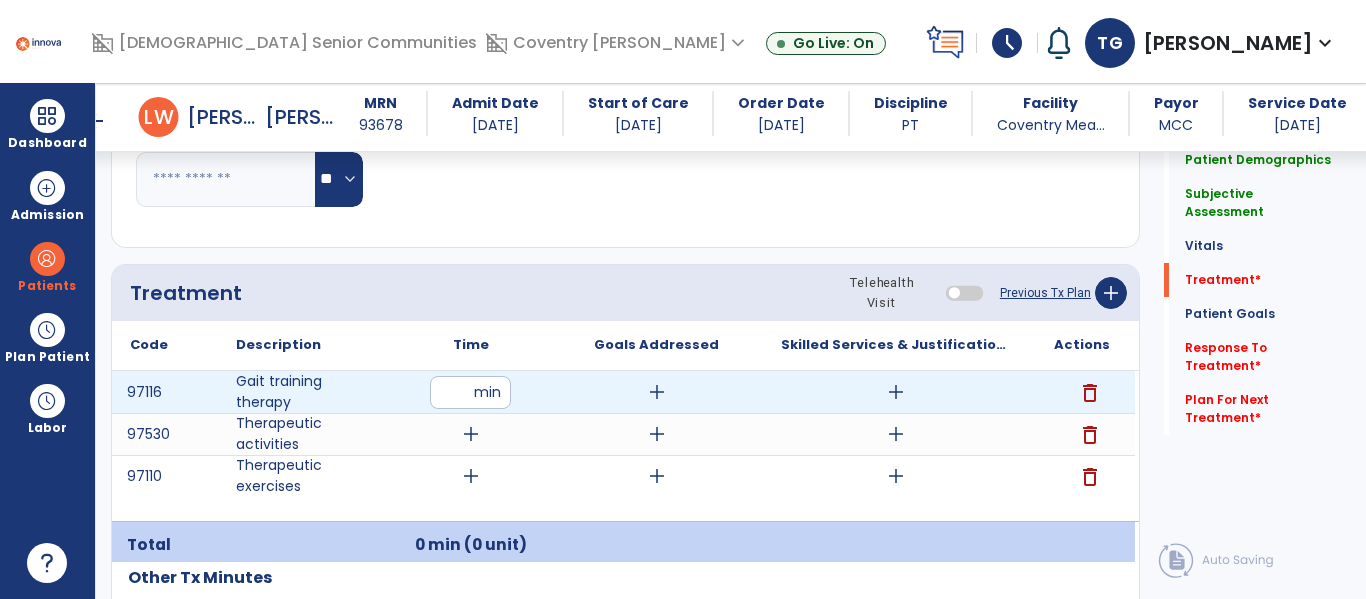 type on "**" 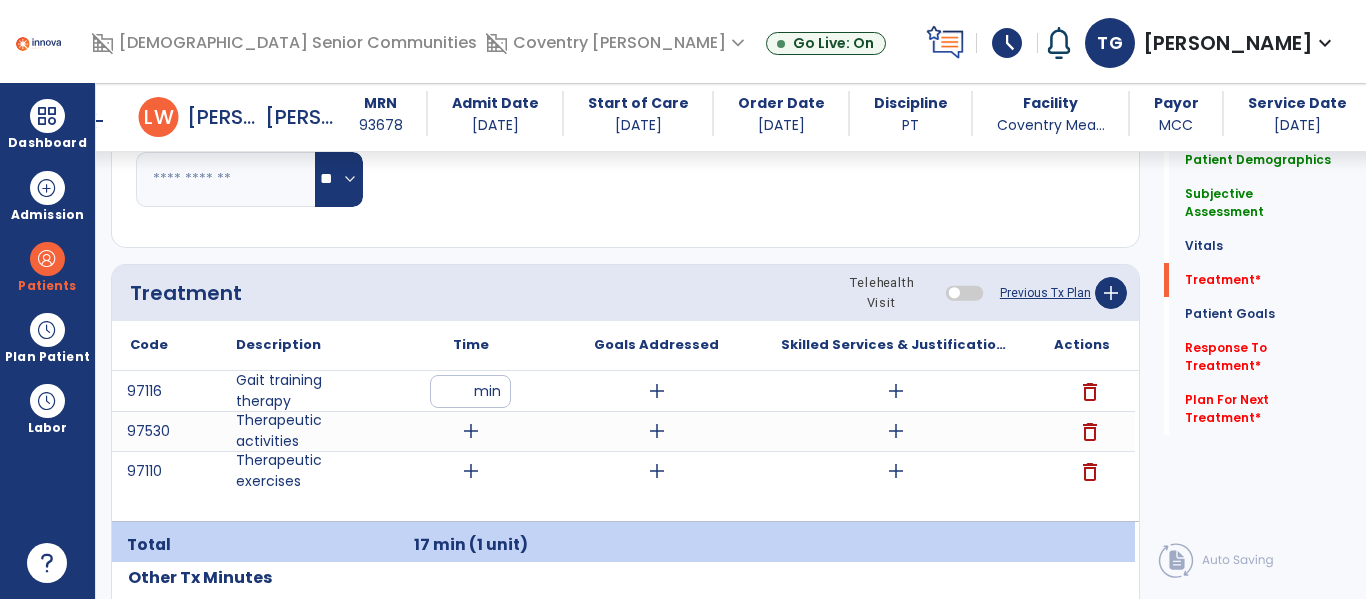 click on "add" at bounding box center [896, 391] 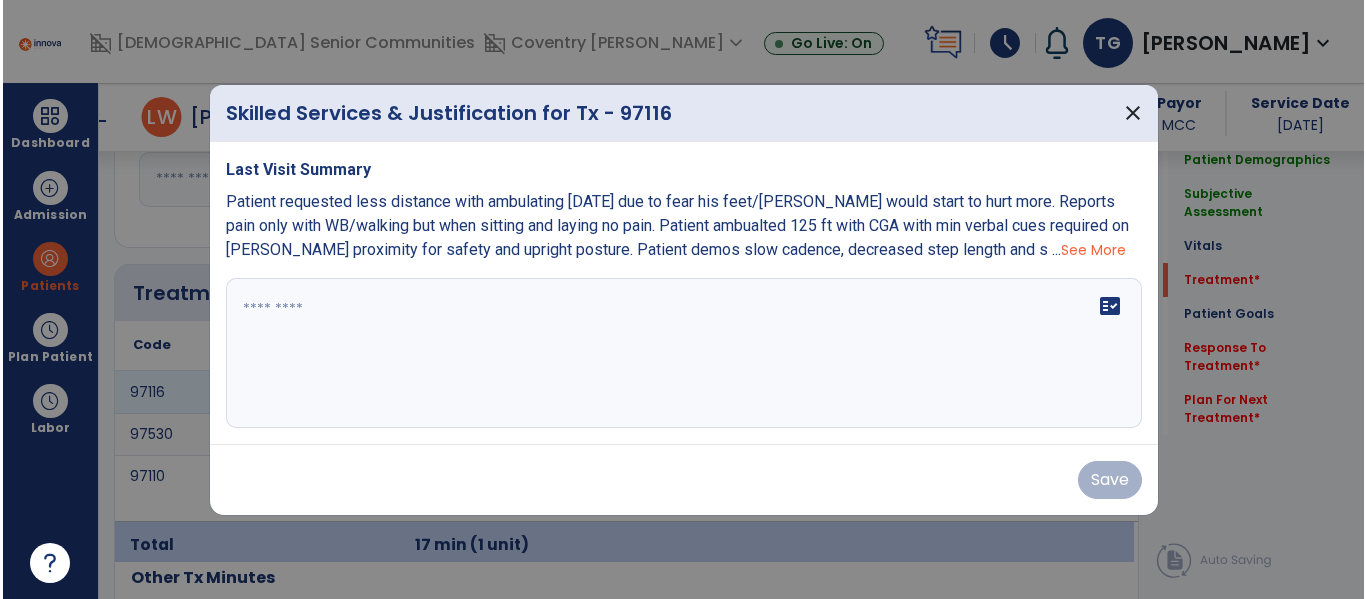 scroll, scrollTop: 1095, scrollLeft: 0, axis: vertical 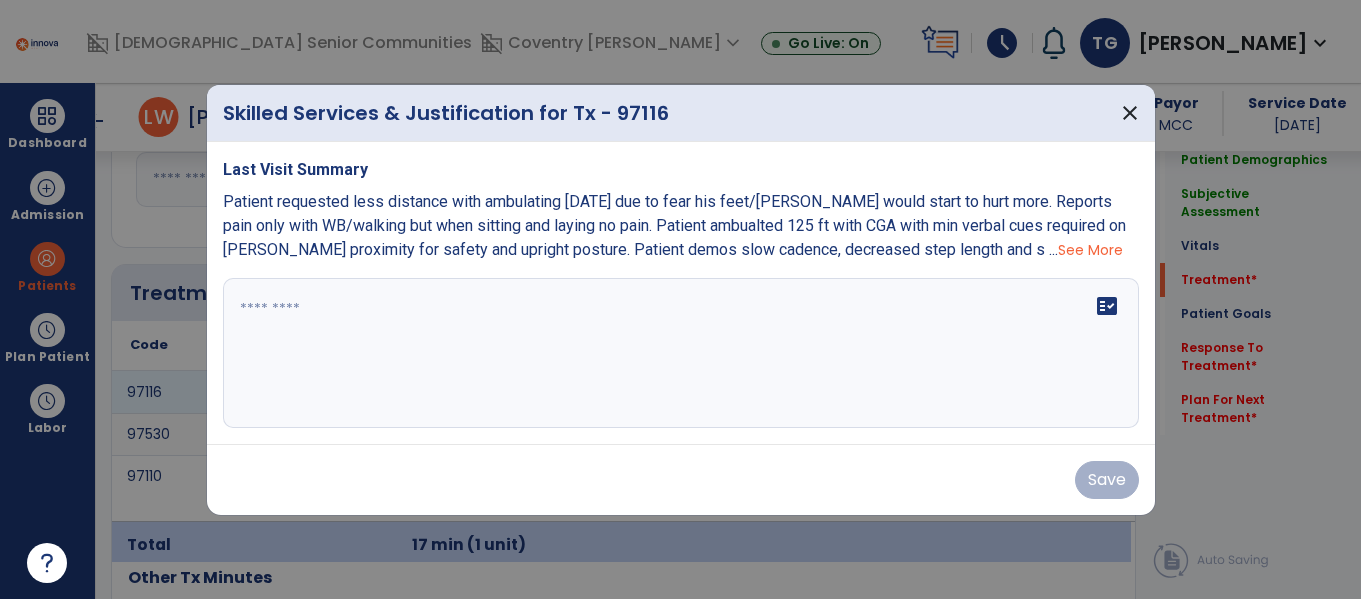 click on "fact_check" at bounding box center (681, 353) 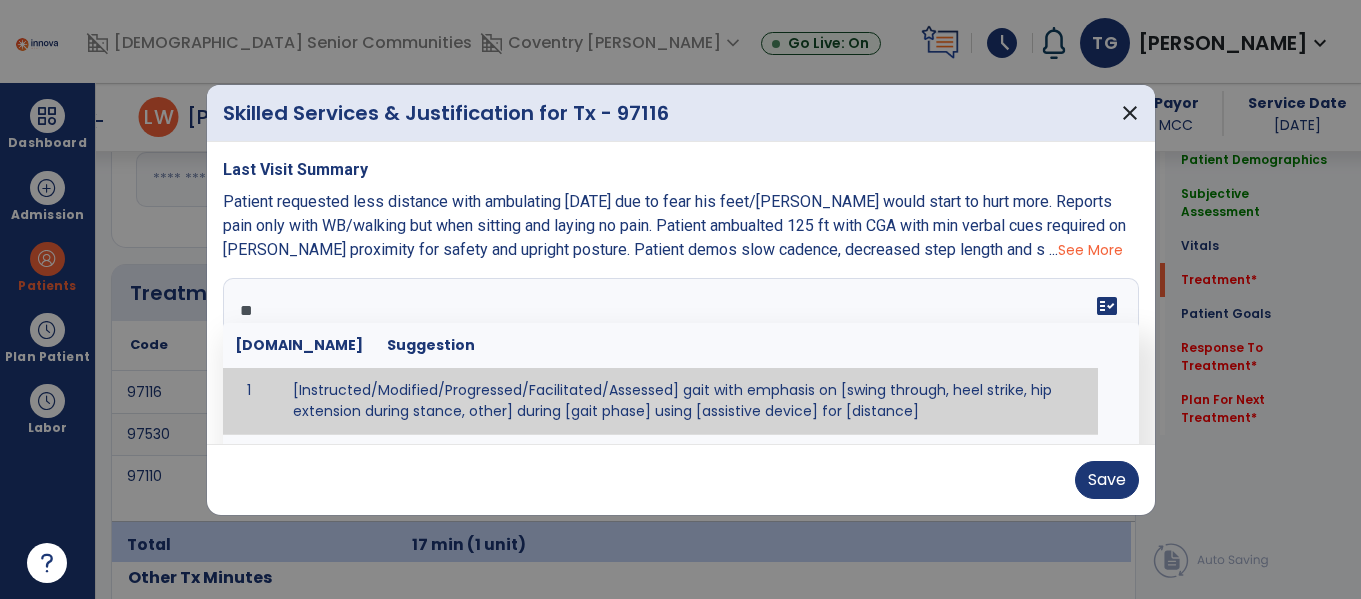 type on "*" 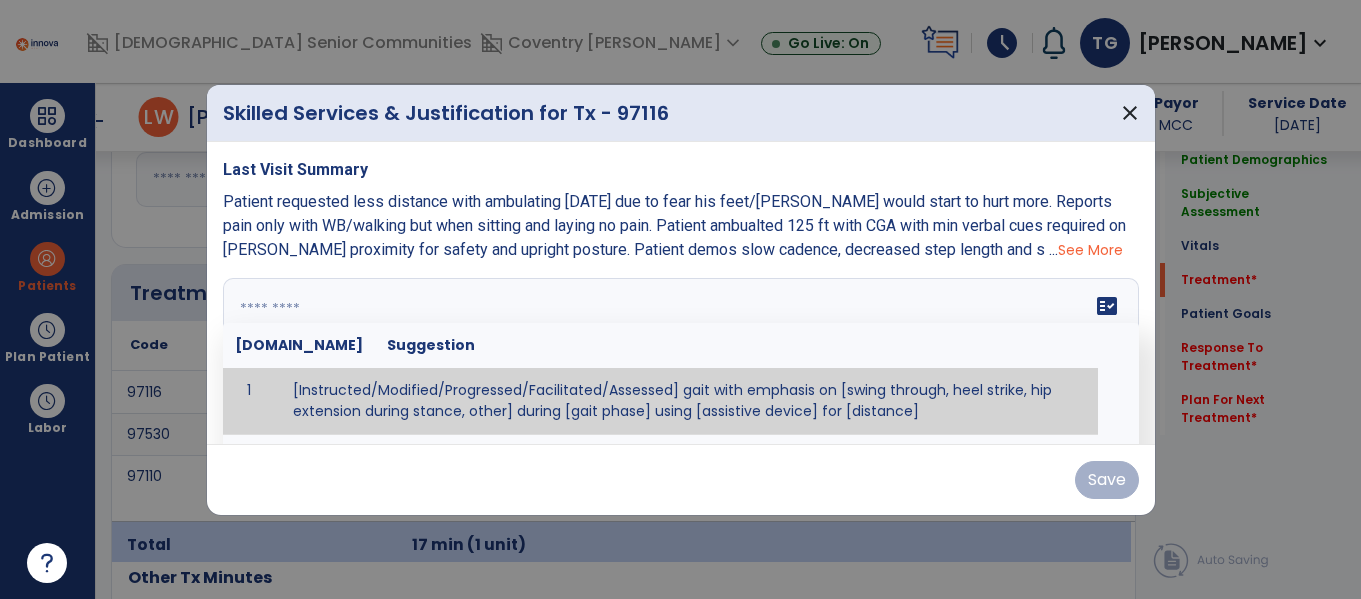 type on "*" 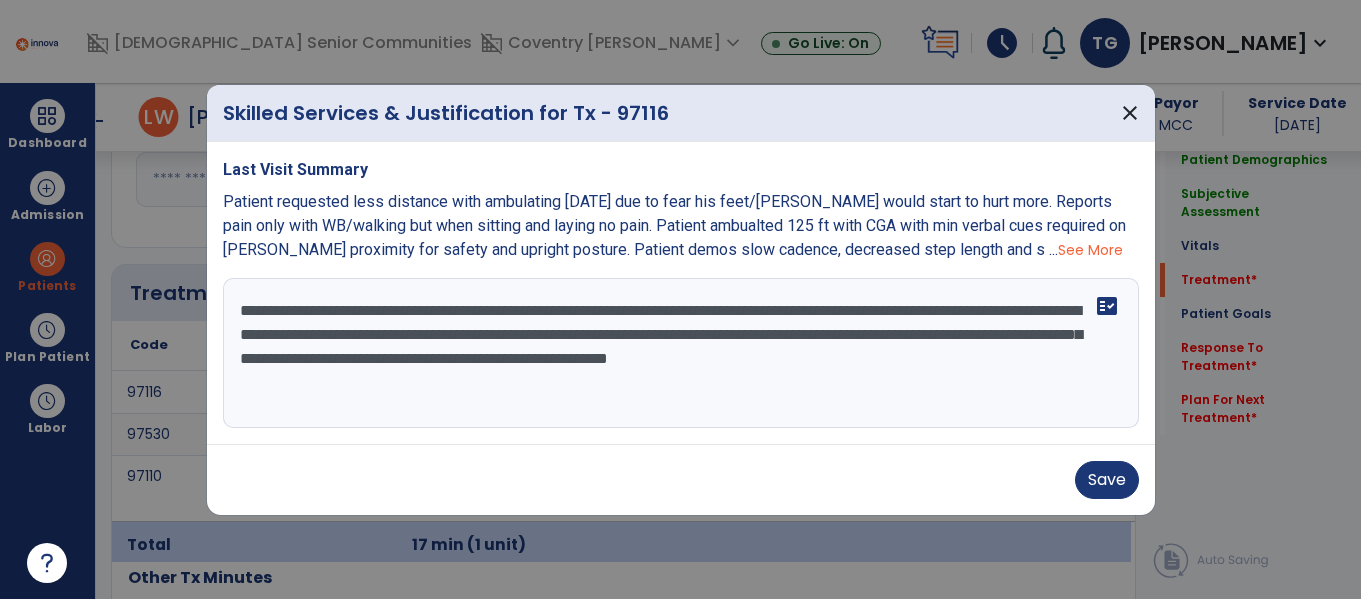 click on "**********" at bounding box center (681, 353) 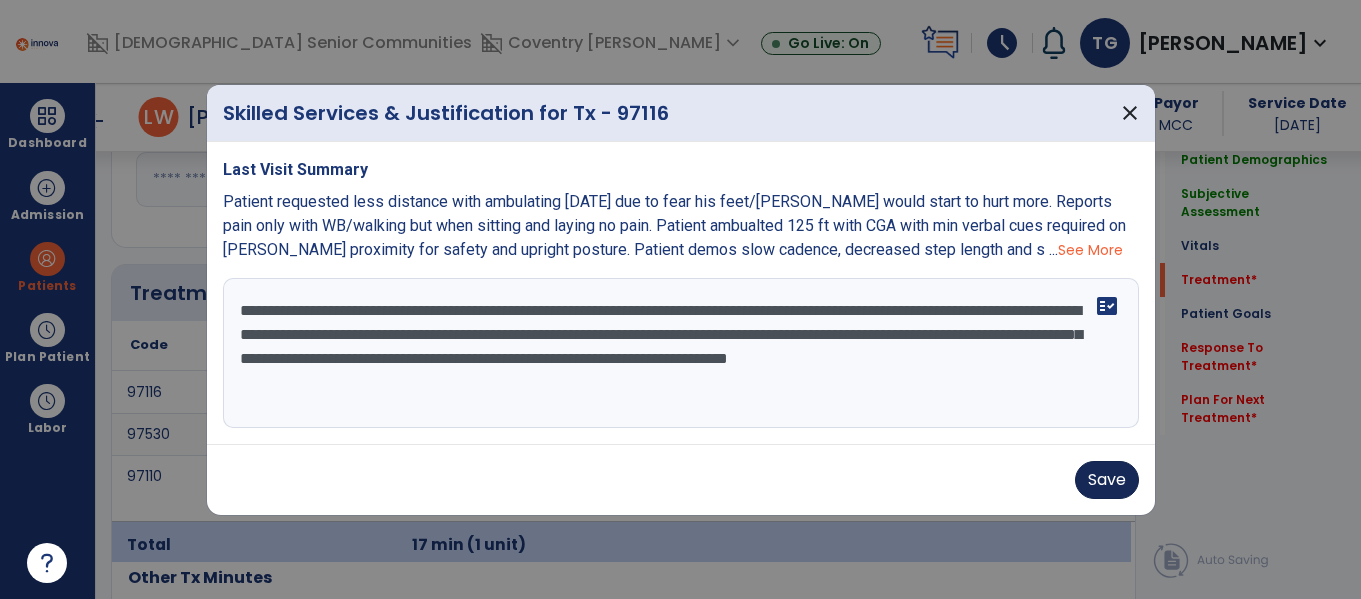 type on "**********" 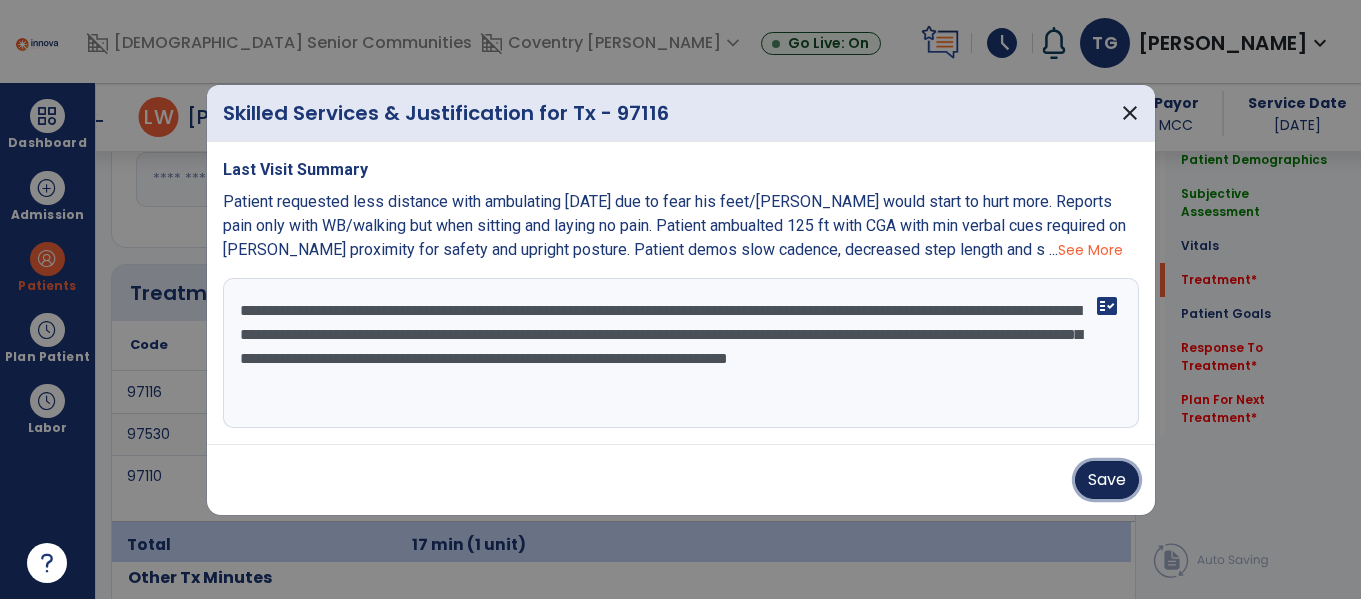 click on "Save" at bounding box center [1107, 480] 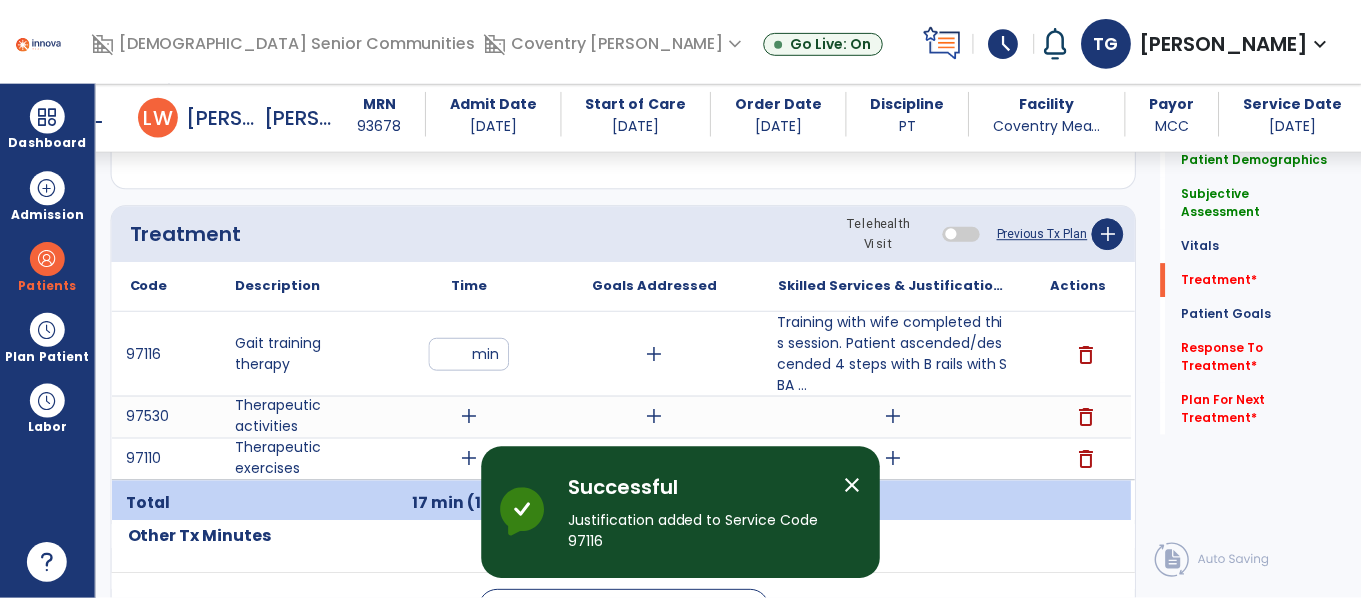 scroll, scrollTop: 1157, scrollLeft: 0, axis: vertical 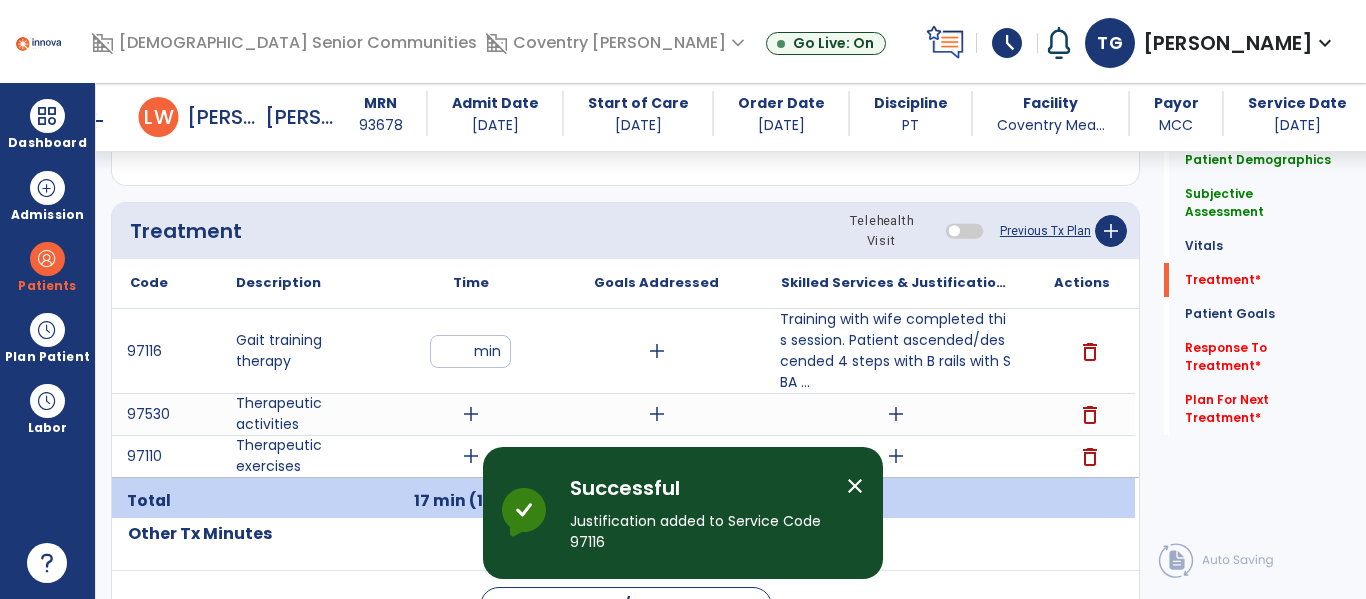 click on "add" at bounding box center (471, 414) 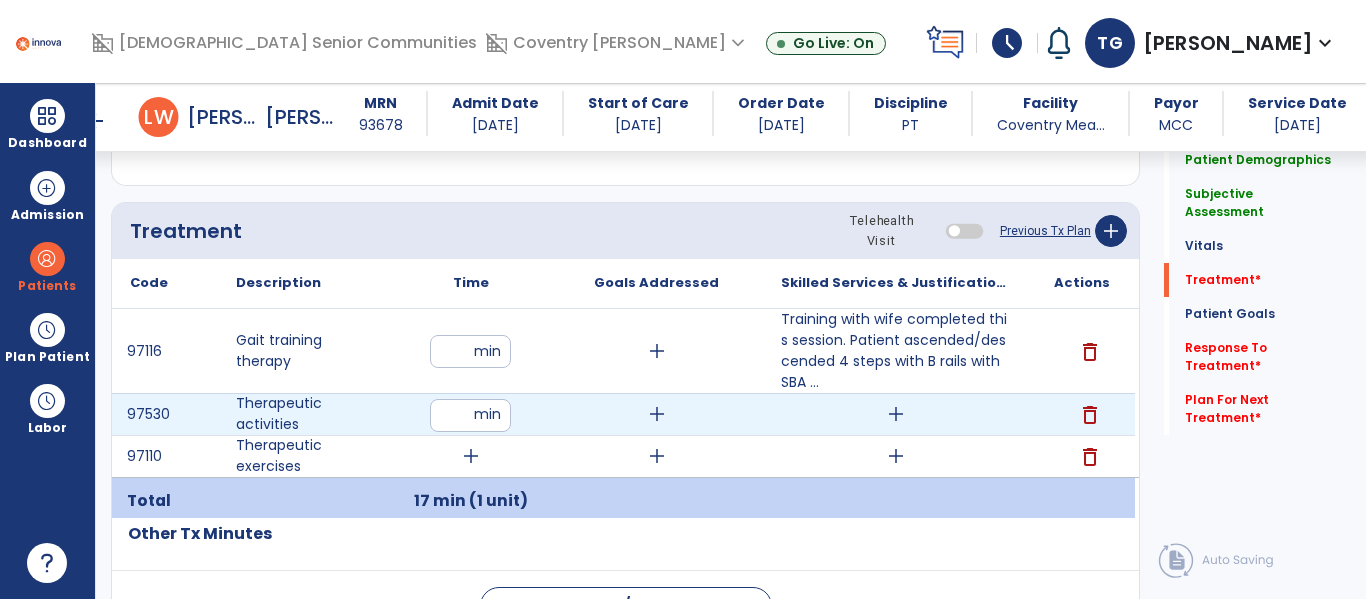 type on "**" 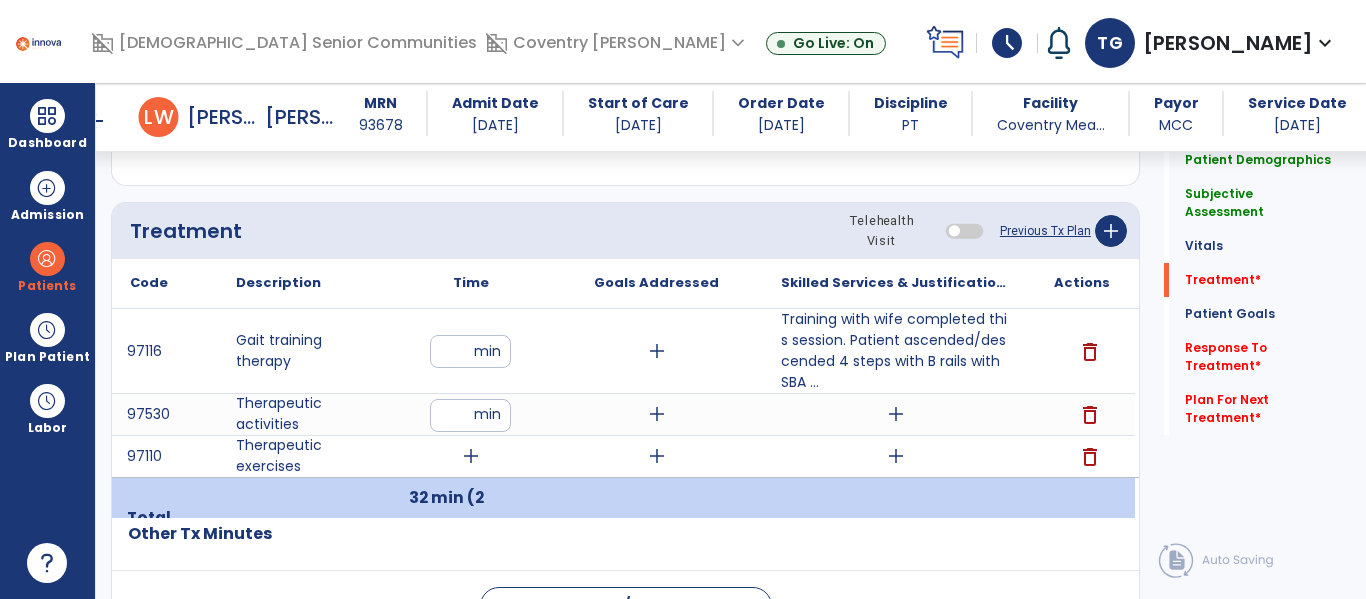 click on "add" at bounding box center [896, 414] 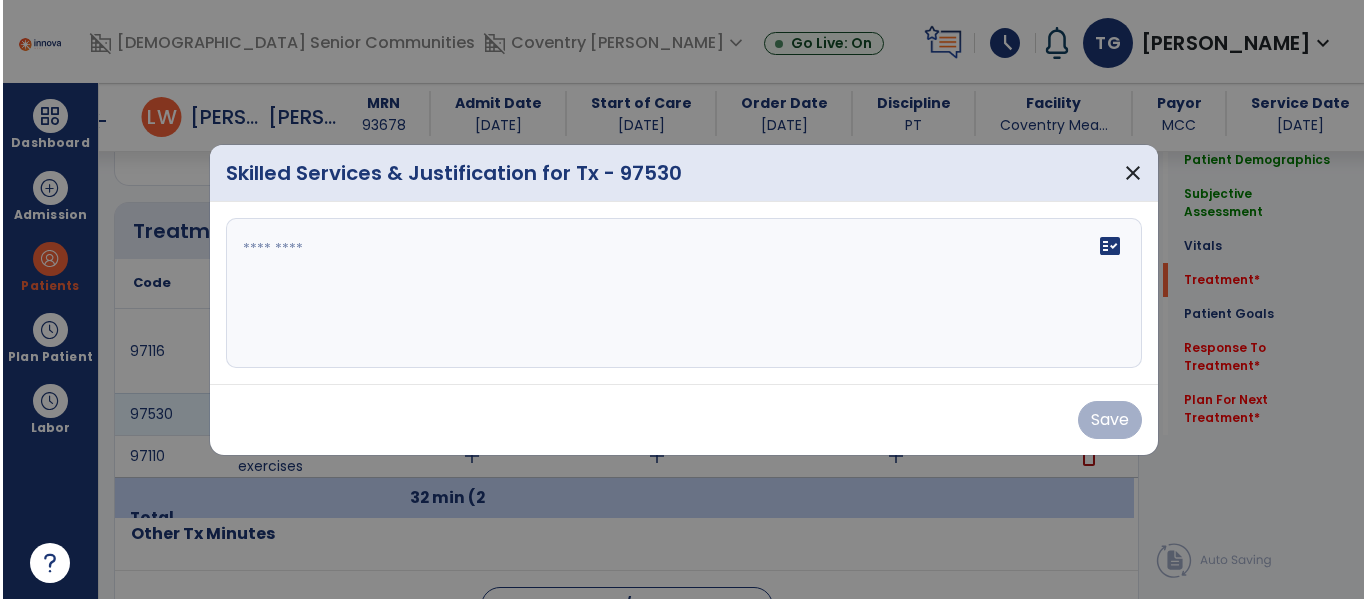 scroll, scrollTop: 1157, scrollLeft: 0, axis: vertical 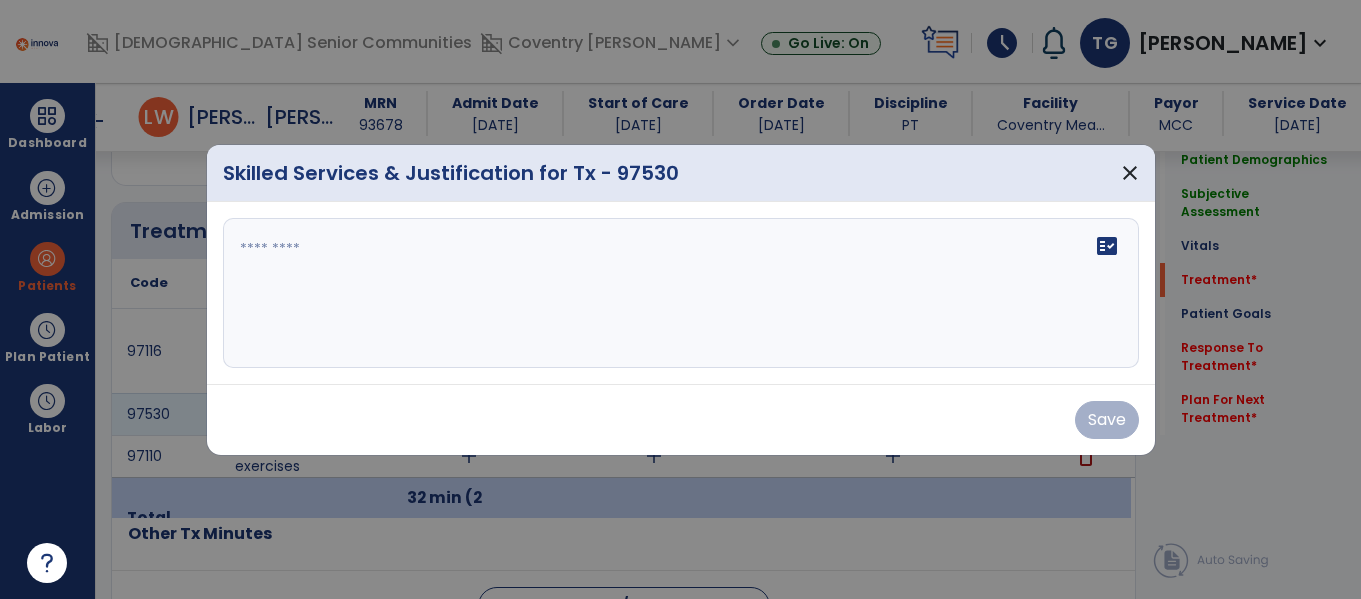 click on "fact_check" at bounding box center [681, 293] 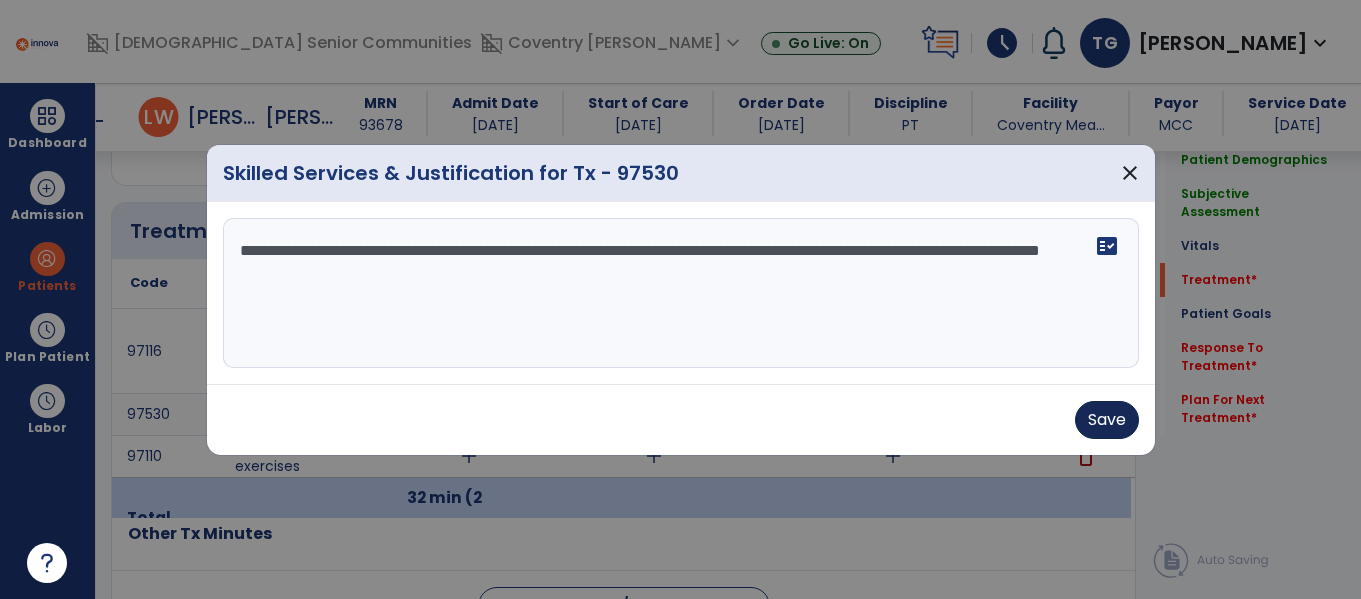 type on "**********" 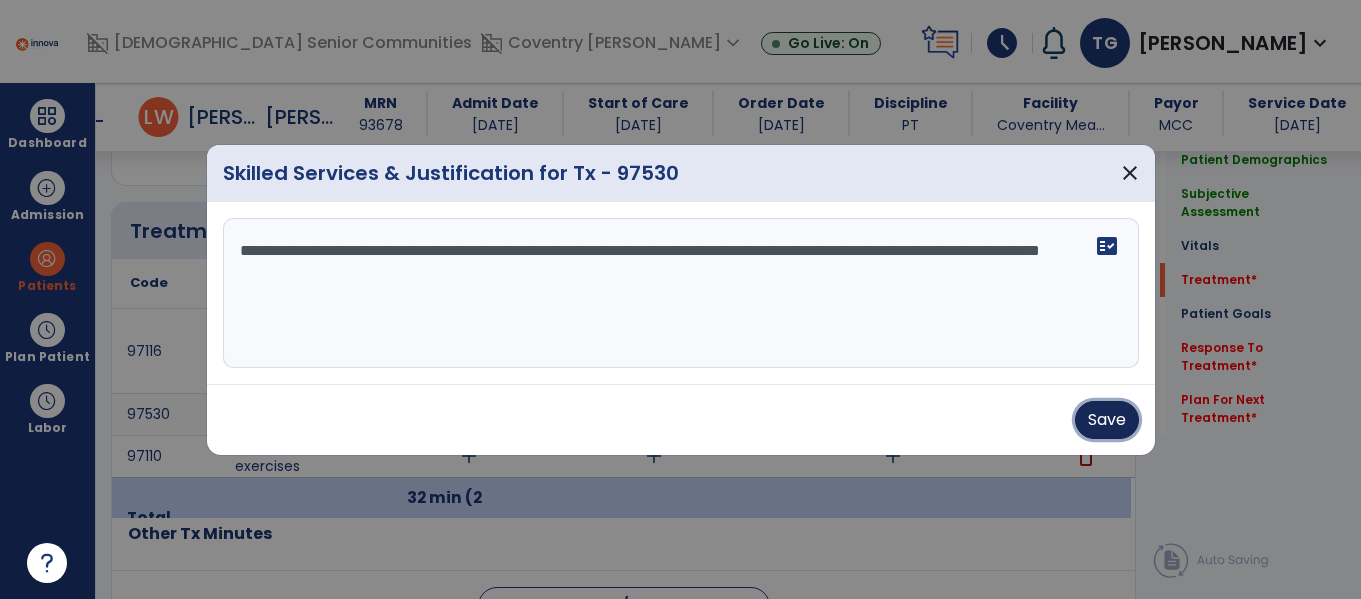 click on "Save" at bounding box center [1107, 420] 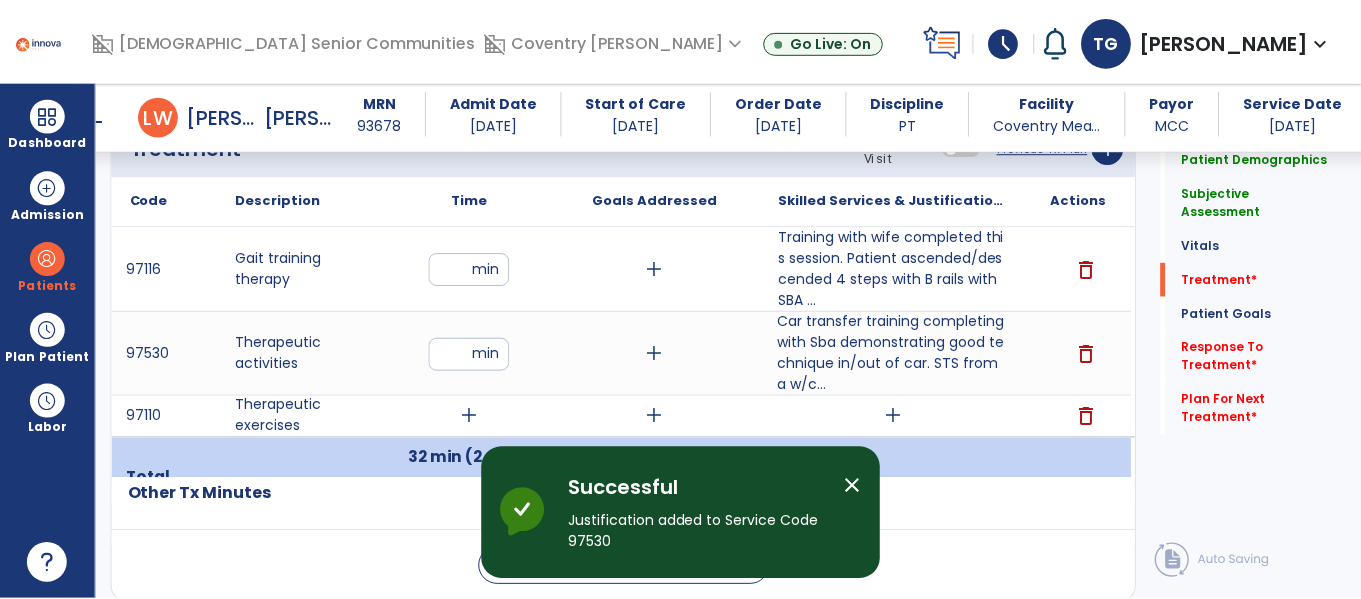 scroll, scrollTop: 1284, scrollLeft: 0, axis: vertical 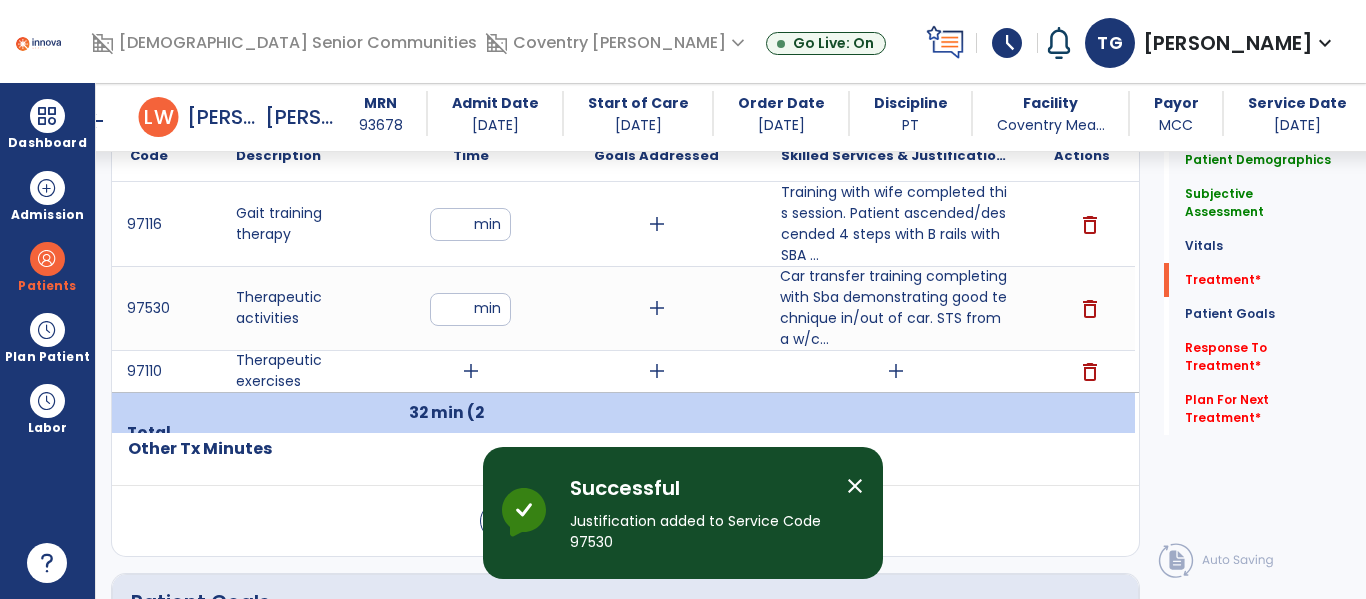 click on "add" at bounding box center [471, 371] 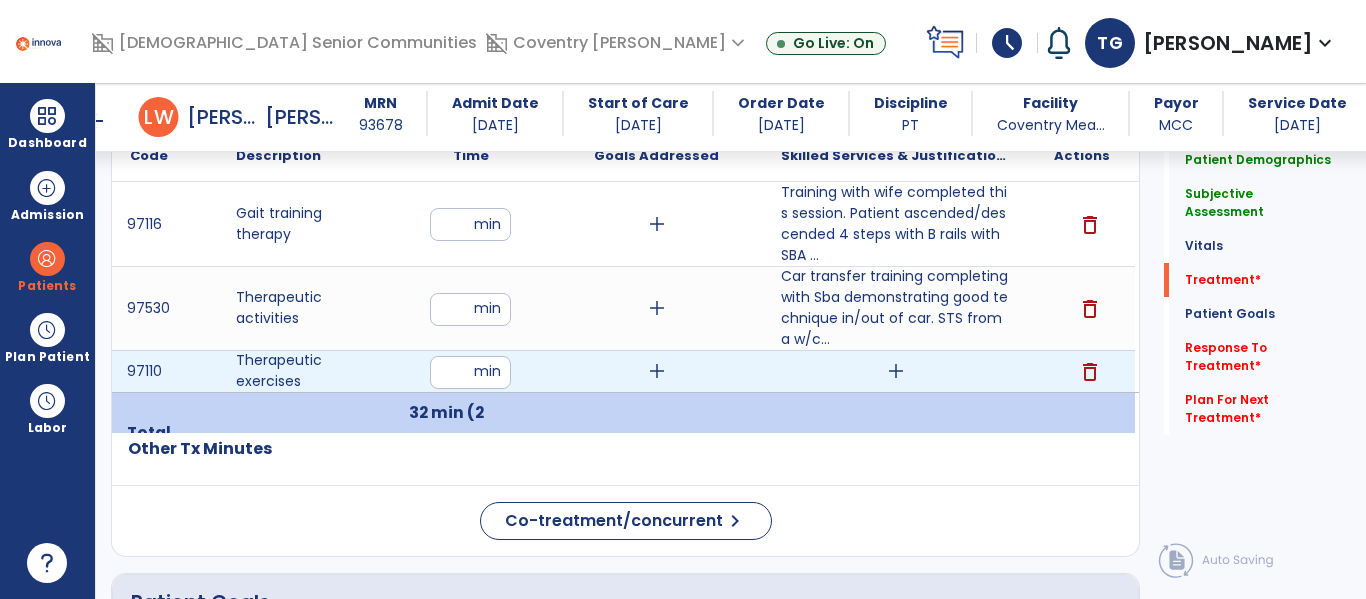 type on "**" 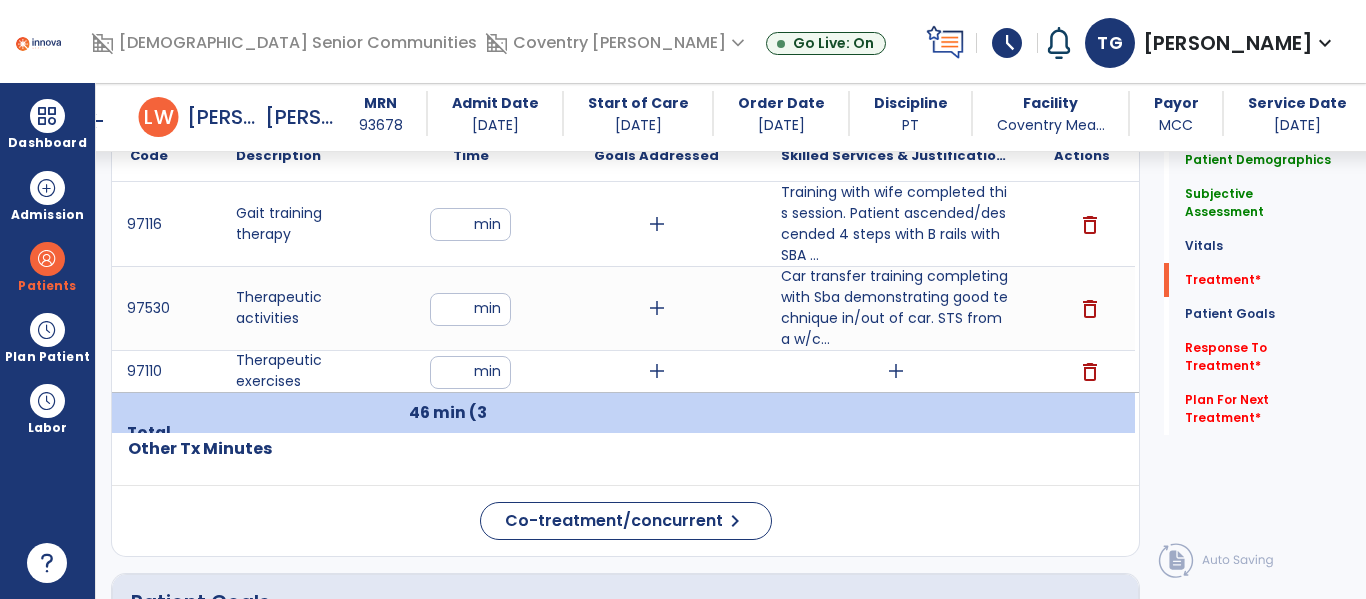 click on "add" at bounding box center [896, 371] 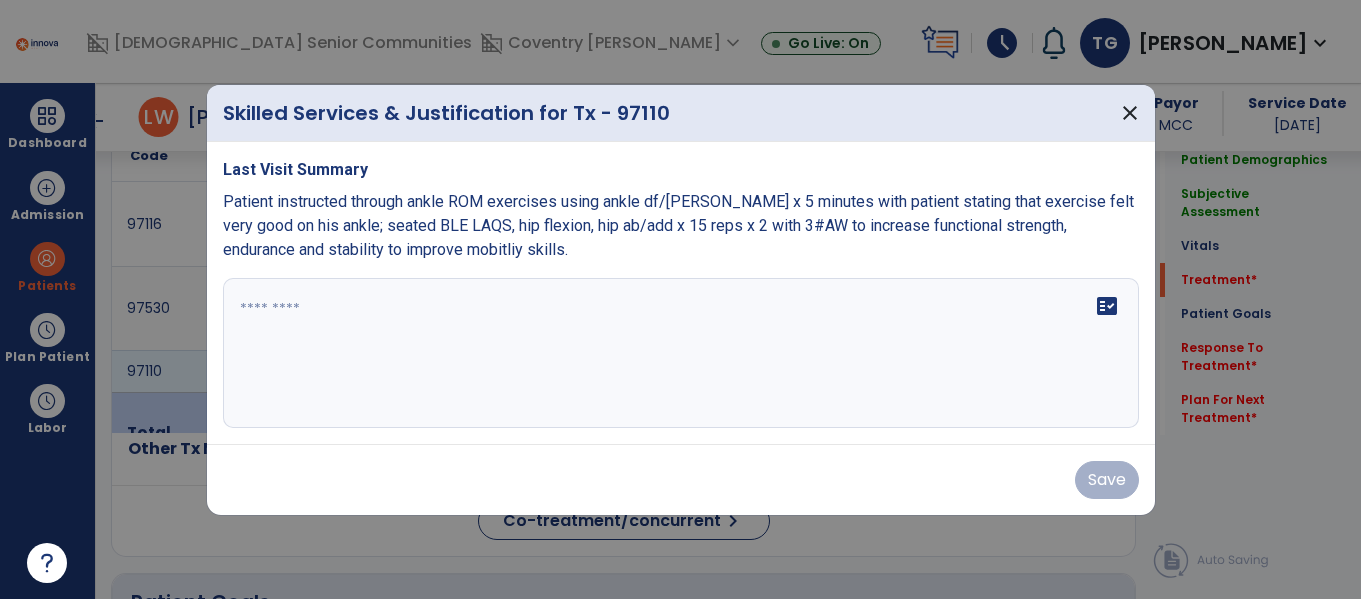 scroll, scrollTop: 1284, scrollLeft: 0, axis: vertical 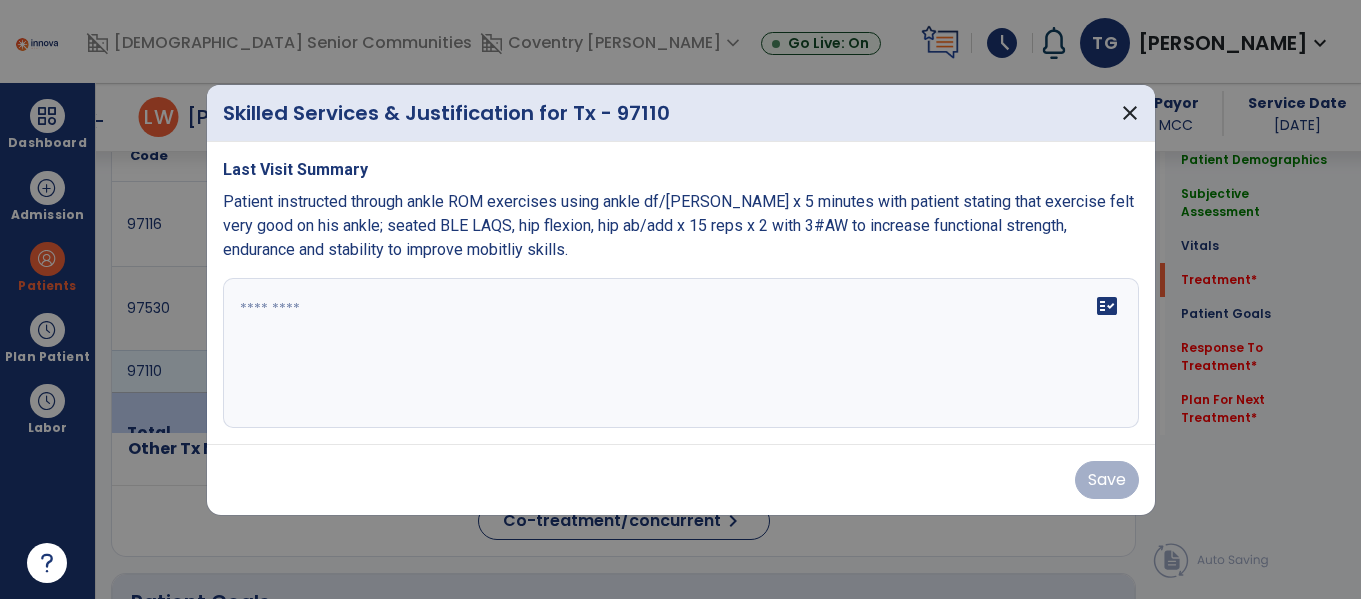 click at bounding box center (681, 353) 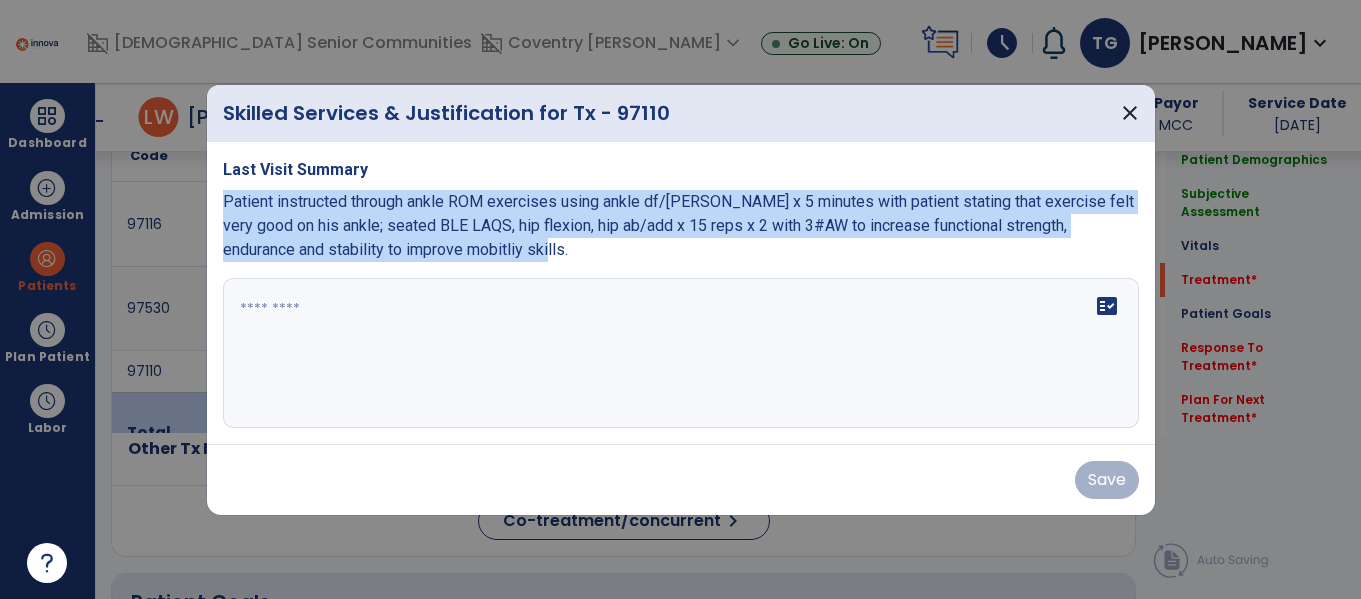 copy on "Patient instructed through ankle ROM exercises using ankle df/[PERSON_NAME] x 5 minutes with patient stating that exercise felt very good on his ankle; seated BLE LAQS, hip flexion, hip ab/add x 15 reps x 2 with 3#AW to increase functional strength, endurance and stability to improve mobitliy skills" 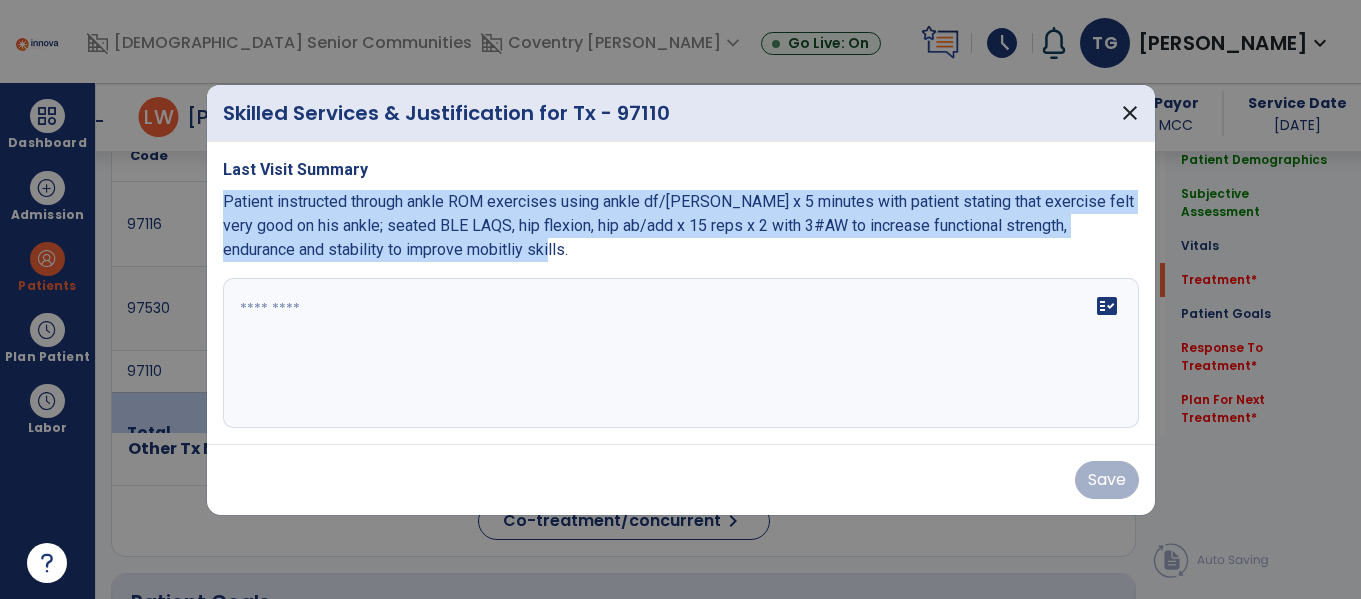 click at bounding box center (681, 353) 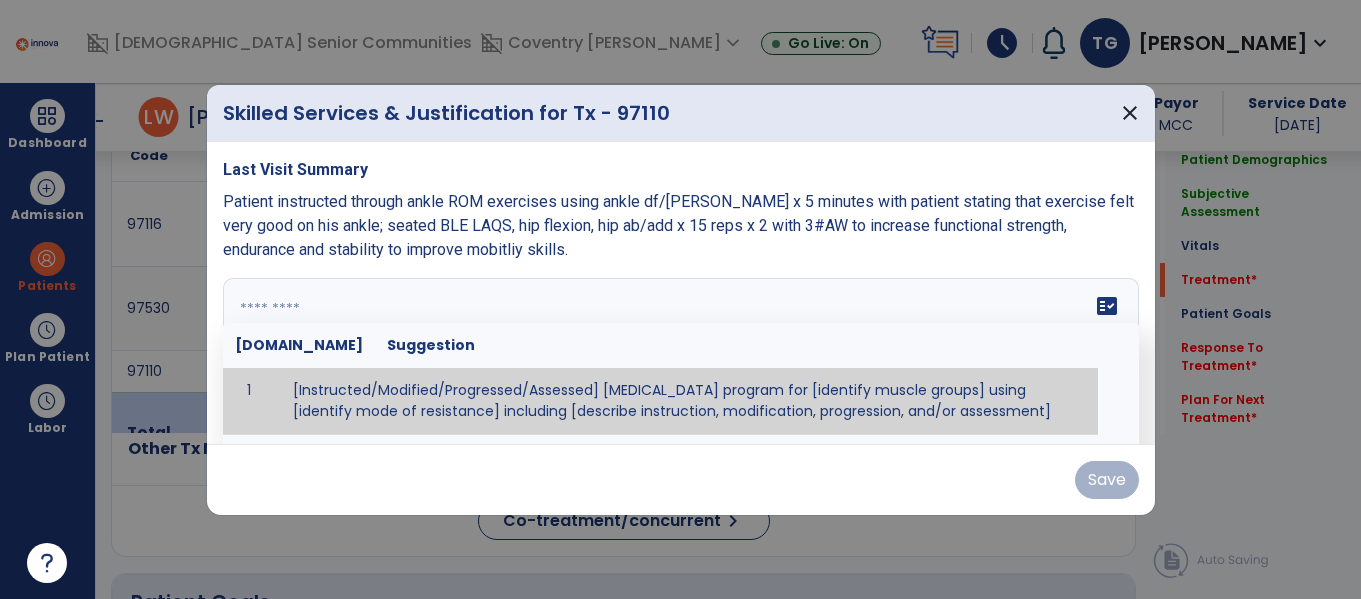 click at bounding box center (678, 353) 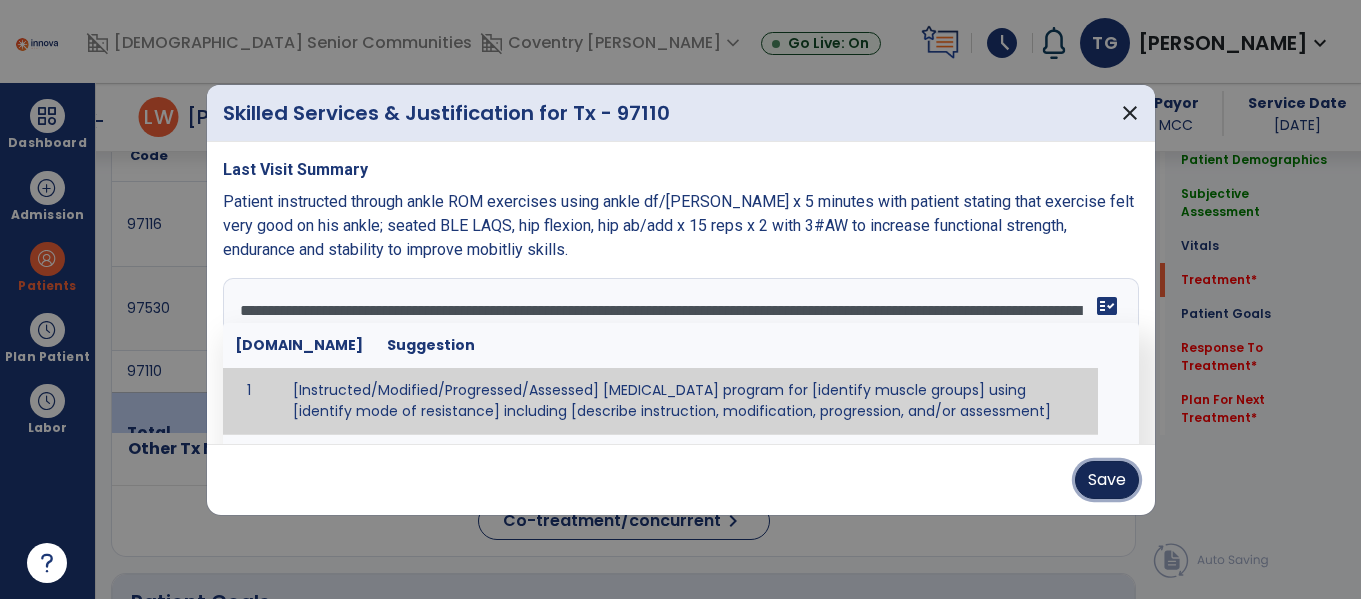 click on "Save" at bounding box center (1107, 480) 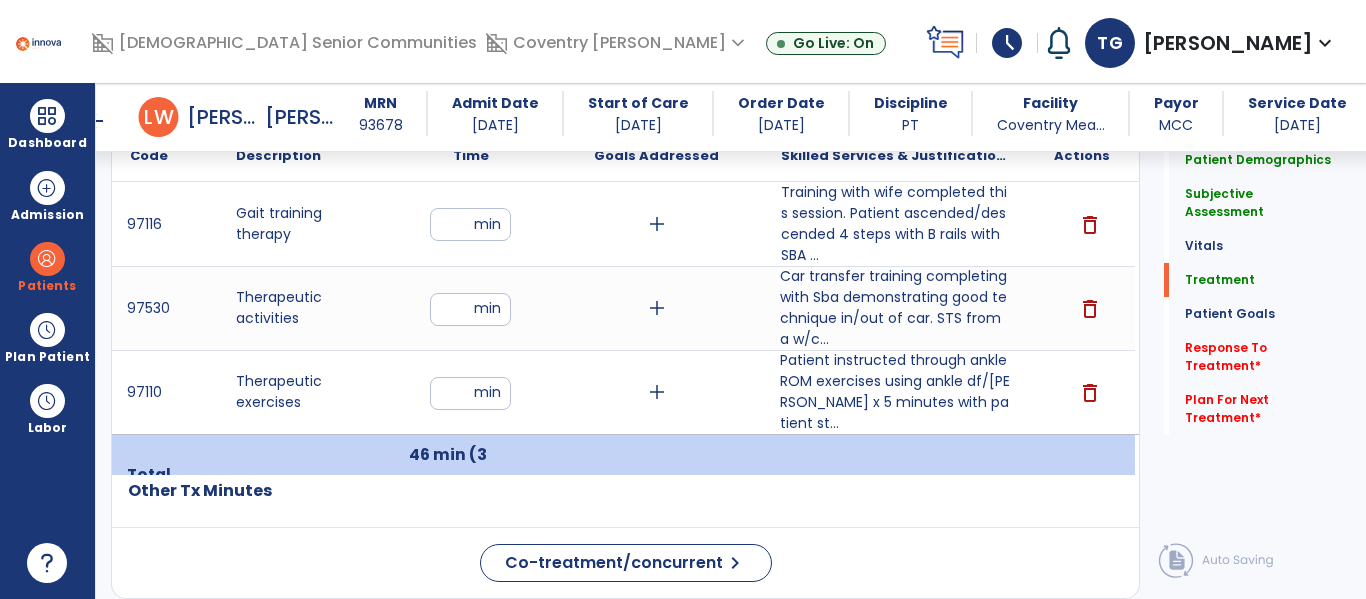 click on "Car transfer training completing with Sba demonstrating good technique in/out of car. STS from a w/c..." at bounding box center (896, 308) 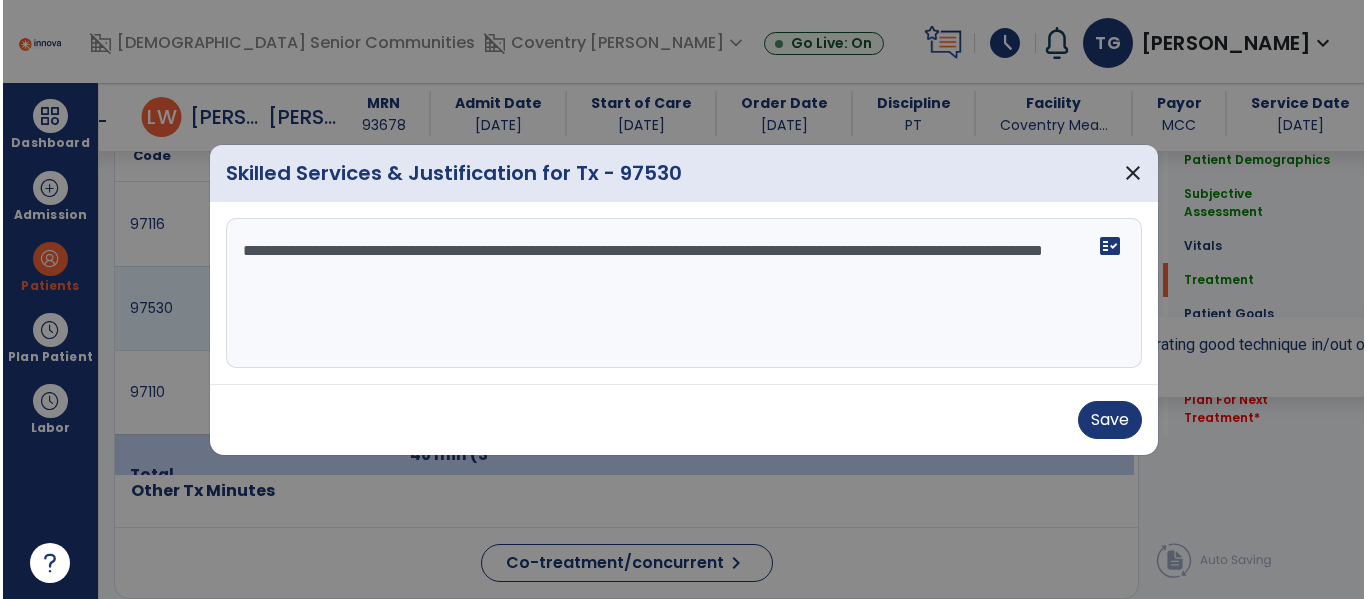 scroll, scrollTop: 1284, scrollLeft: 0, axis: vertical 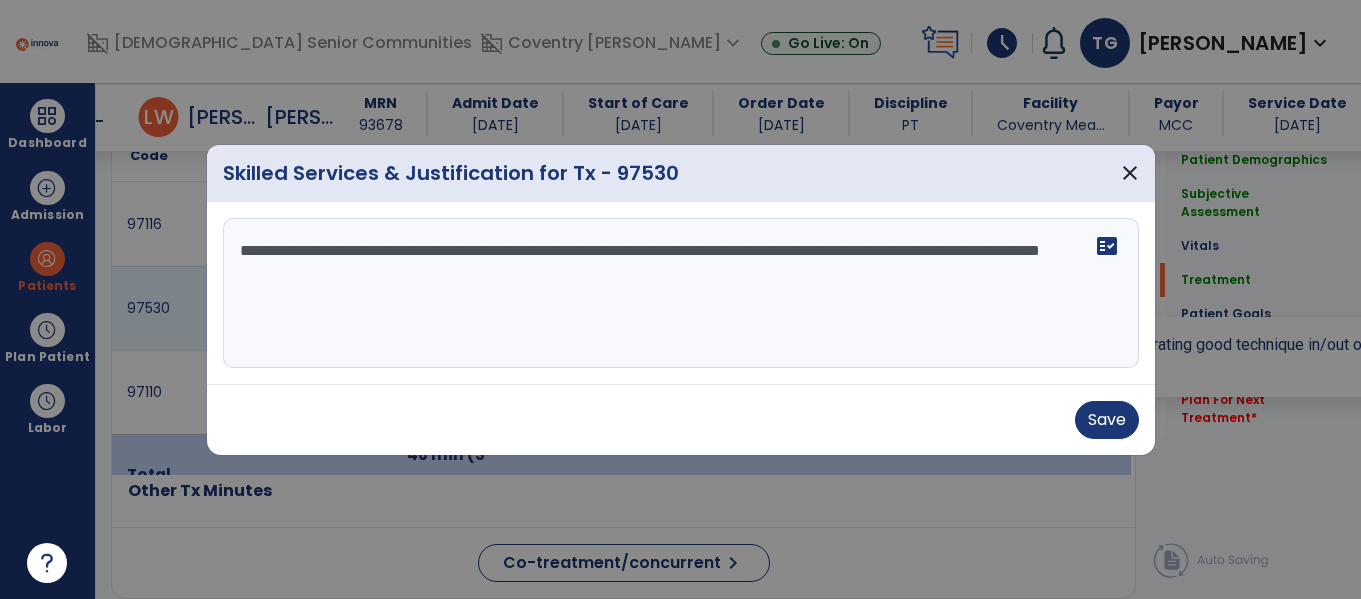 click on "**********" at bounding box center (681, 293) 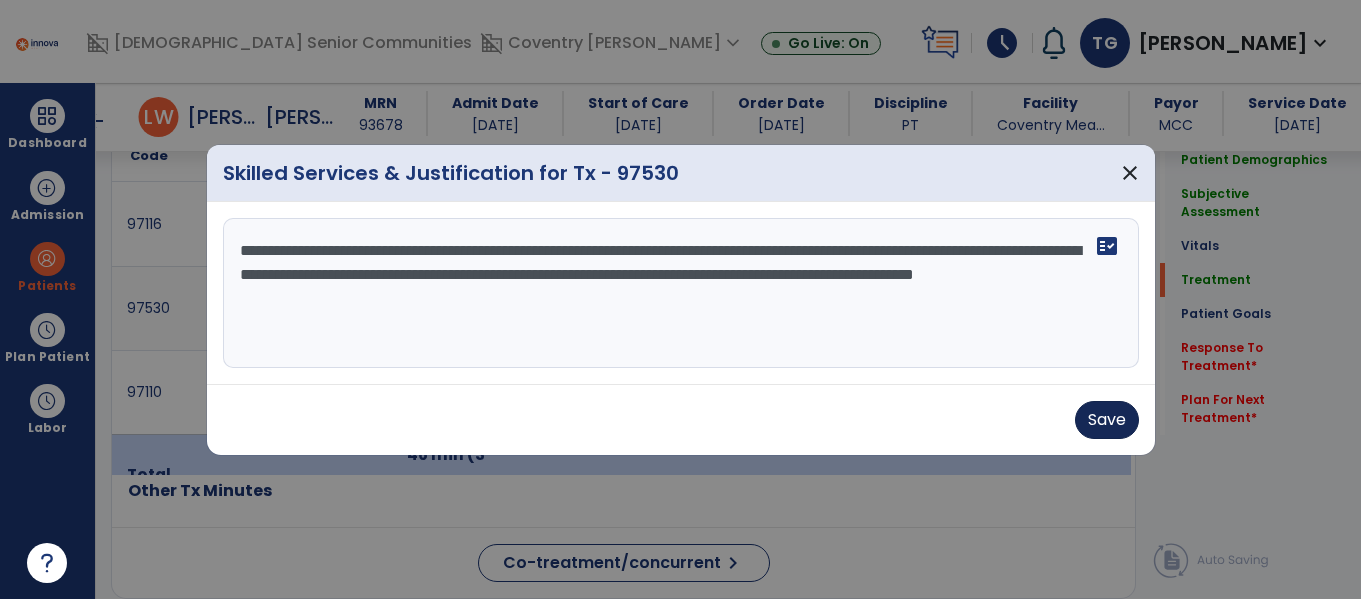 type on "**********" 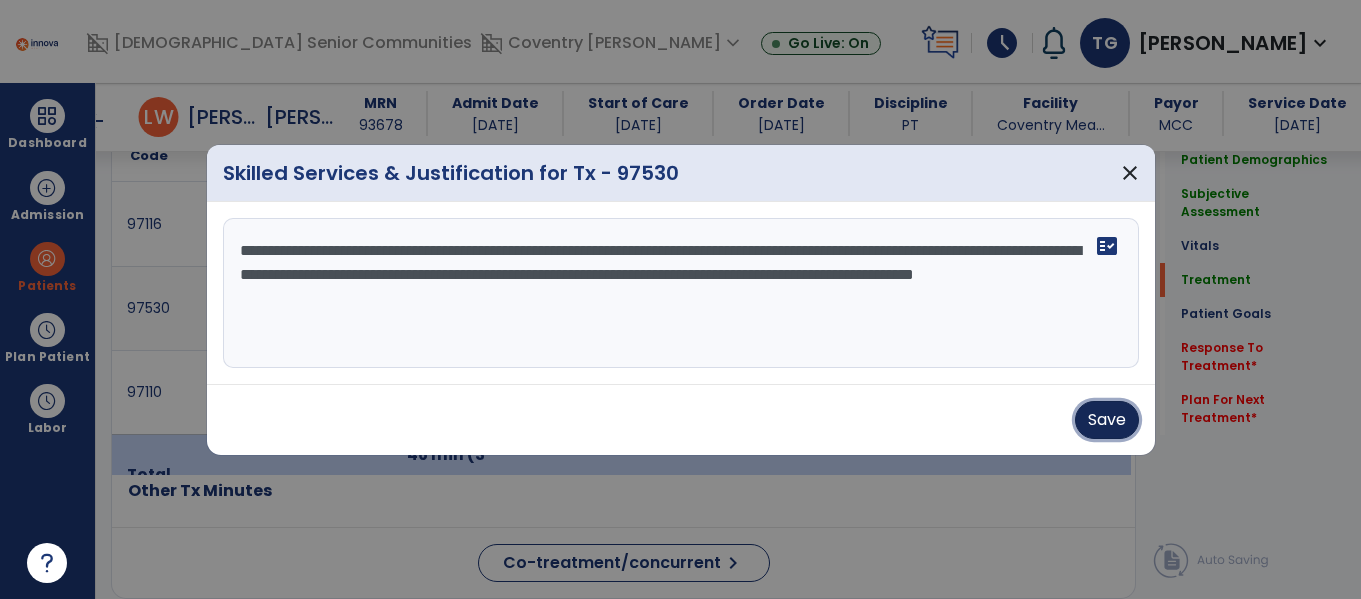 click on "Save" at bounding box center [1107, 420] 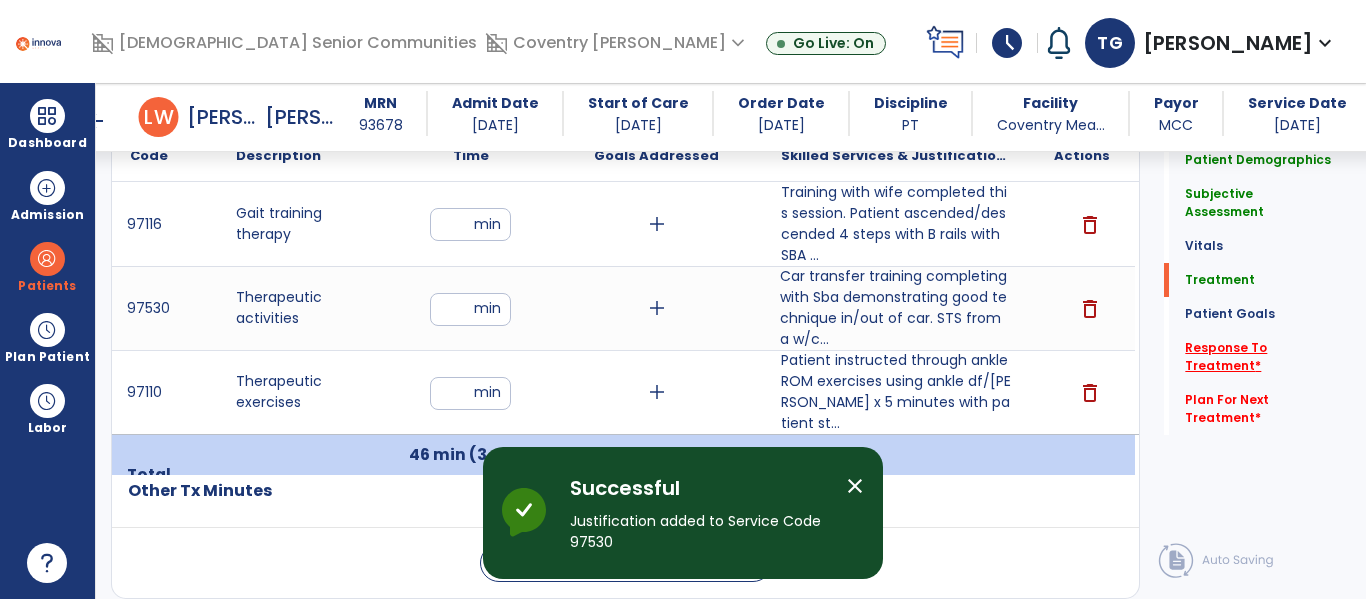 click on "Response To Treatment   *" 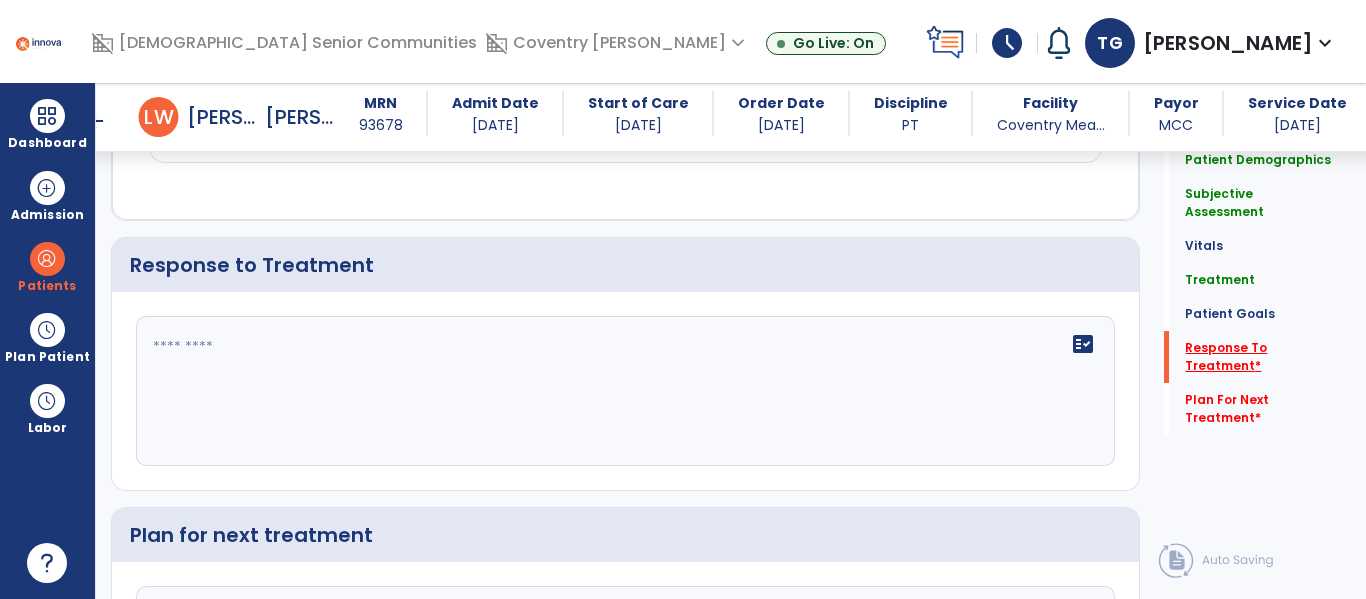 scroll, scrollTop: 2755, scrollLeft: 0, axis: vertical 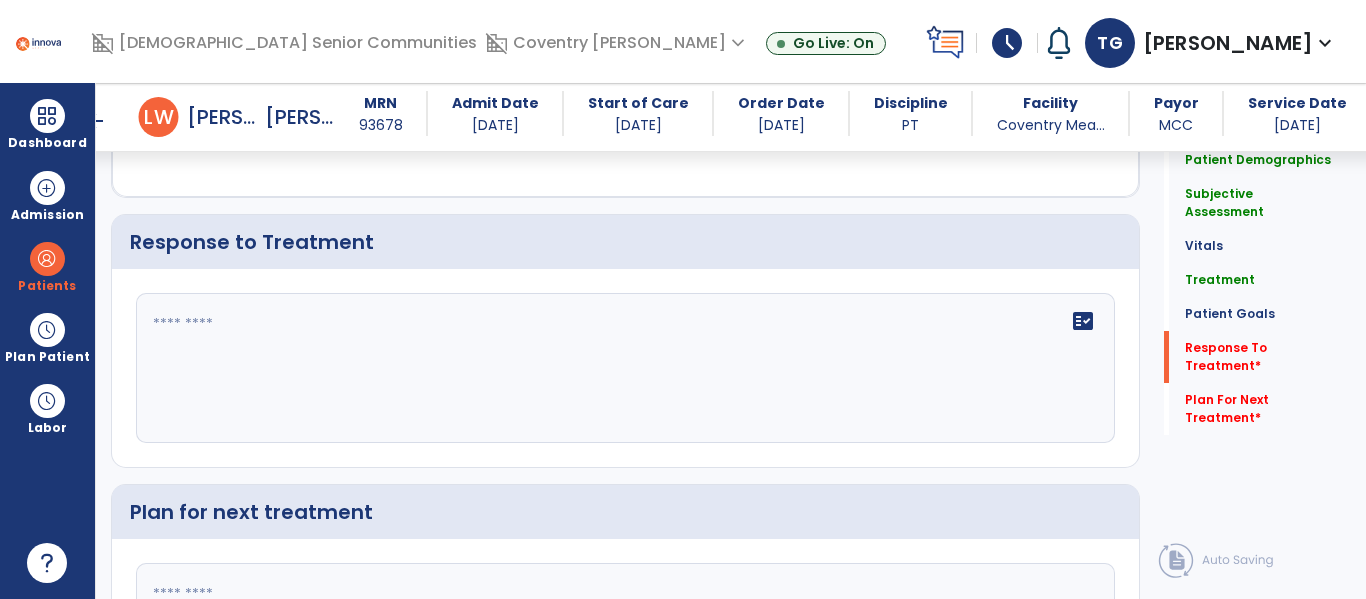 click on "fact_check" 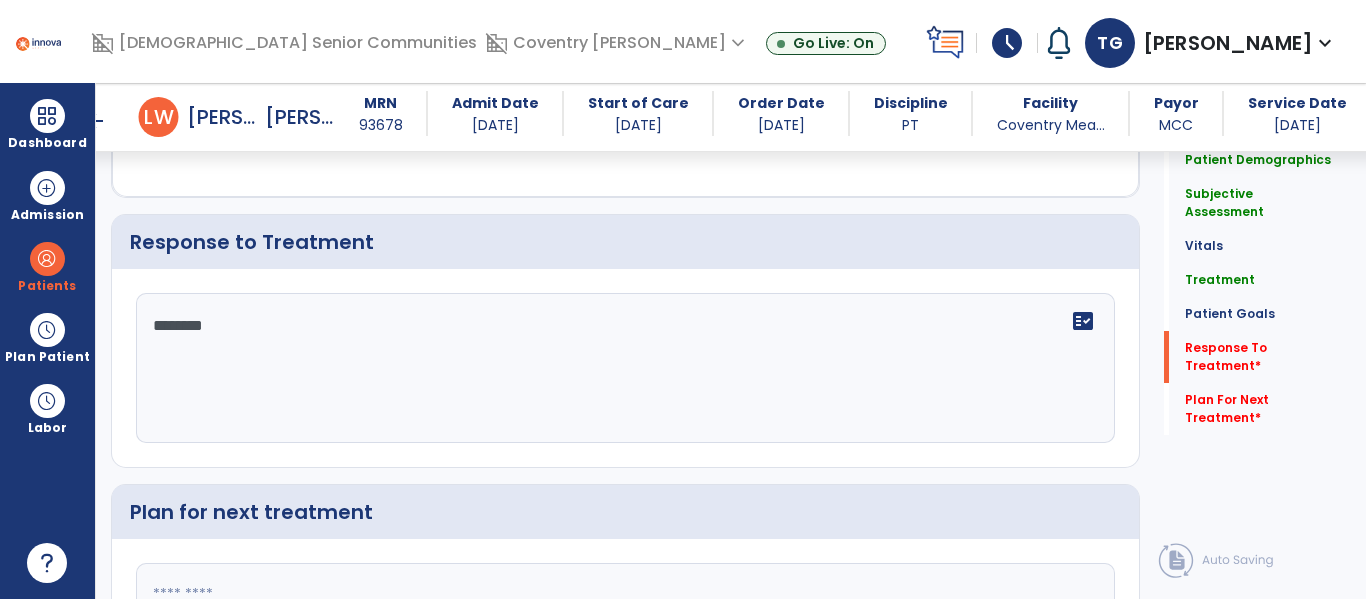 type on "*********" 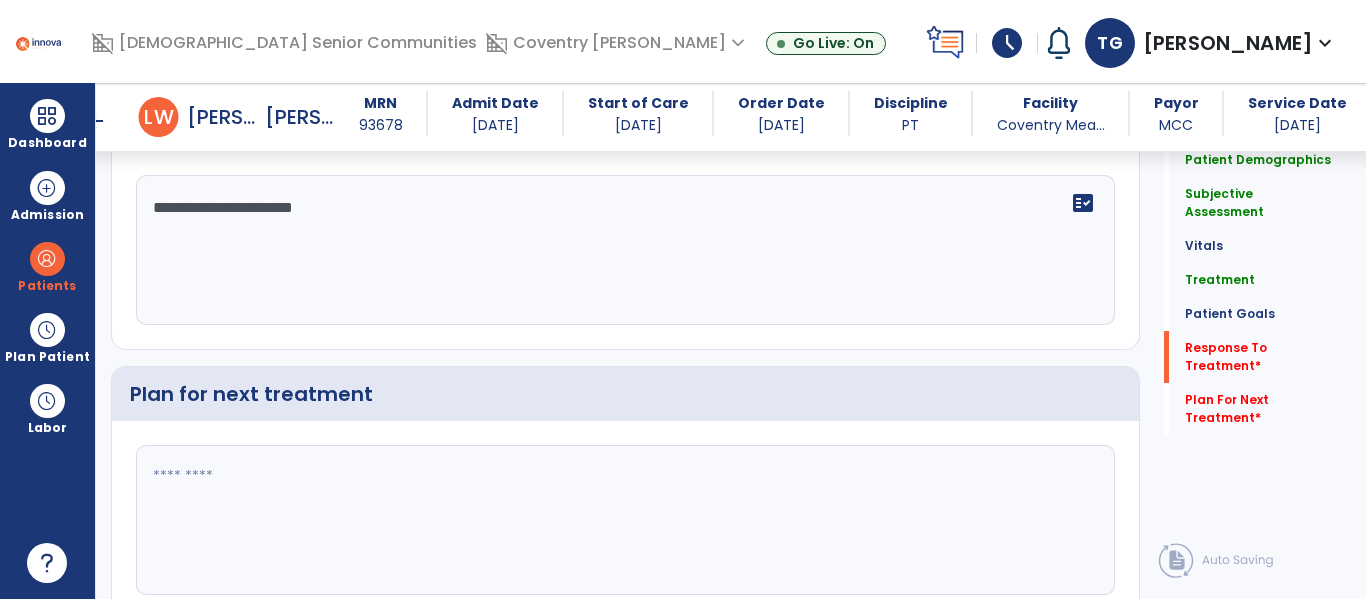 scroll, scrollTop: 2885, scrollLeft: 0, axis: vertical 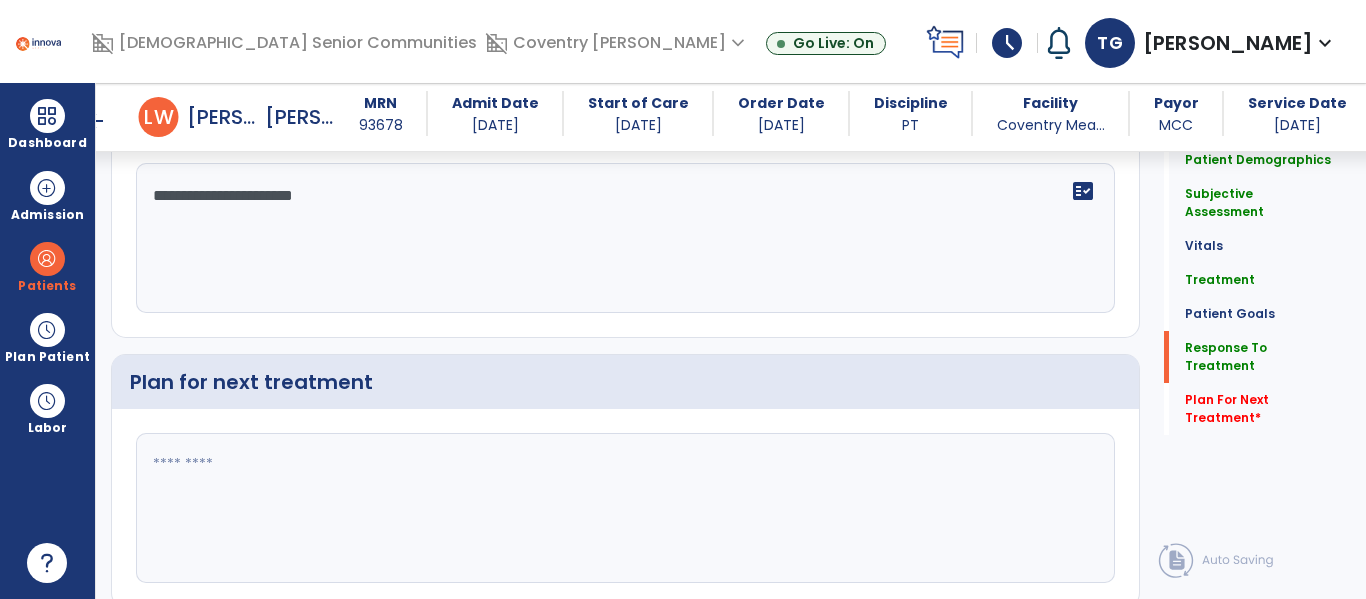 type on "**********" 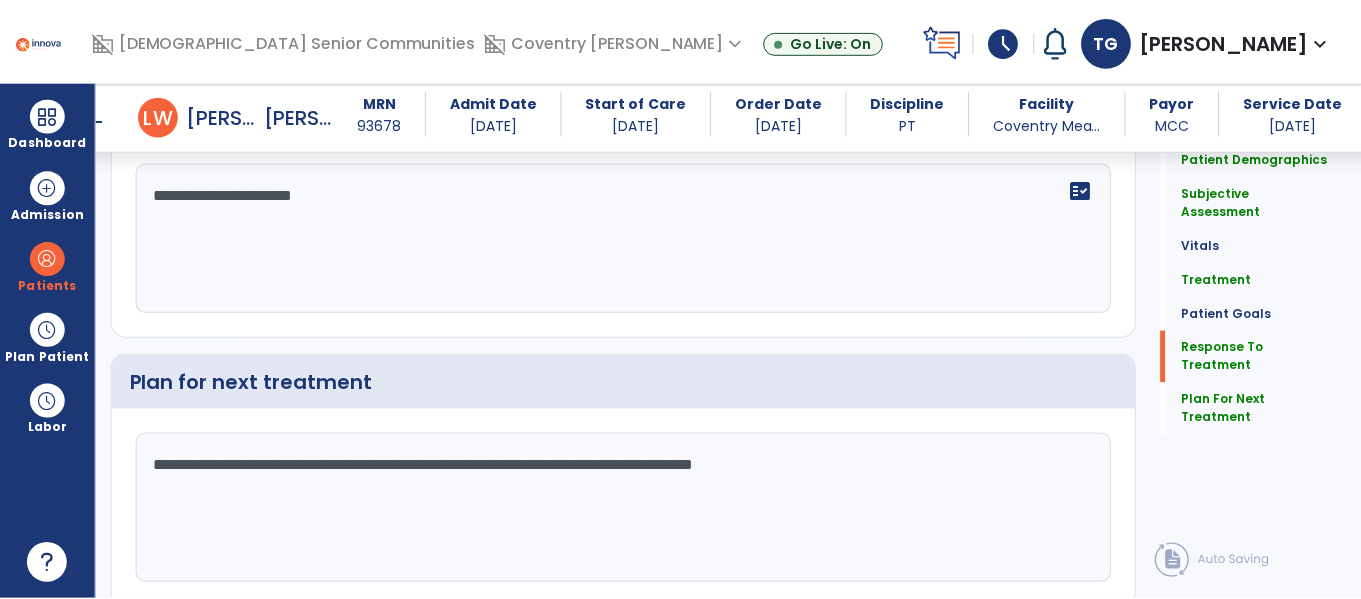 scroll, scrollTop: 2960, scrollLeft: 0, axis: vertical 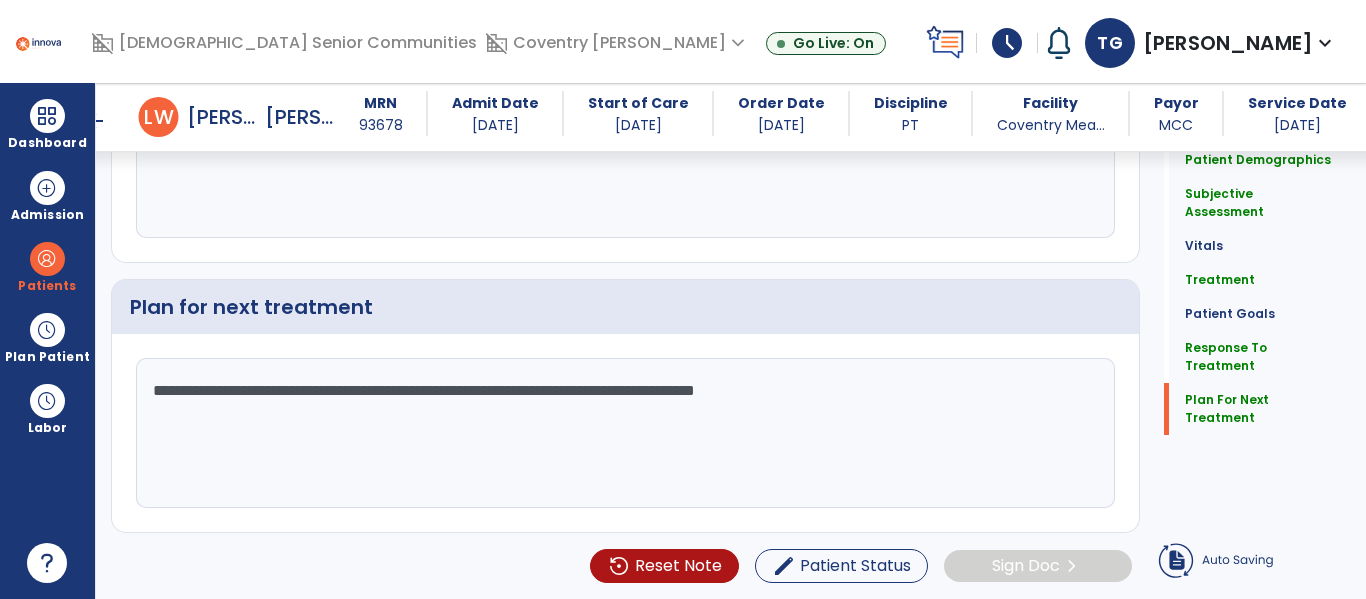type on "**********" 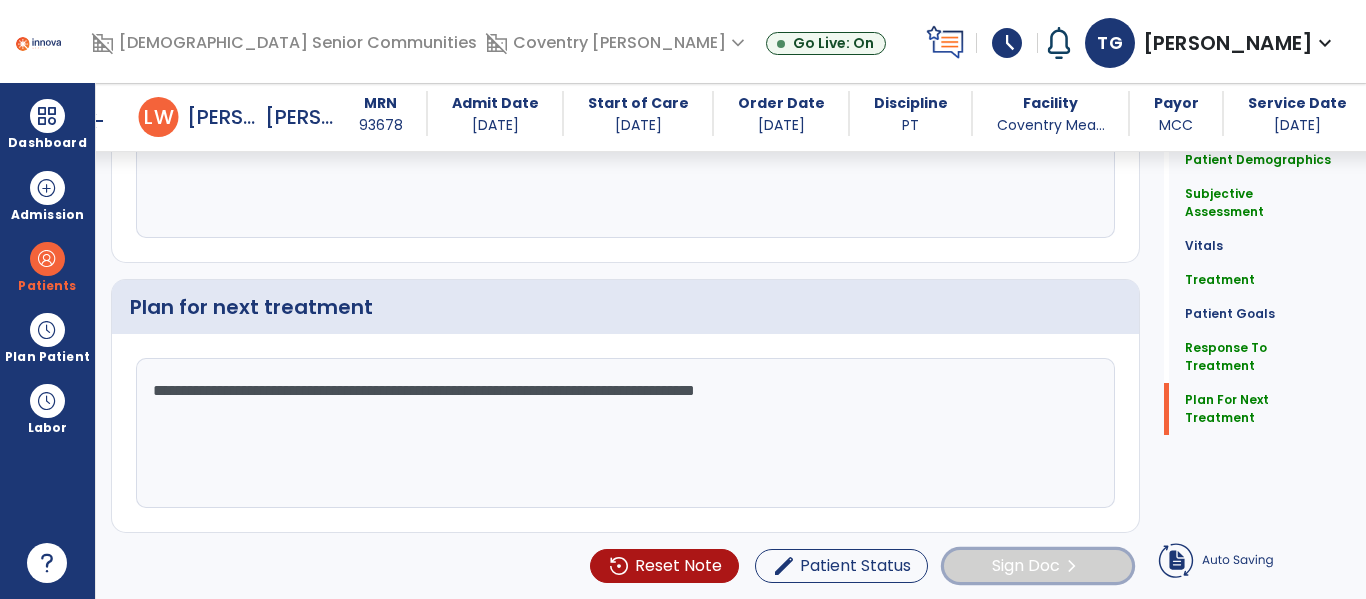 click on "chevron_right" 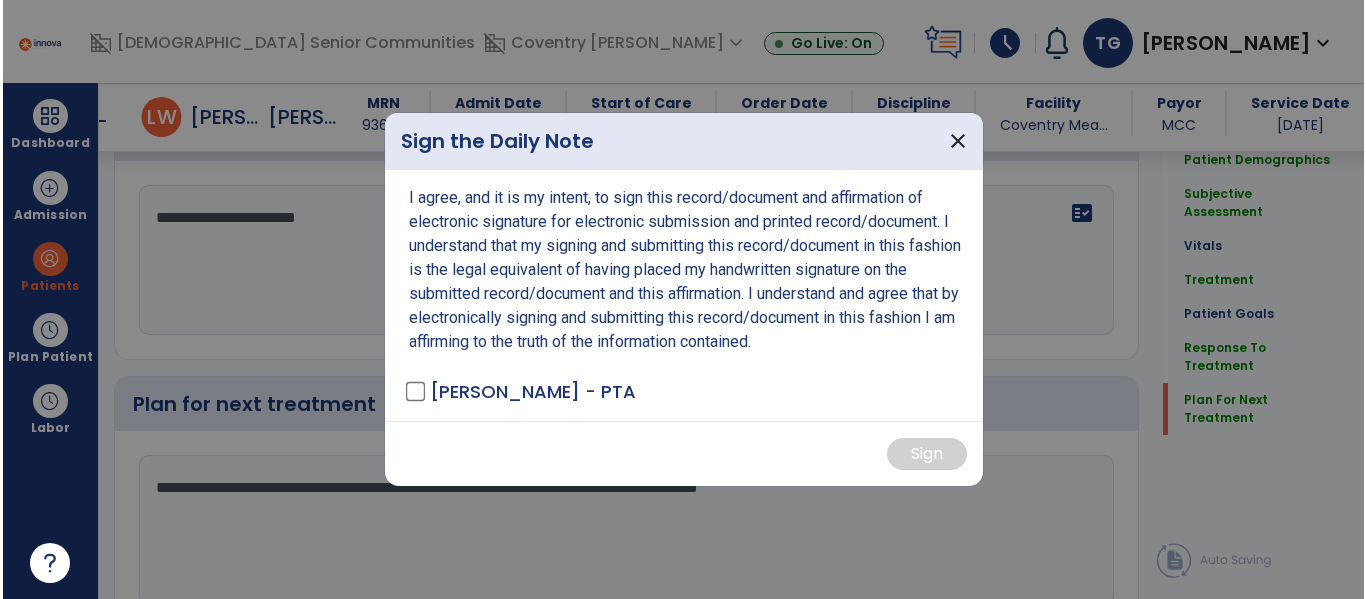 scroll, scrollTop: 2960, scrollLeft: 0, axis: vertical 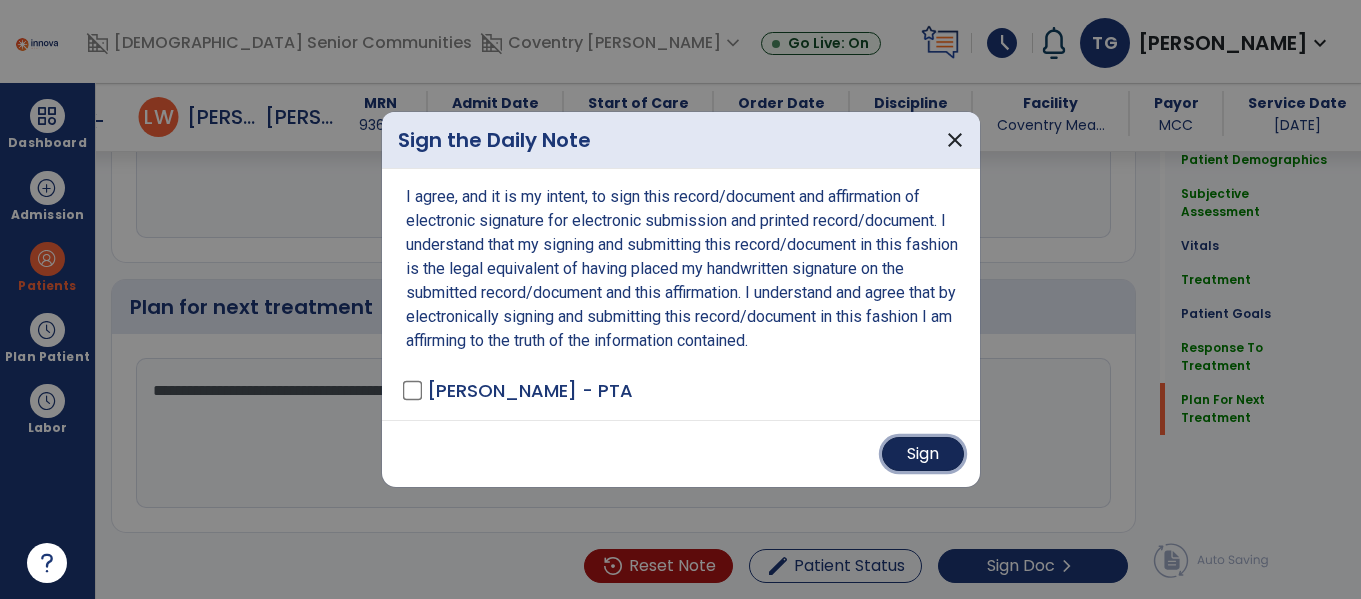 click on "Sign" at bounding box center (923, 454) 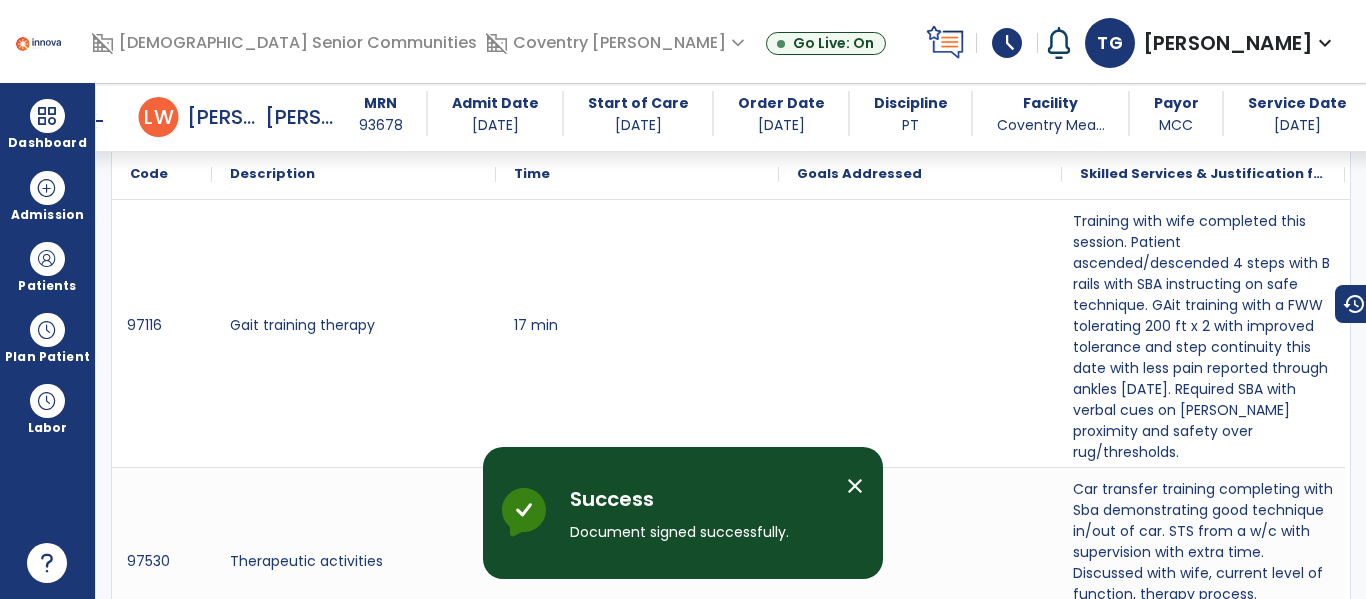 scroll, scrollTop: 0, scrollLeft: 0, axis: both 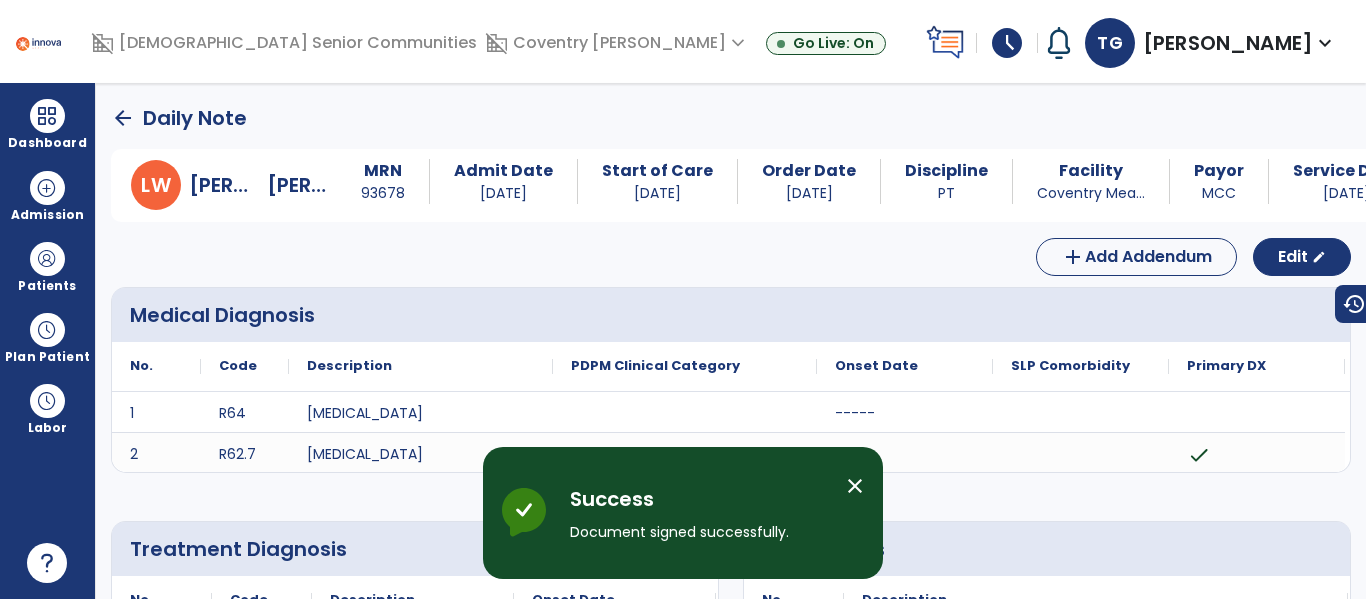 click on "arrow_back" 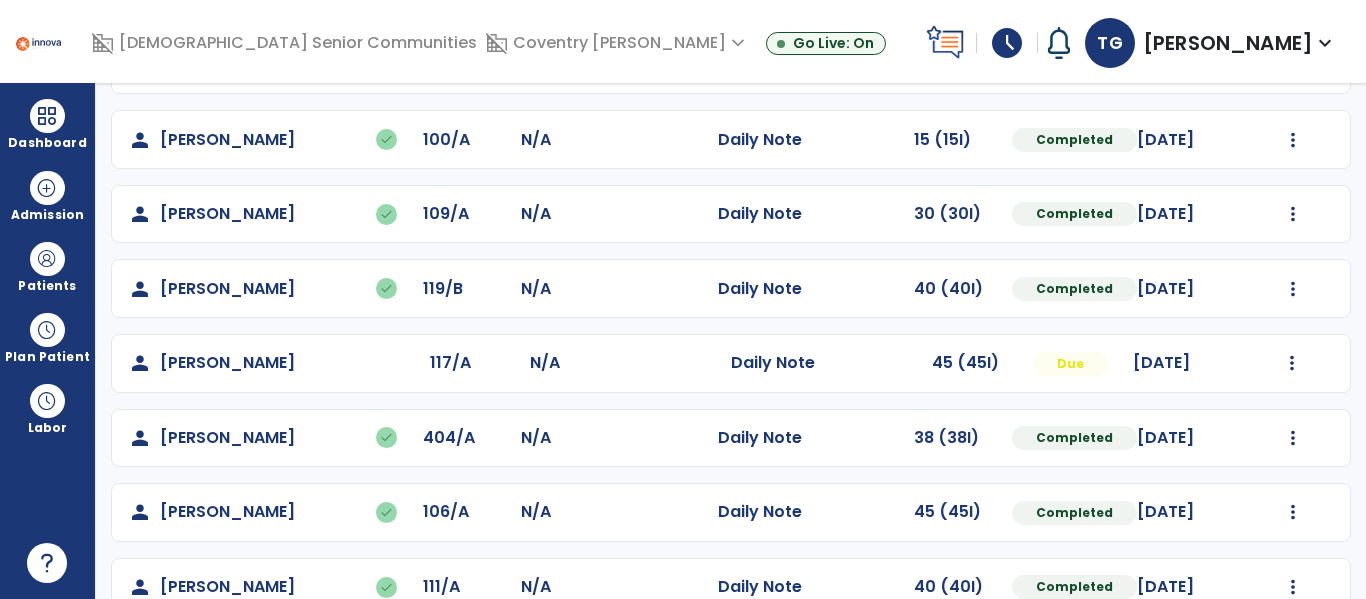 scroll, scrollTop: 339, scrollLeft: 0, axis: vertical 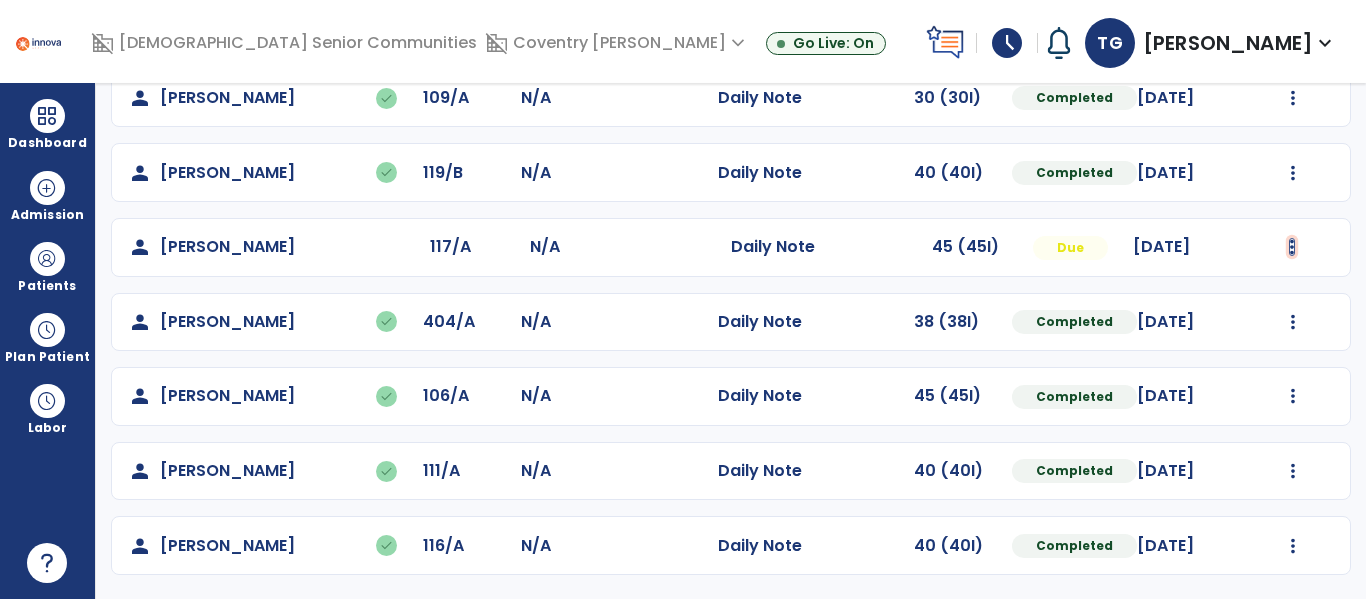 click at bounding box center (1293, -51) 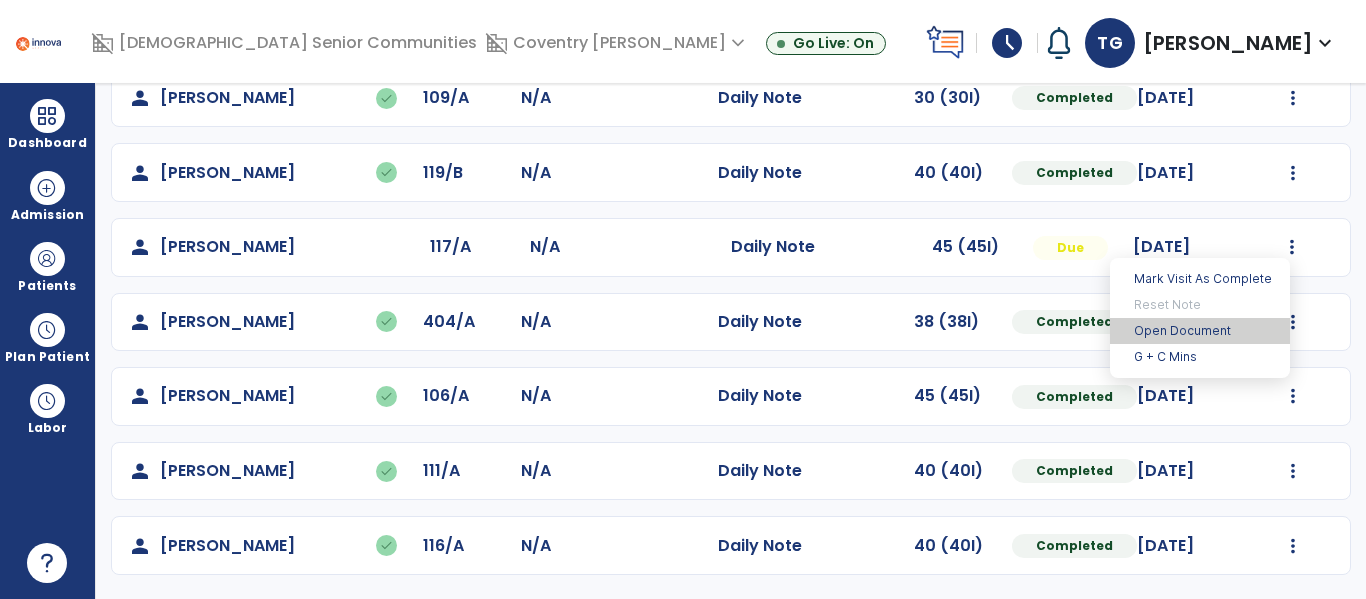 click on "Open Document" at bounding box center (1200, 331) 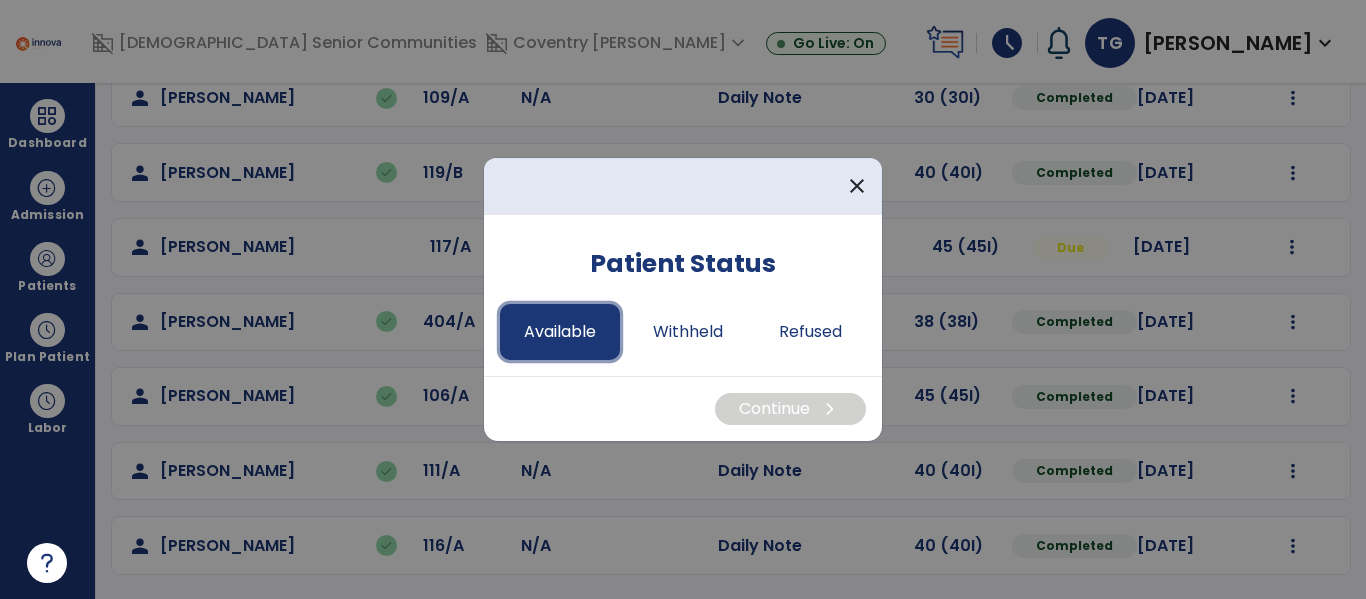 click on "Available" at bounding box center (560, 332) 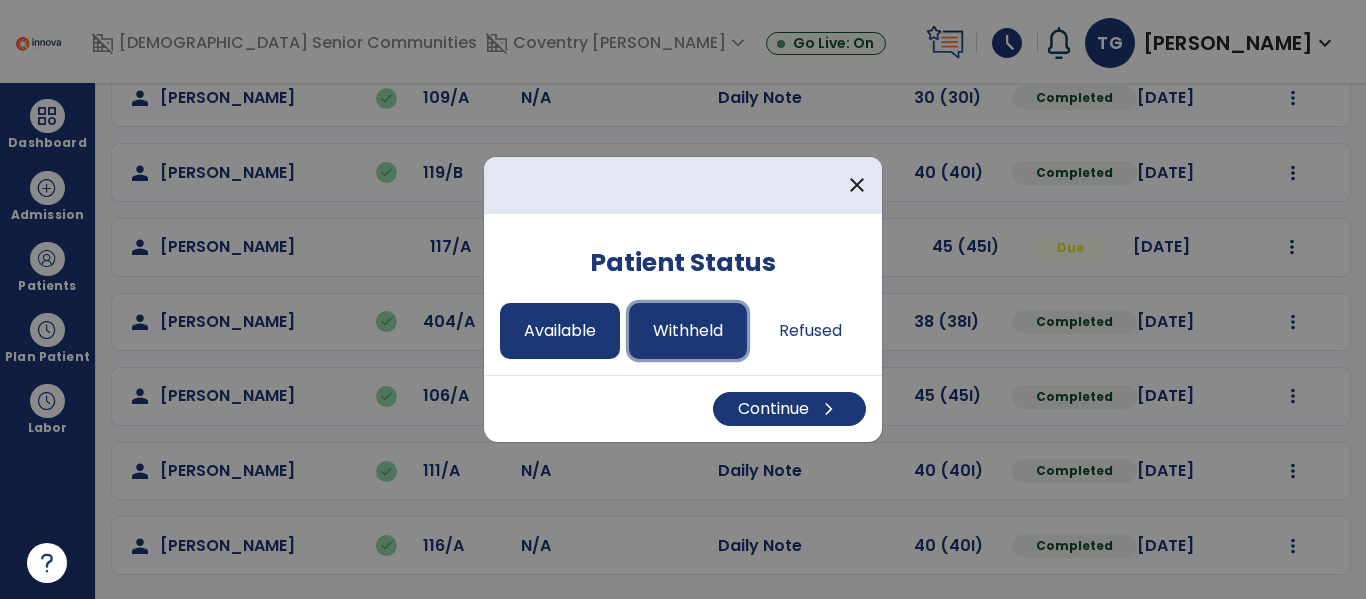 click on "Withheld" at bounding box center (688, 331) 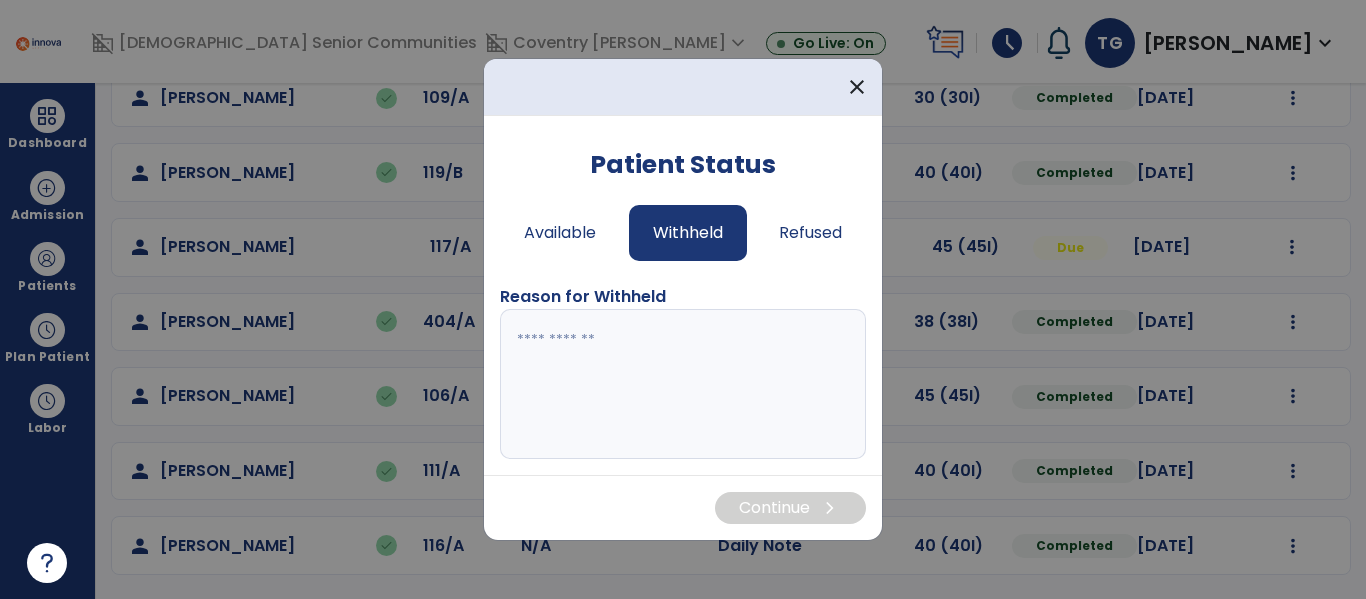 click at bounding box center (683, 384) 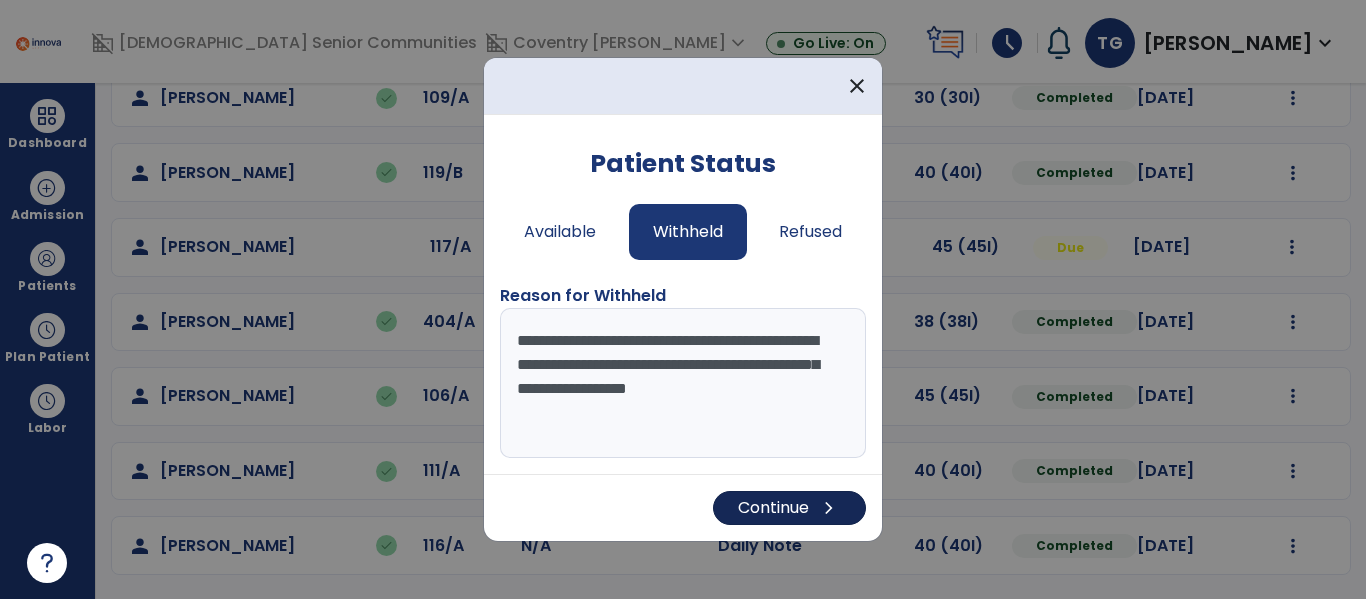 type on "**********" 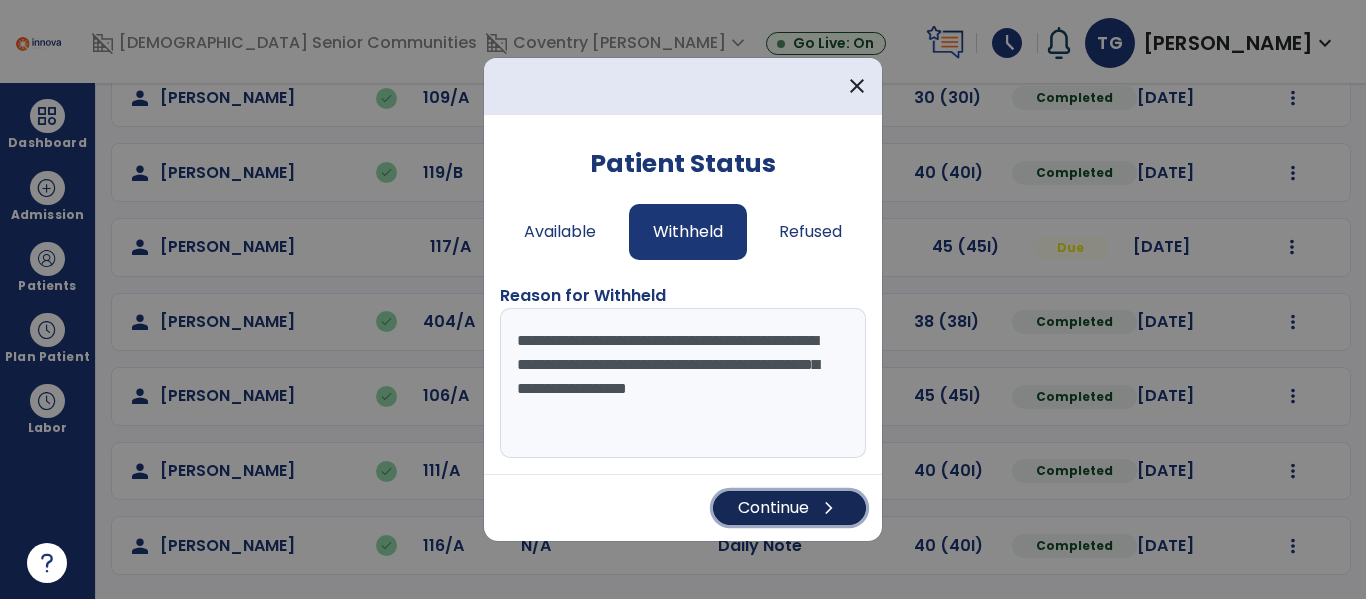 click on "chevron_right" at bounding box center [829, 508] 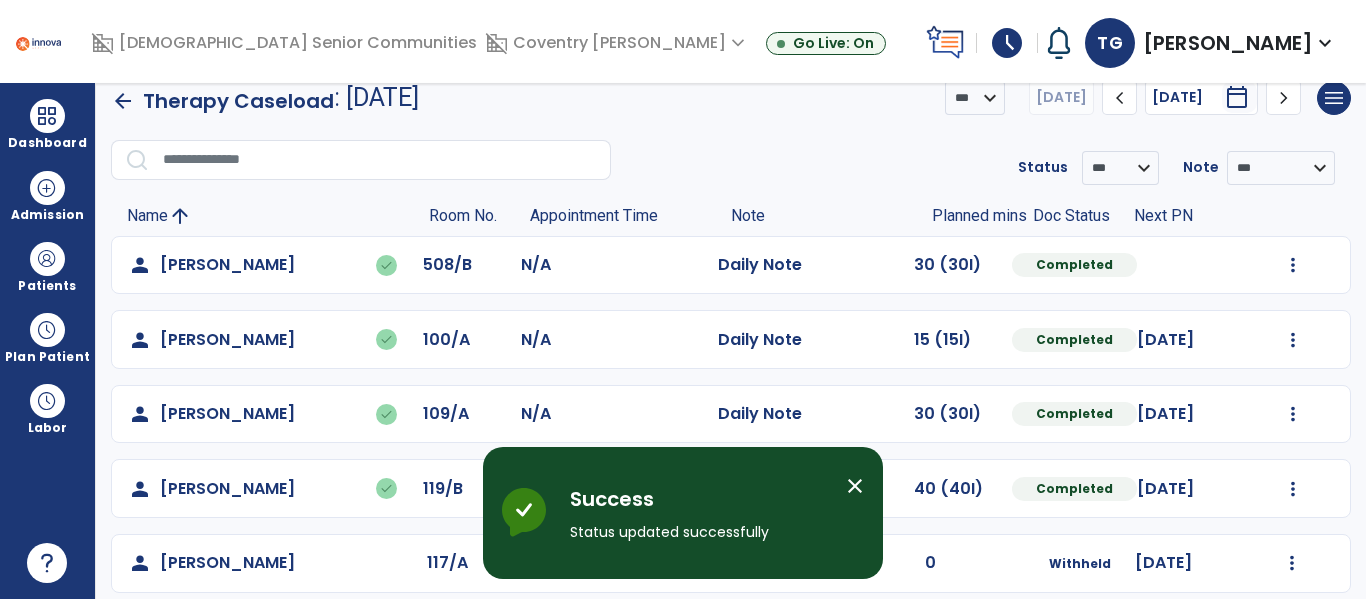 scroll, scrollTop: 0, scrollLeft: 0, axis: both 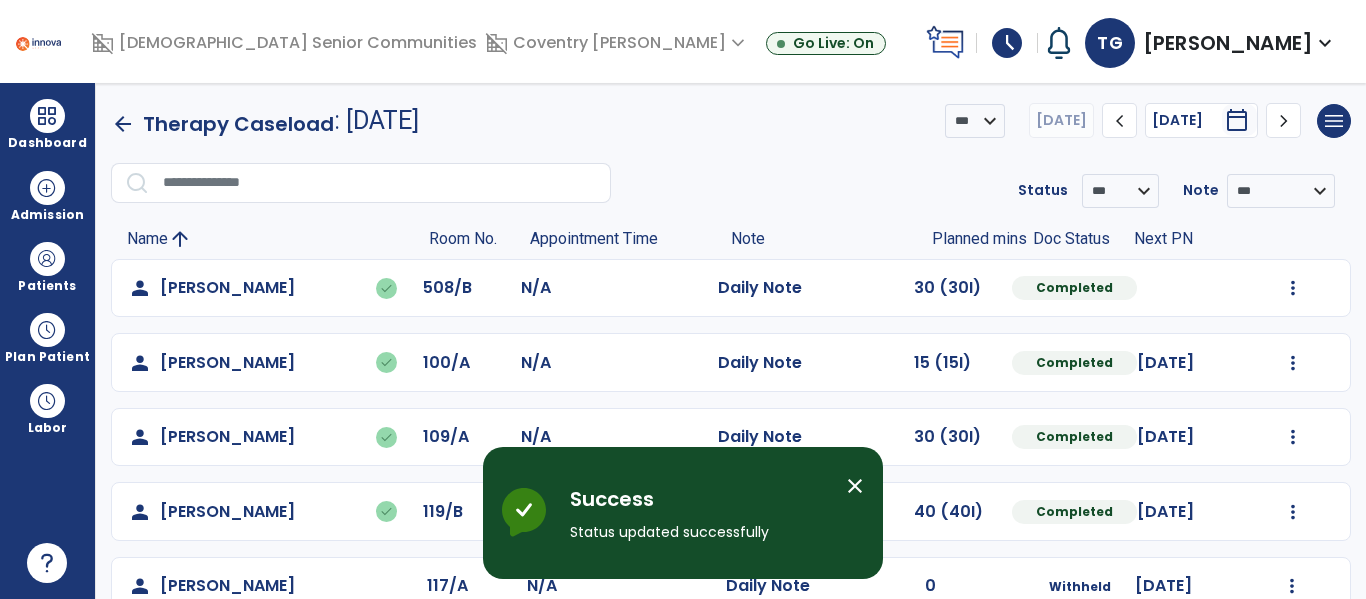click on "arrow_back" 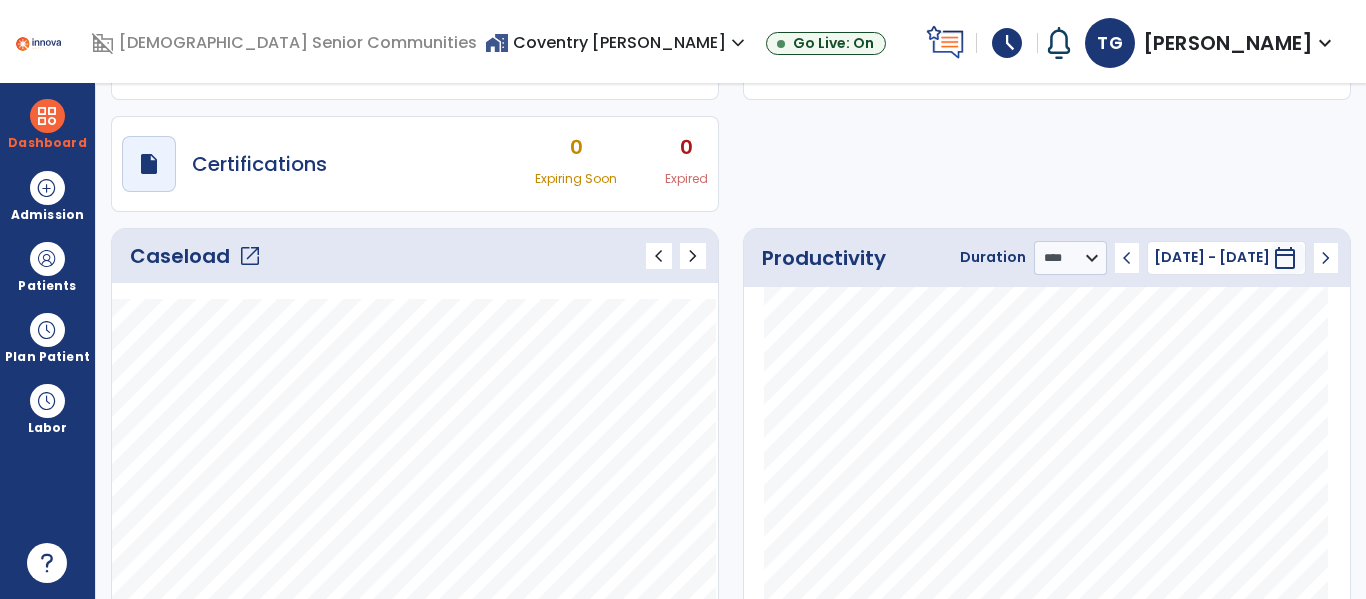 scroll, scrollTop: 0, scrollLeft: 0, axis: both 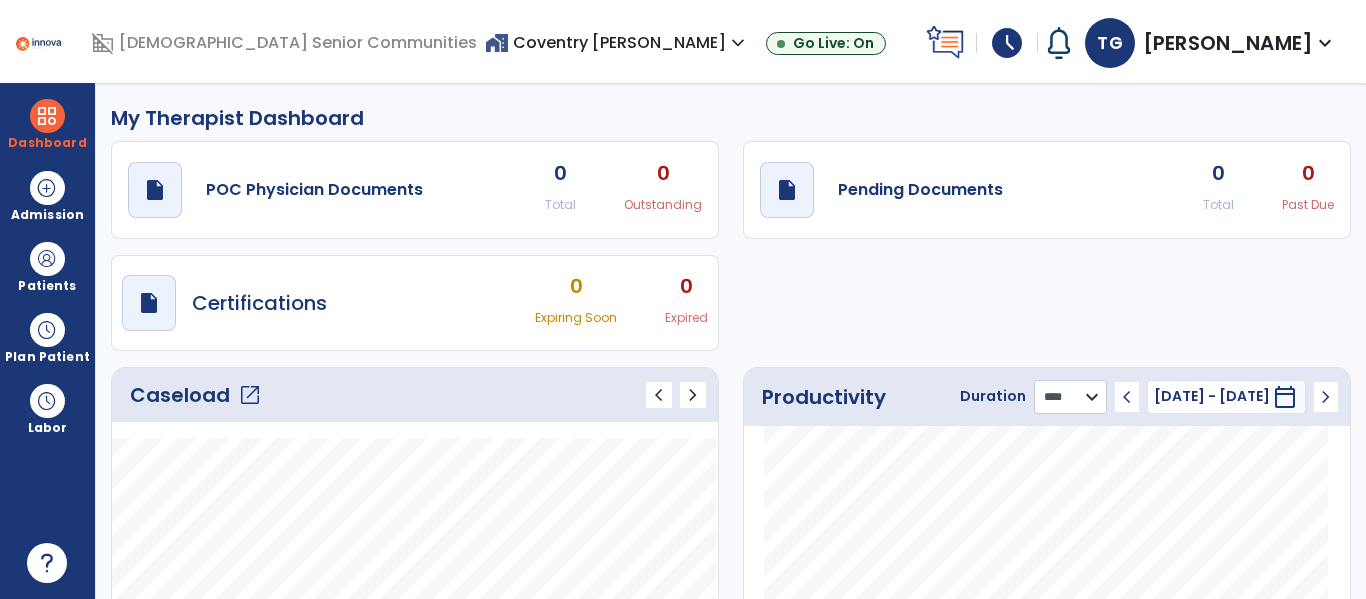 click on "******** **** ***" 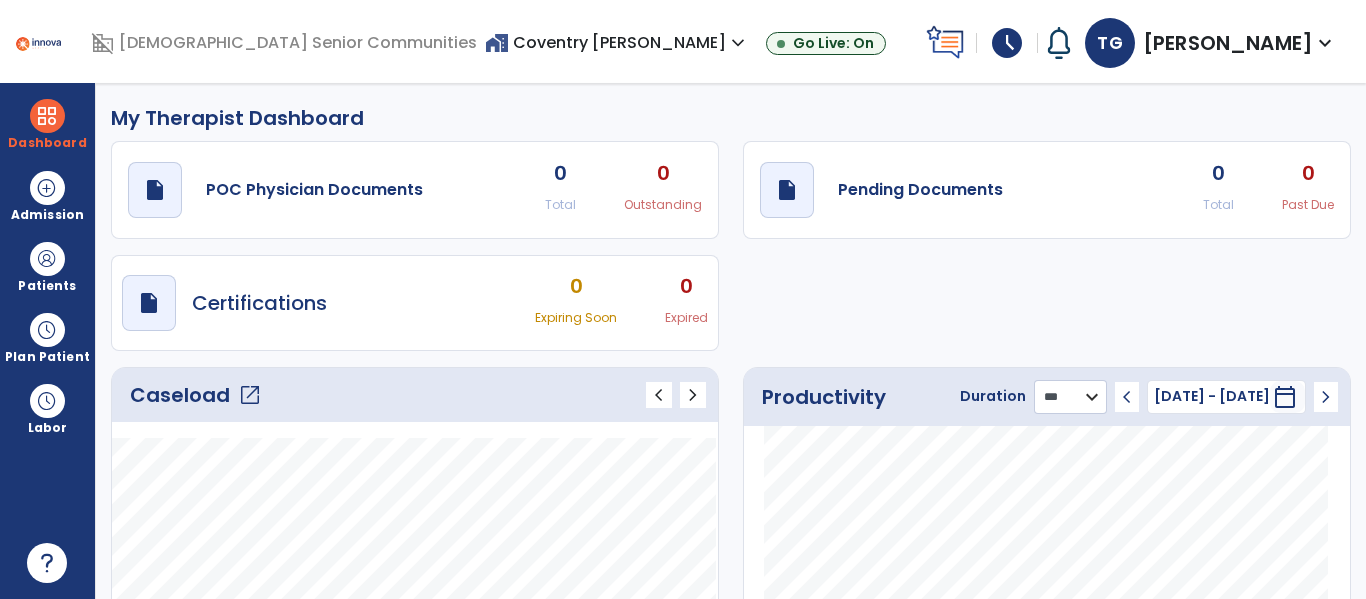 click on "******** **** ***" 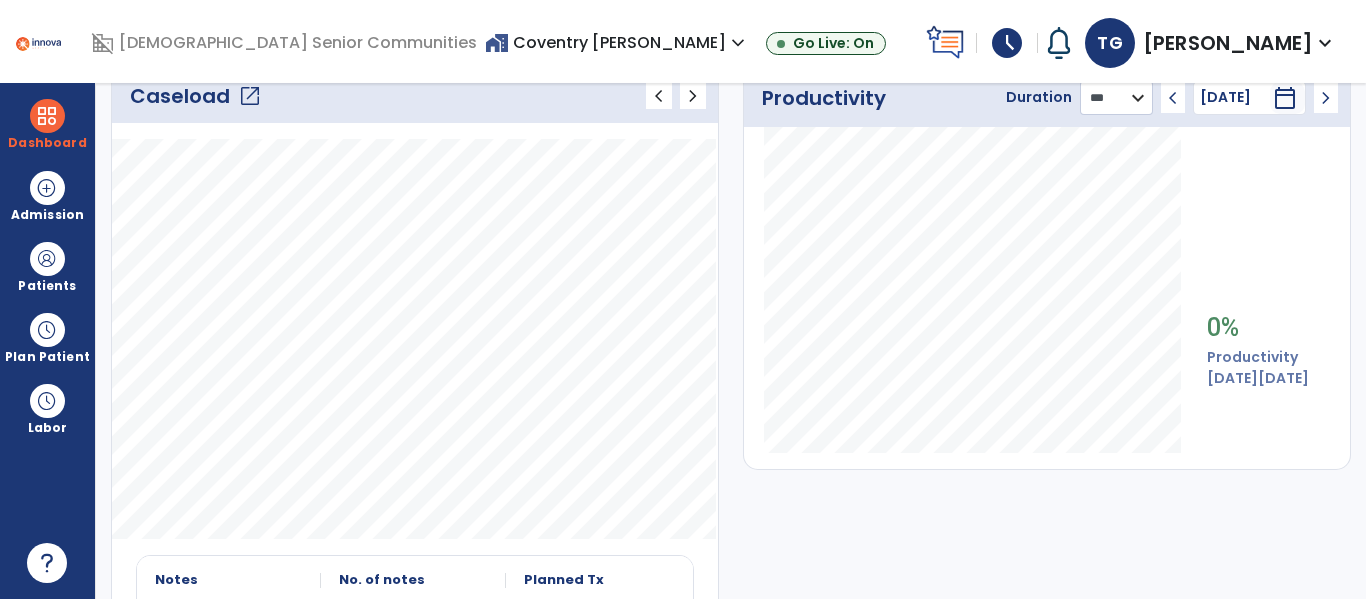 scroll, scrollTop: 306, scrollLeft: 0, axis: vertical 